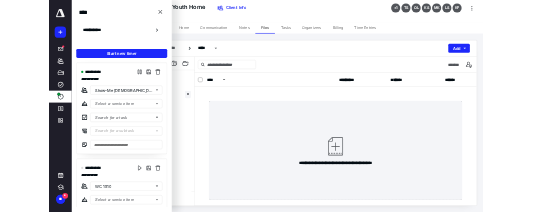 scroll, scrollTop: 0, scrollLeft: 0, axis: both 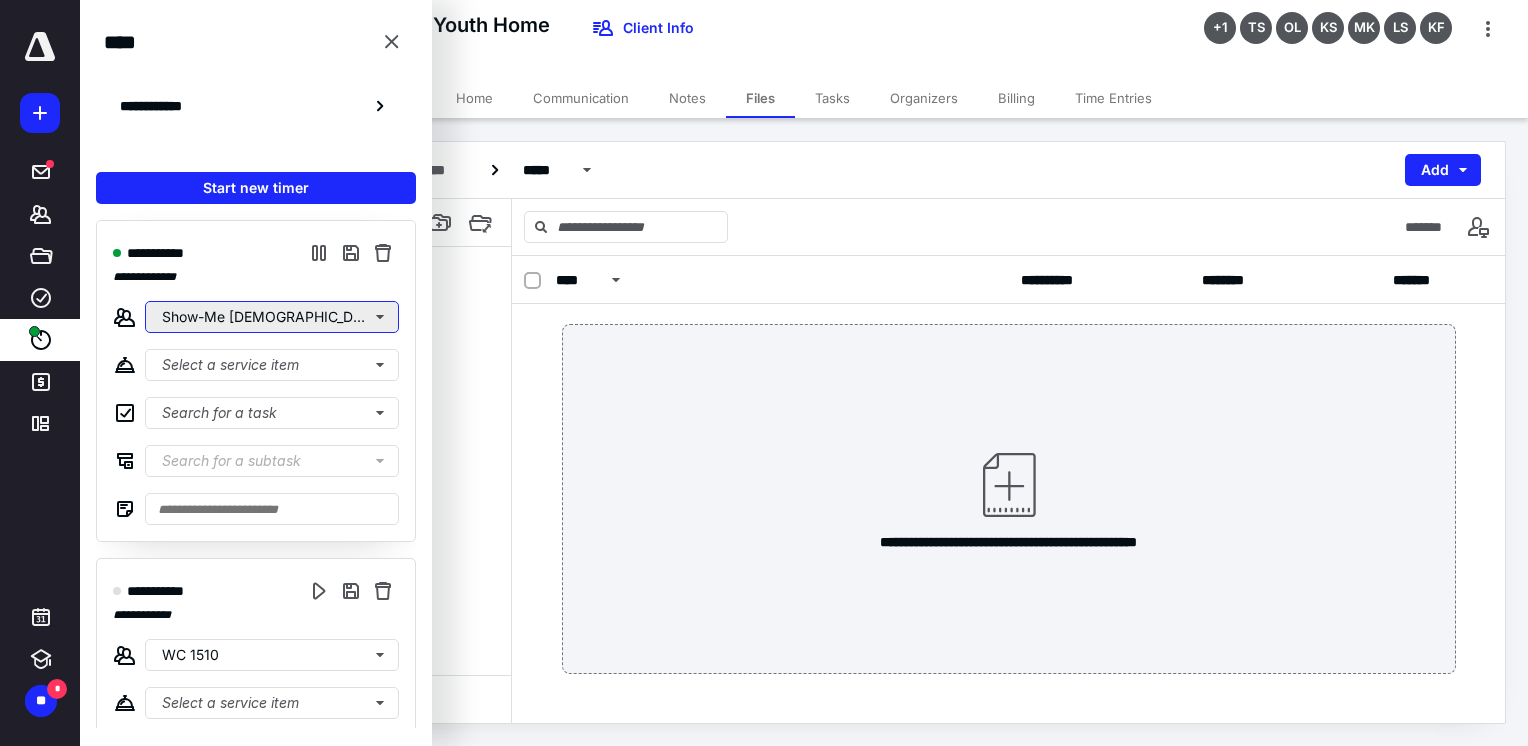 click on "Show-Me [DEMOGRAPHIC_DATA] Youth Home" at bounding box center (272, 317) 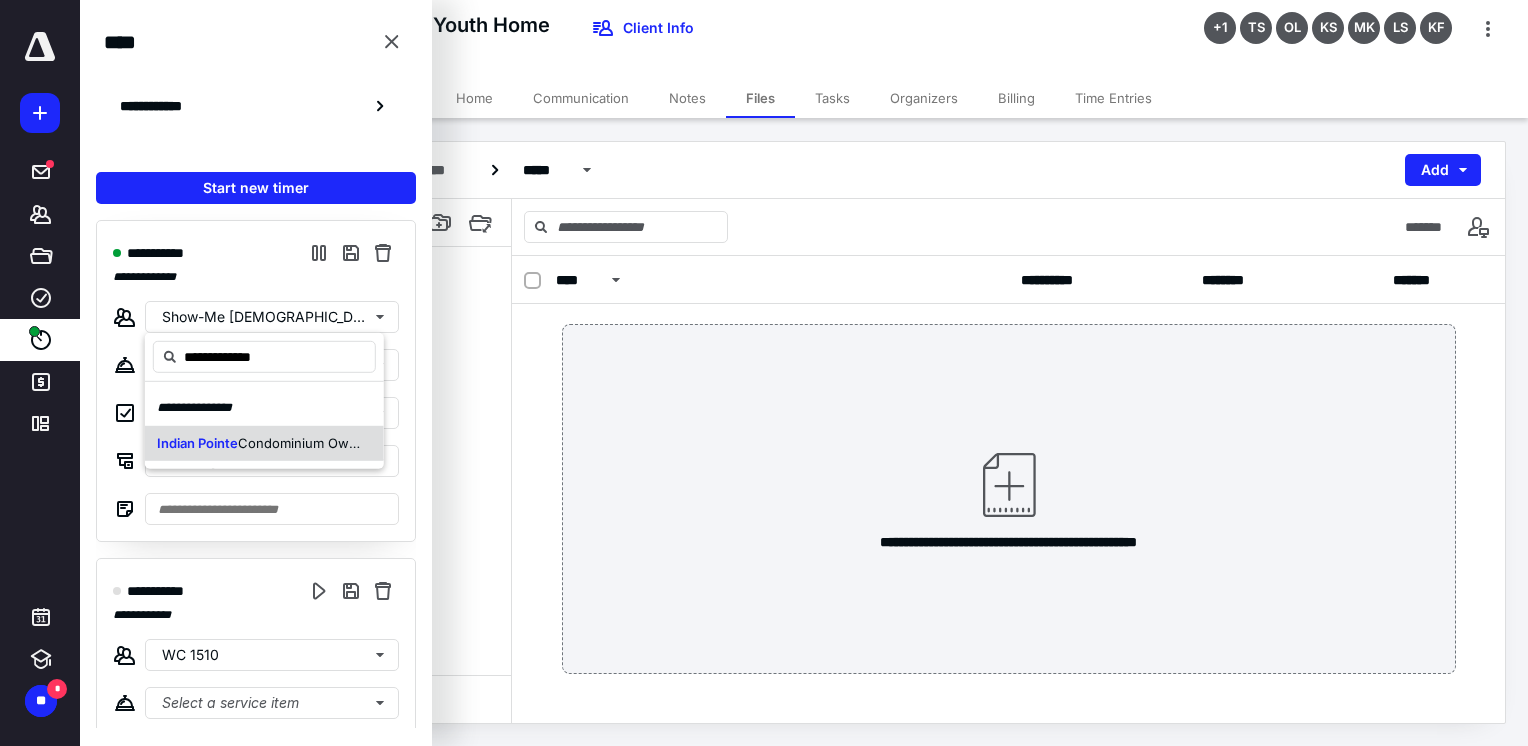 click on "Indian Pointe" at bounding box center [197, 442] 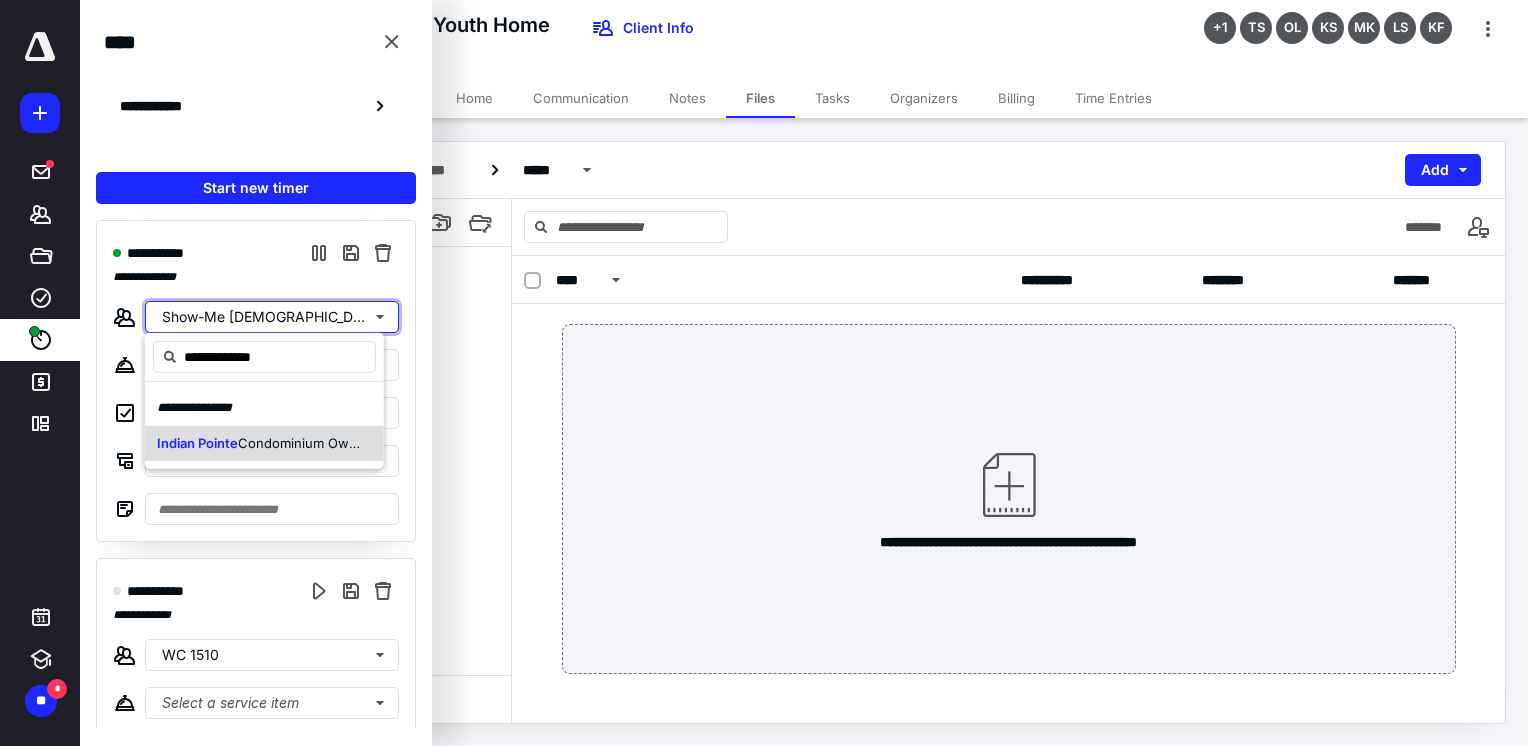 type 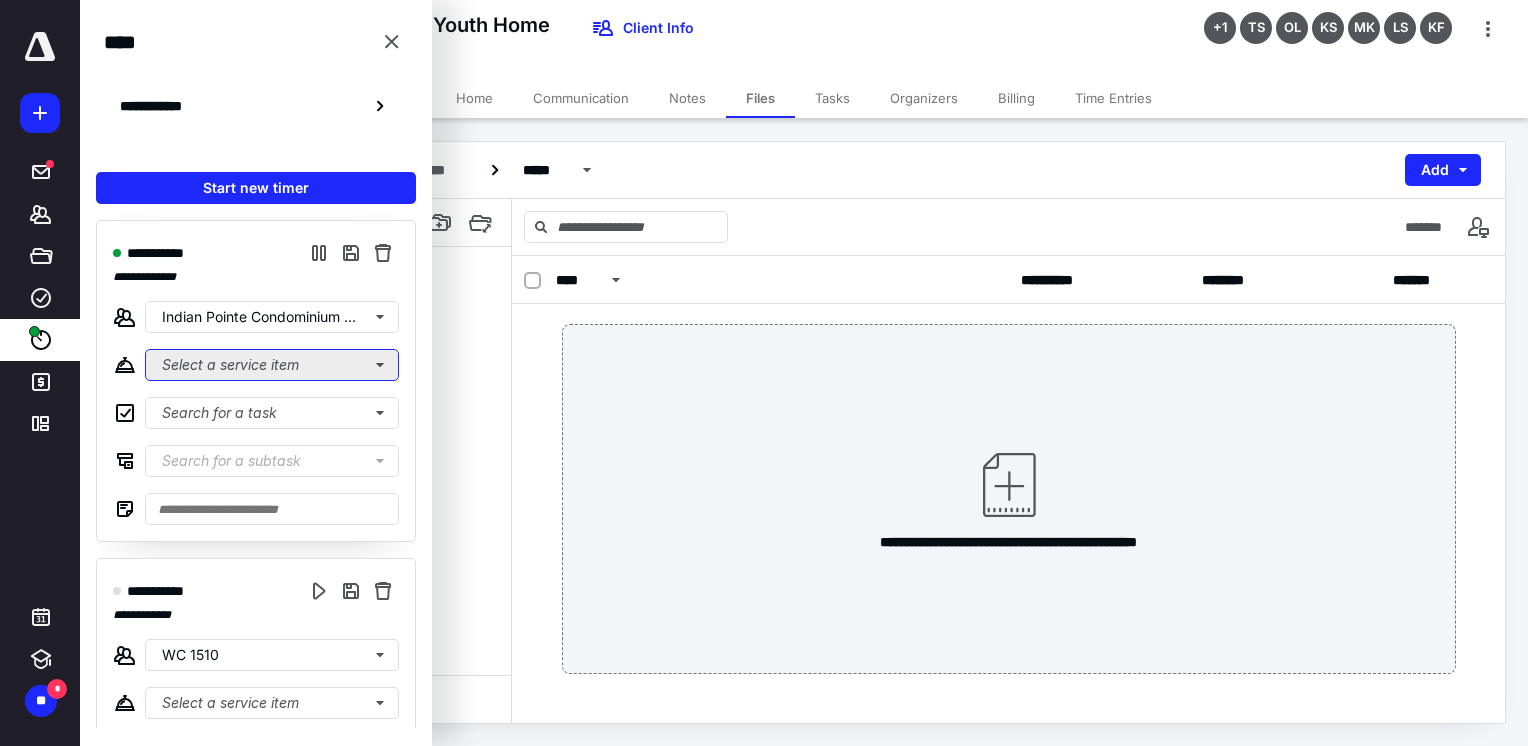 click on "Select a service item" at bounding box center (272, 365) 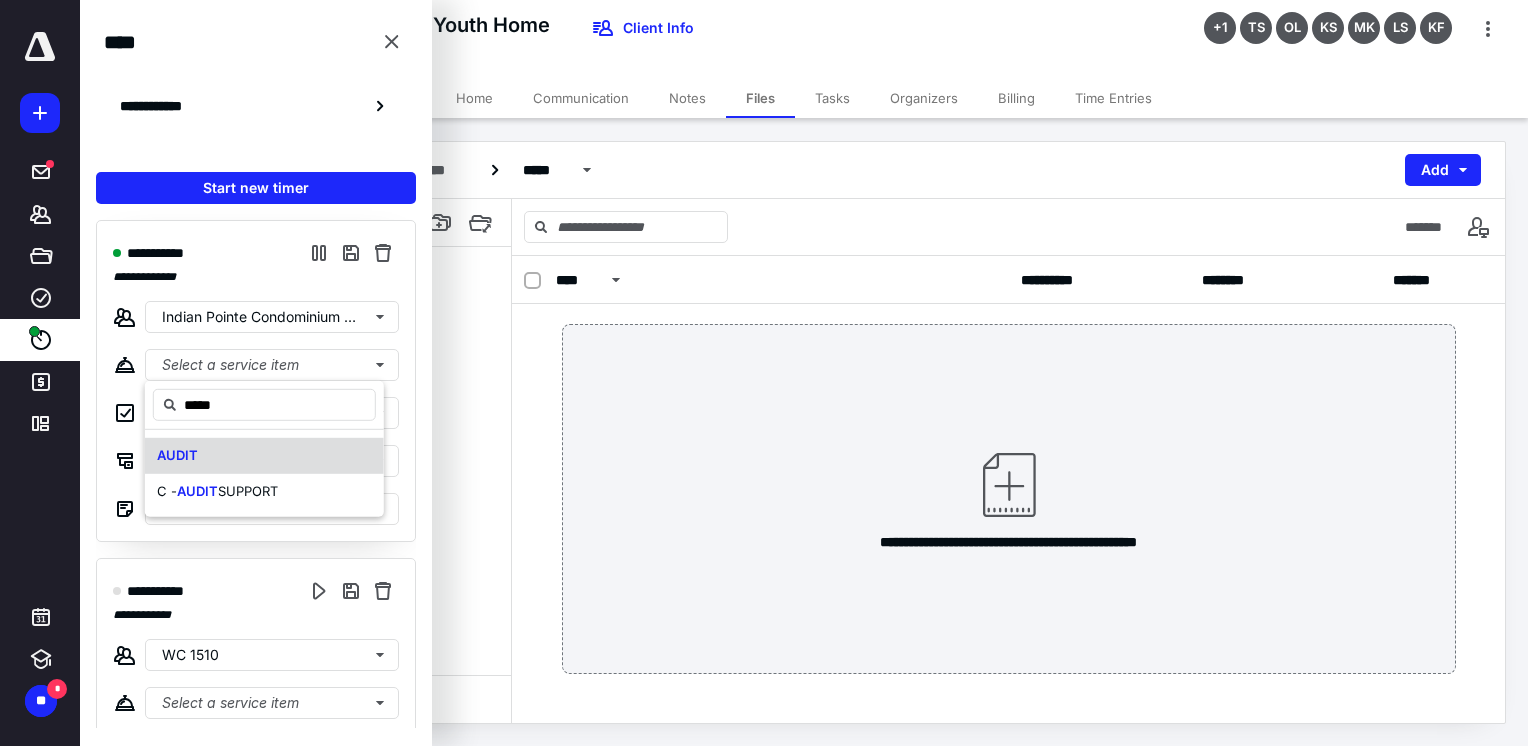 click on "AUDIT" at bounding box center [177, 456] 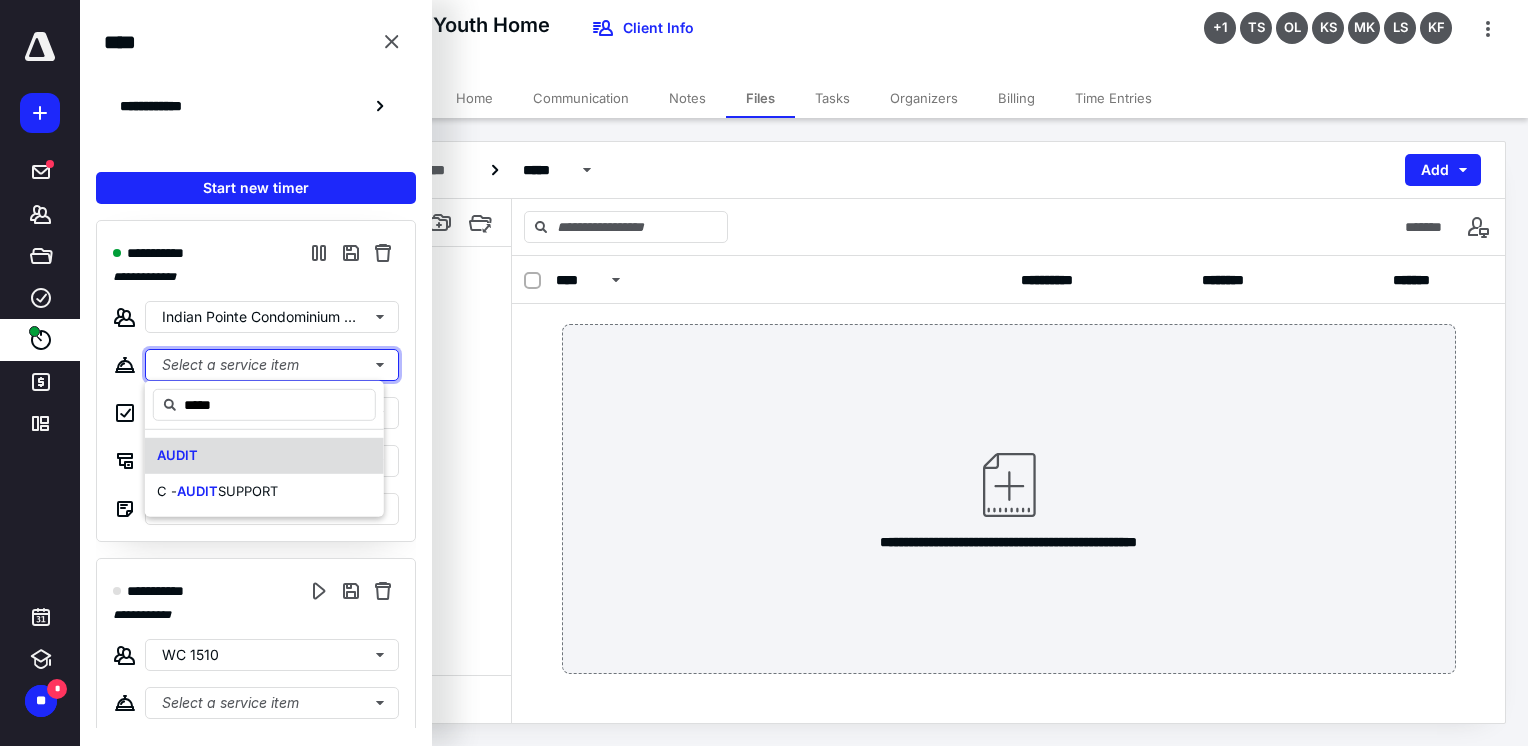 type 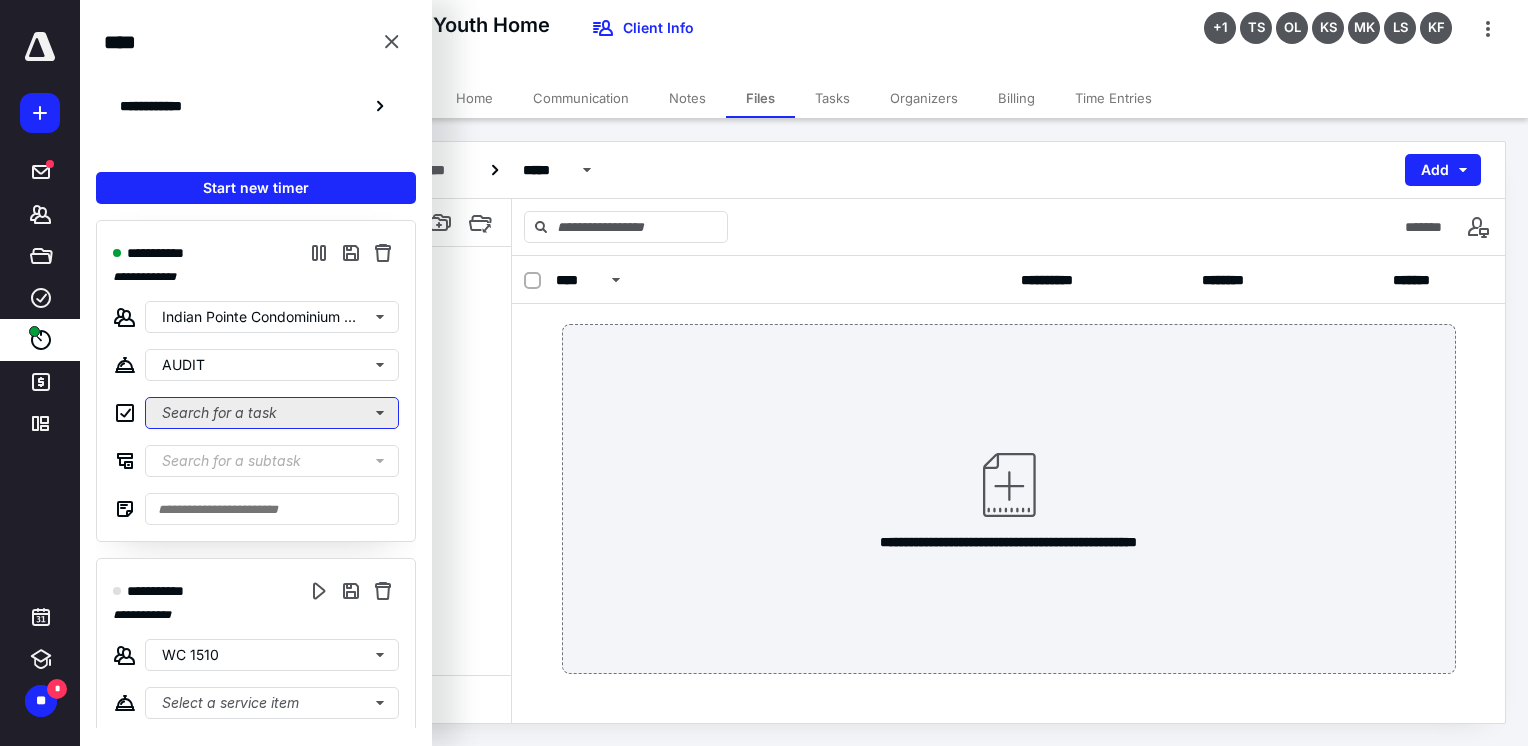 click on "Search for a task" at bounding box center (272, 413) 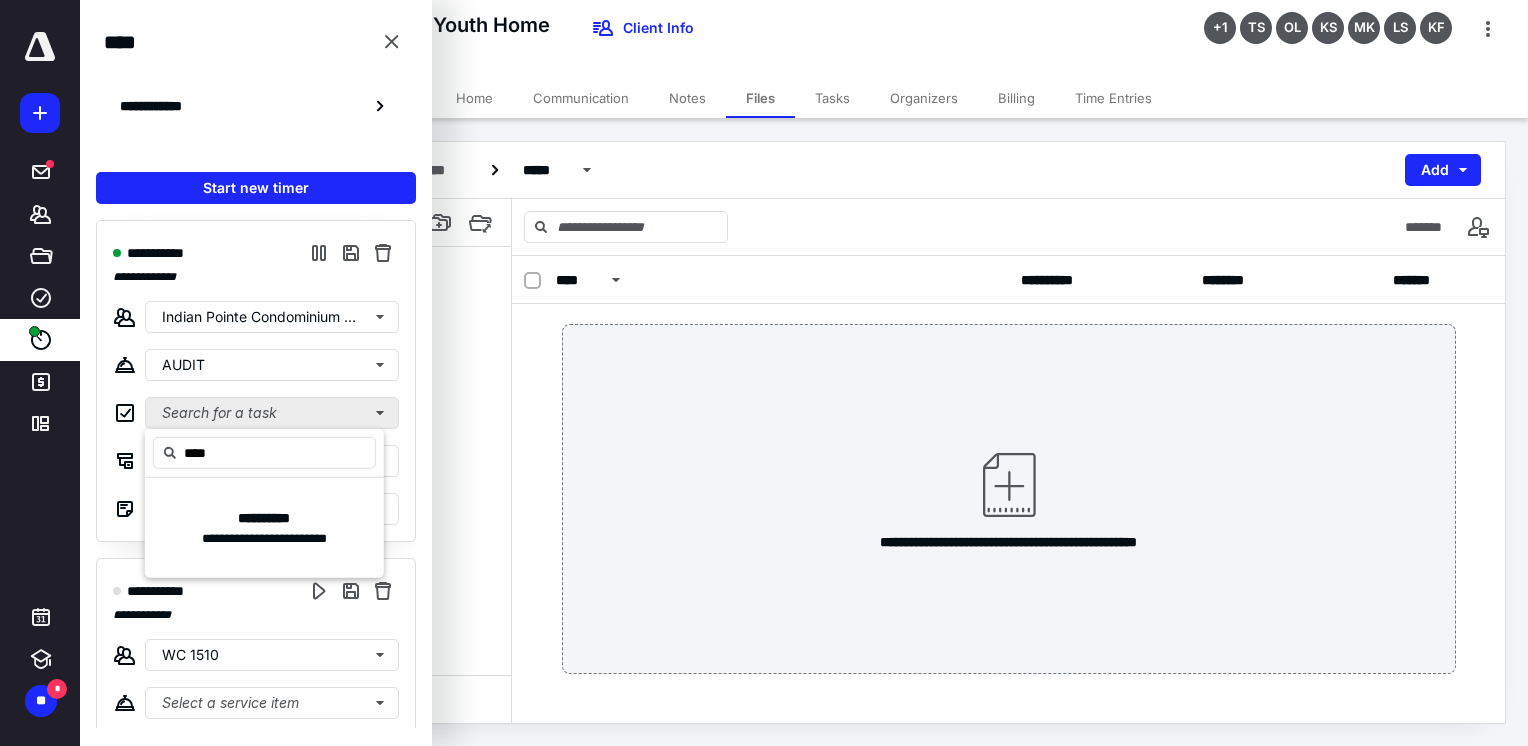 type on "*****" 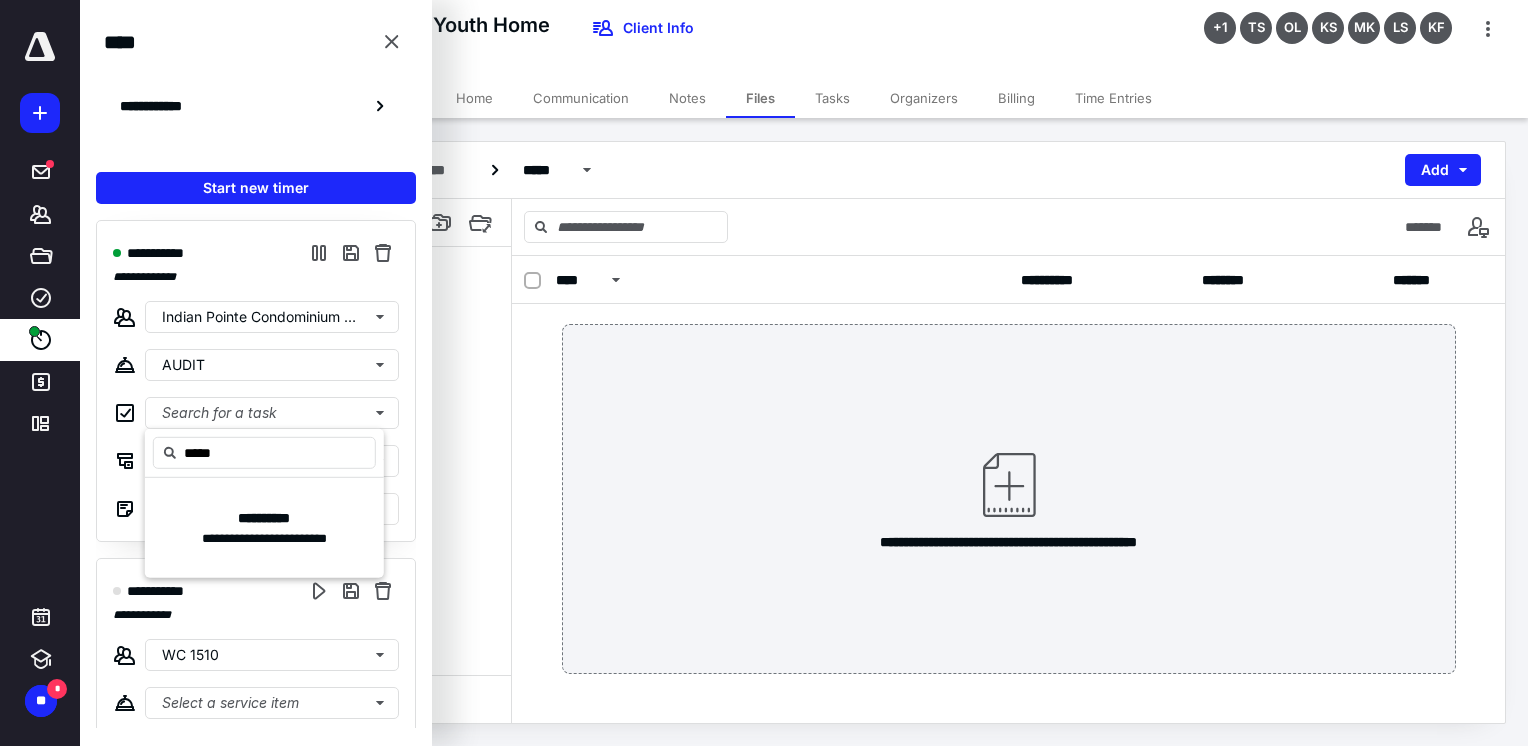drag, startPoint x: 224, startPoint y: 454, endPoint x: 144, endPoint y: 448, distance: 80.224686 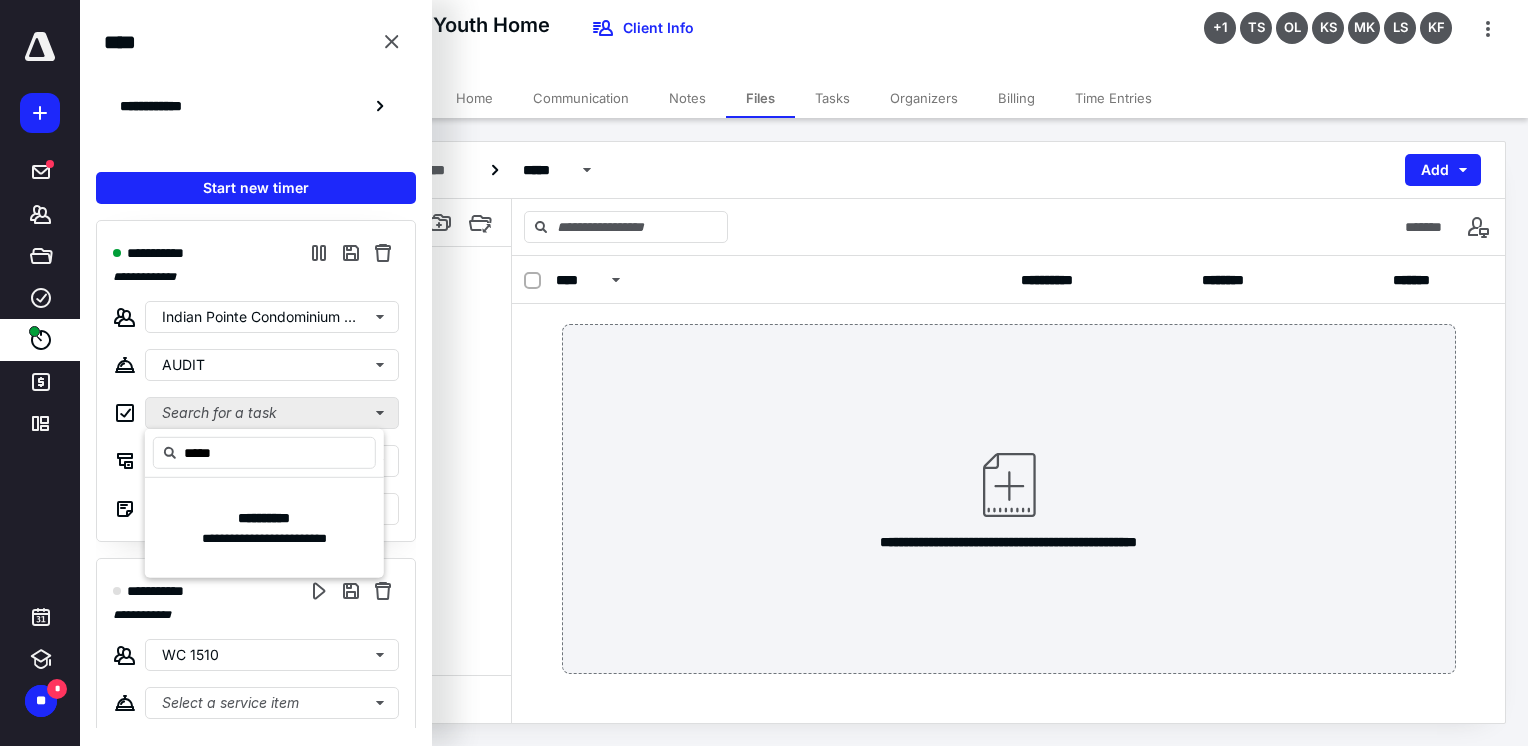 type 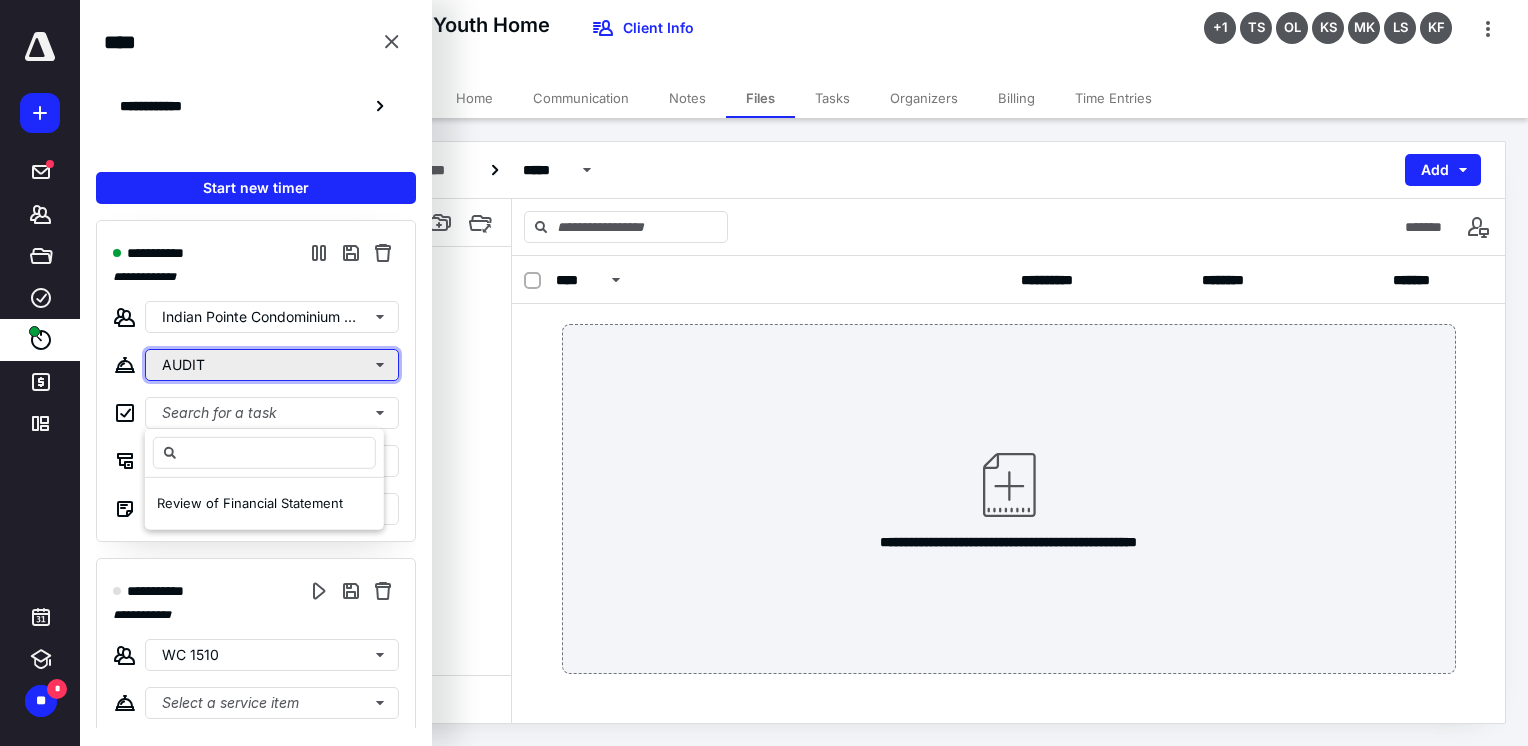 click on "AUDIT" at bounding box center [272, 365] 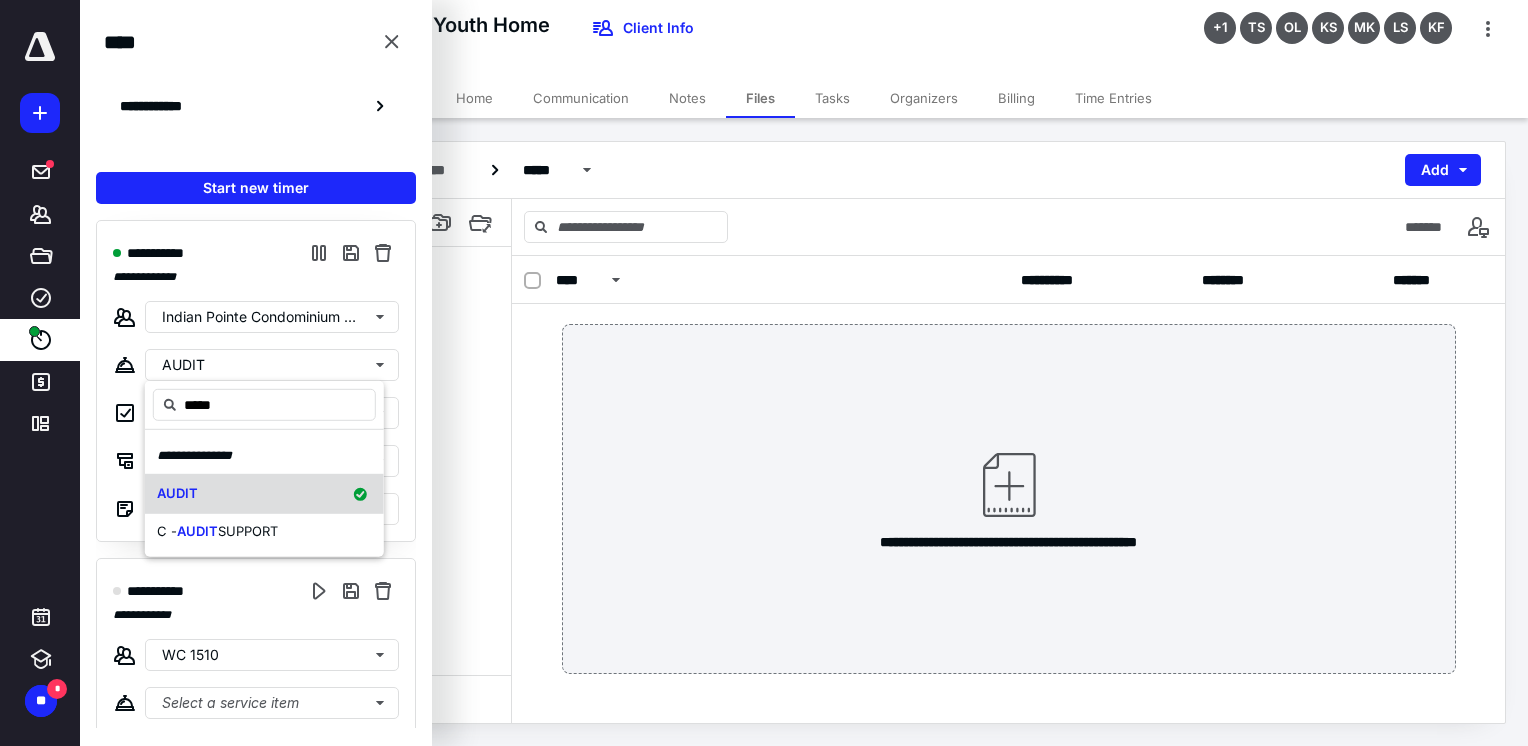 click on "AUDIT" at bounding box center (264, 493) 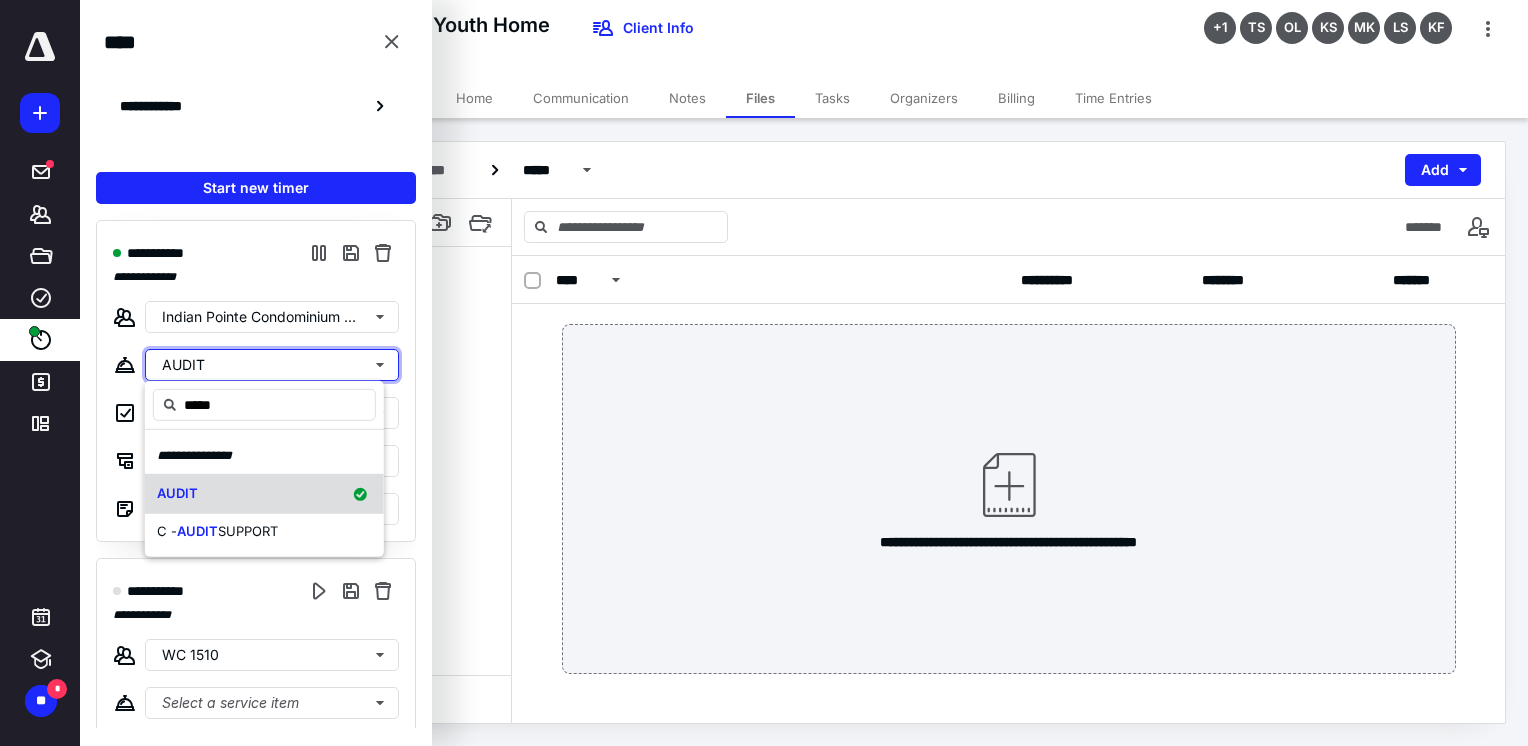 type 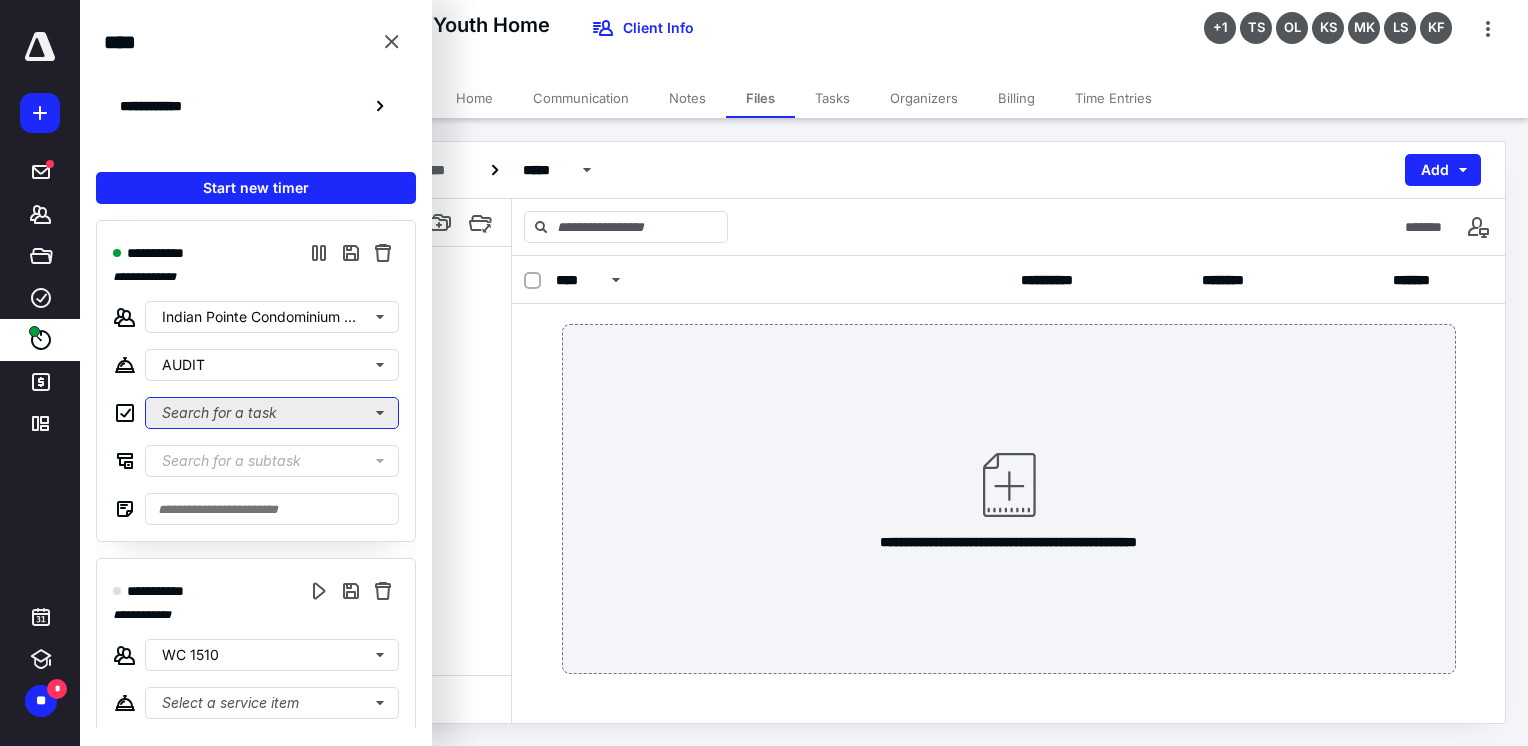 click on "Search for a task" at bounding box center (272, 413) 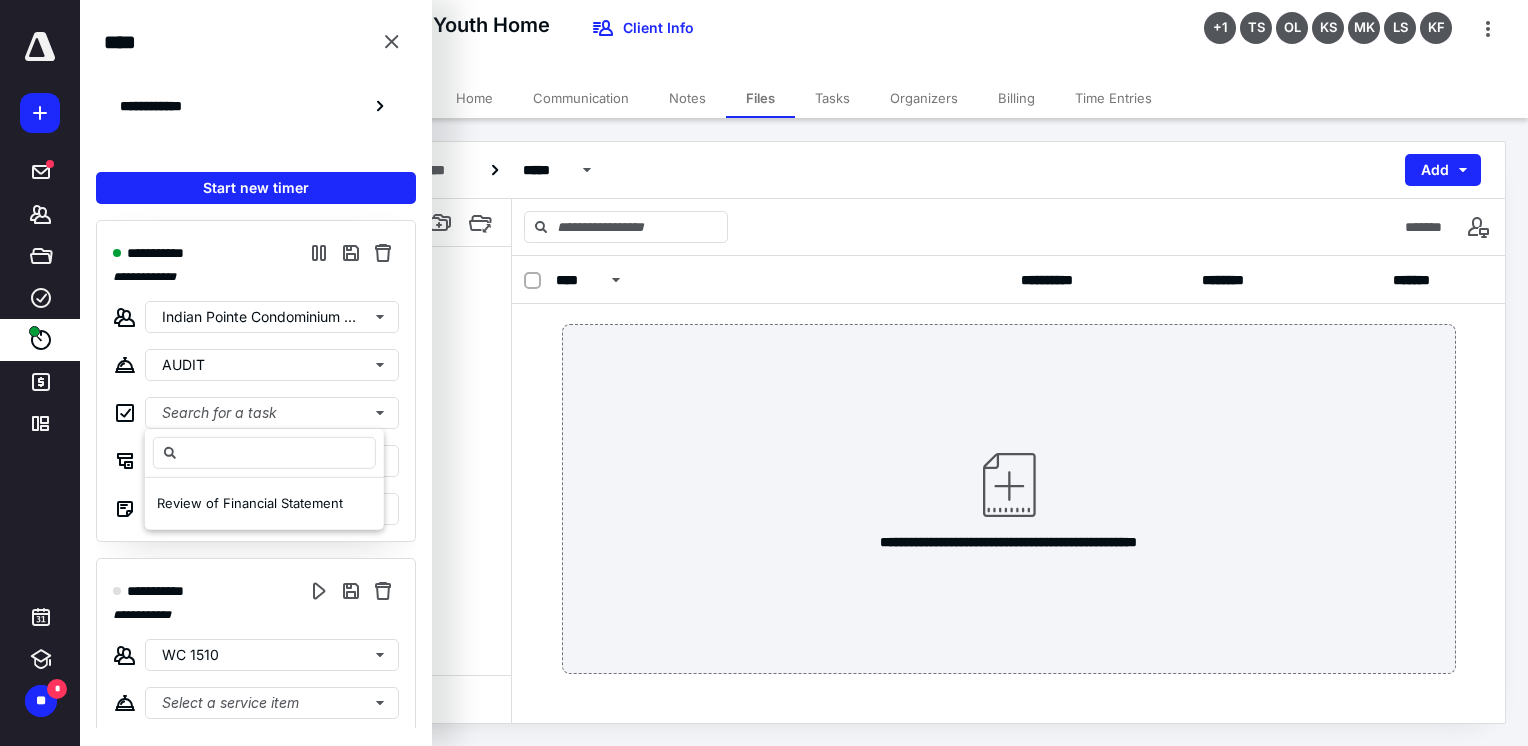 click on "**********" at bounding box center [256, 466] 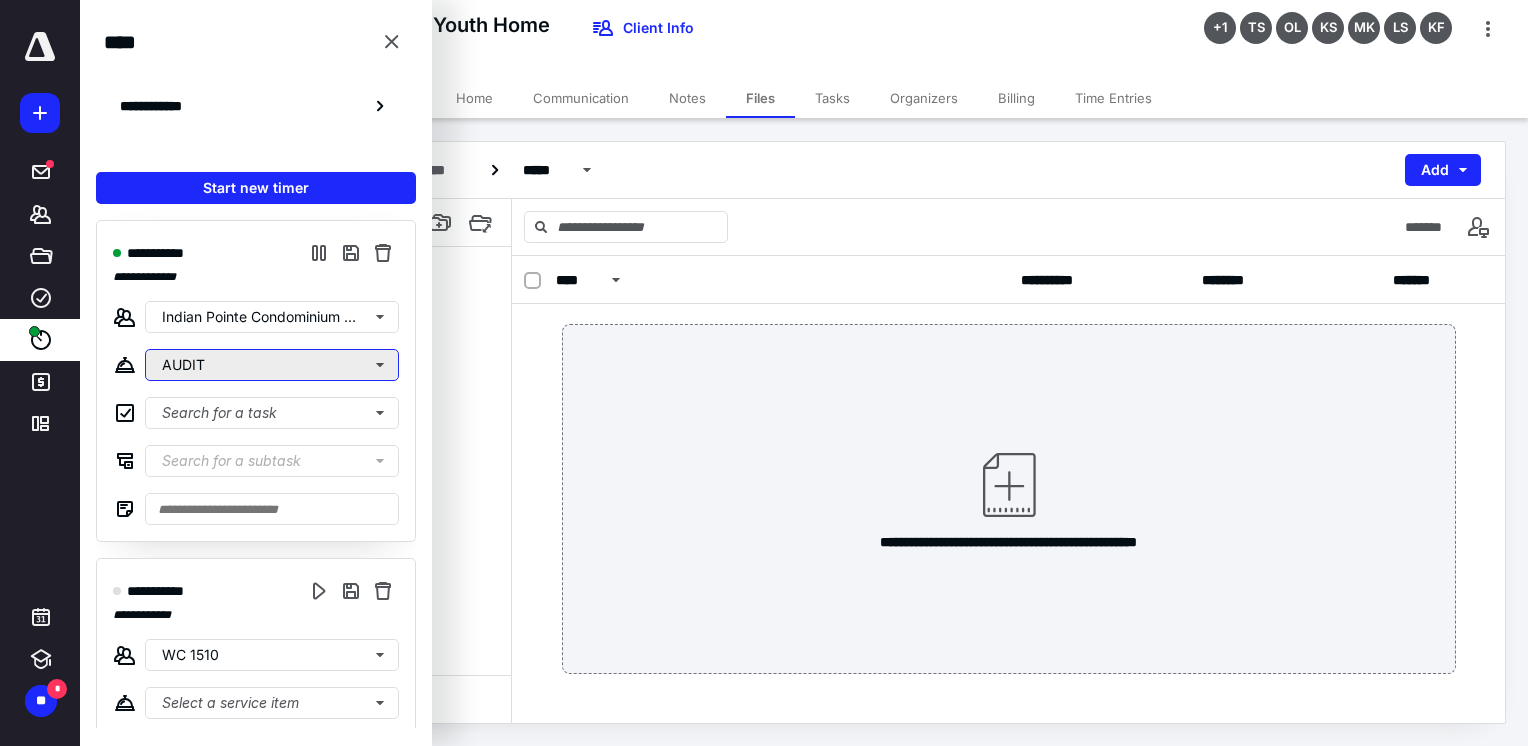 click on "AUDIT" at bounding box center [272, 365] 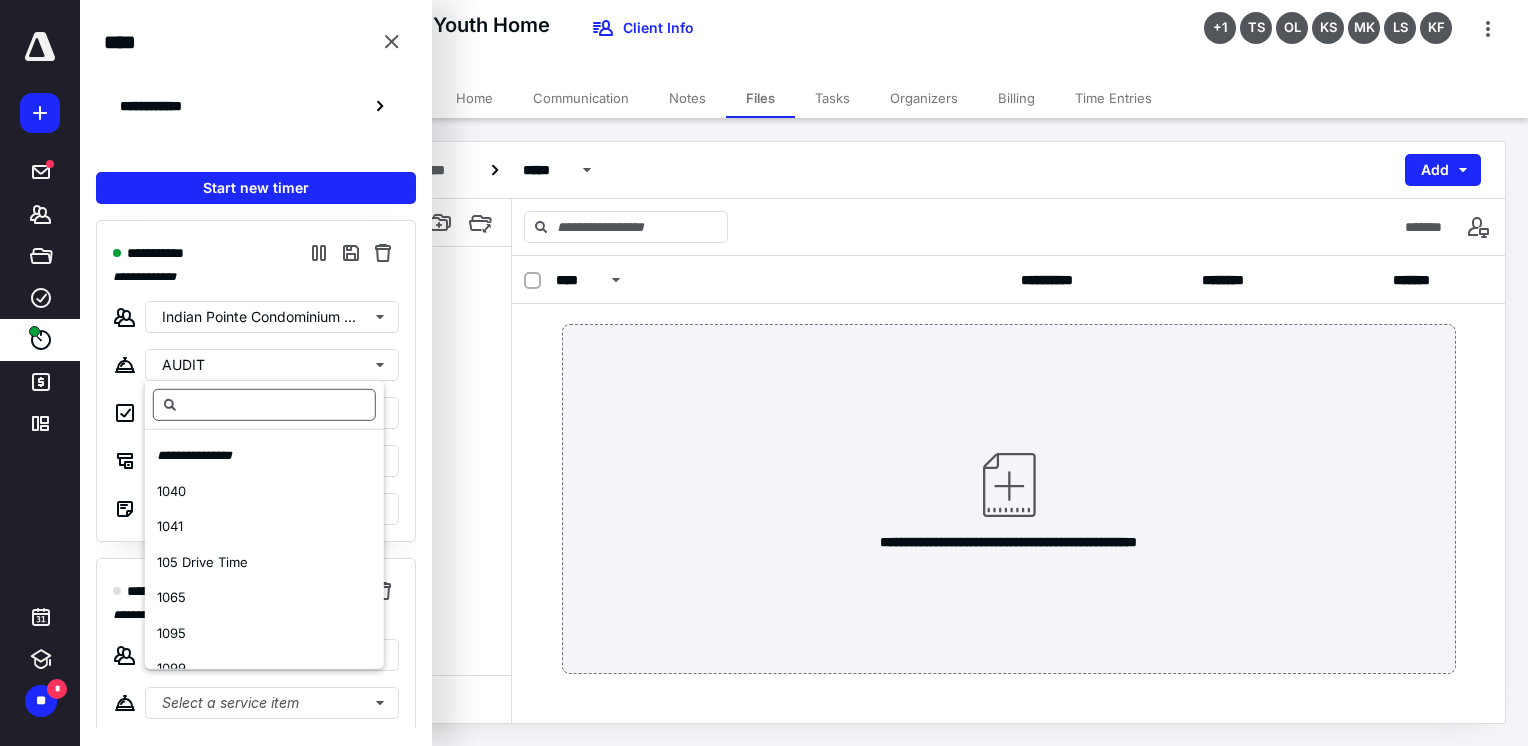 click at bounding box center (264, 405) 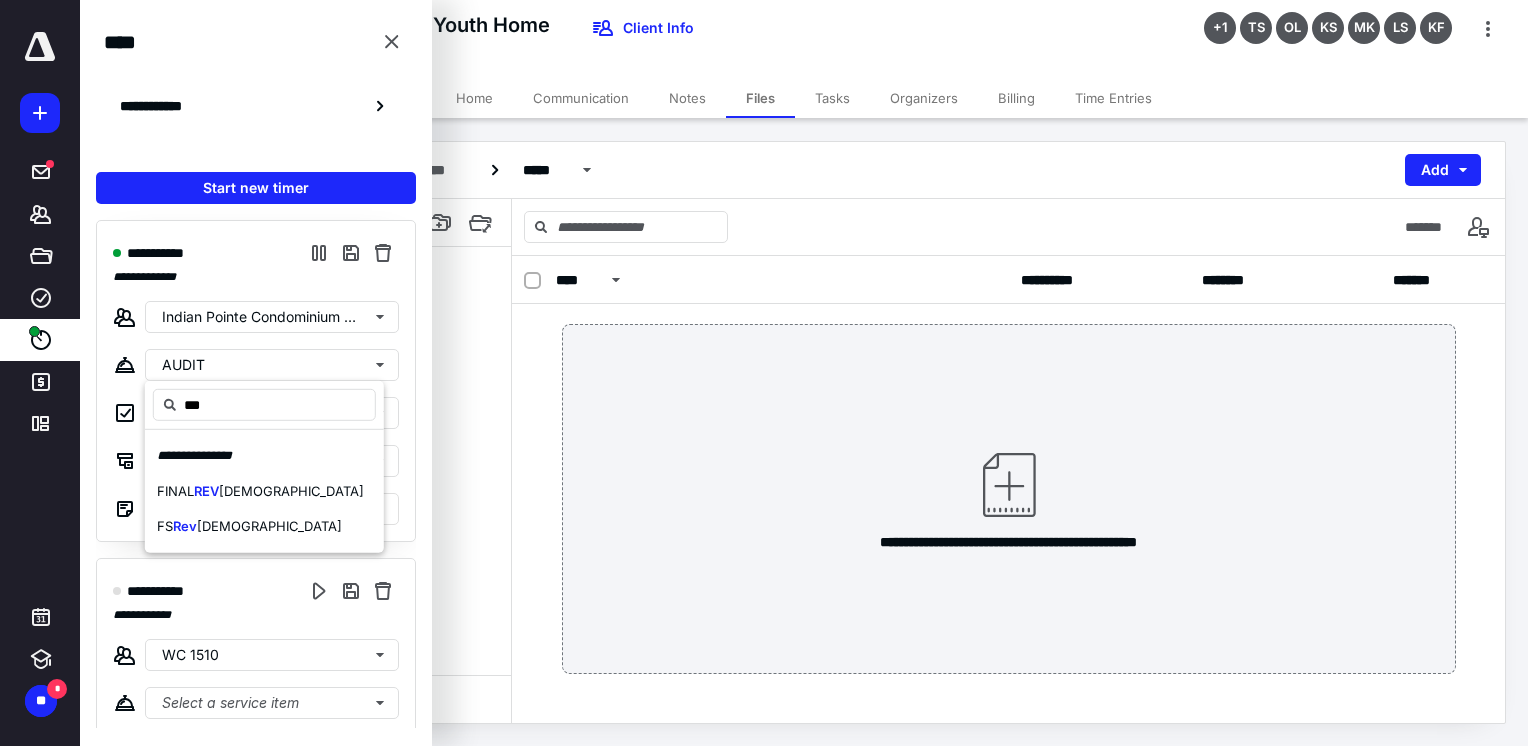 type on "***" 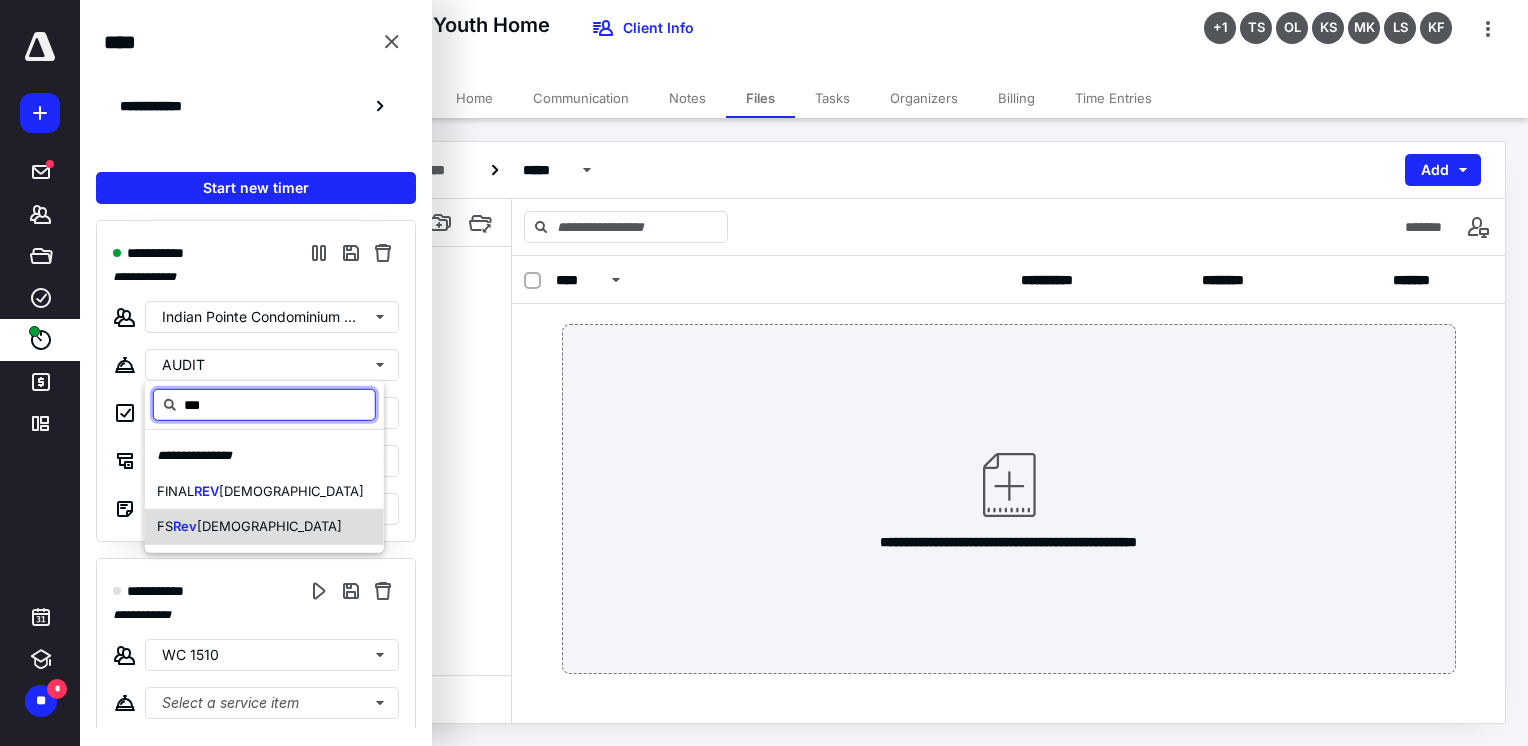 click on "Rev" at bounding box center (185, 526) 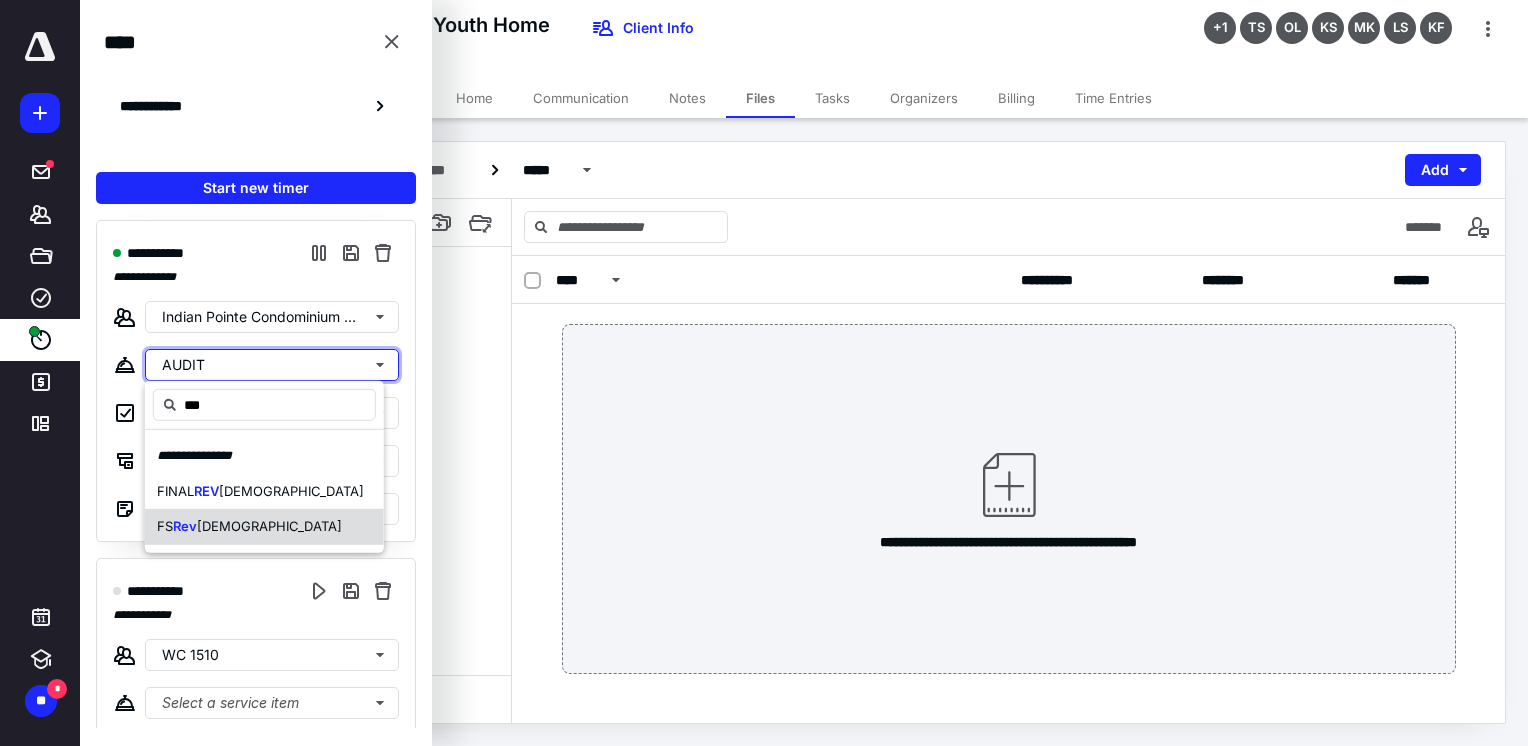 type 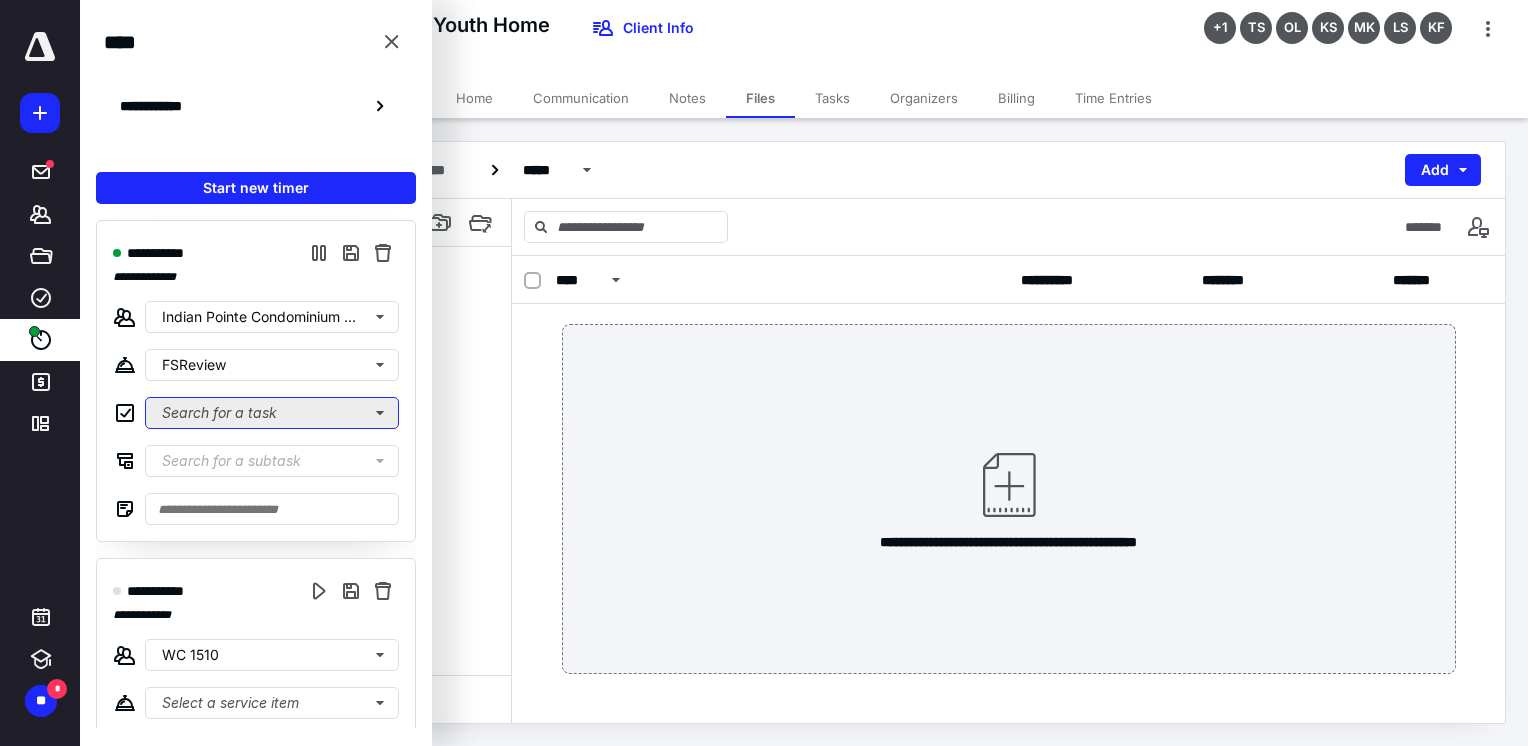 click on "Search for a task" at bounding box center [272, 413] 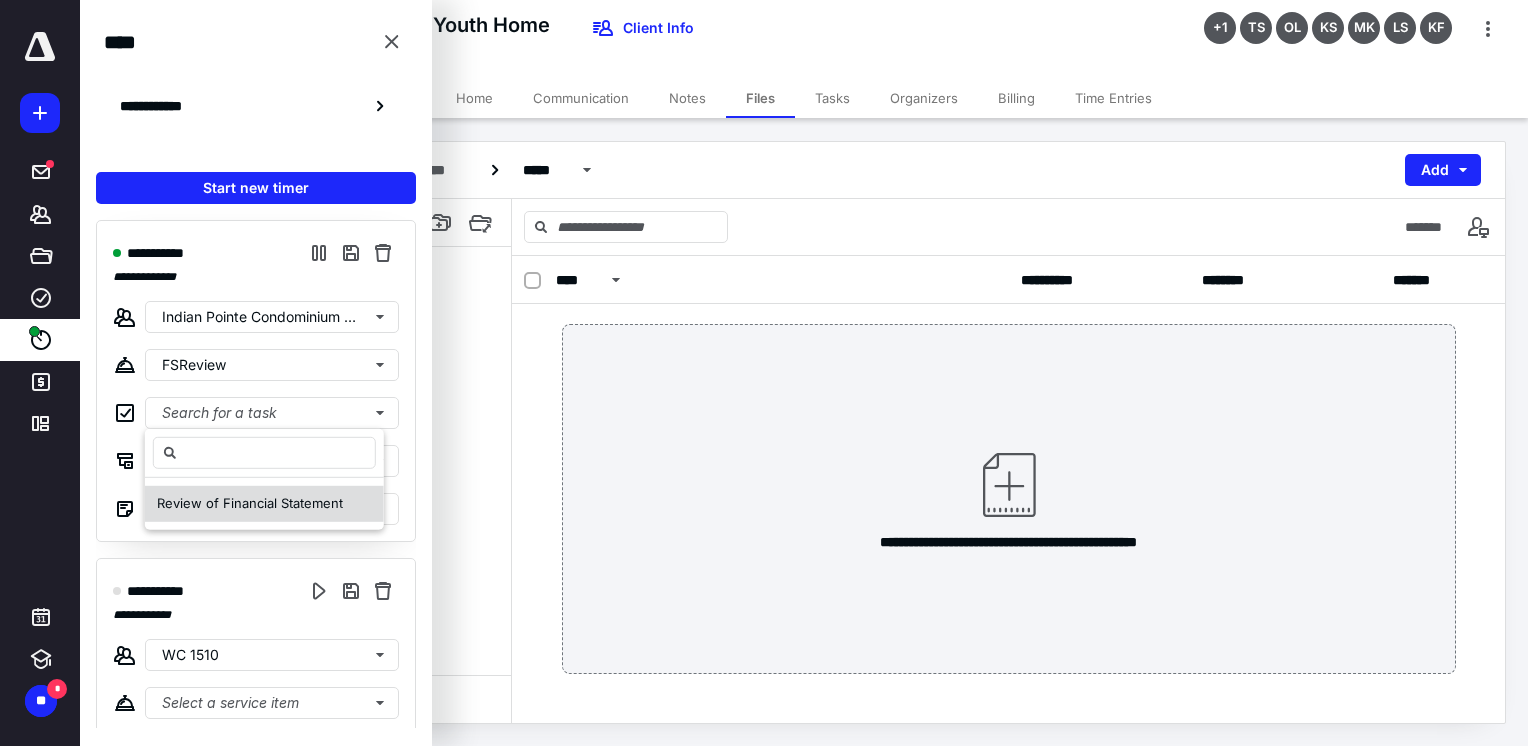 click on "Review of Financial Statement" at bounding box center (250, 503) 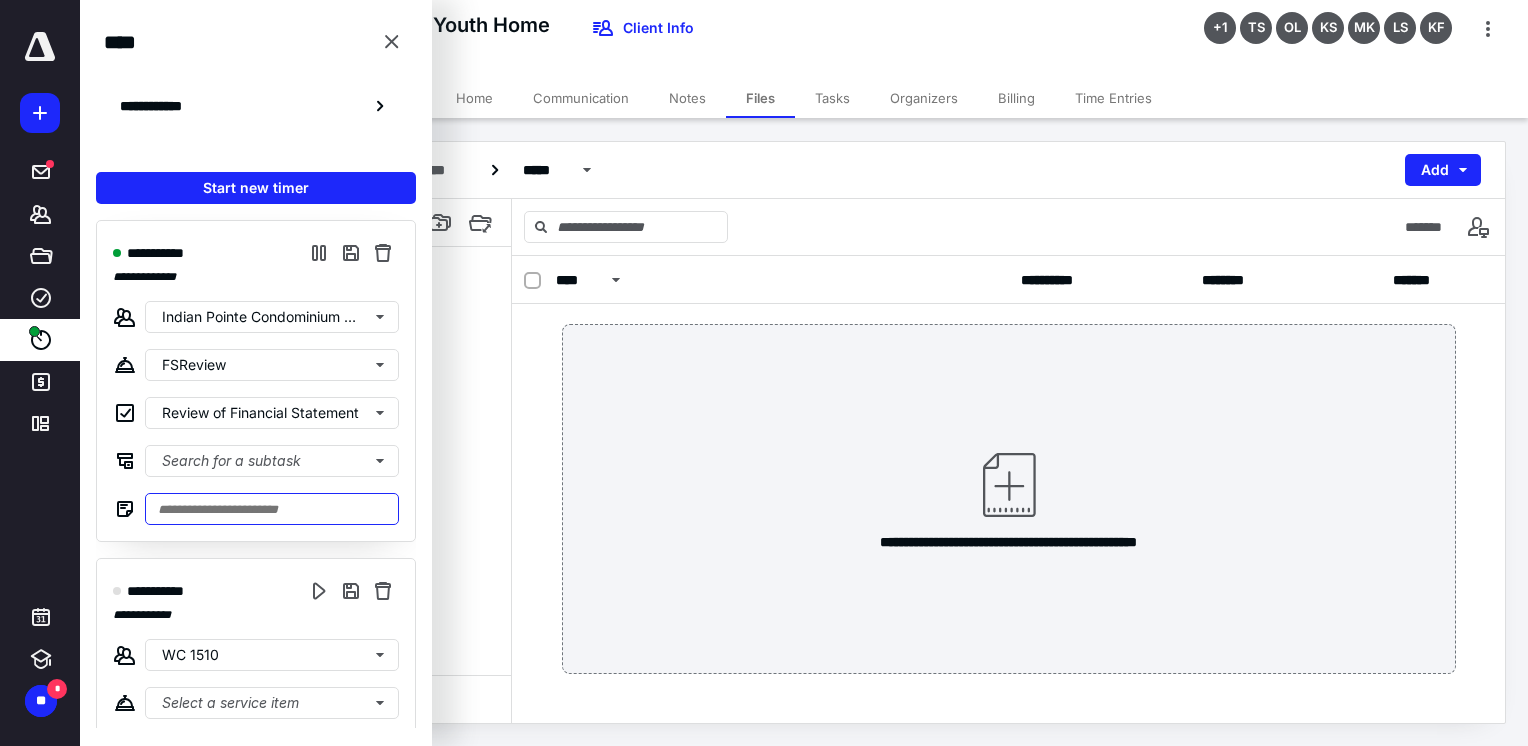 click at bounding box center [272, 509] 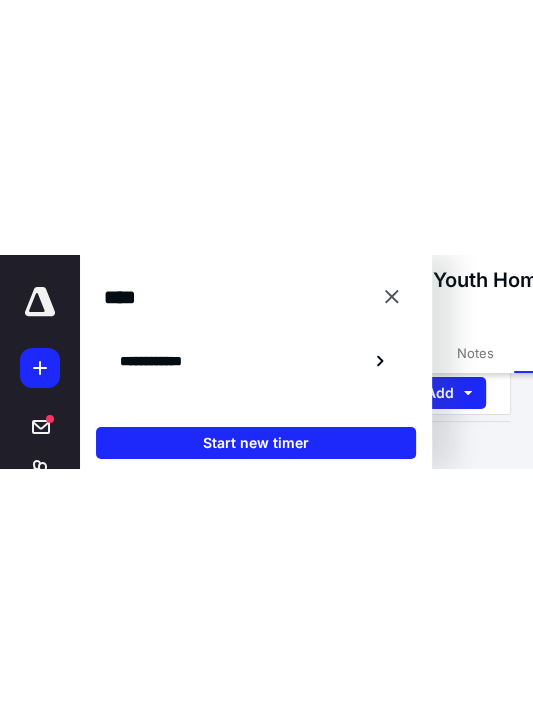 scroll, scrollTop: 15, scrollLeft: 0, axis: vertical 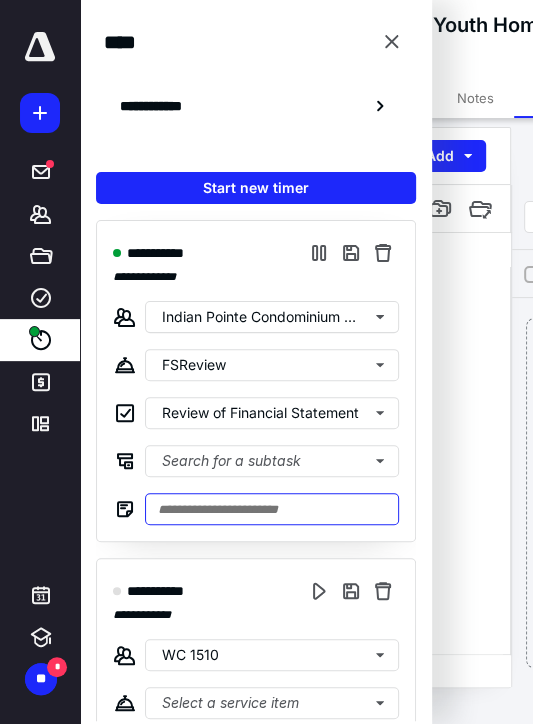click at bounding box center [272, 509] 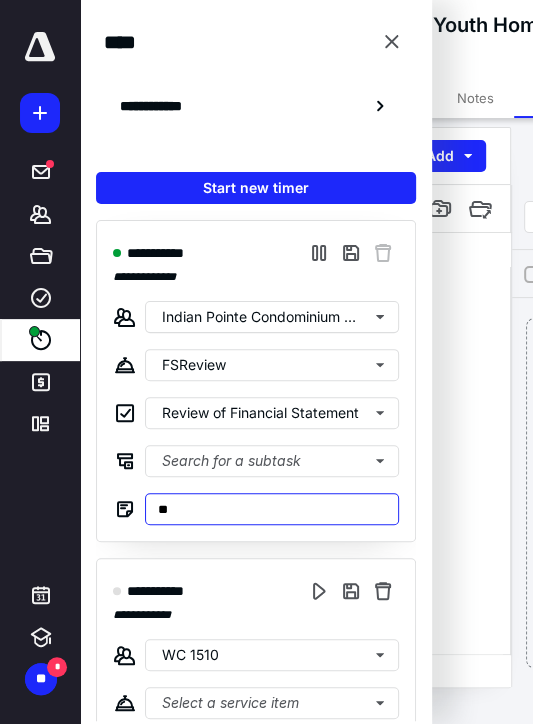 type on "*" 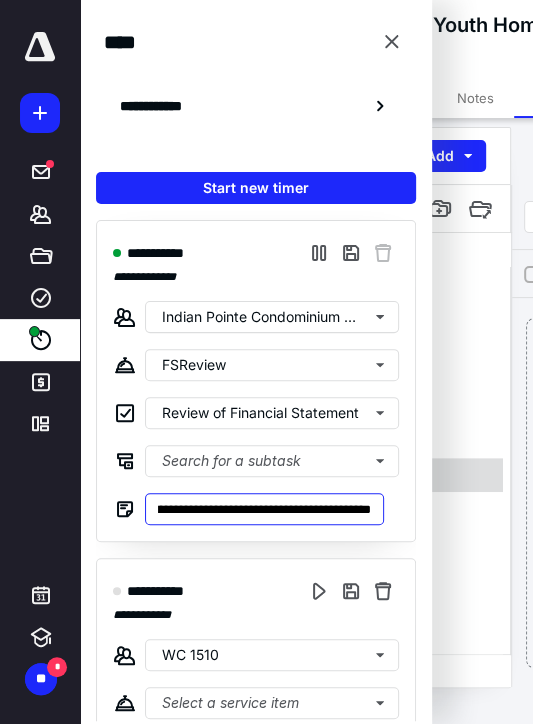 scroll, scrollTop: 0, scrollLeft: 956, axis: horizontal 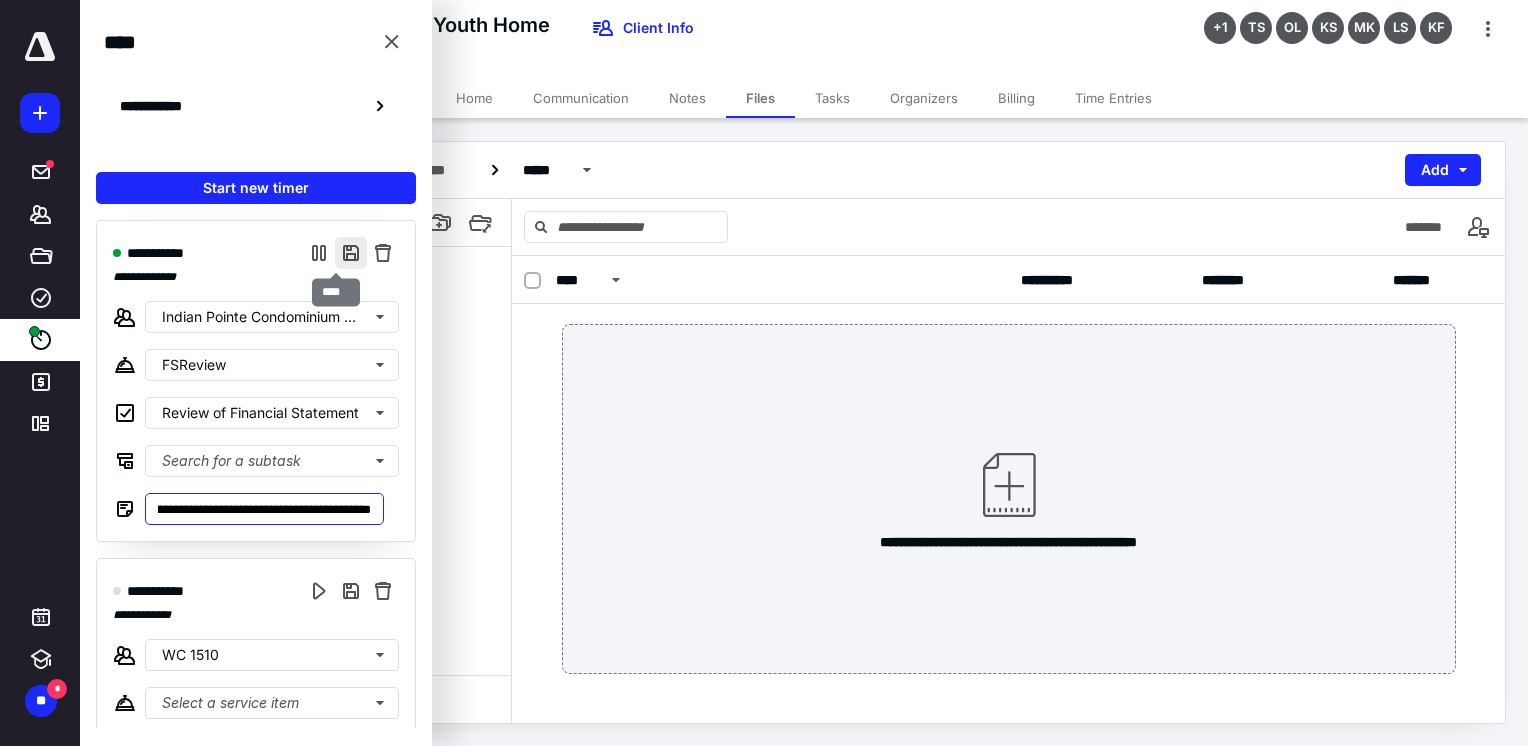 type on "**********" 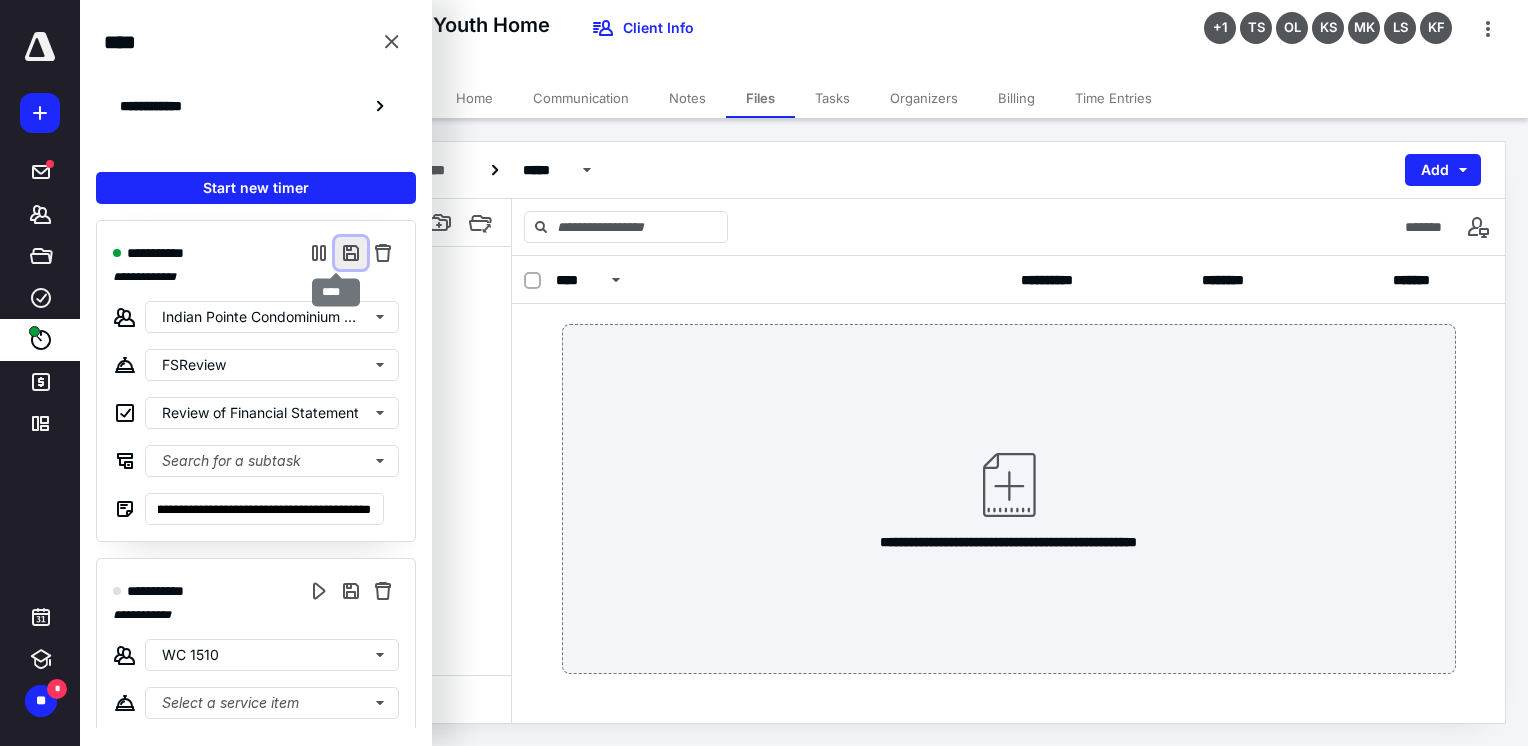 click at bounding box center (351, 253) 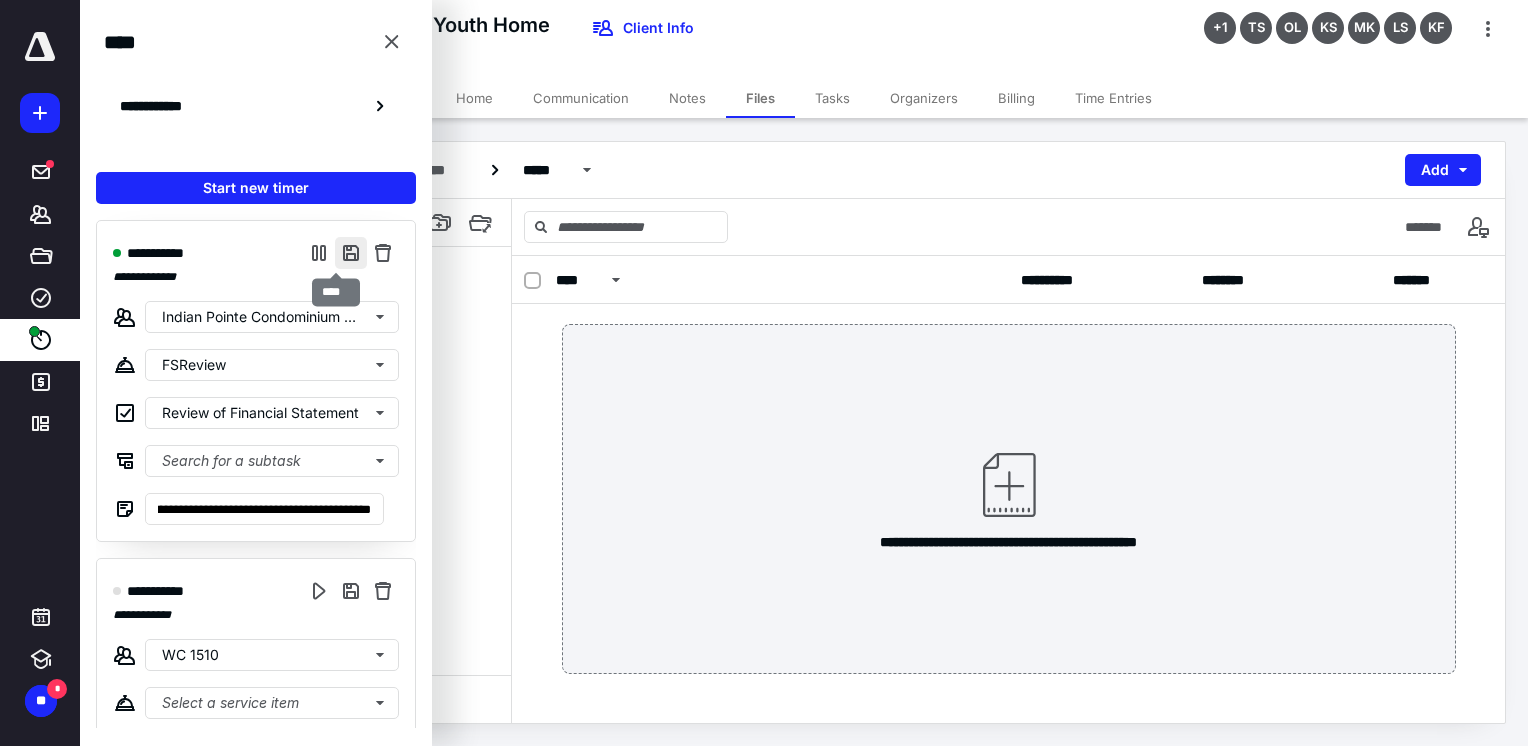 scroll, scrollTop: 0, scrollLeft: 0, axis: both 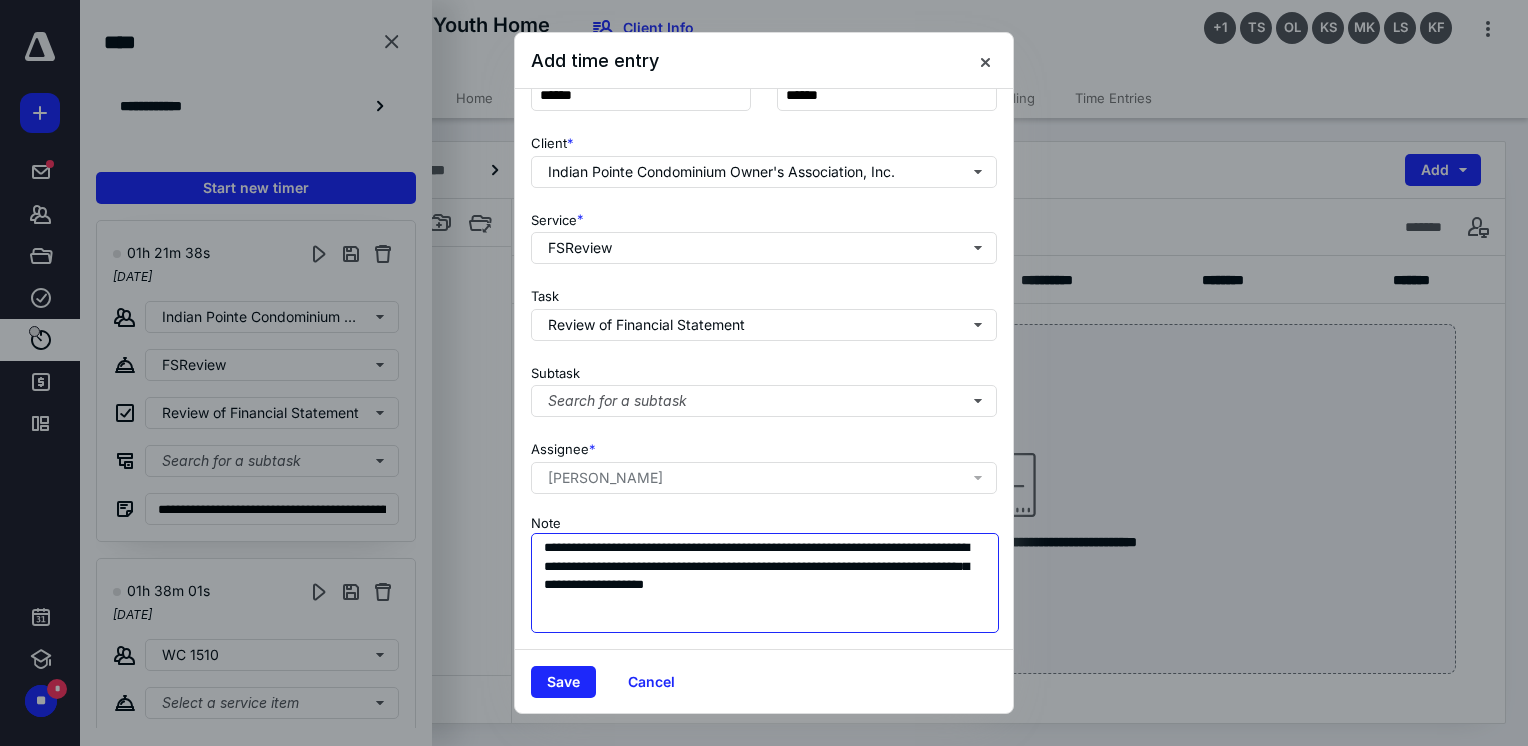 click on "**********" at bounding box center [765, 583] 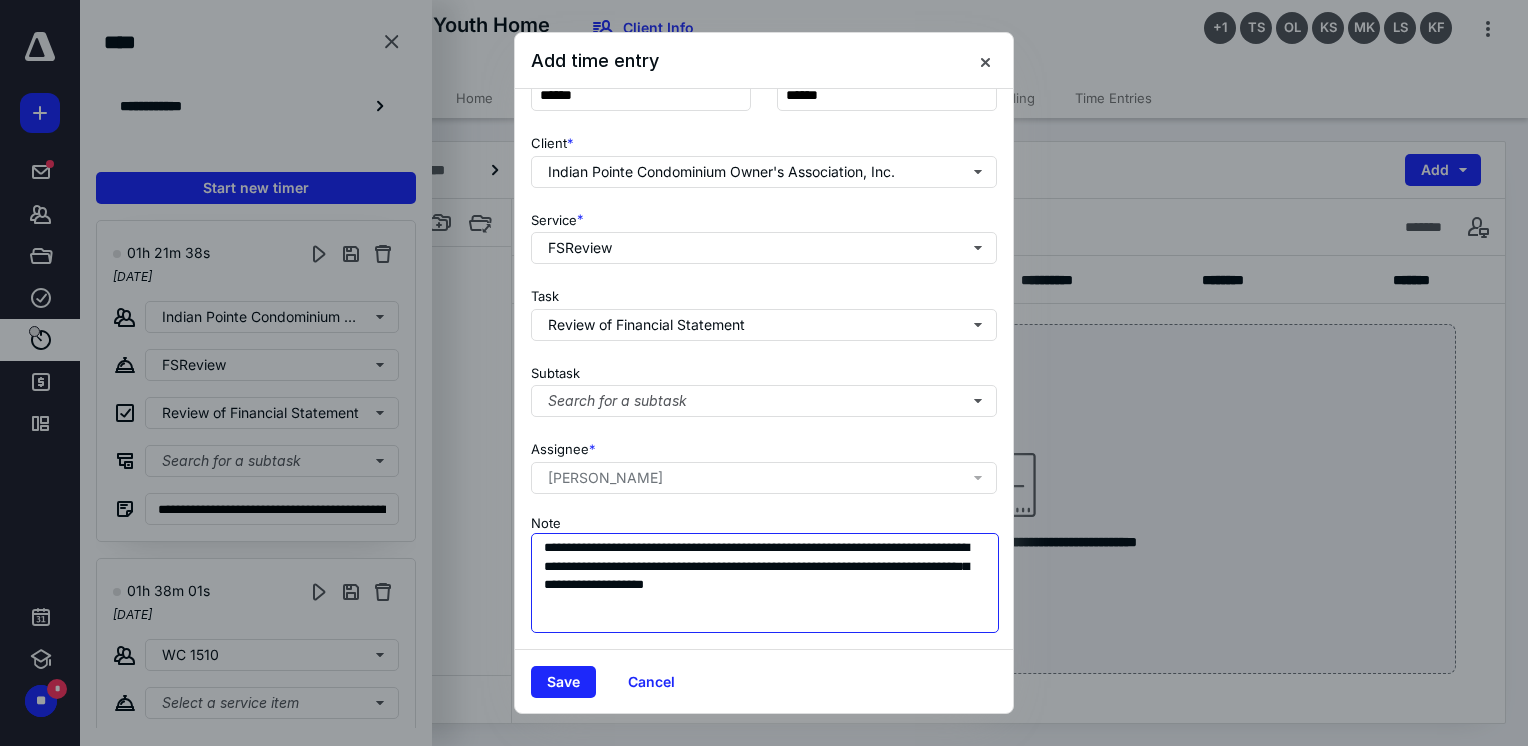 drag, startPoint x: 896, startPoint y: 554, endPoint x: 912, endPoint y: 530, distance: 28.84441 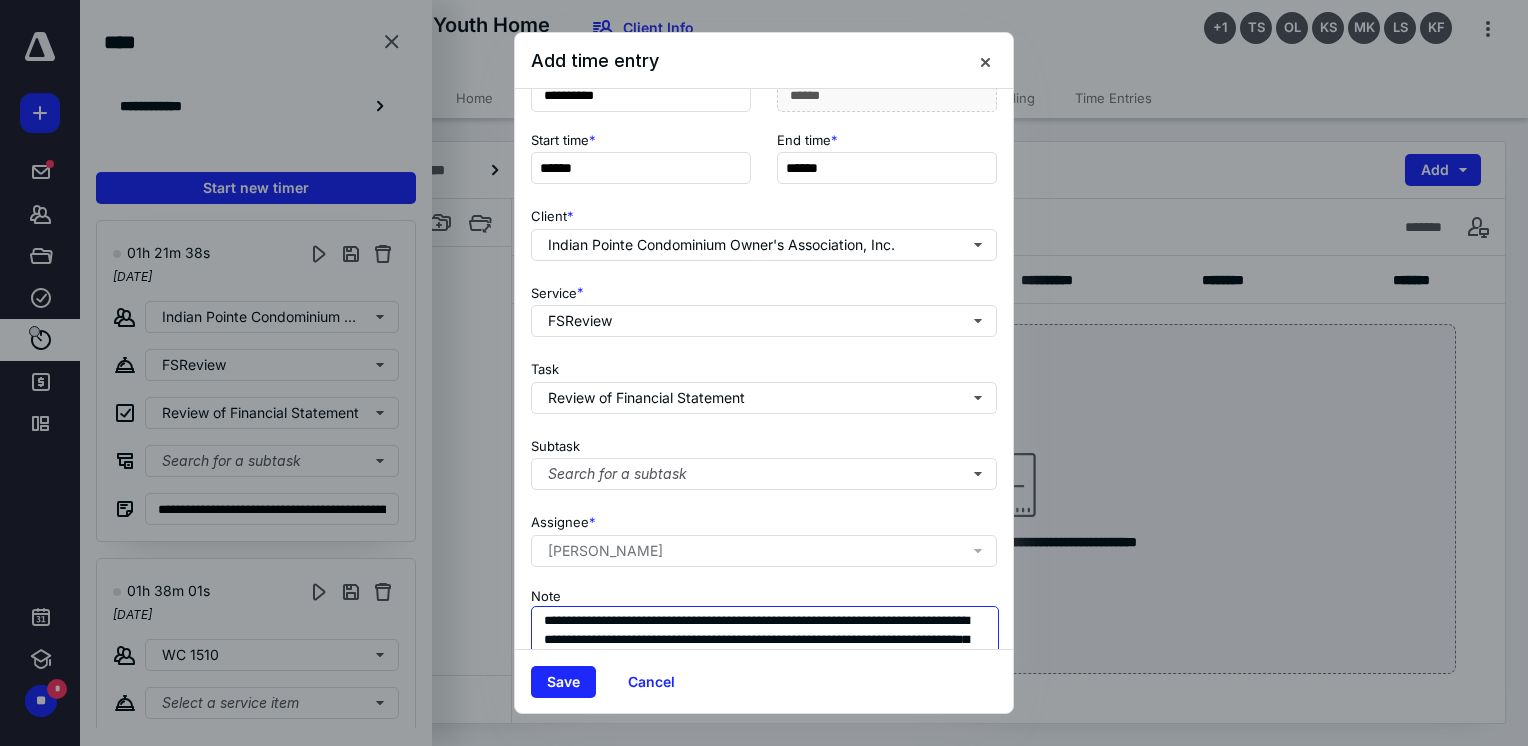 scroll, scrollTop: 0, scrollLeft: 0, axis: both 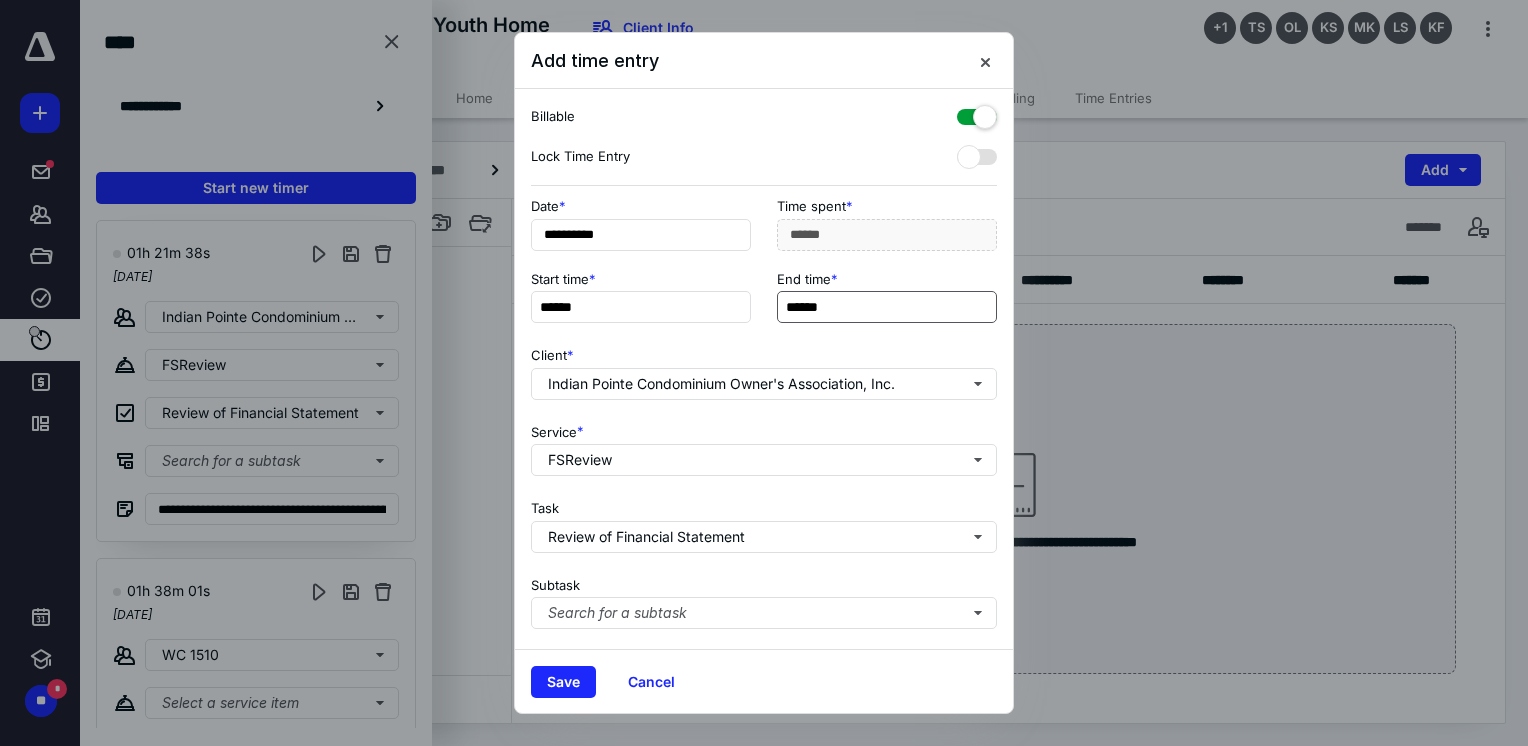 type on "**********" 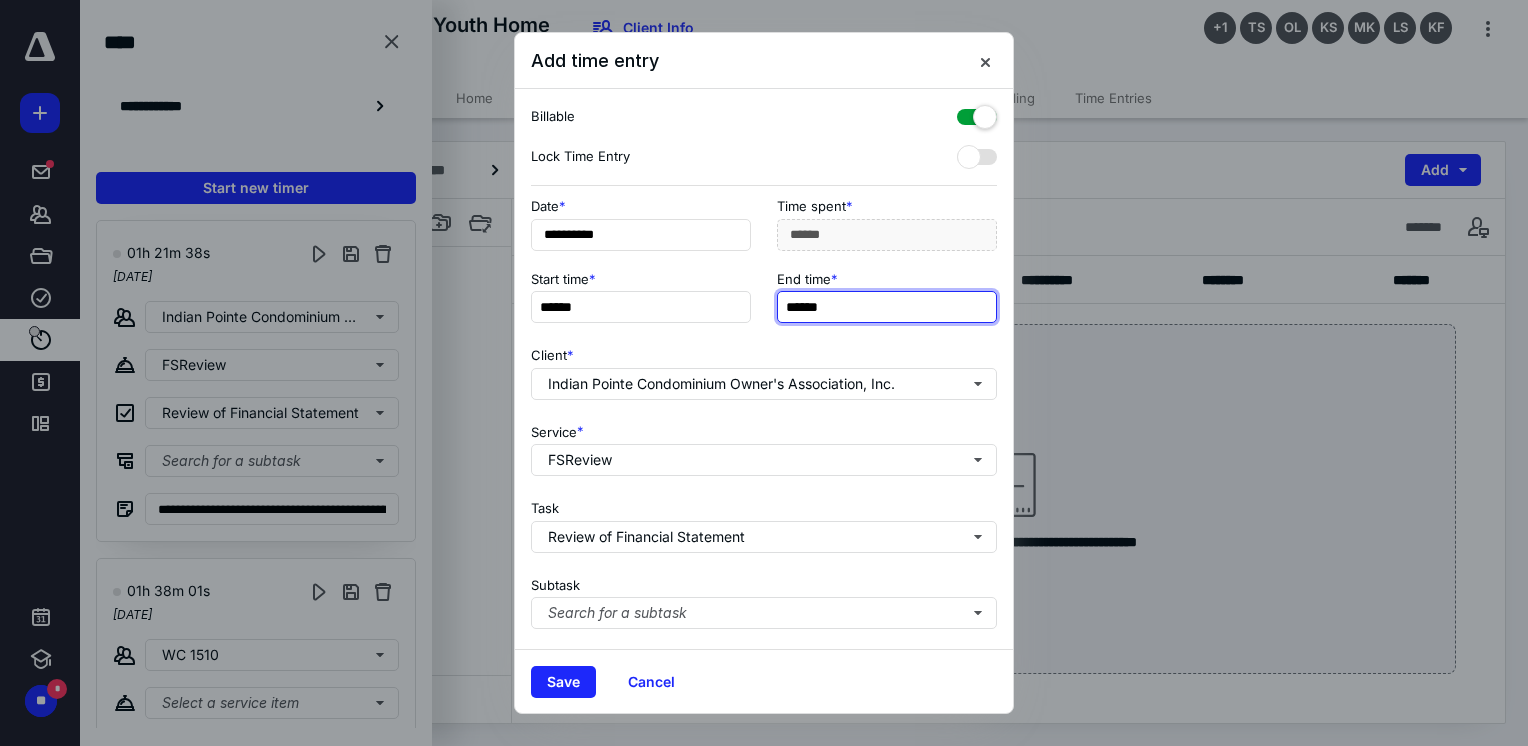 click on "******" at bounding box center [887, 307] 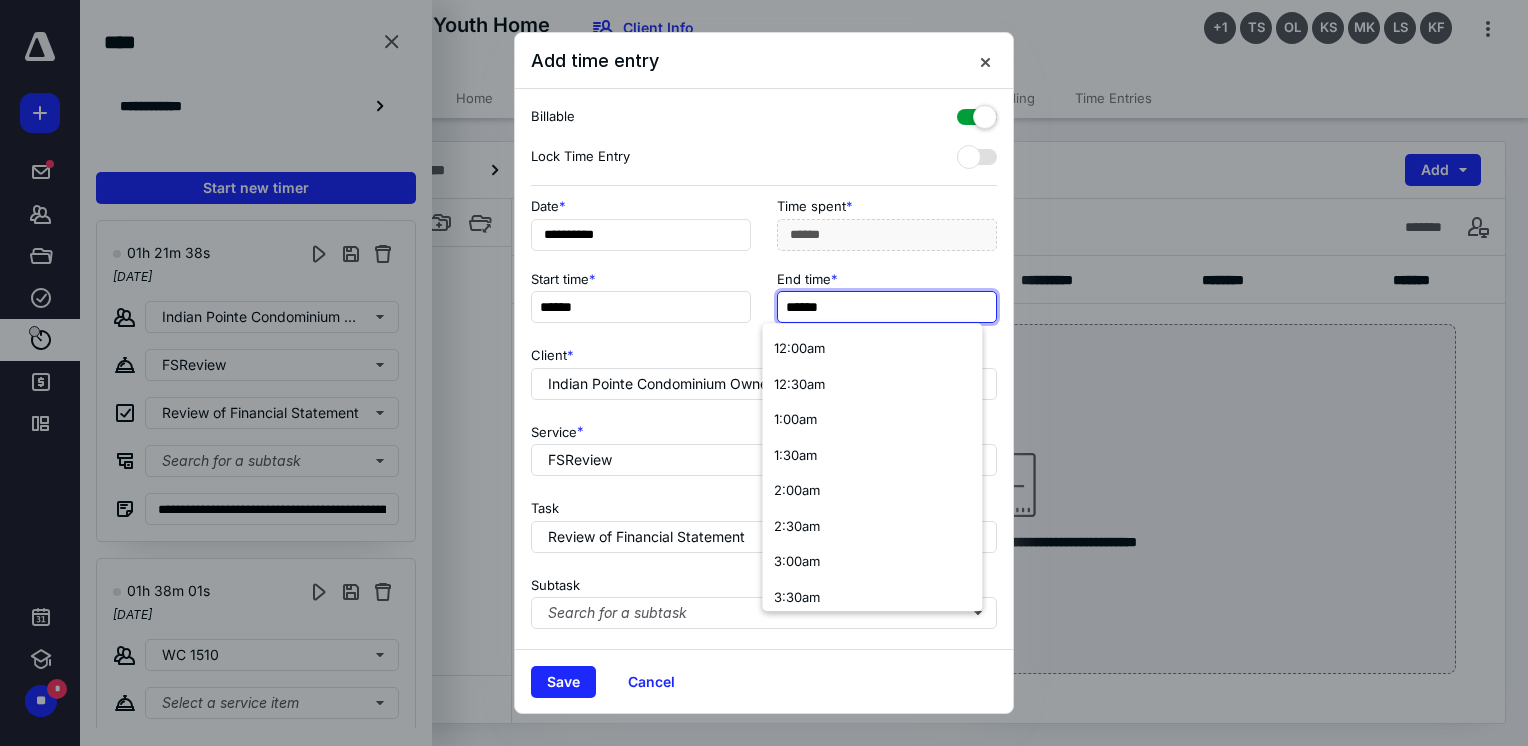 click on "******" at bounding box center (887, 307) 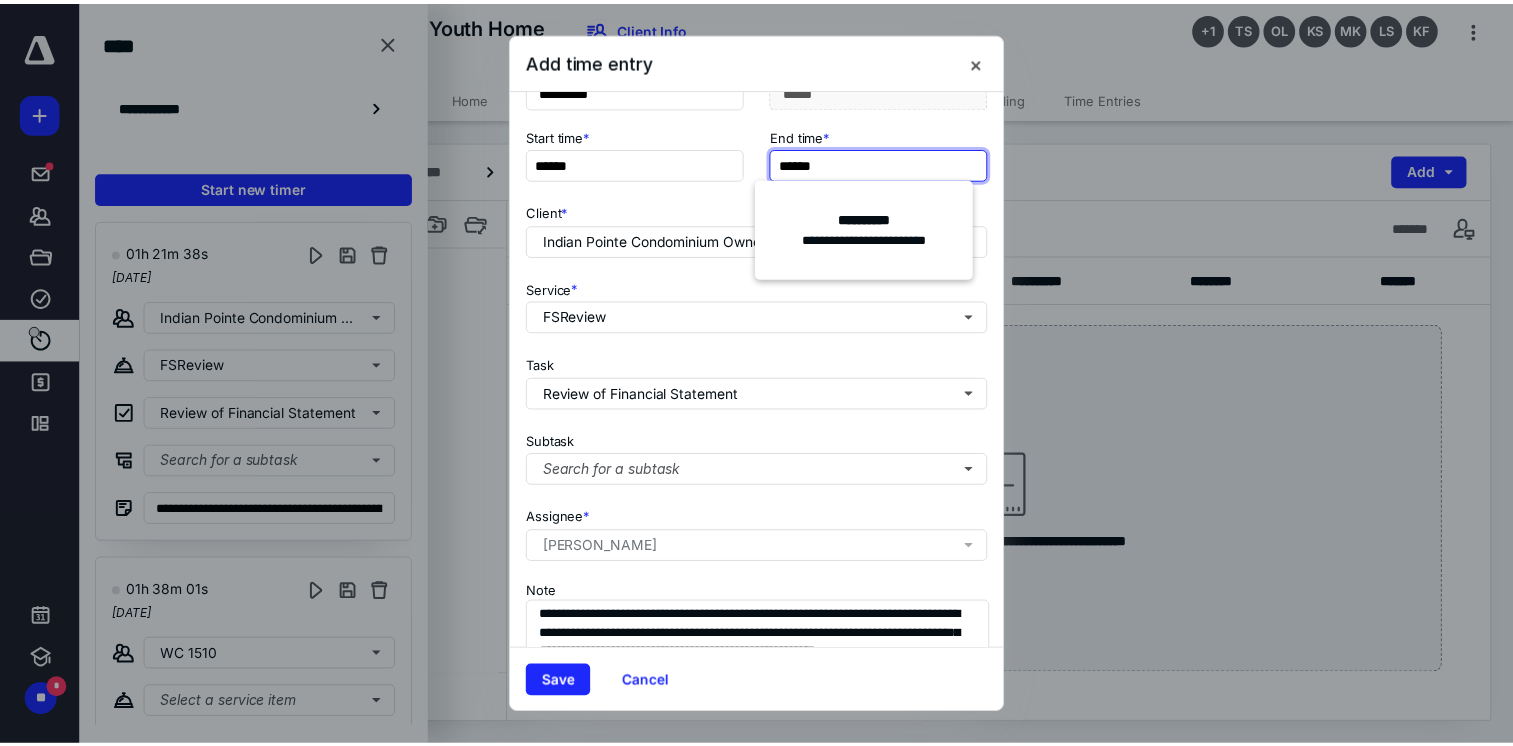 scroll, scrollTop: 227, scrollLeft: 0, axis: vertical 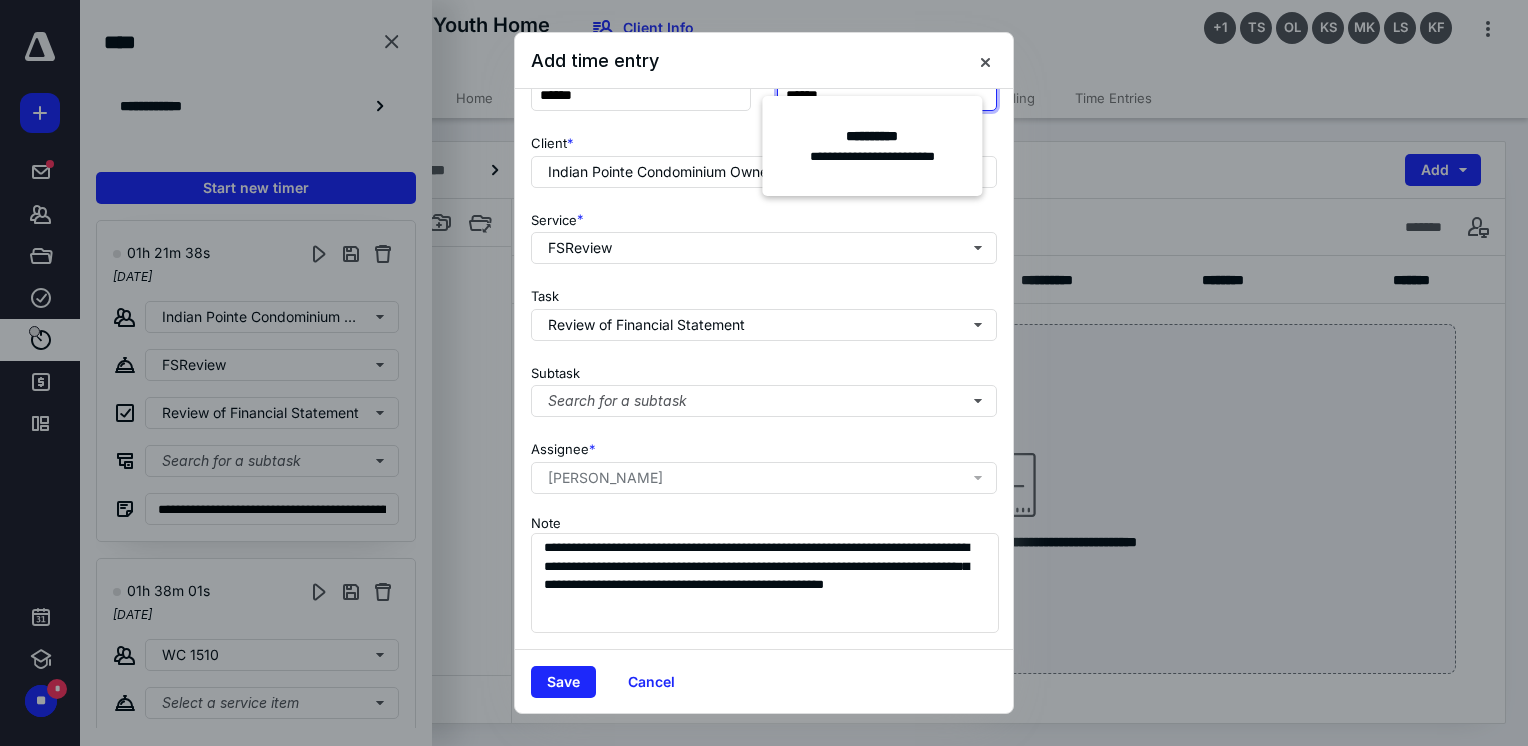 type on "******" 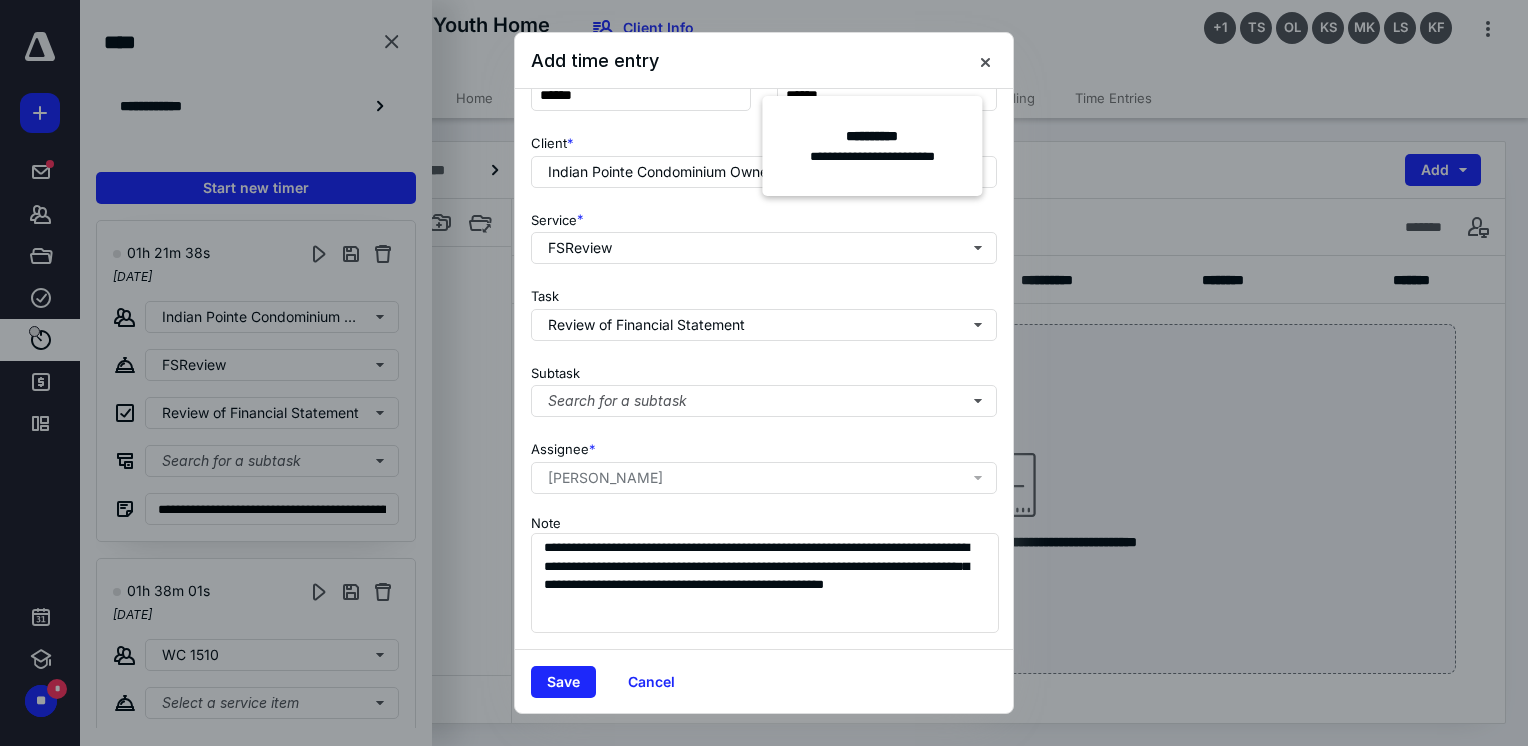 type on "******" 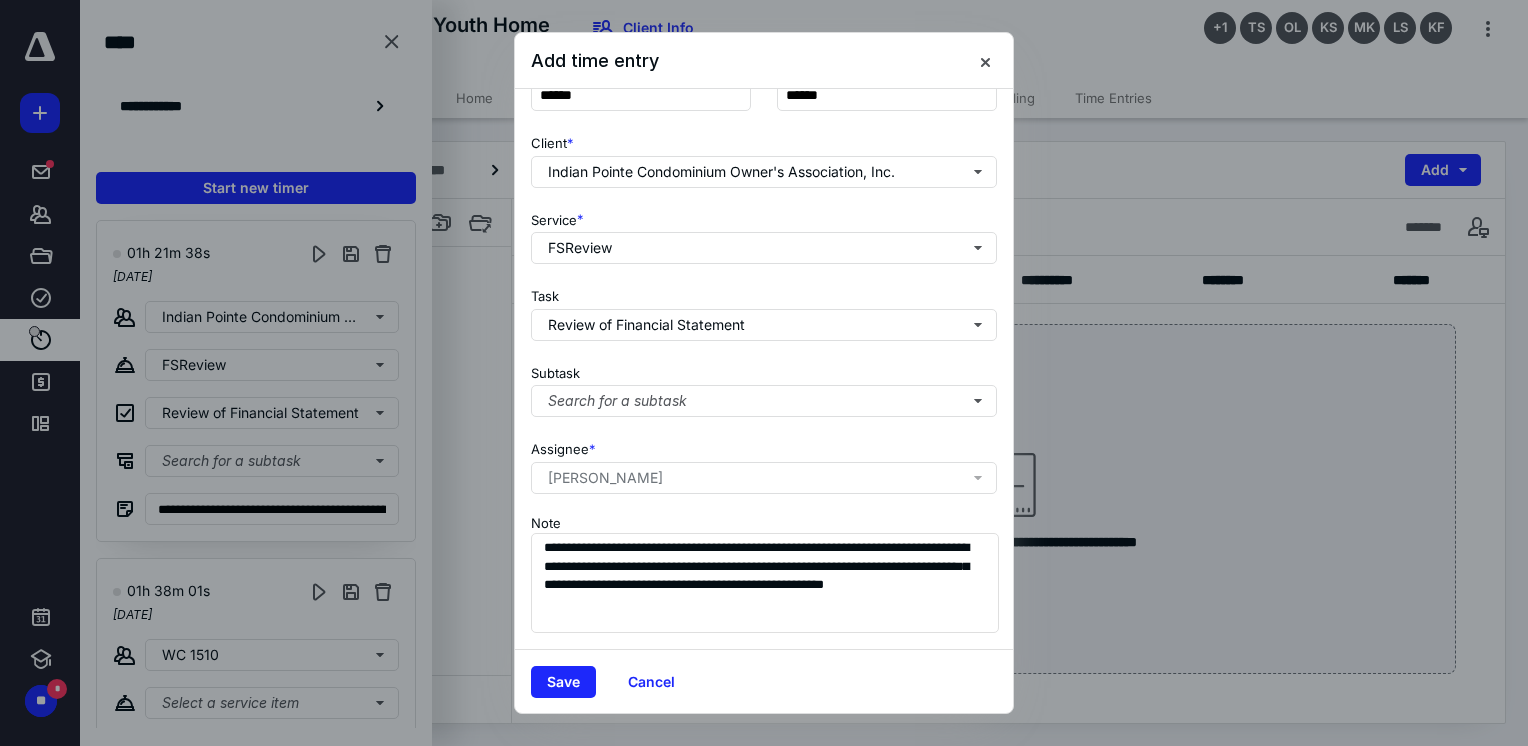 click on "Save Cancel" at bounding box center [764, 681] 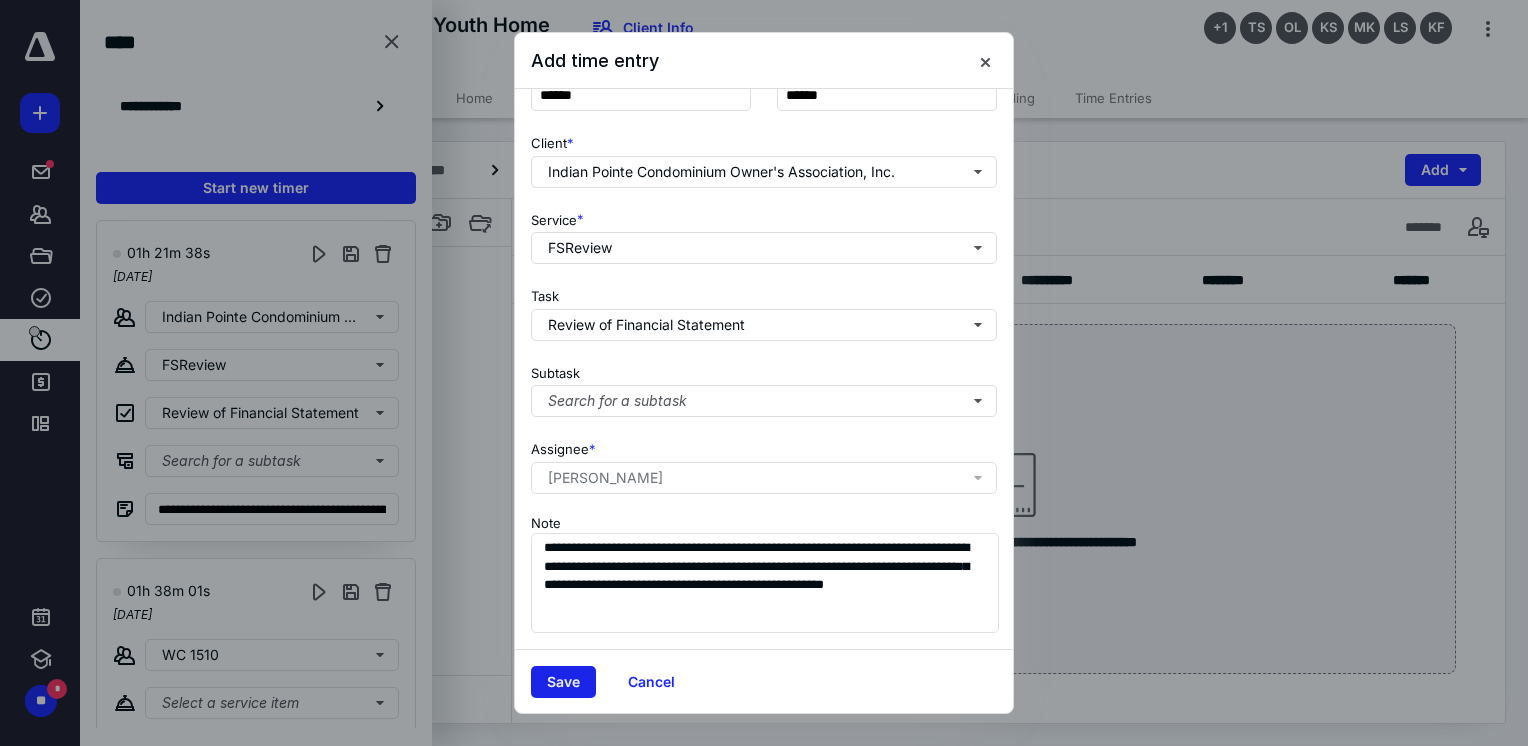 click on "Save" at bounding box center [563, 682] 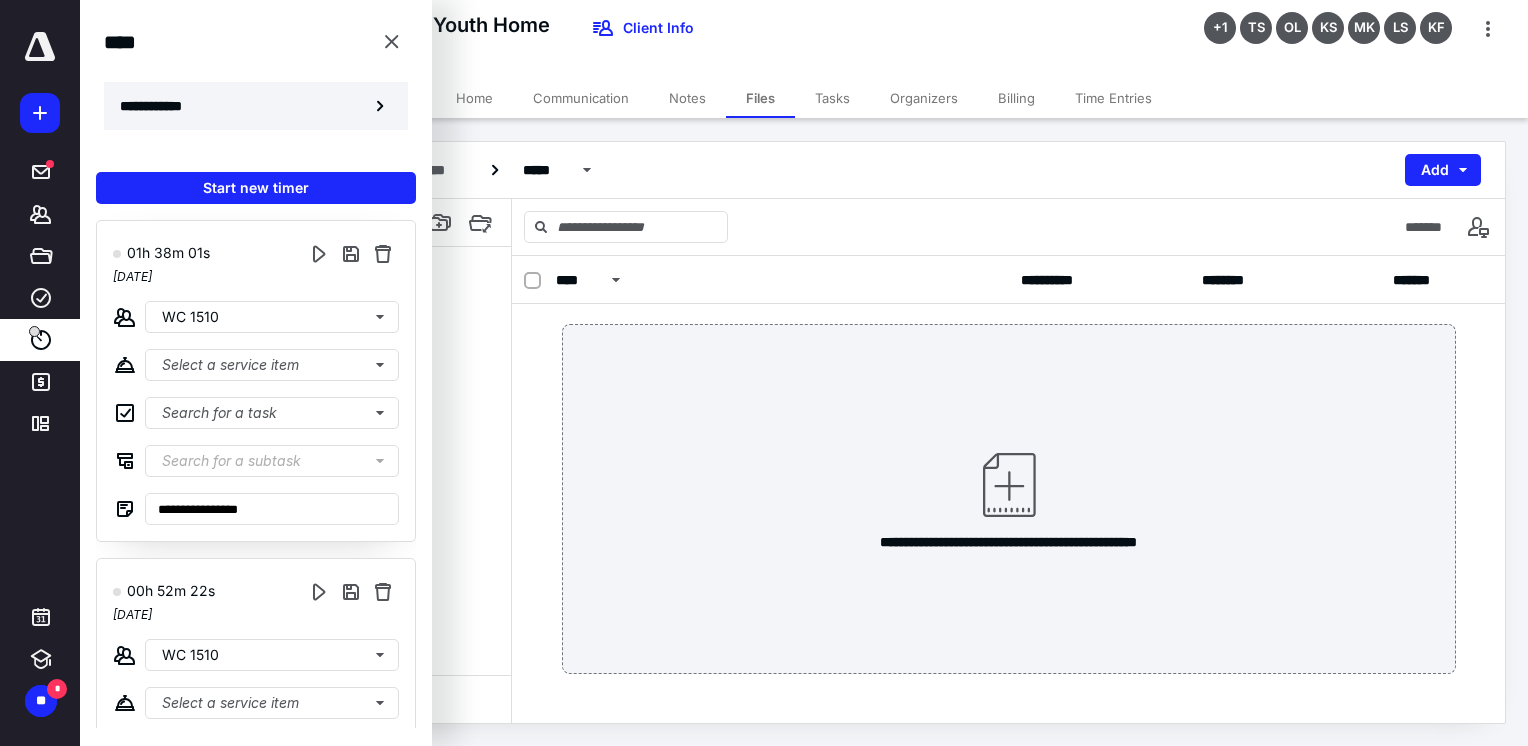 click on "**********" at bounding box center [256, 106] 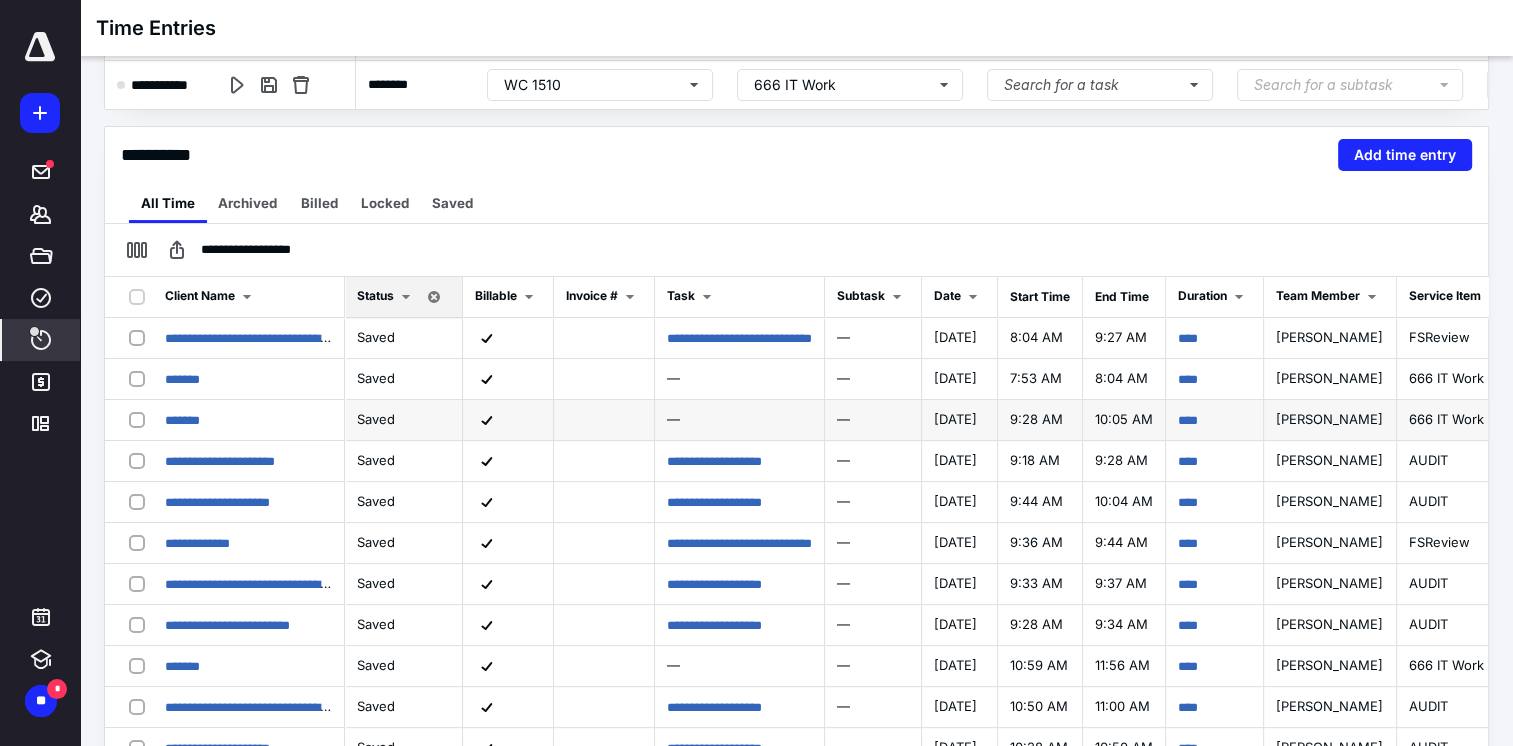 scroll, scrollTop: 400, scrollLeft: 0, axis: vertical 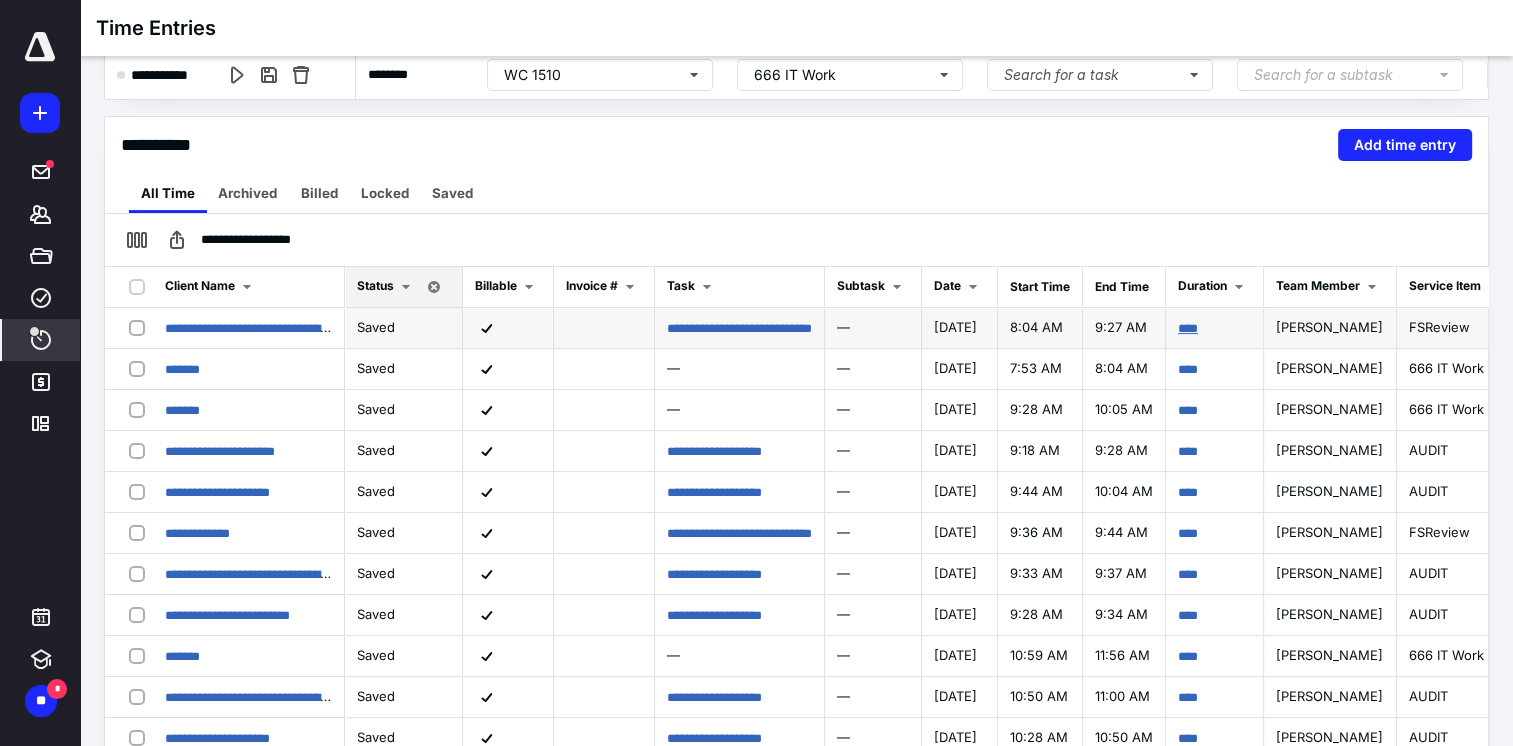 click on "****" at bounding box center [1188, 328] 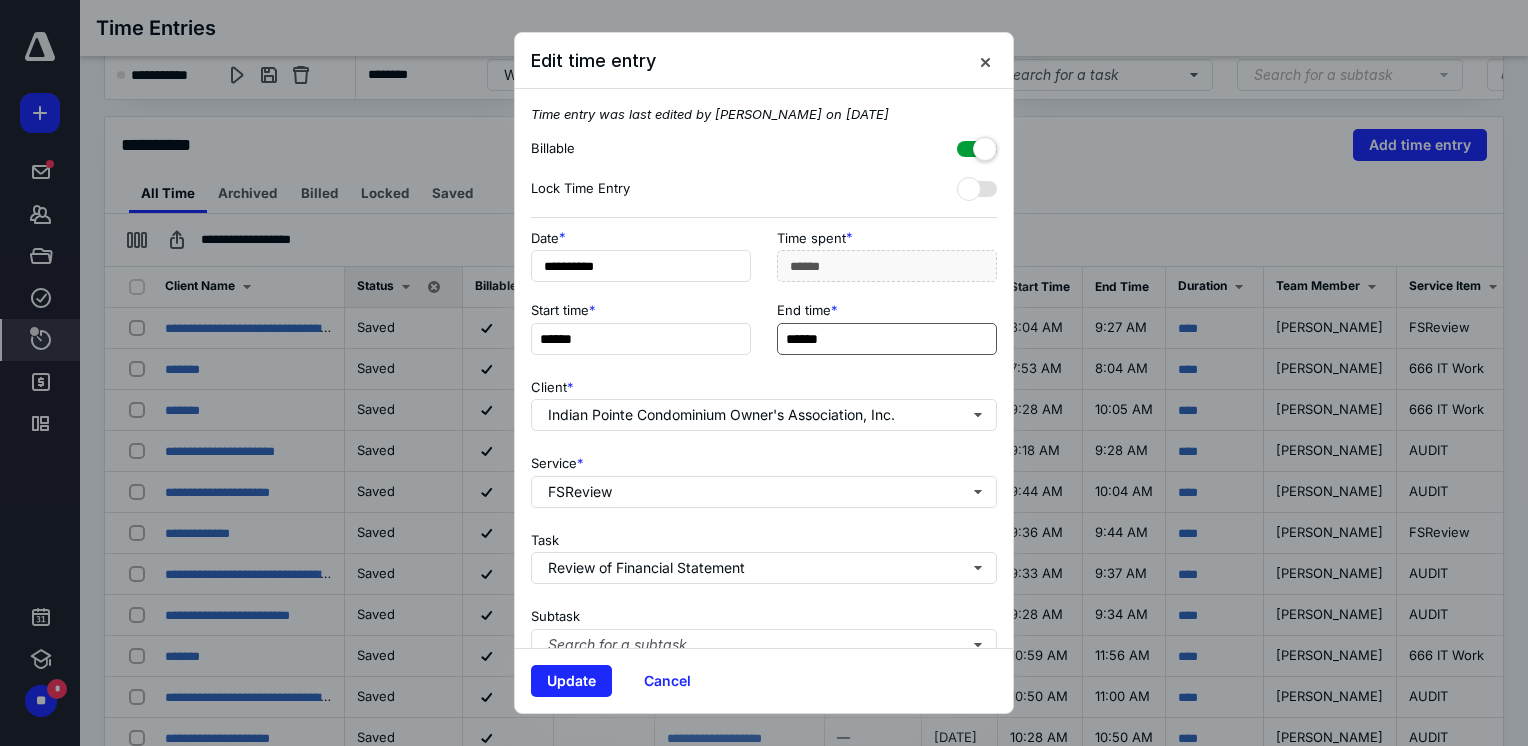 click on "******" at bounding box center [887, 339] 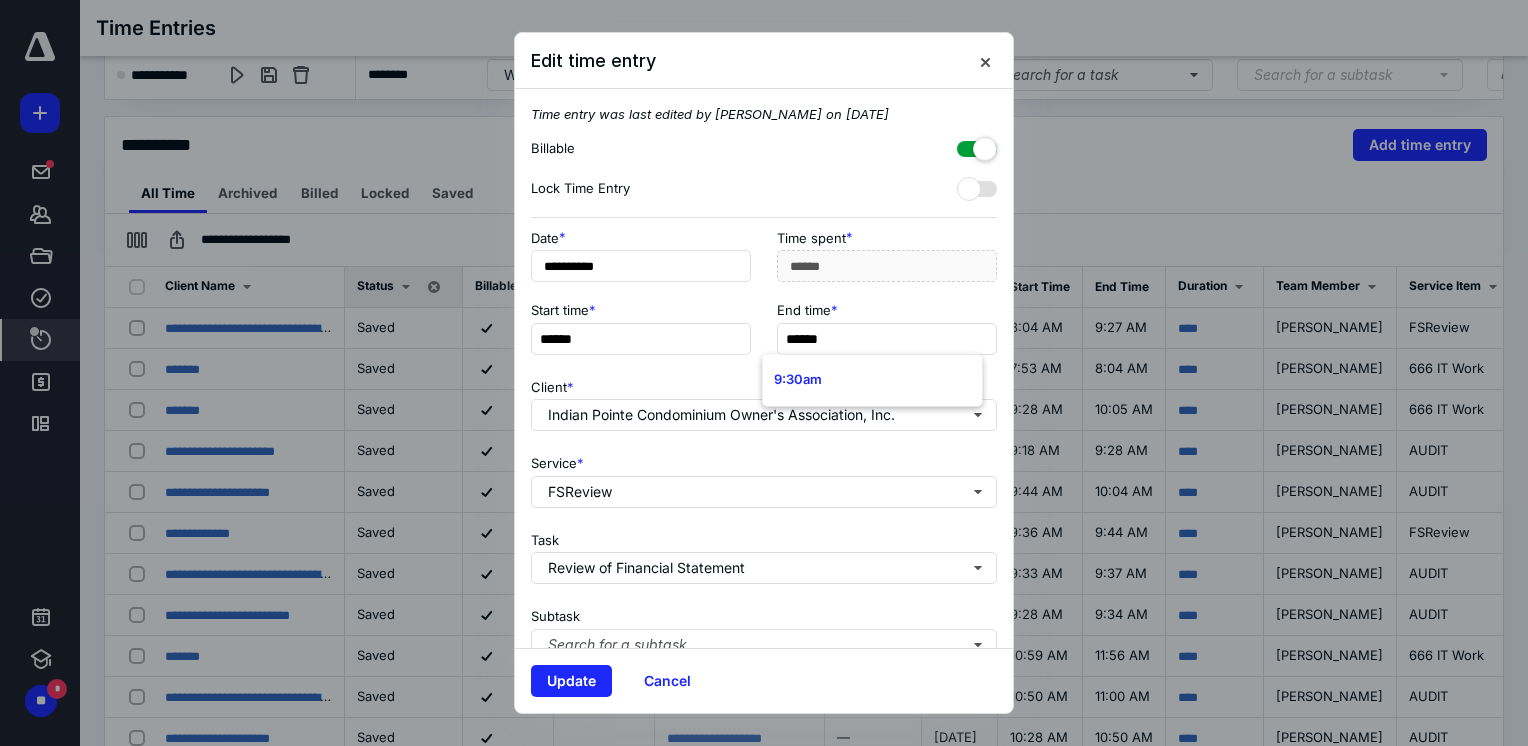 type on "******" 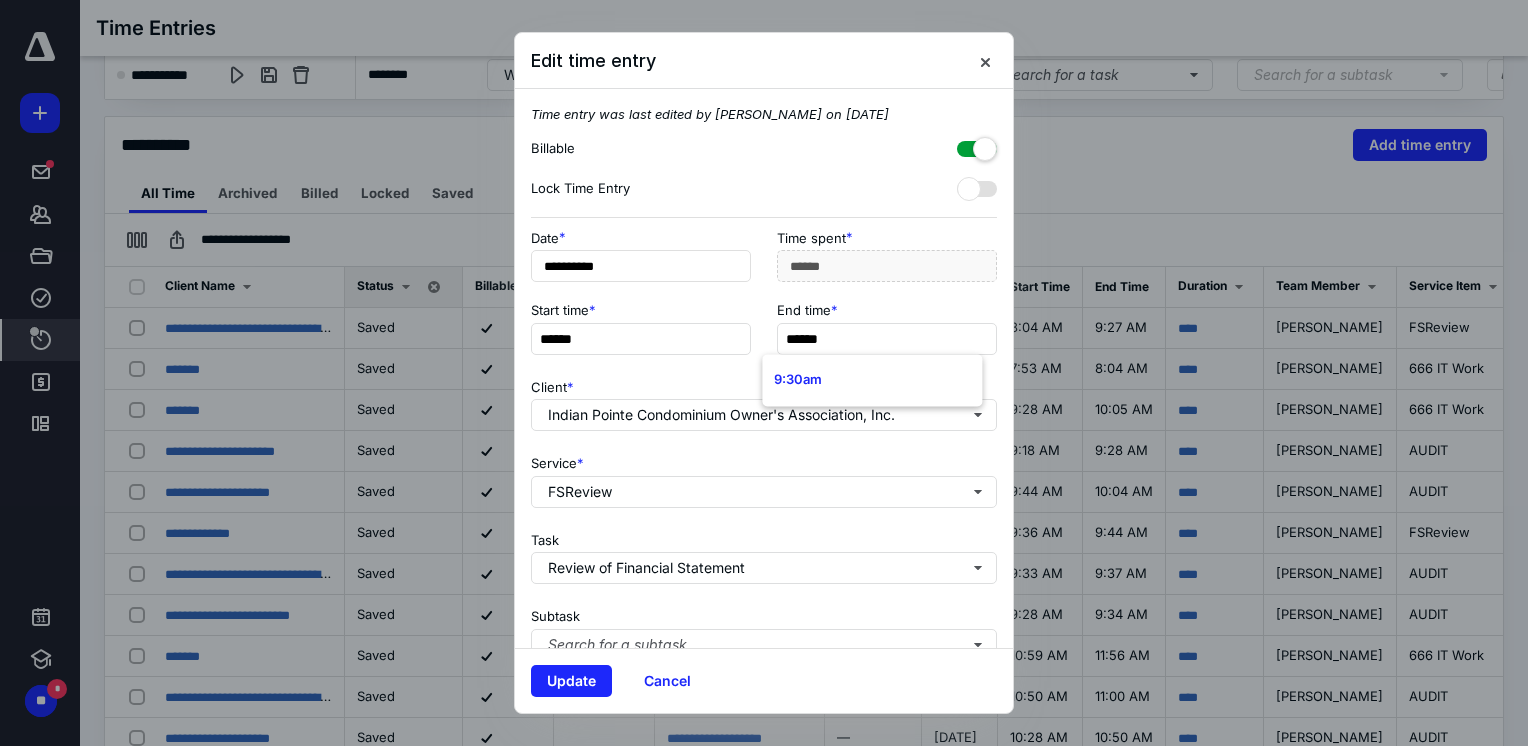 type on "******" 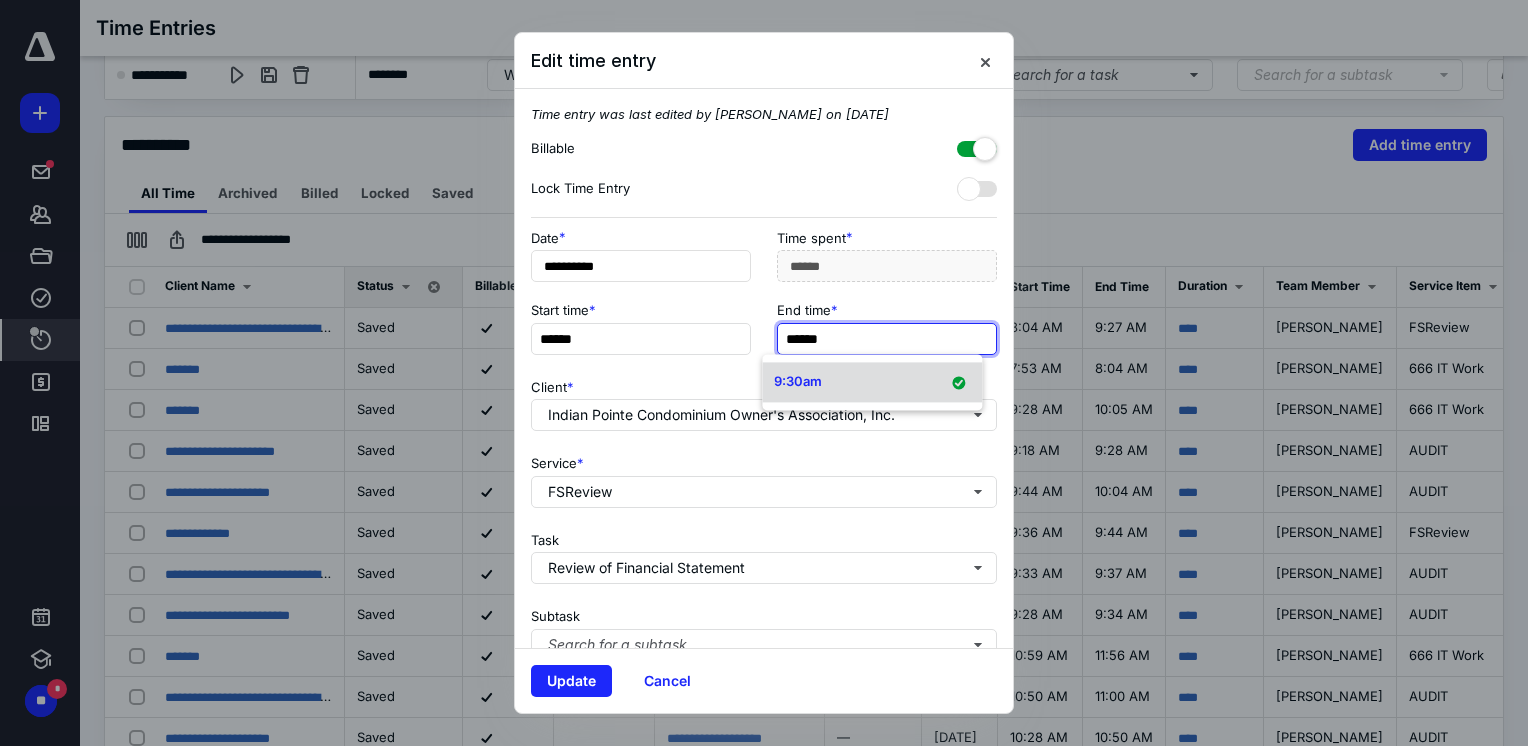 click on "9:30am" at bounding box center [872, 382] 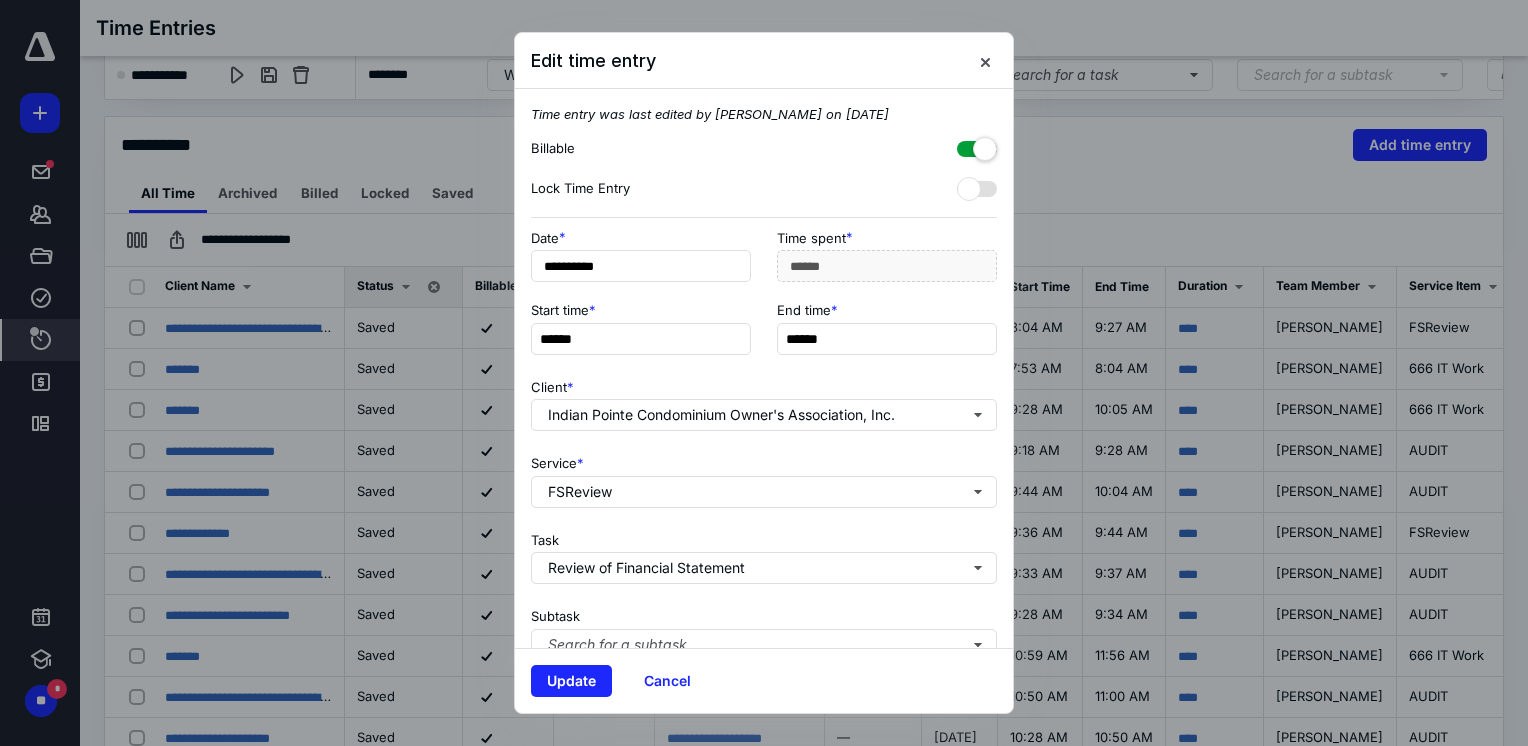 click on "Client * Indian Pointe Condominium Owner's Association, Inc." at bounding box center (764, 401) 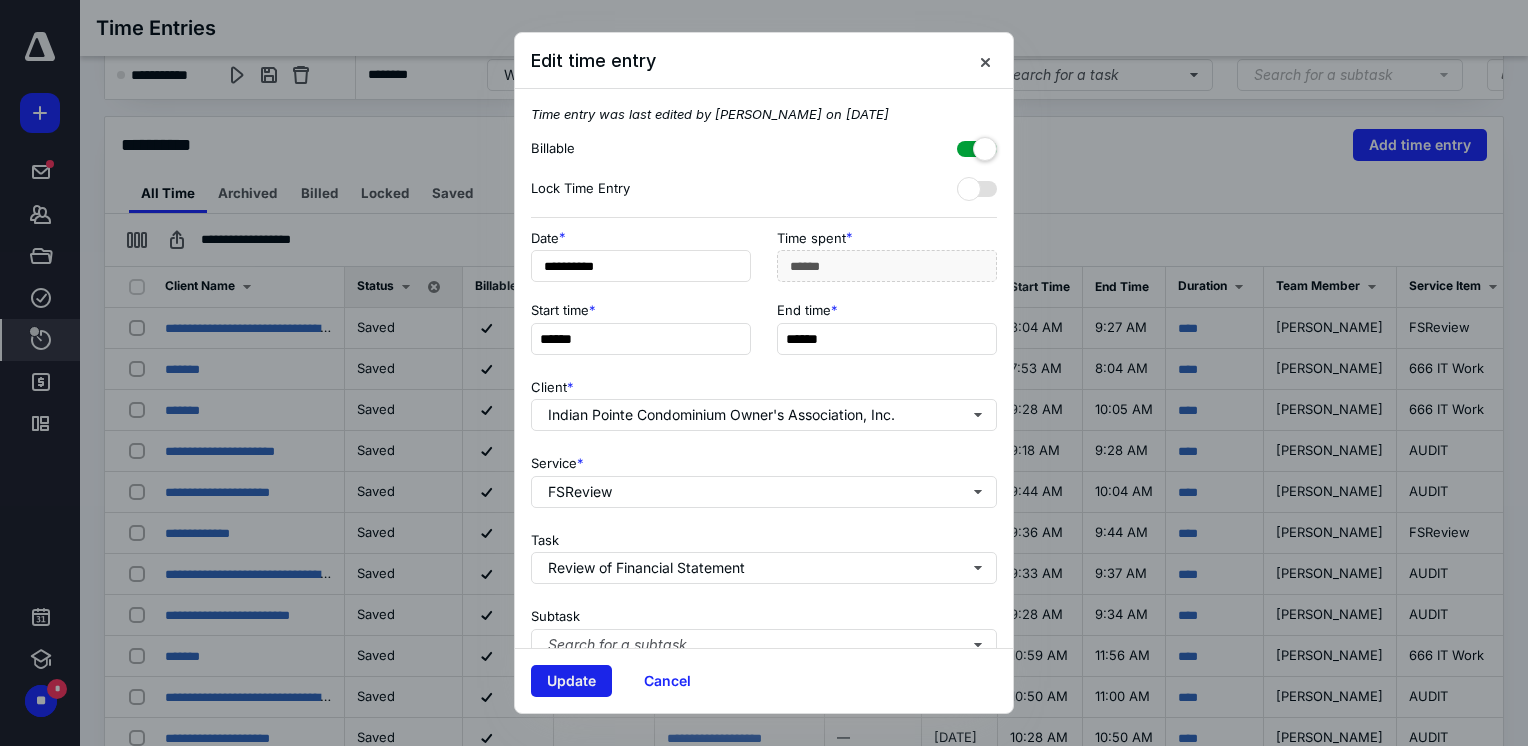 click on "Update" at bounding box center (571, 681) 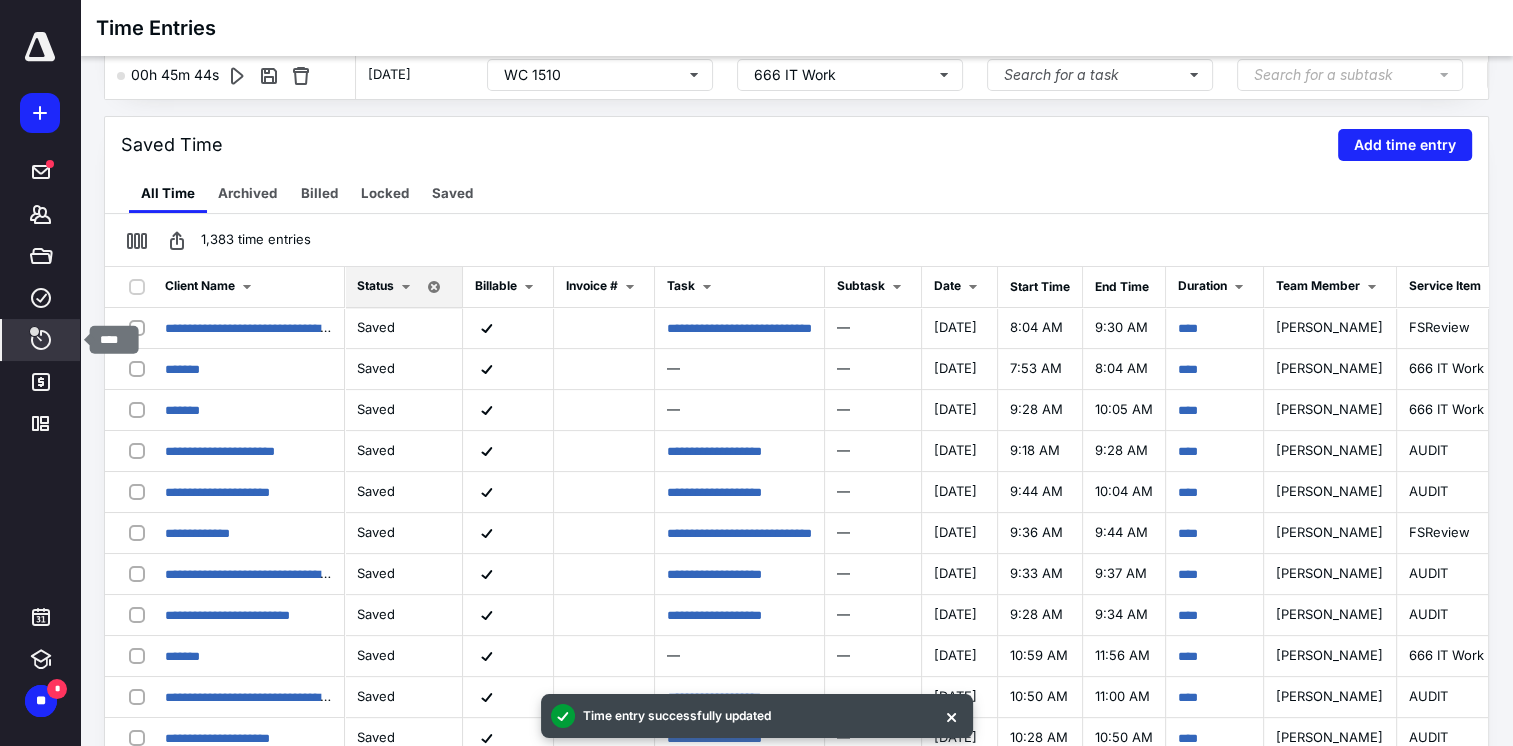 click 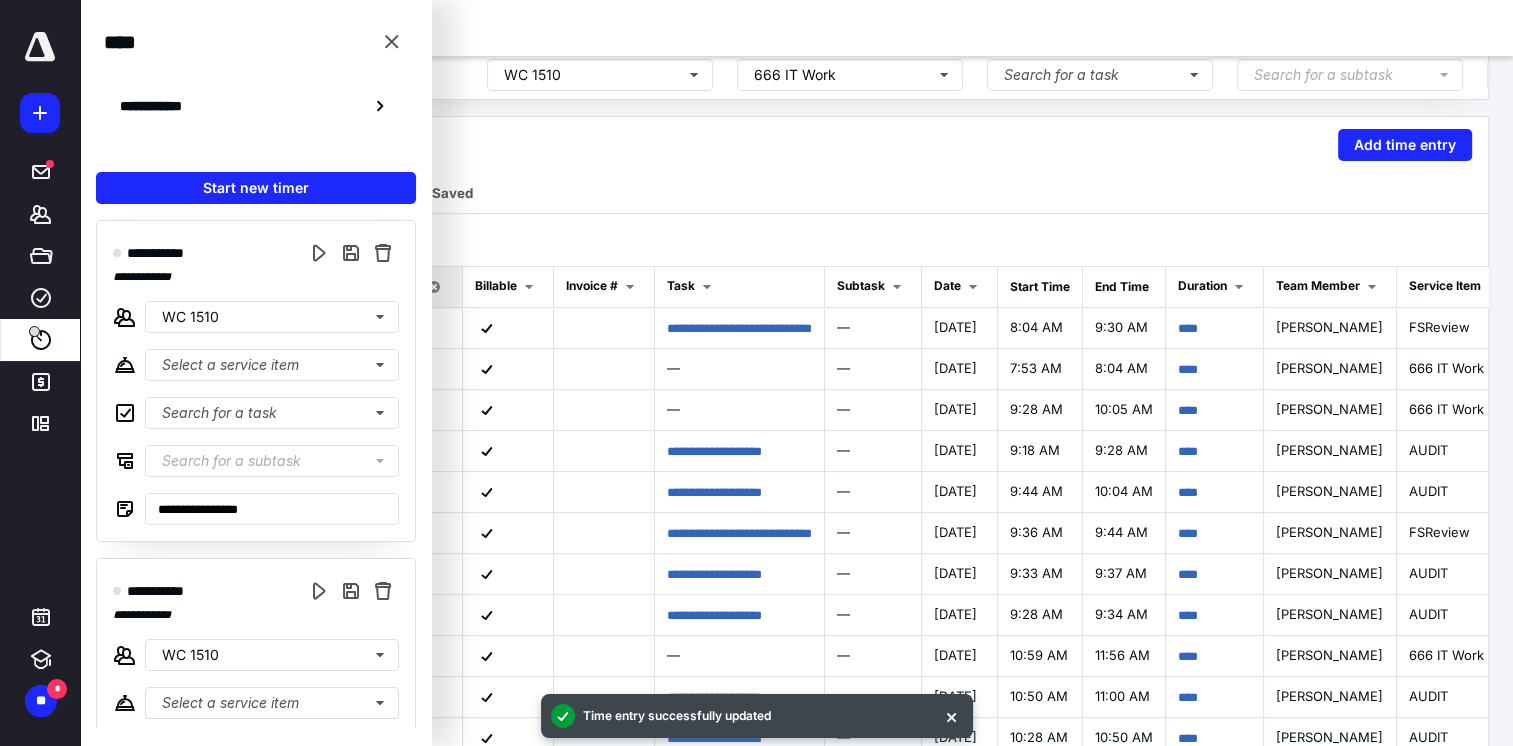 click on "All Time Archived Billed Locked Saved" at bounding box center [796, 193] 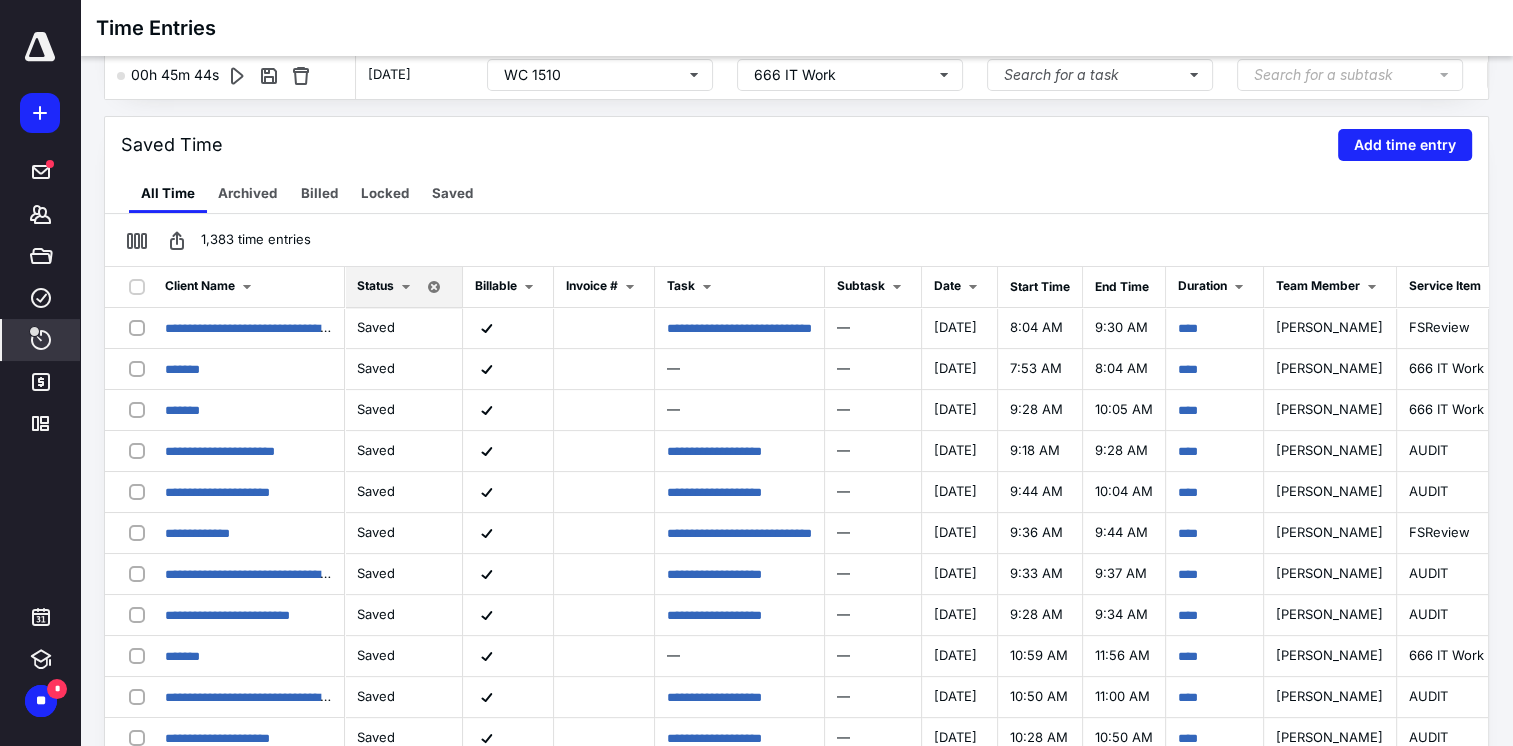 click on "1,383 time entries" at bounding box center (796, 240) 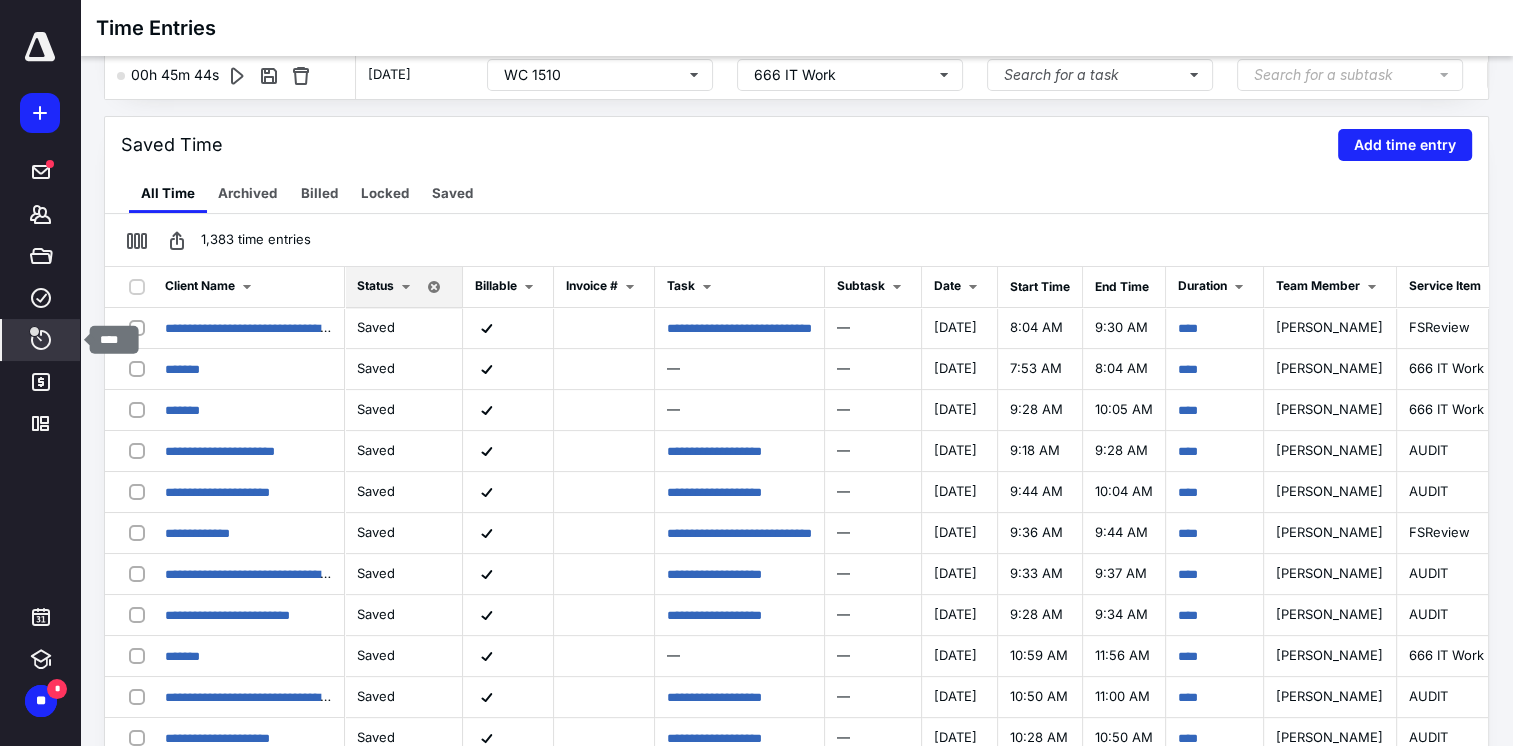 click 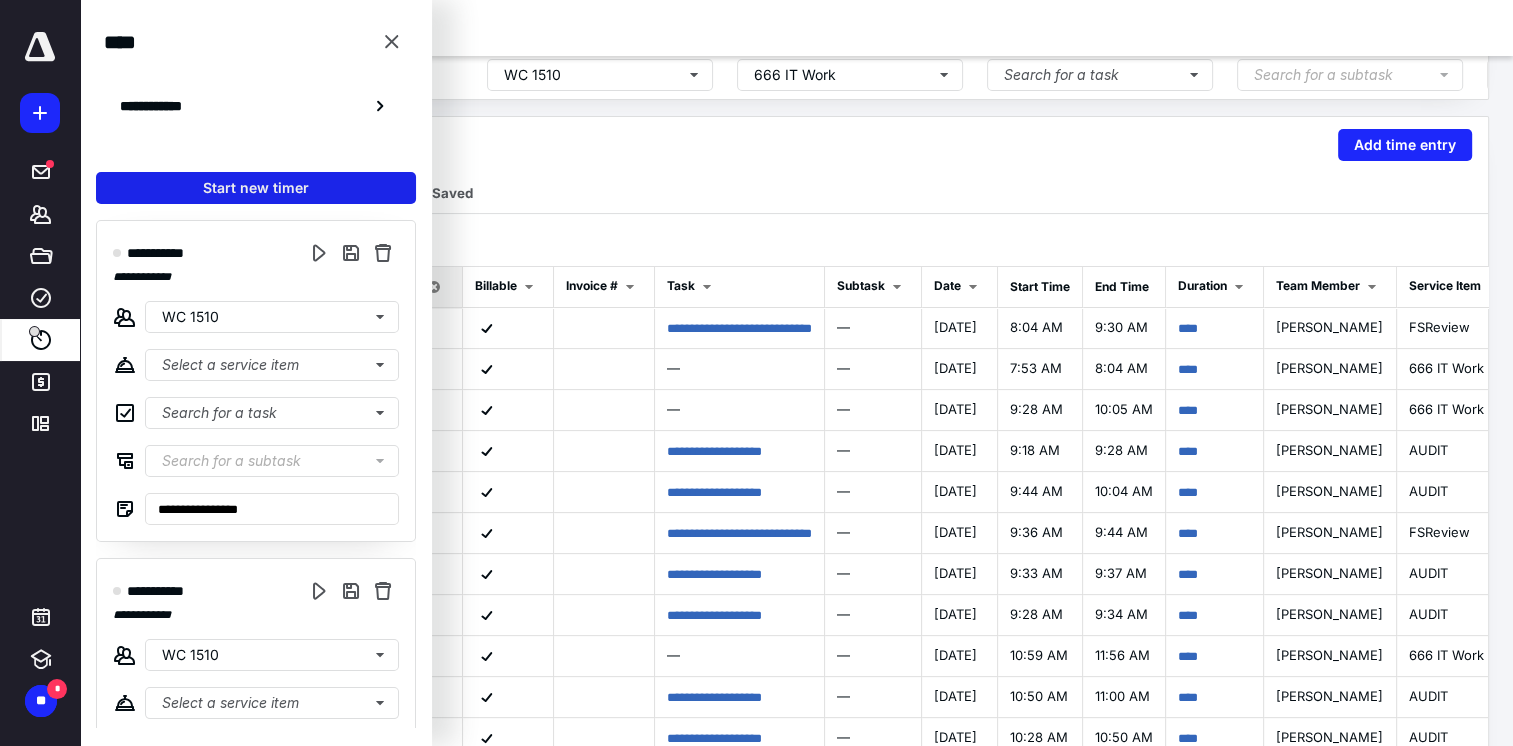click on "Start new timer" at bounding box center [256, 188] 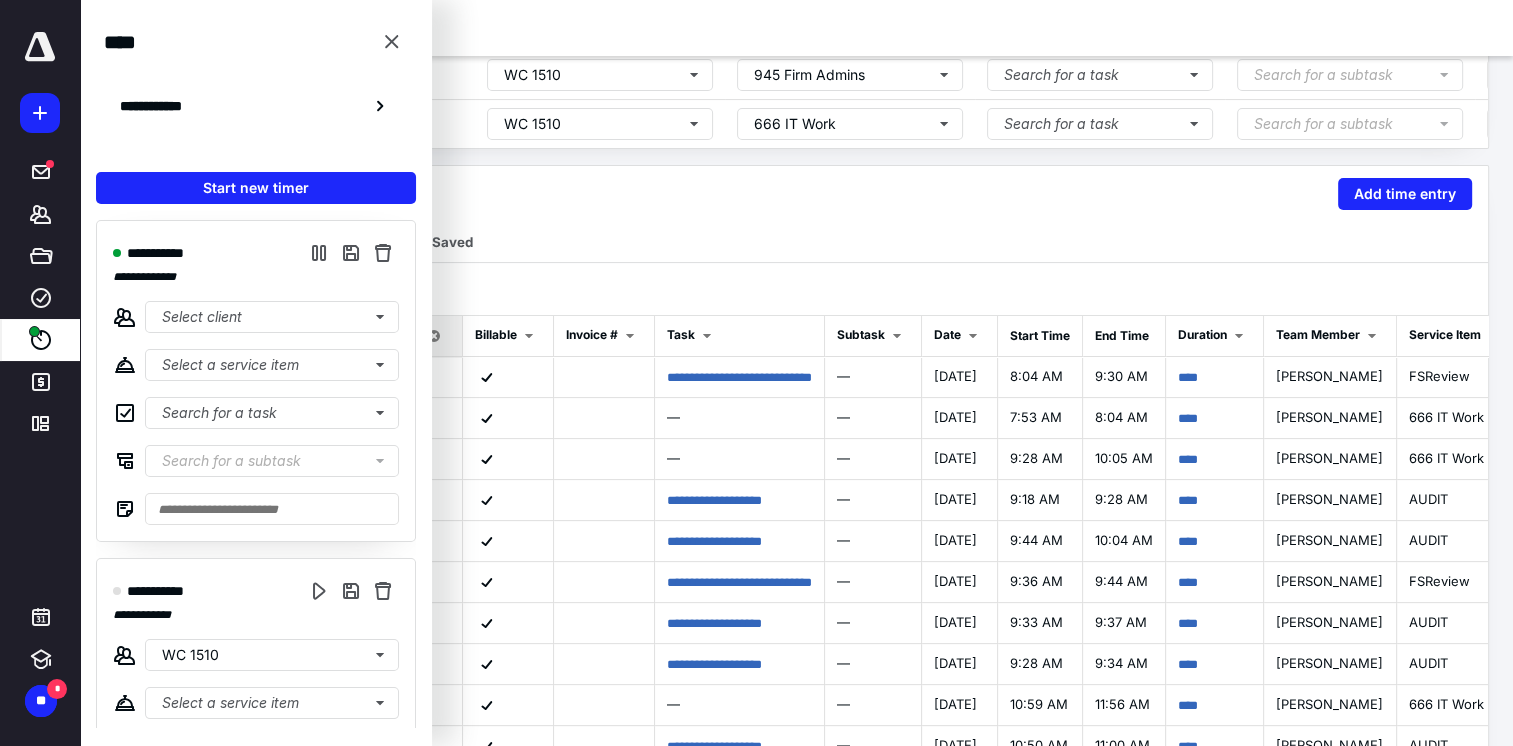 scroll, scrollTop: 448, scrollLeft: 0, axis: vertical 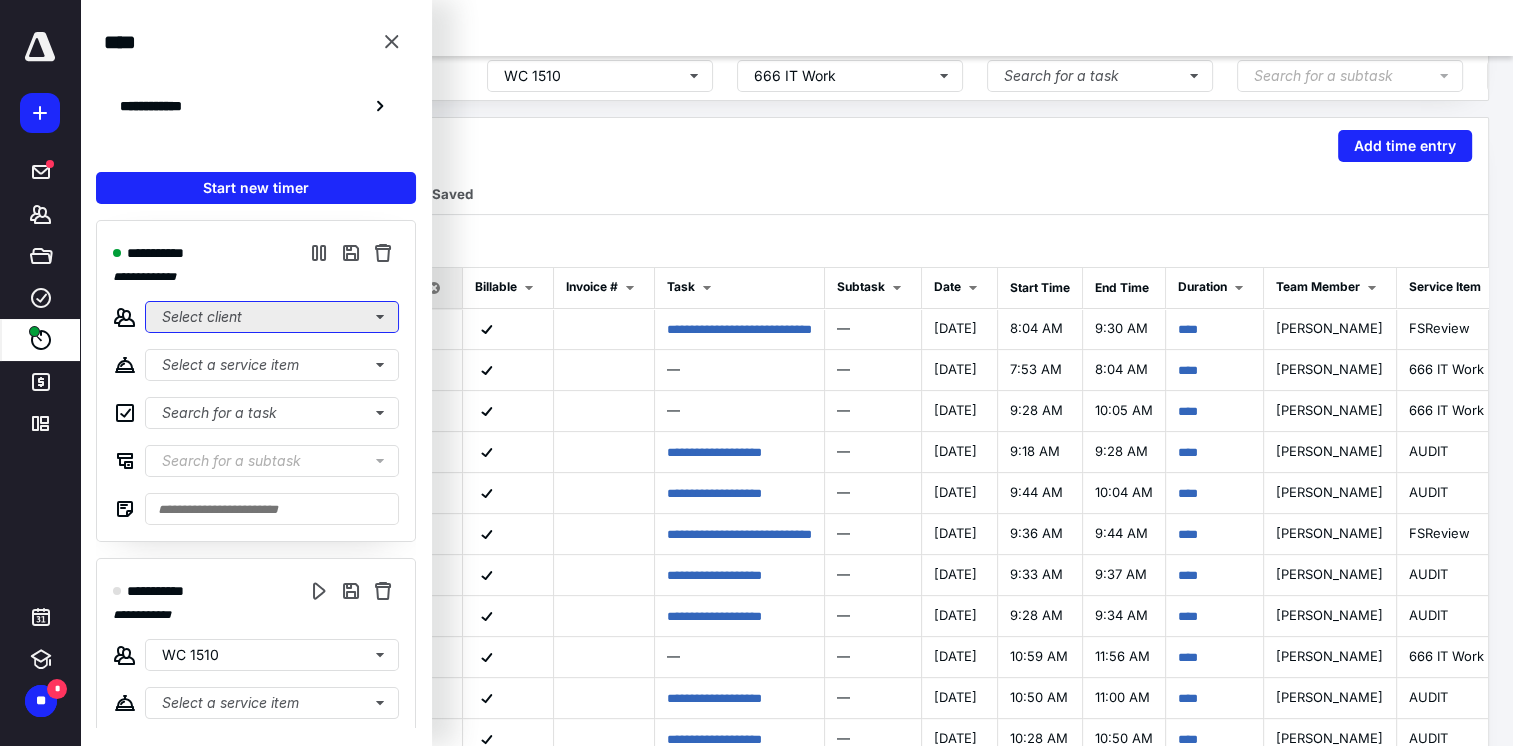 click on "Select client" at bounding box center [272, 317] 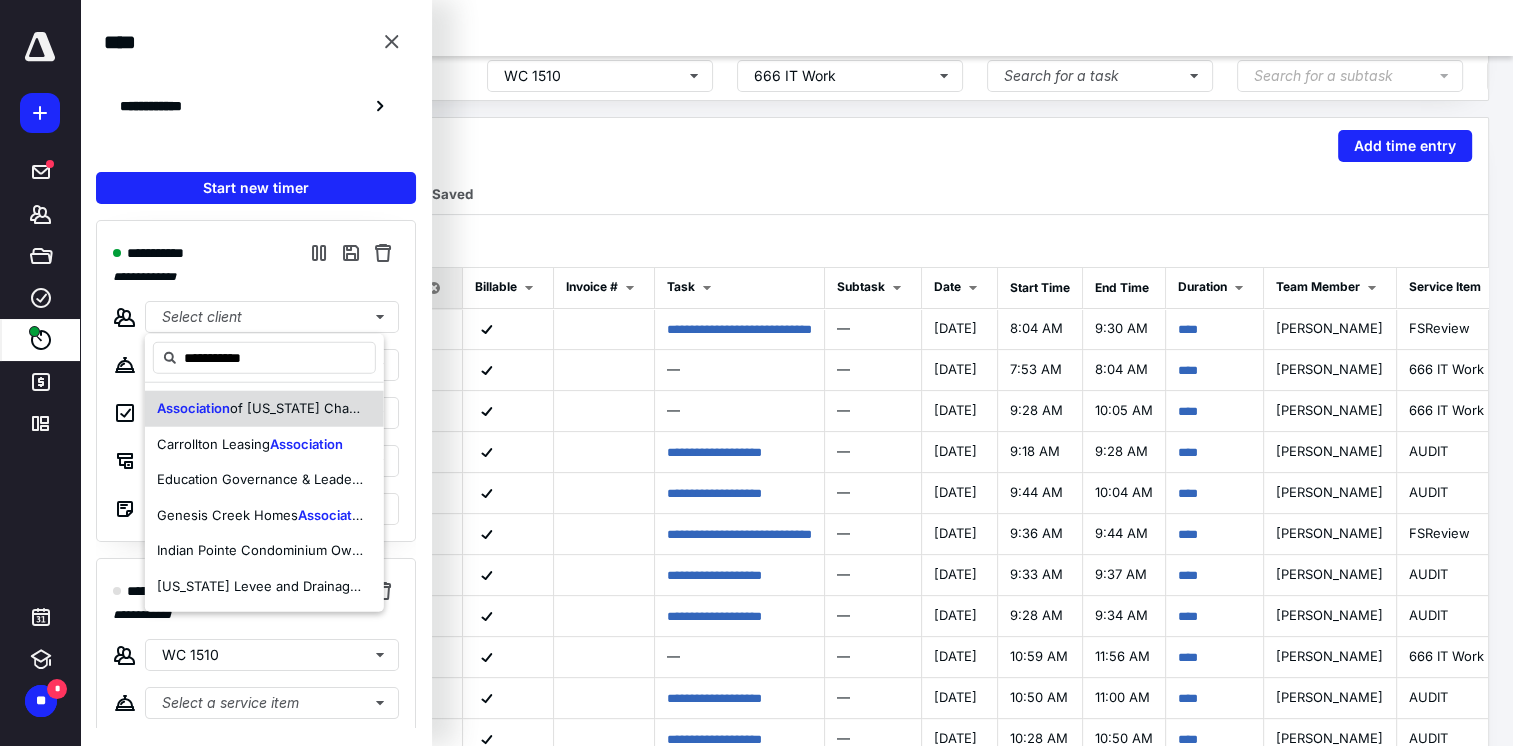 click on "Association  of [US_STATE] Charter Schools" at bounding box center [264, 409] 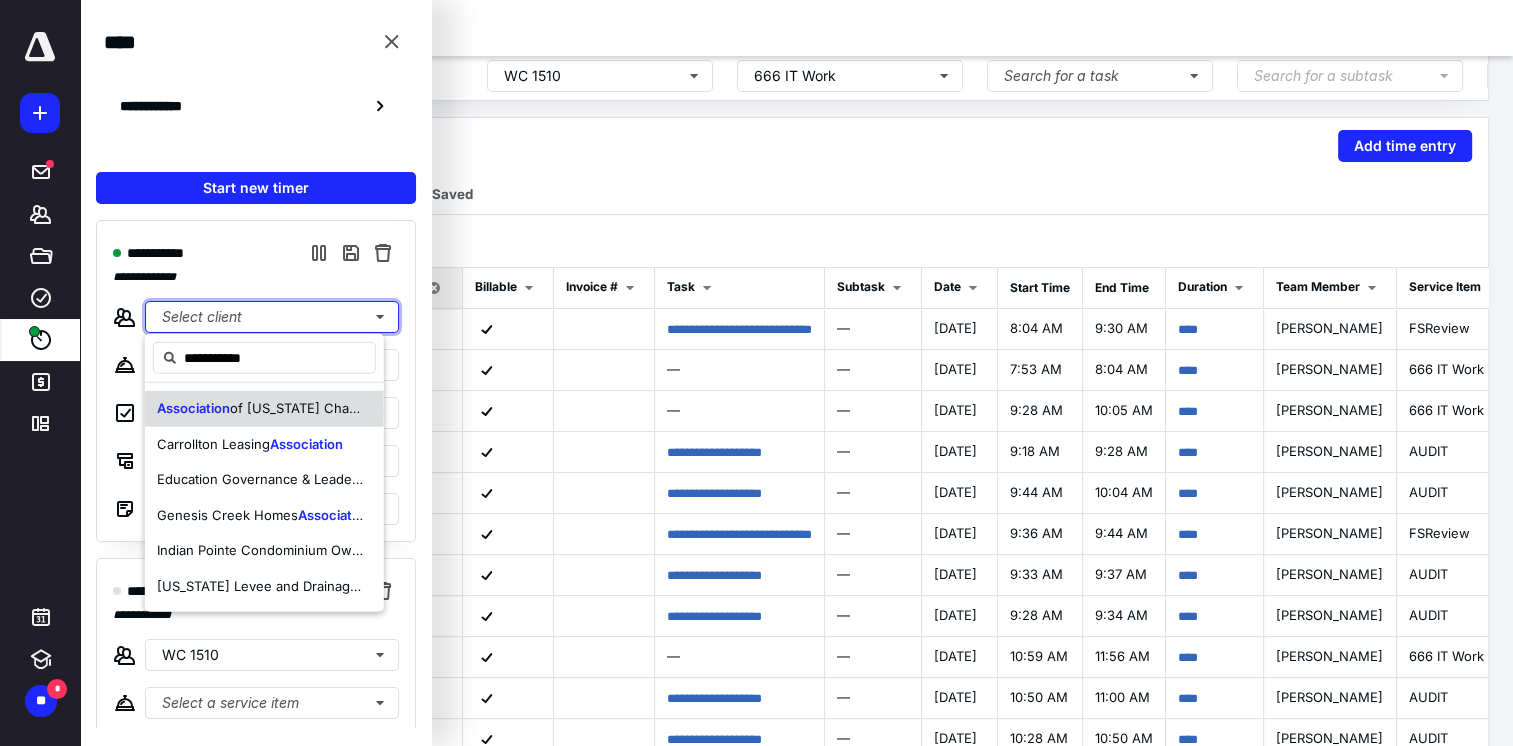 type 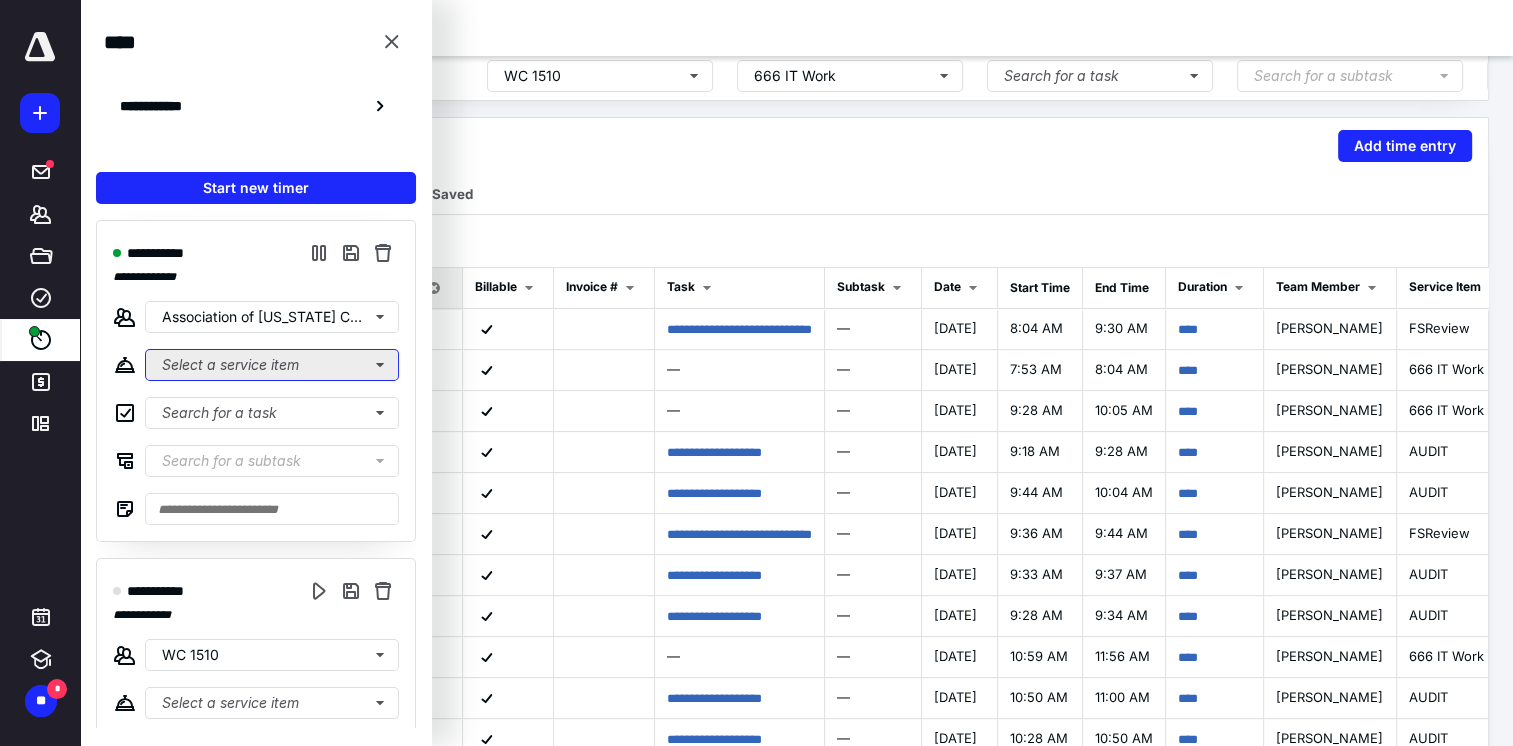 click on "Select a service item" at bounding box center [272, 365] 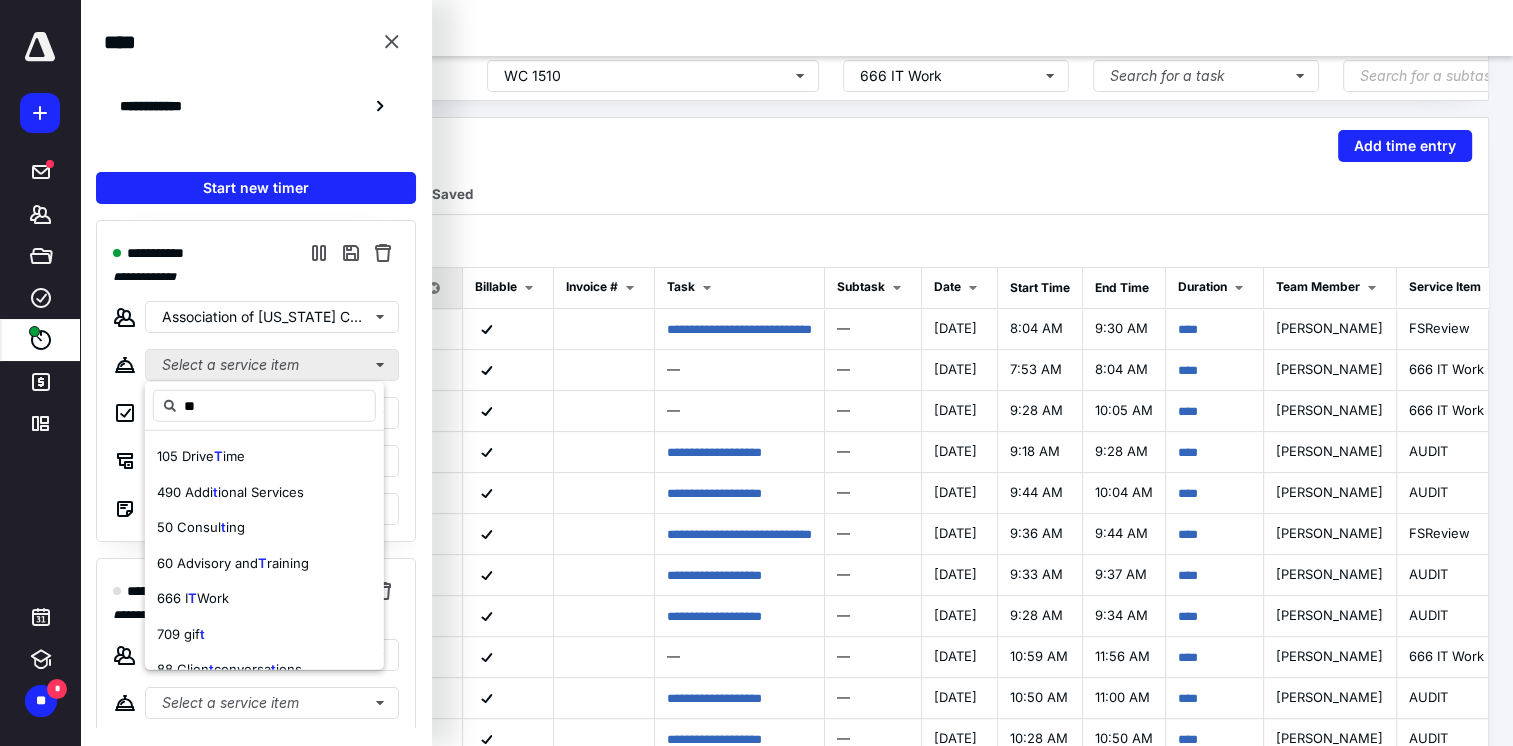 type on "***" 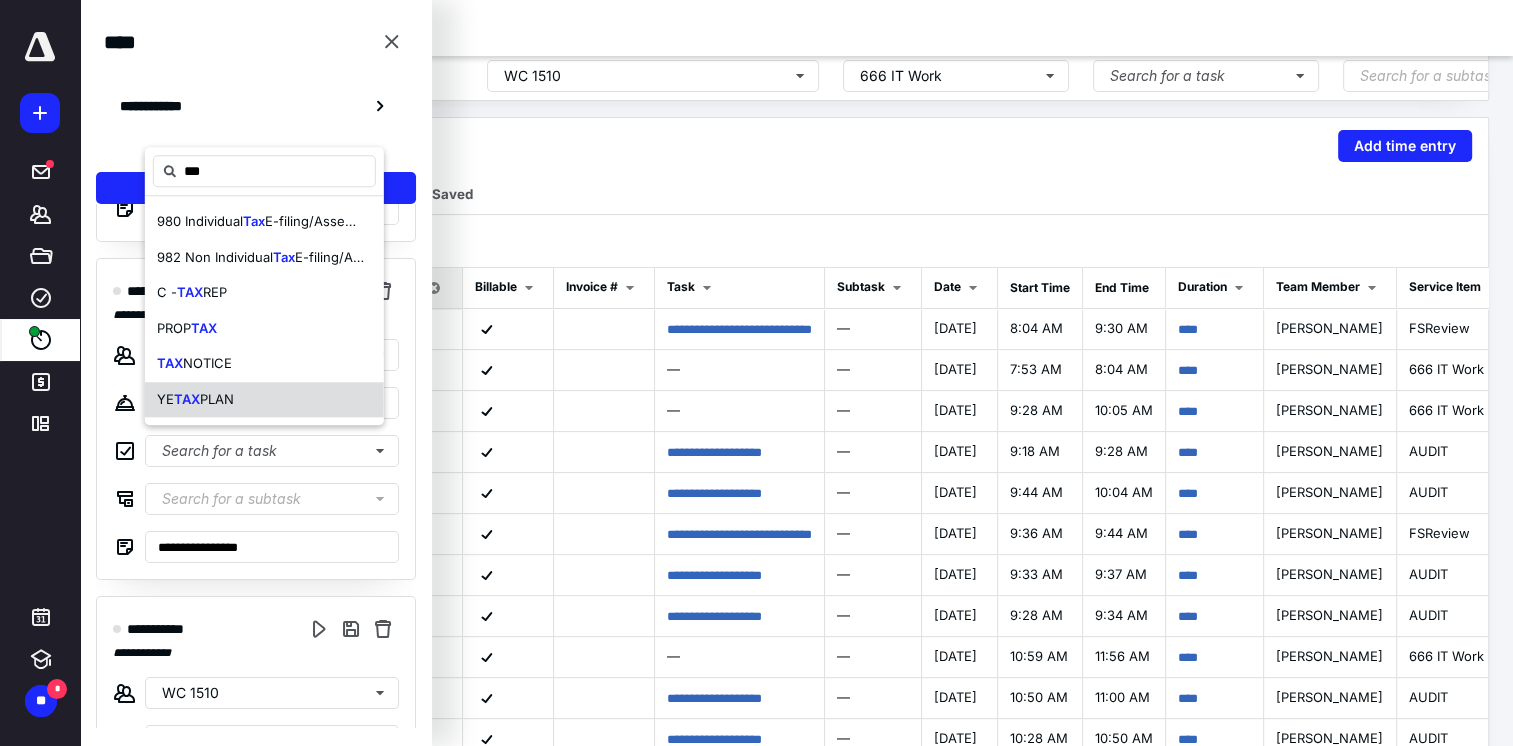 scroll, scrollTop: 200, scrollLeft: 0, axis: vertical 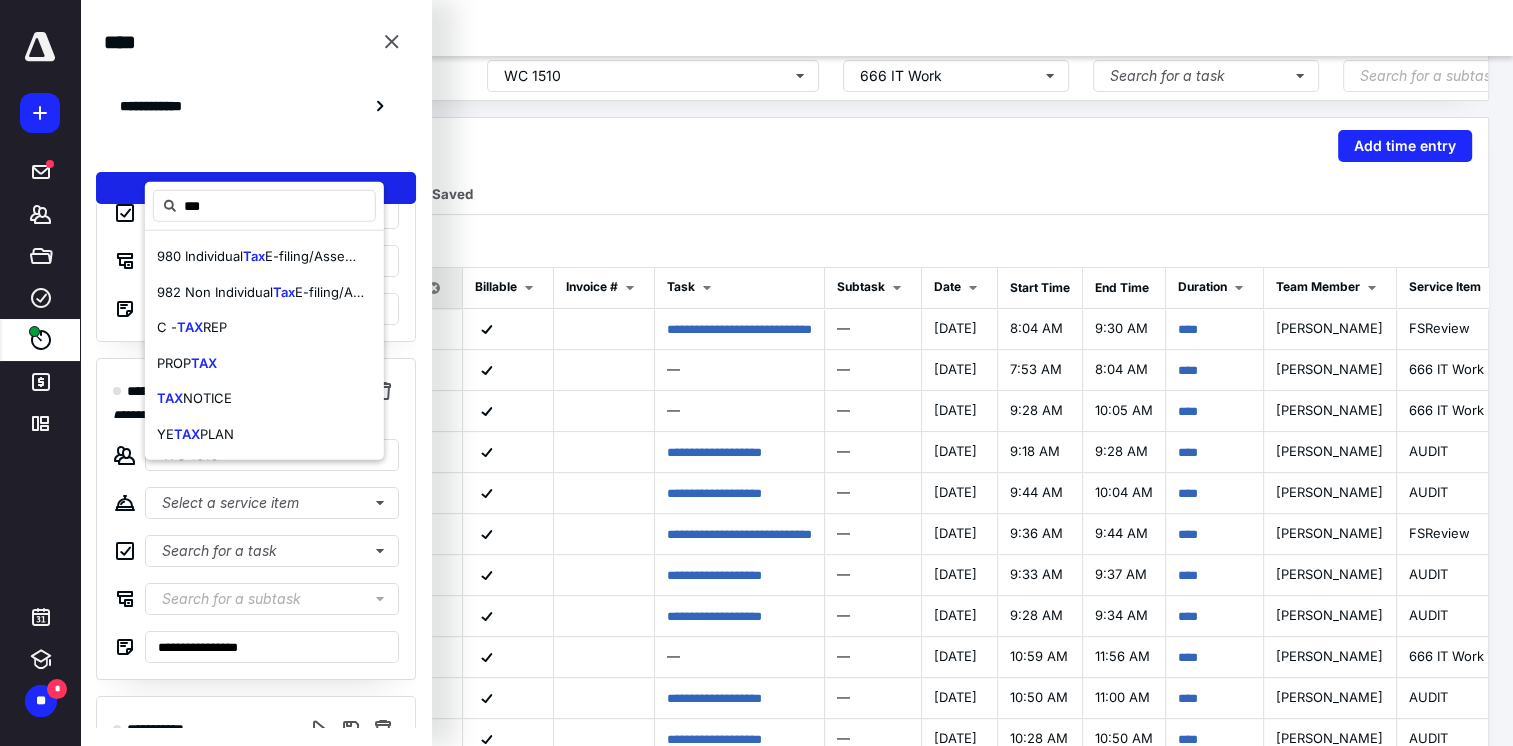 drag, startPoint x: 252, startPoint y: 205, endPoint x: 124, endPoint y: 192, distance: 128.65846 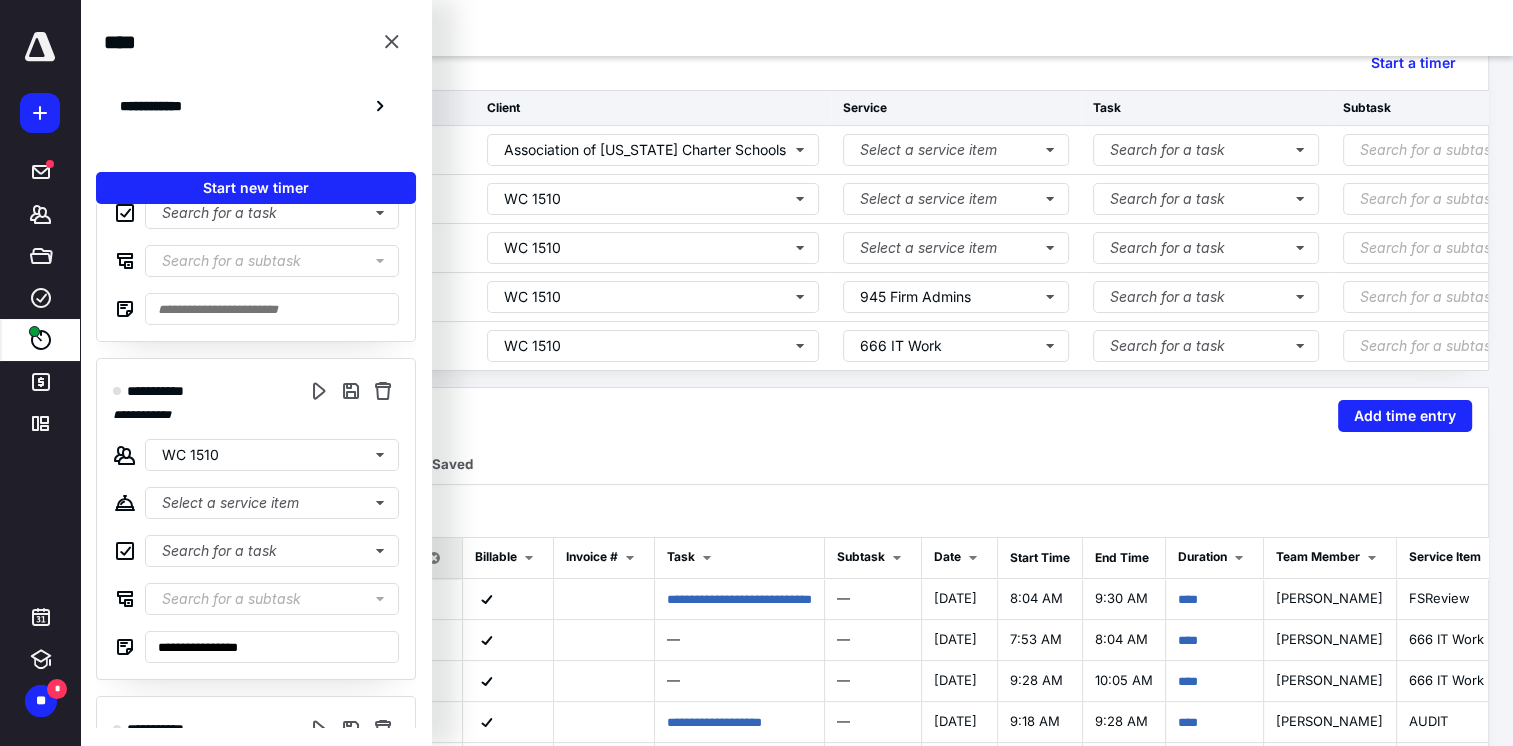 scroll, scrollTop: 148, scrollLeft: 0, axis: vertical 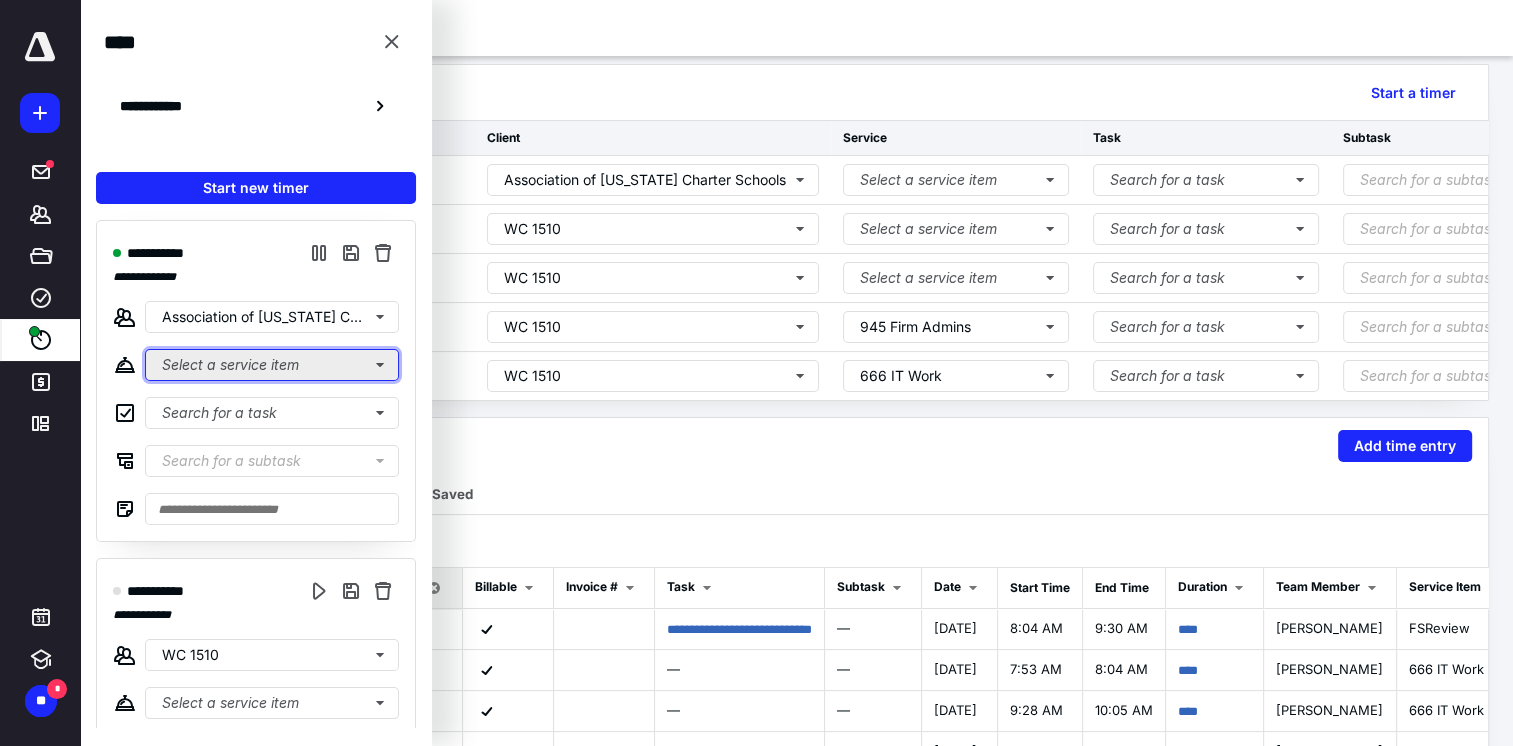 click on "Select a service item" at bounding box center [272, 365] 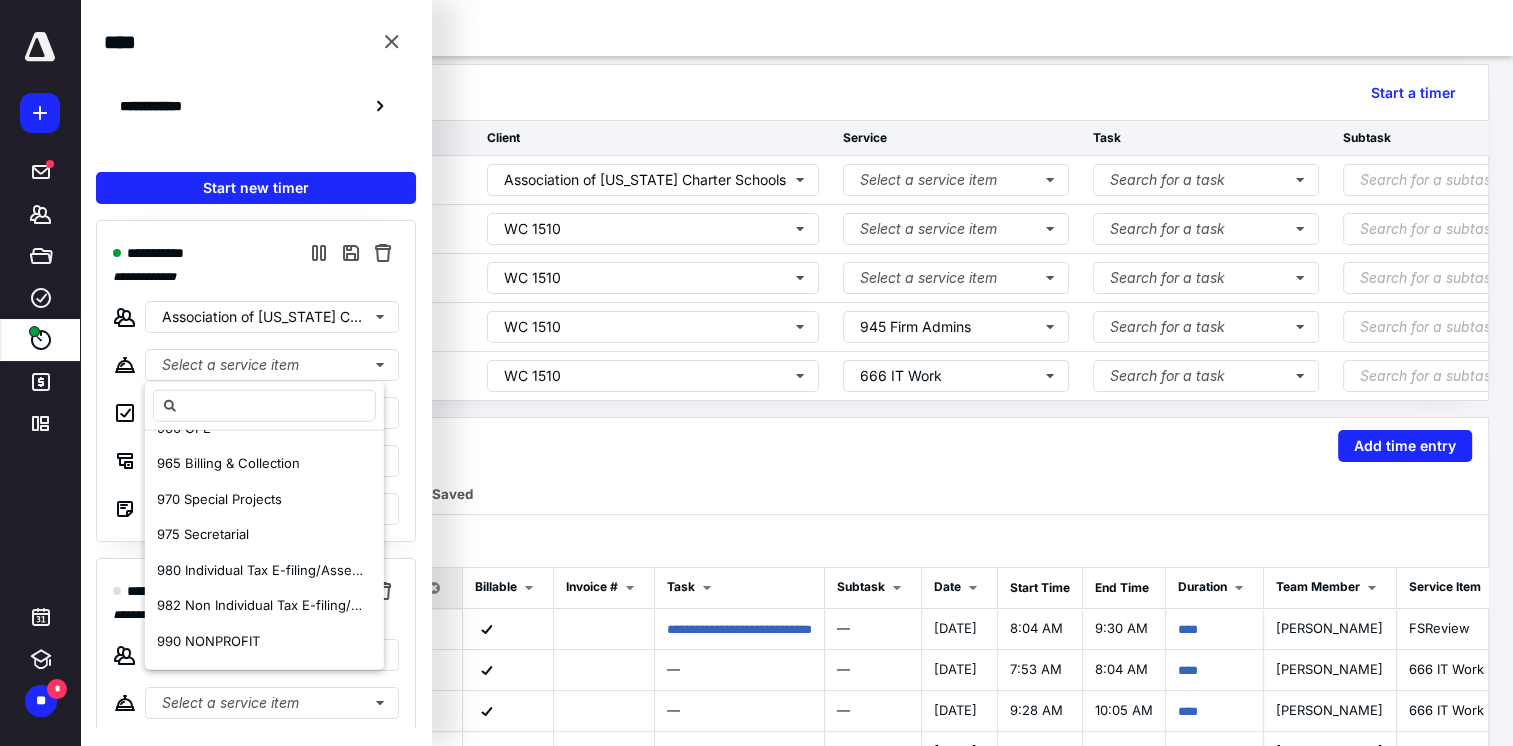 scroll, scrollTop: 1300, scrollLeft: 0, axis: vertical 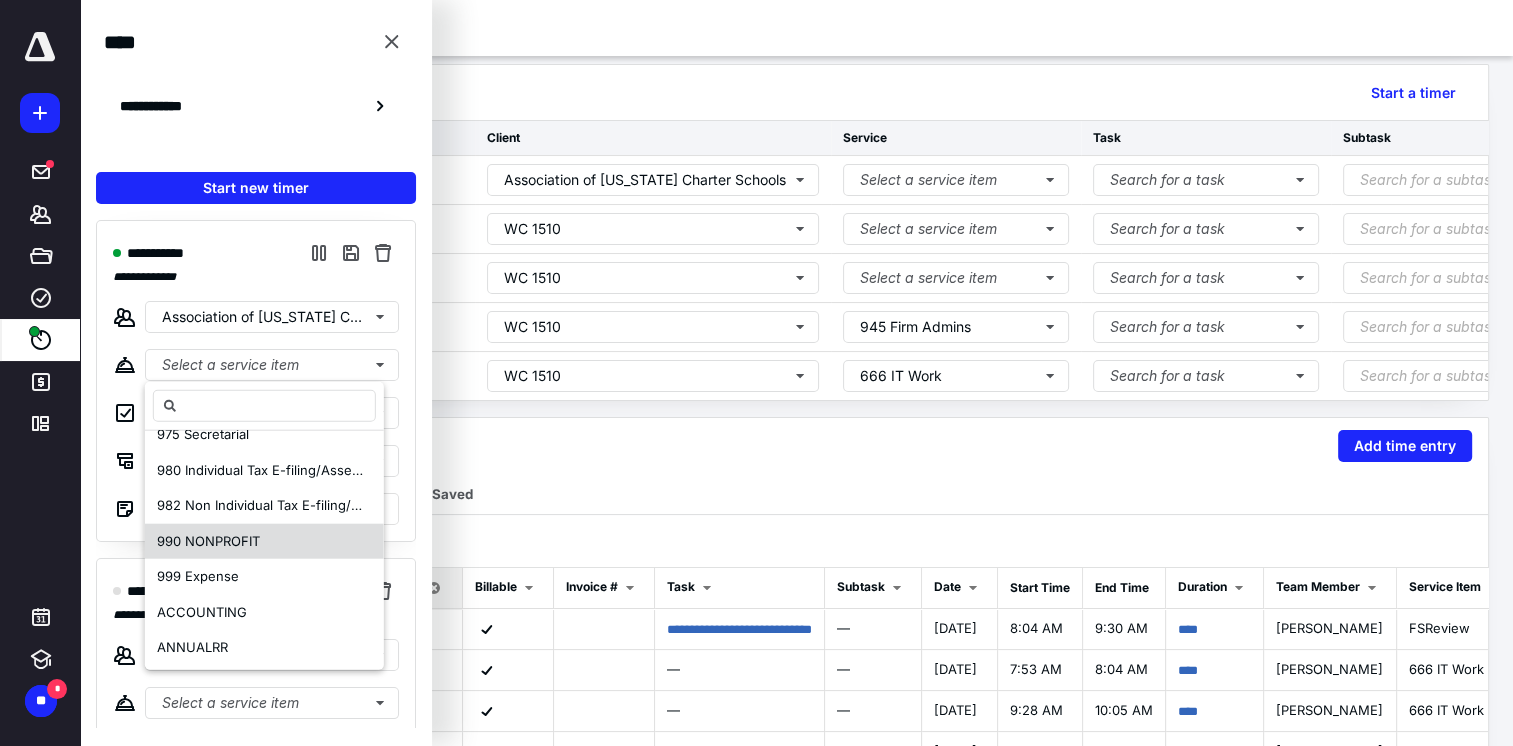 click on "990 NONPROFIT" at bounding box center (264, 541) 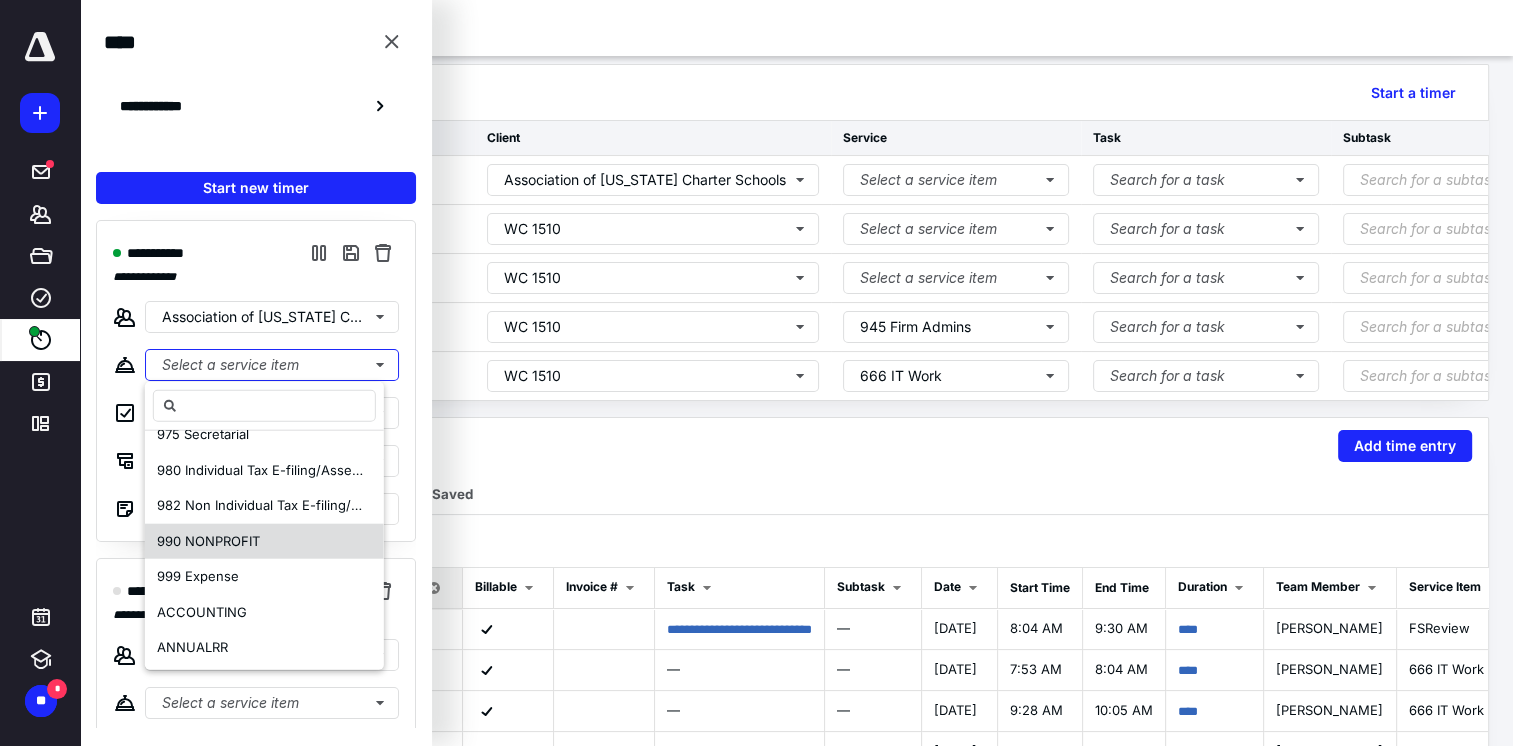 scroll, scrollTop: 0, scrollLeft: 0, axis: both 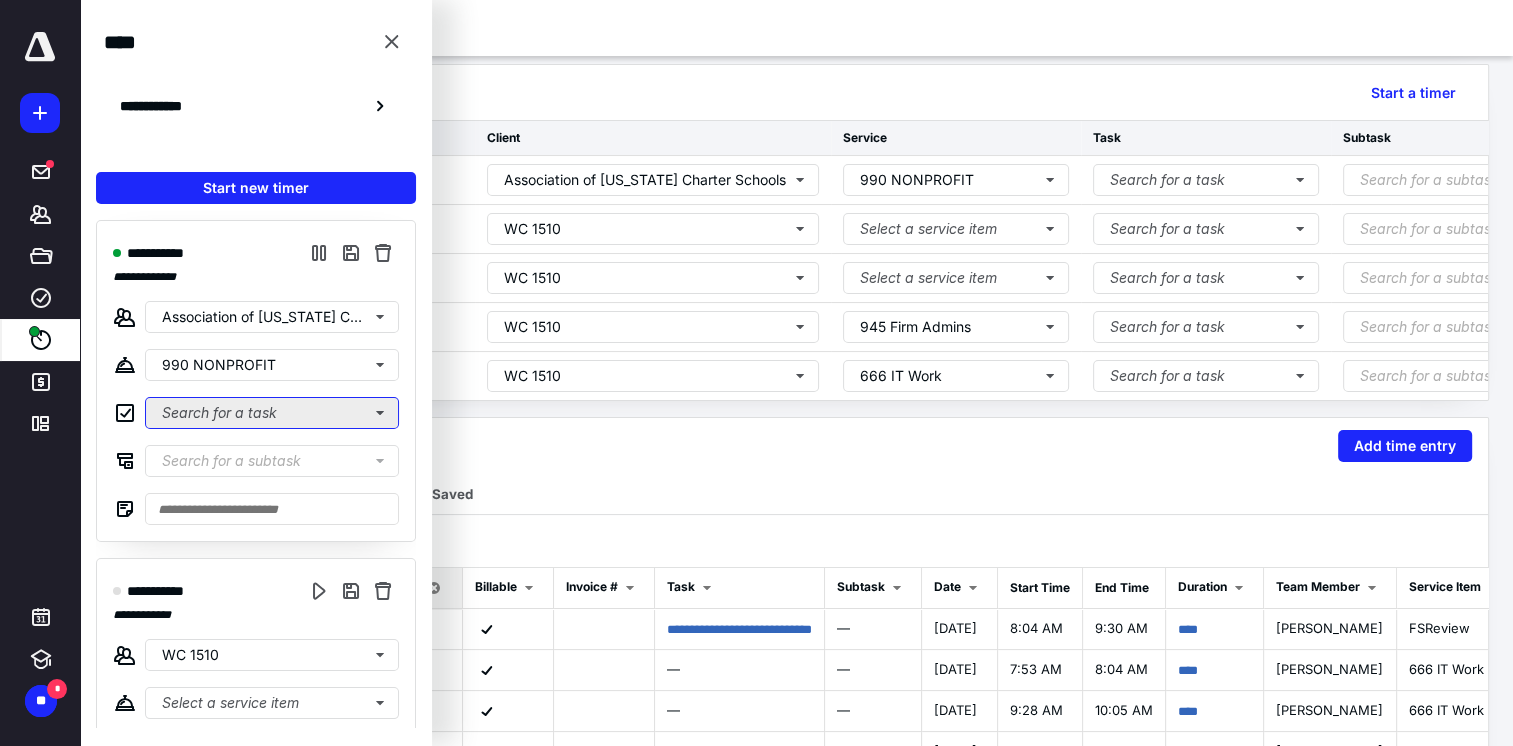 click on "Search for a task" at bounding box center (272, 413) 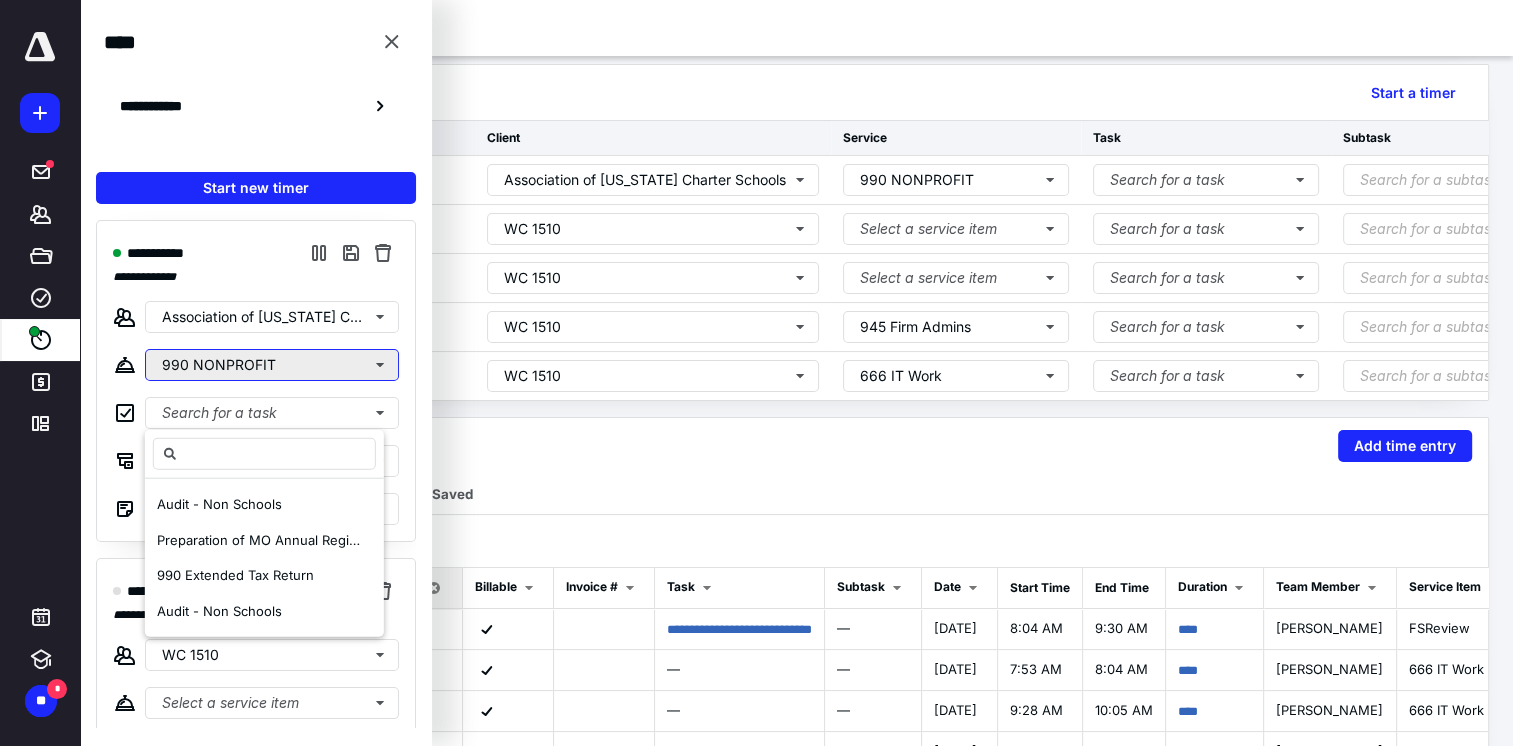 click on "990 NONPROFIT" at bounding box center (272, 365) 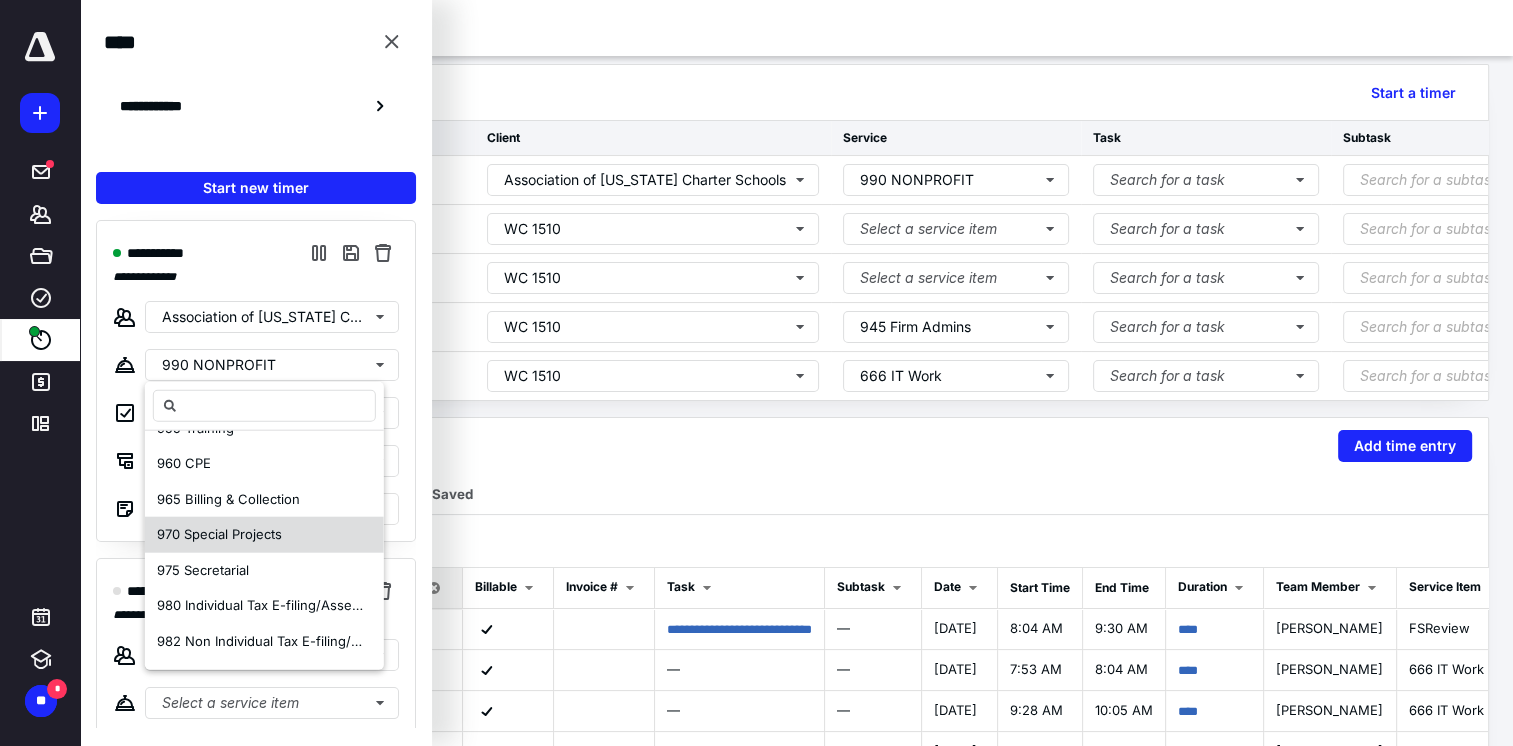 scroll, scrollTop: 1300, scrollLeft: 0, axis: vertical 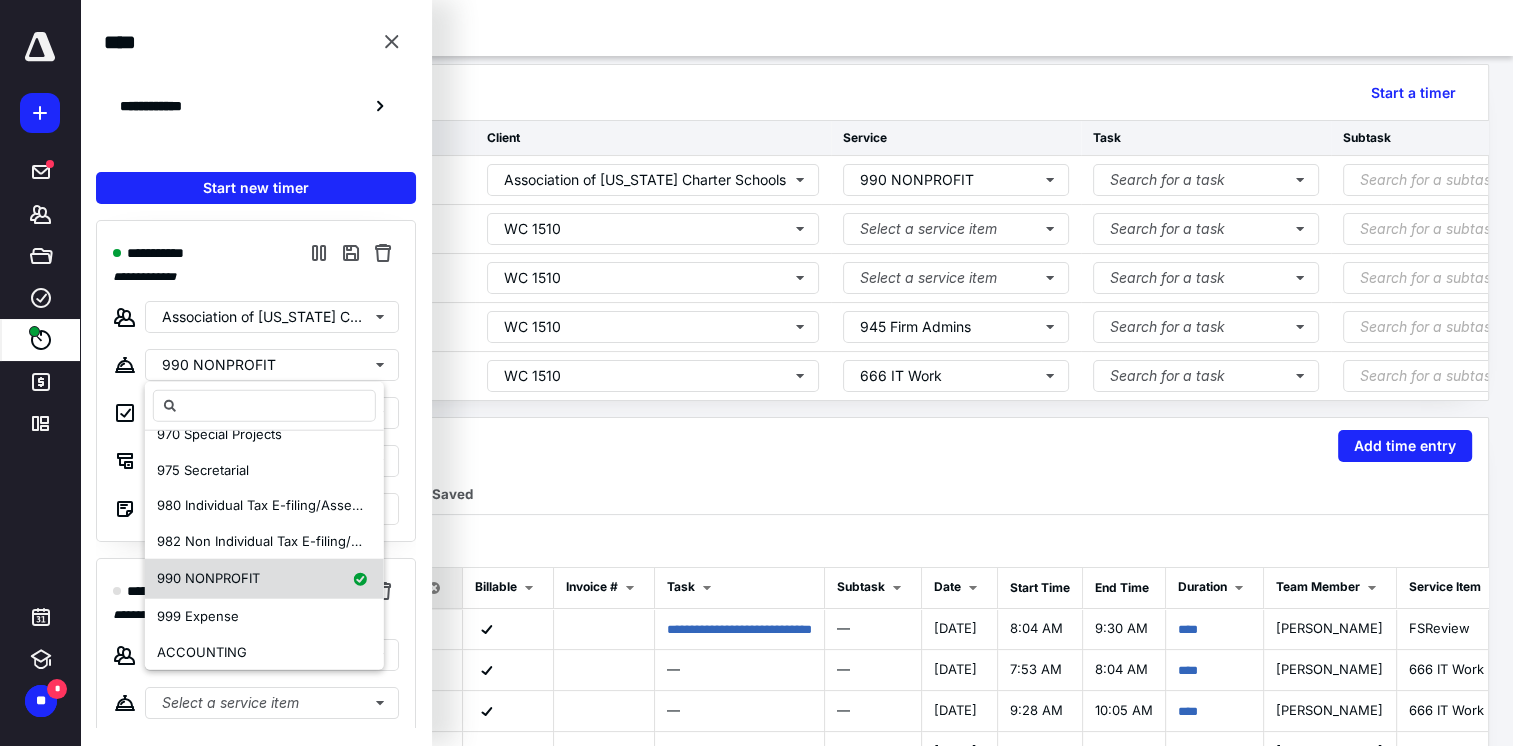 click on "990 NONPROFIT" at bounding box center [208, 578] 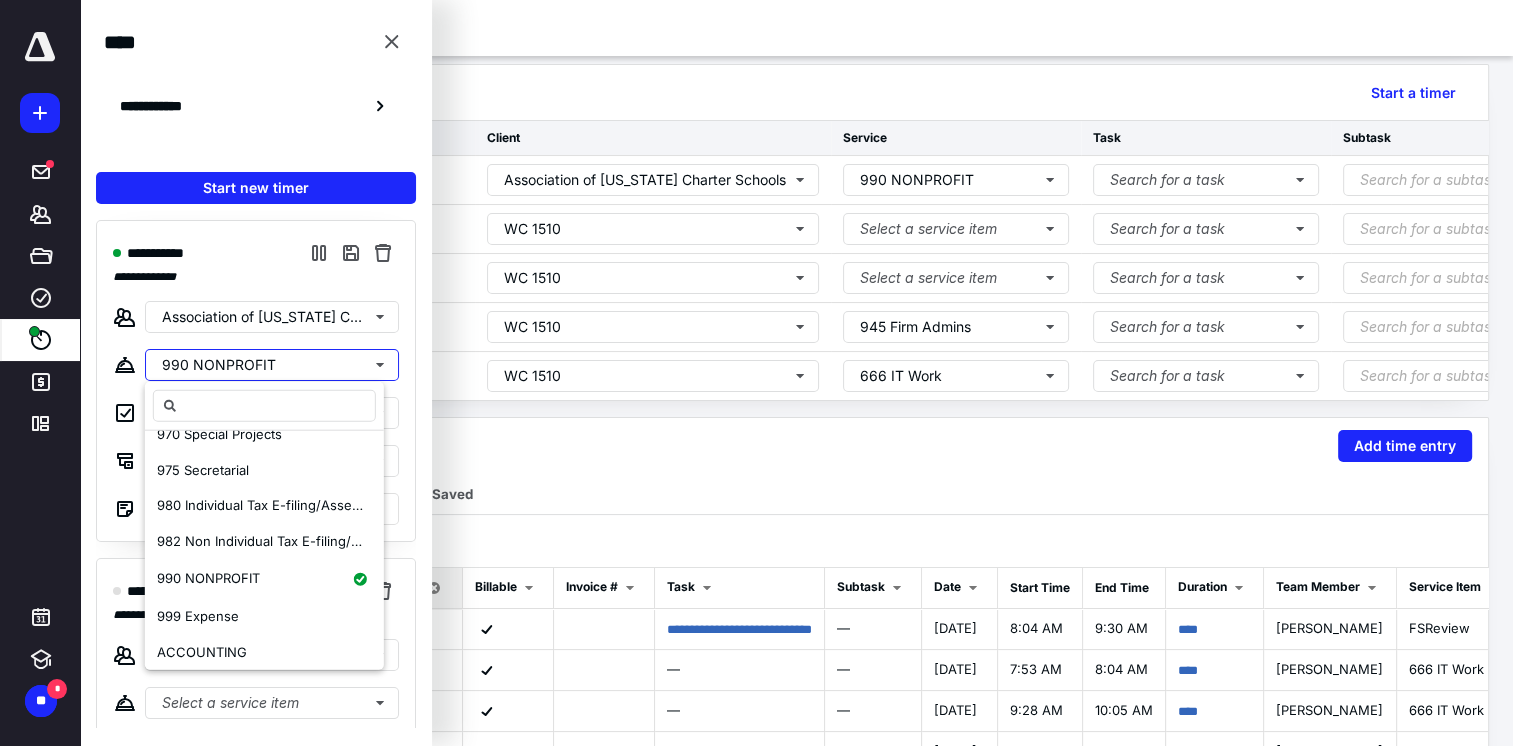 scroll, scrollTop: 0, scrollLeft: 0, axis: both 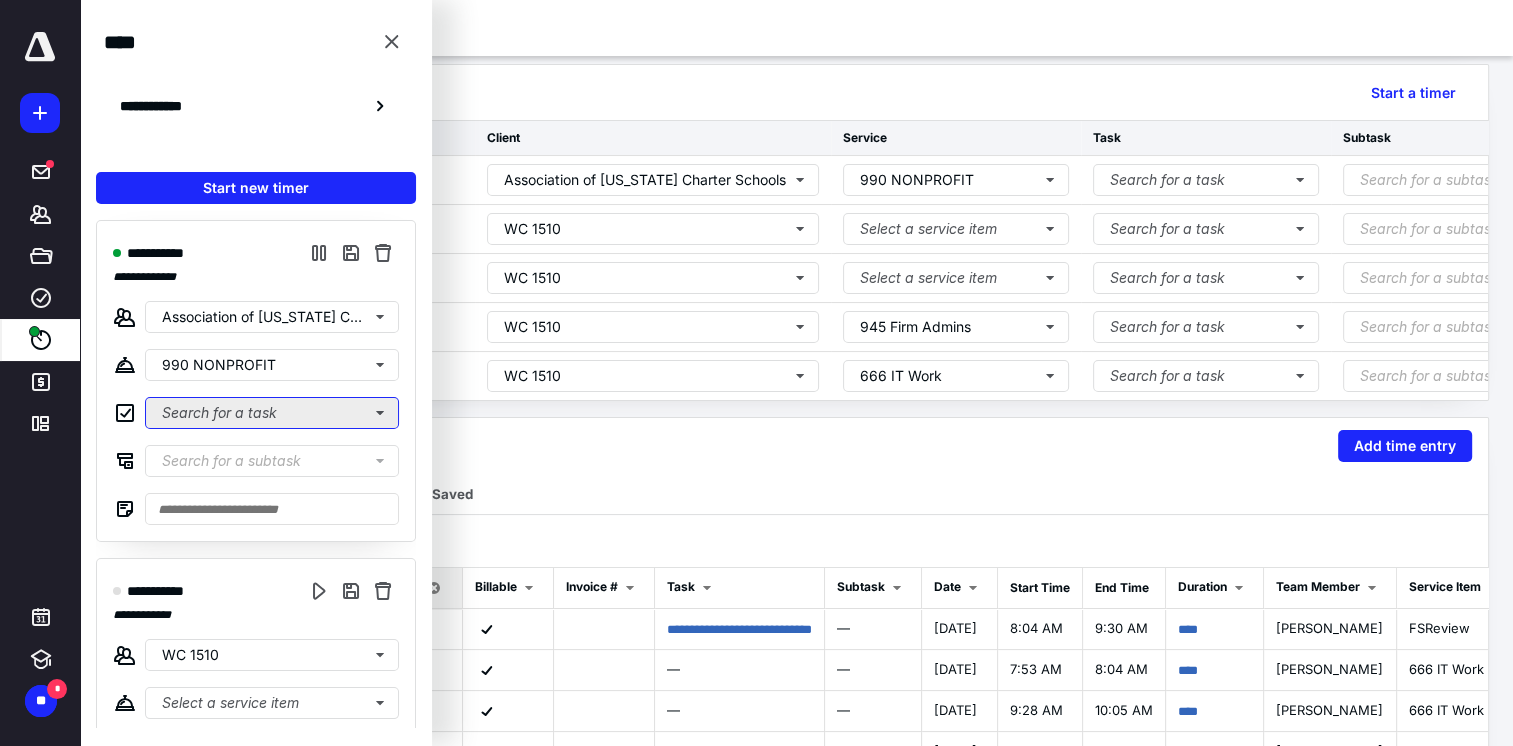 click on "Search for a task" at bounding box center (272, 413) 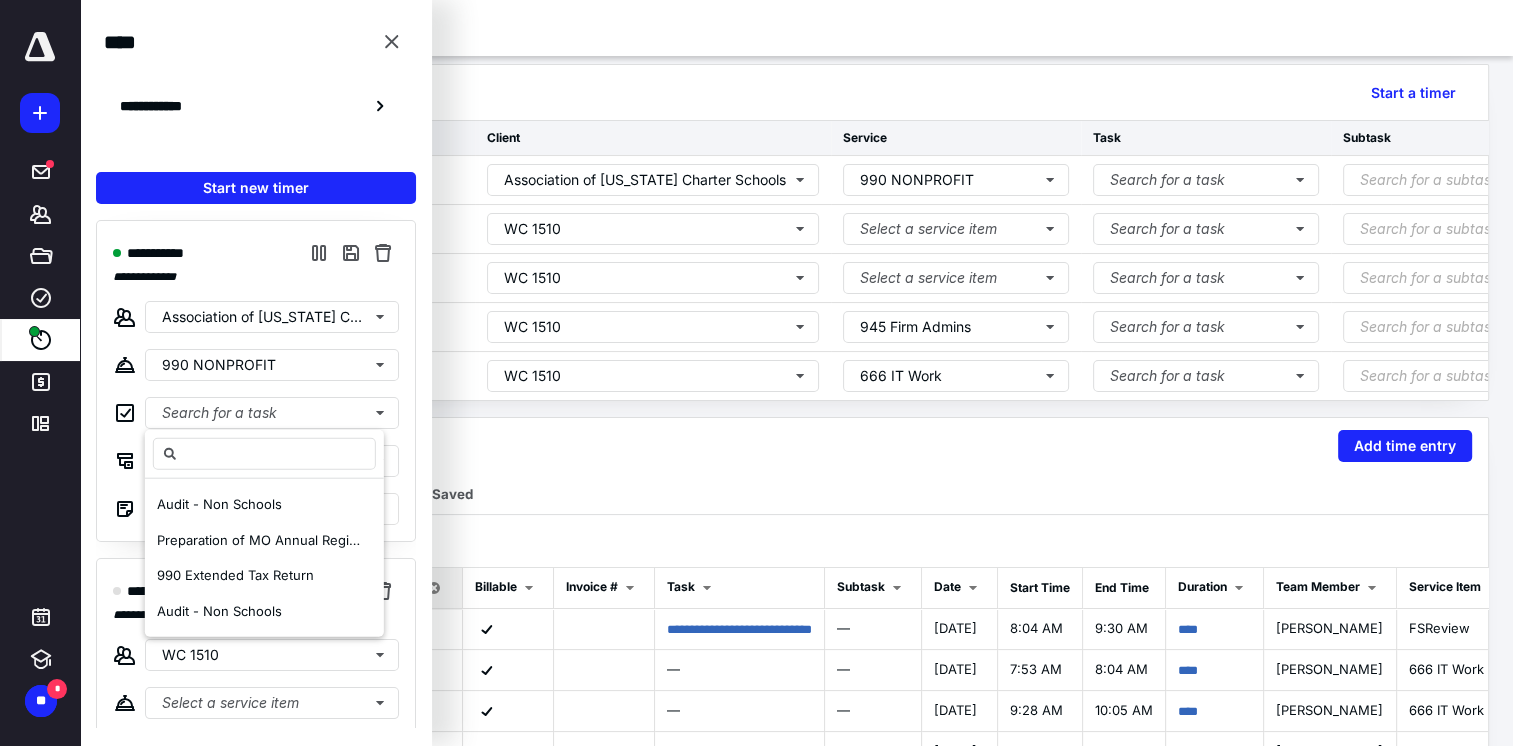 click on "**********" at bounding box center [256, 373] 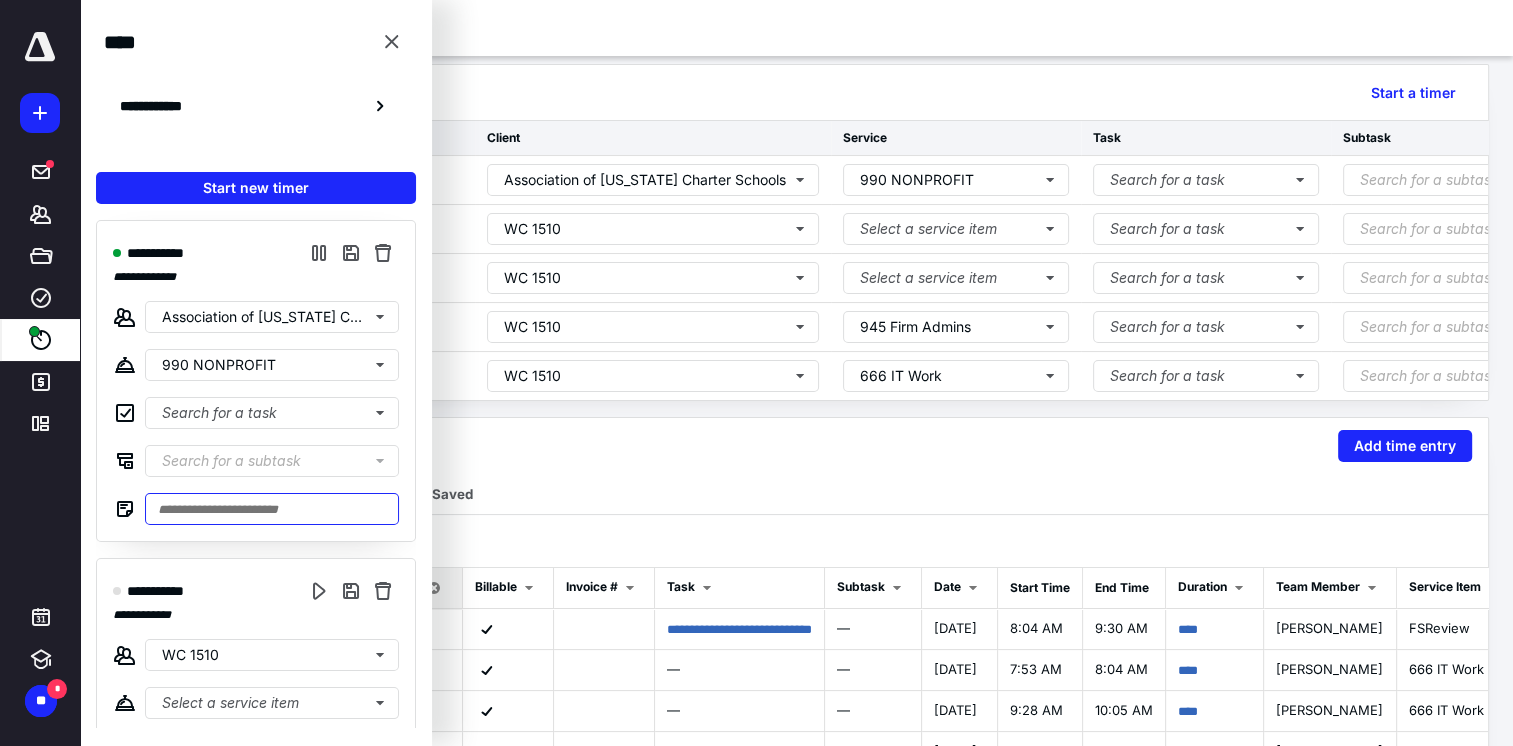 click at bounding box center [272, 509] 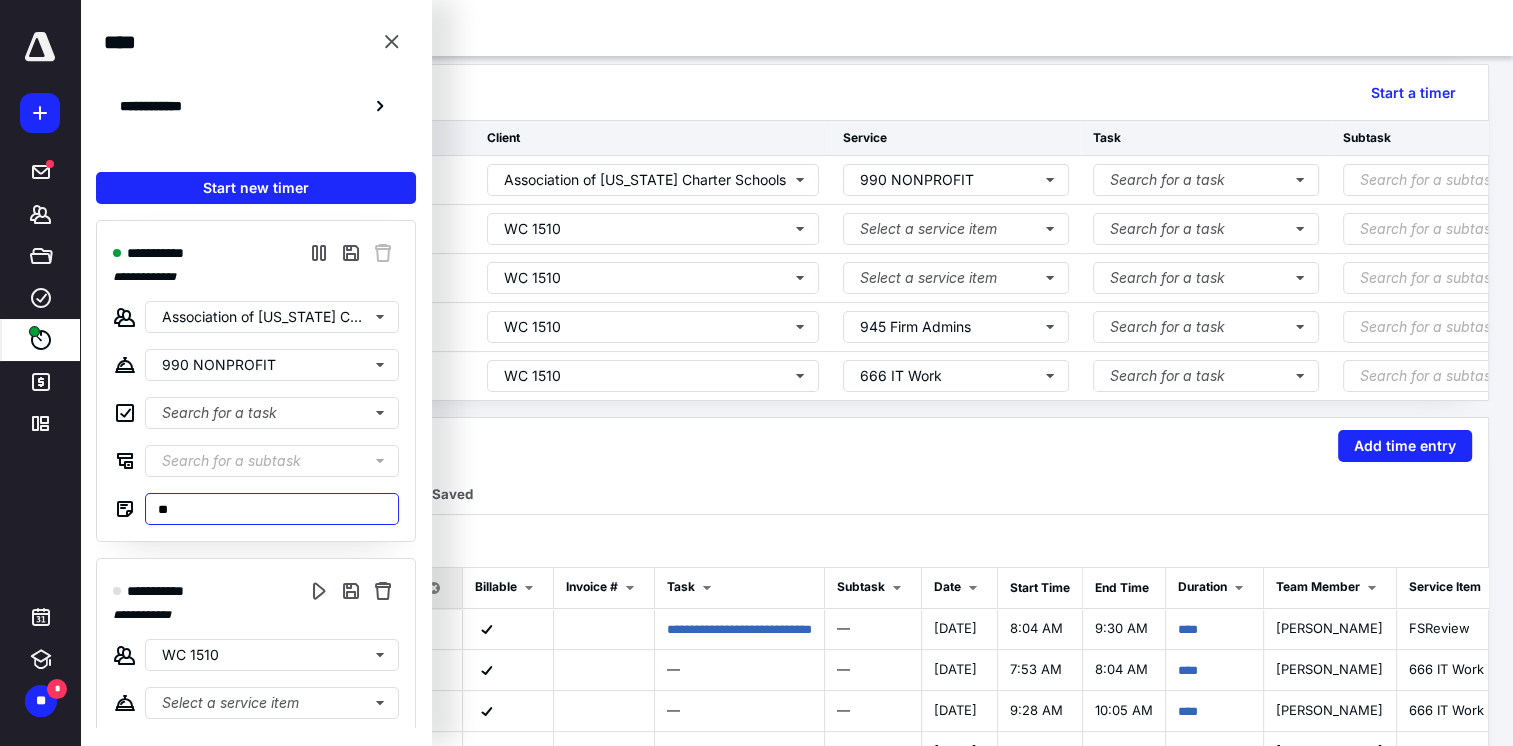 type on "*" 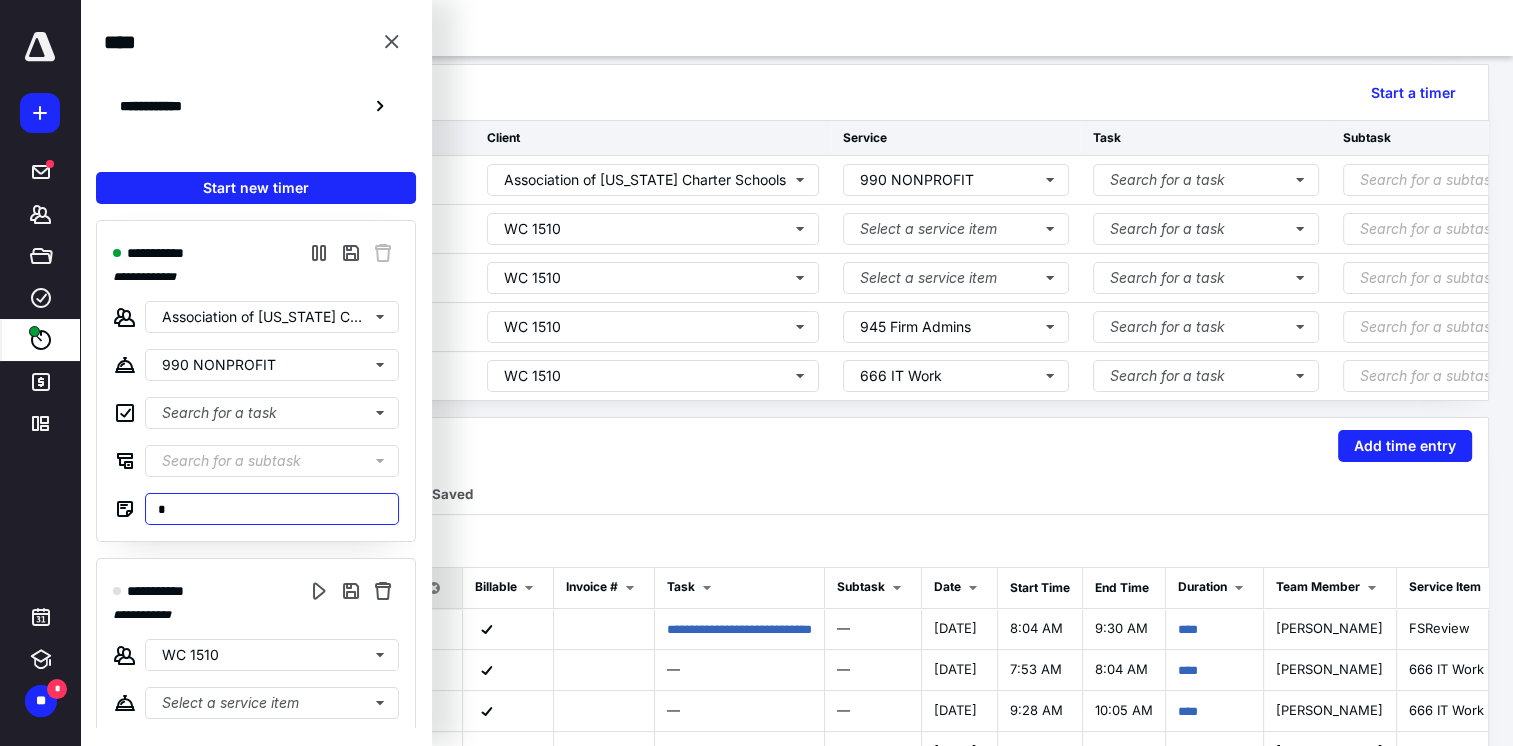 type 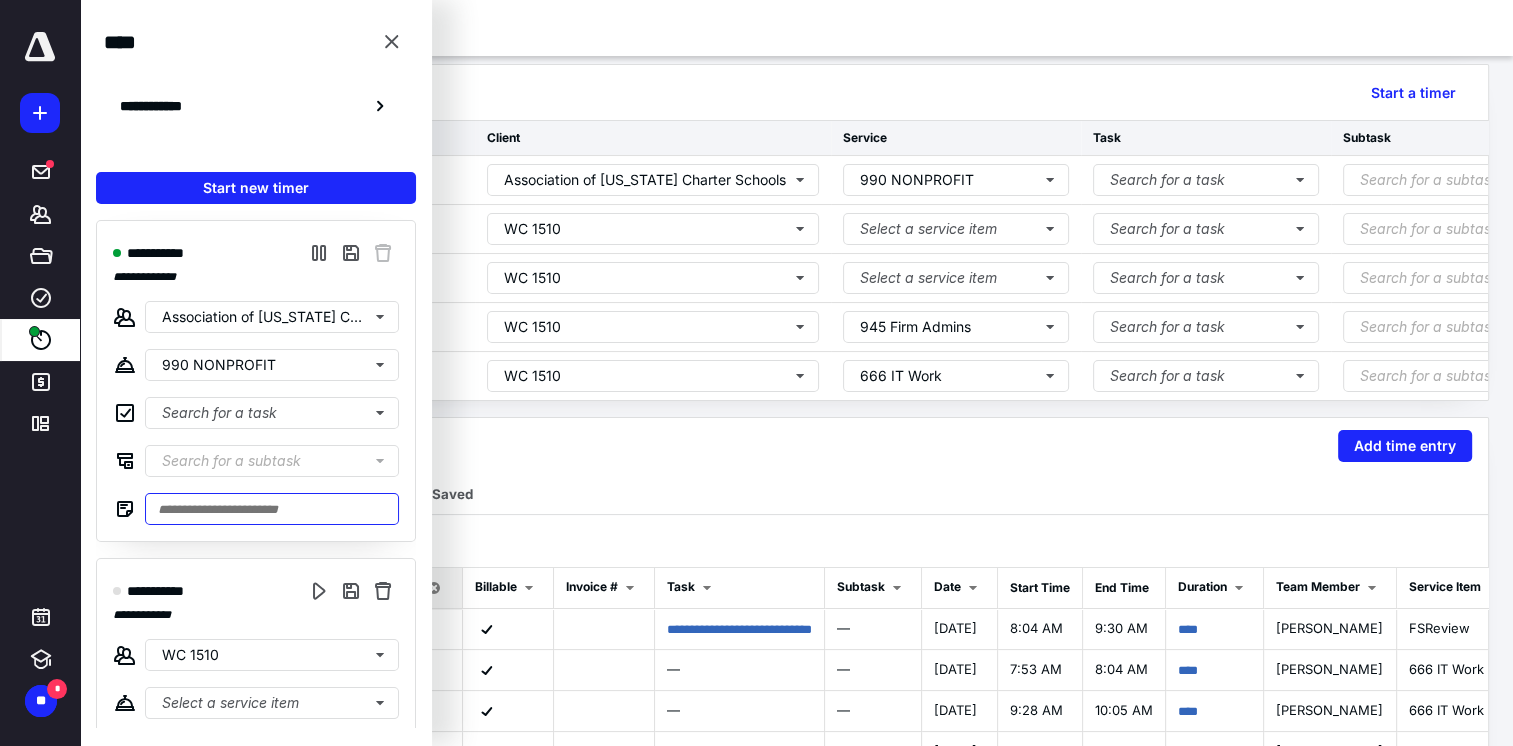type on "**********" 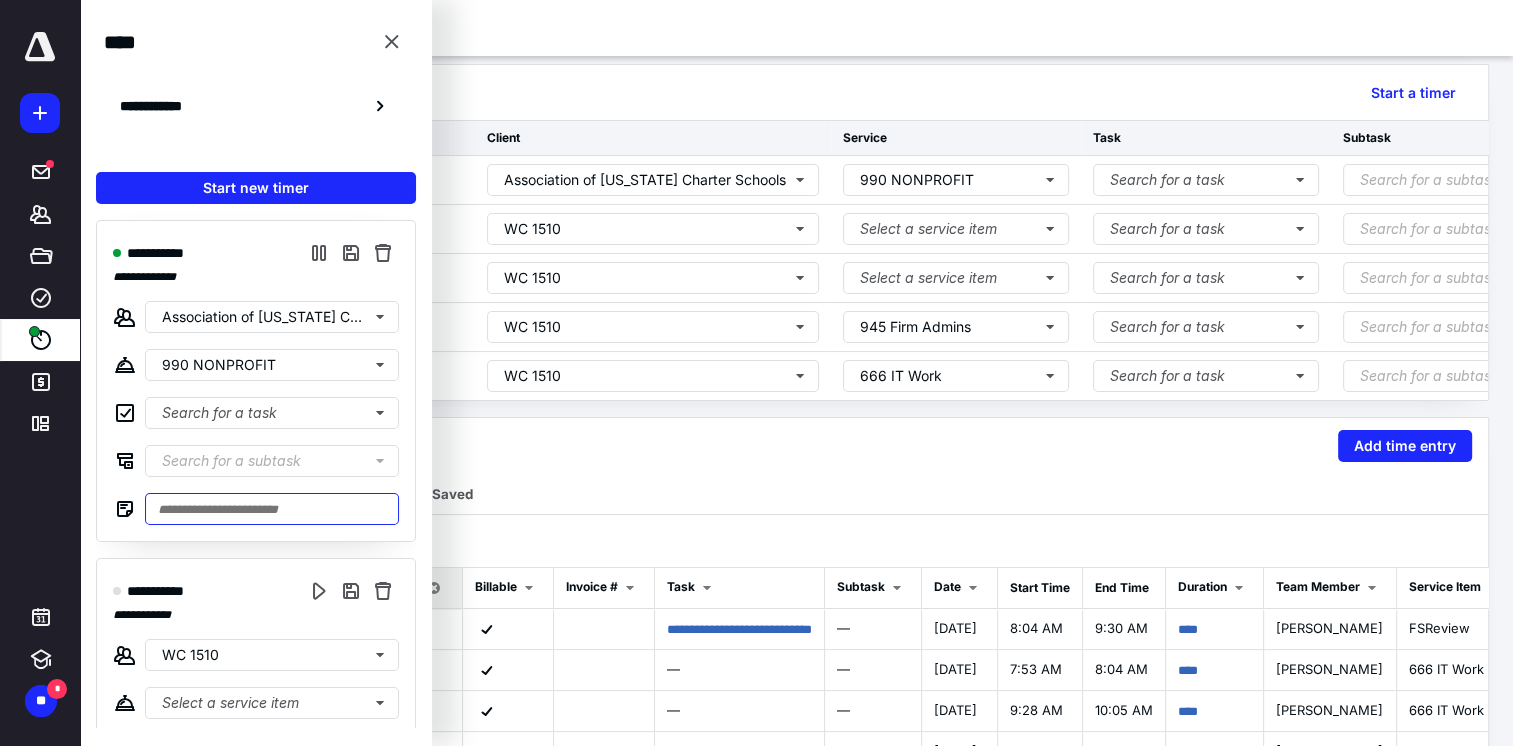 type 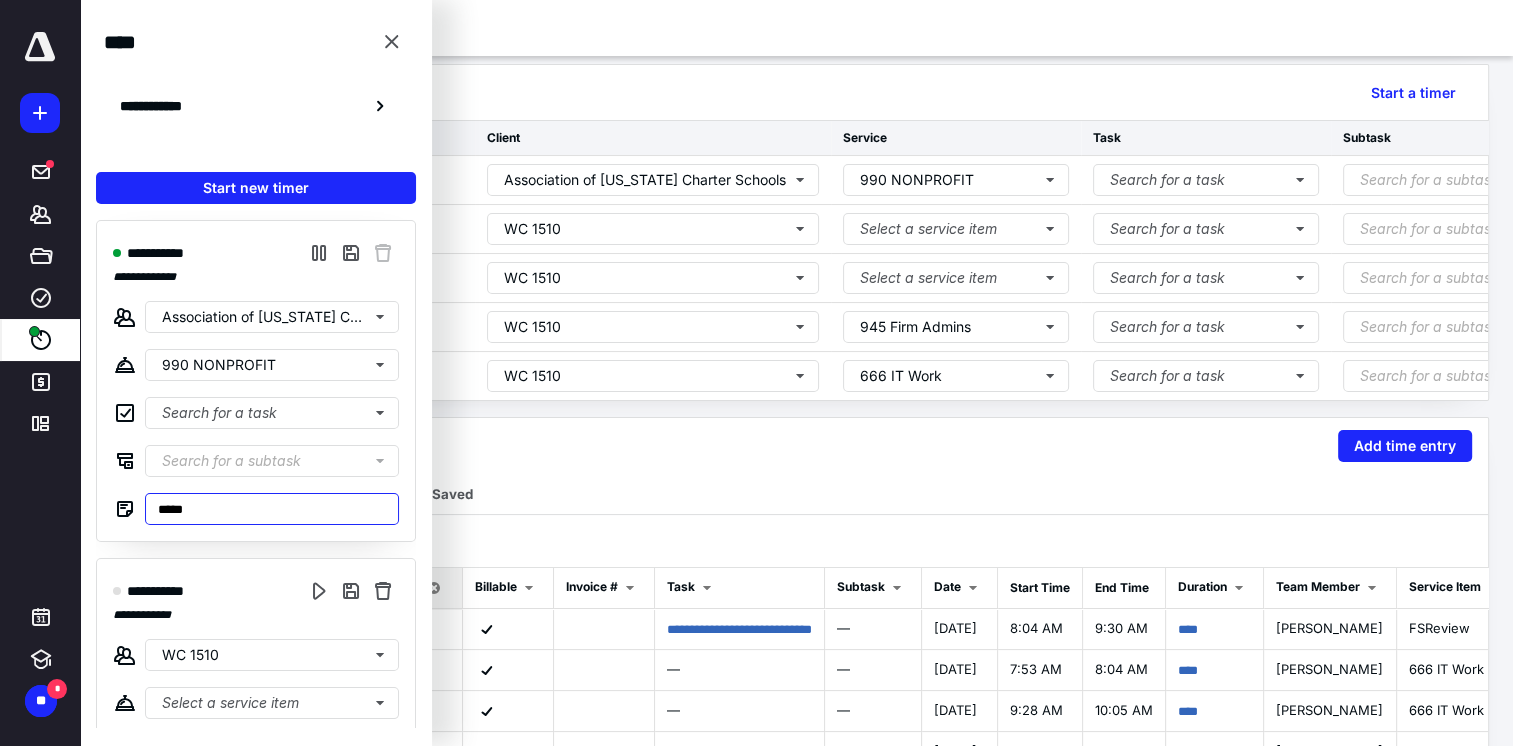 type on "****" 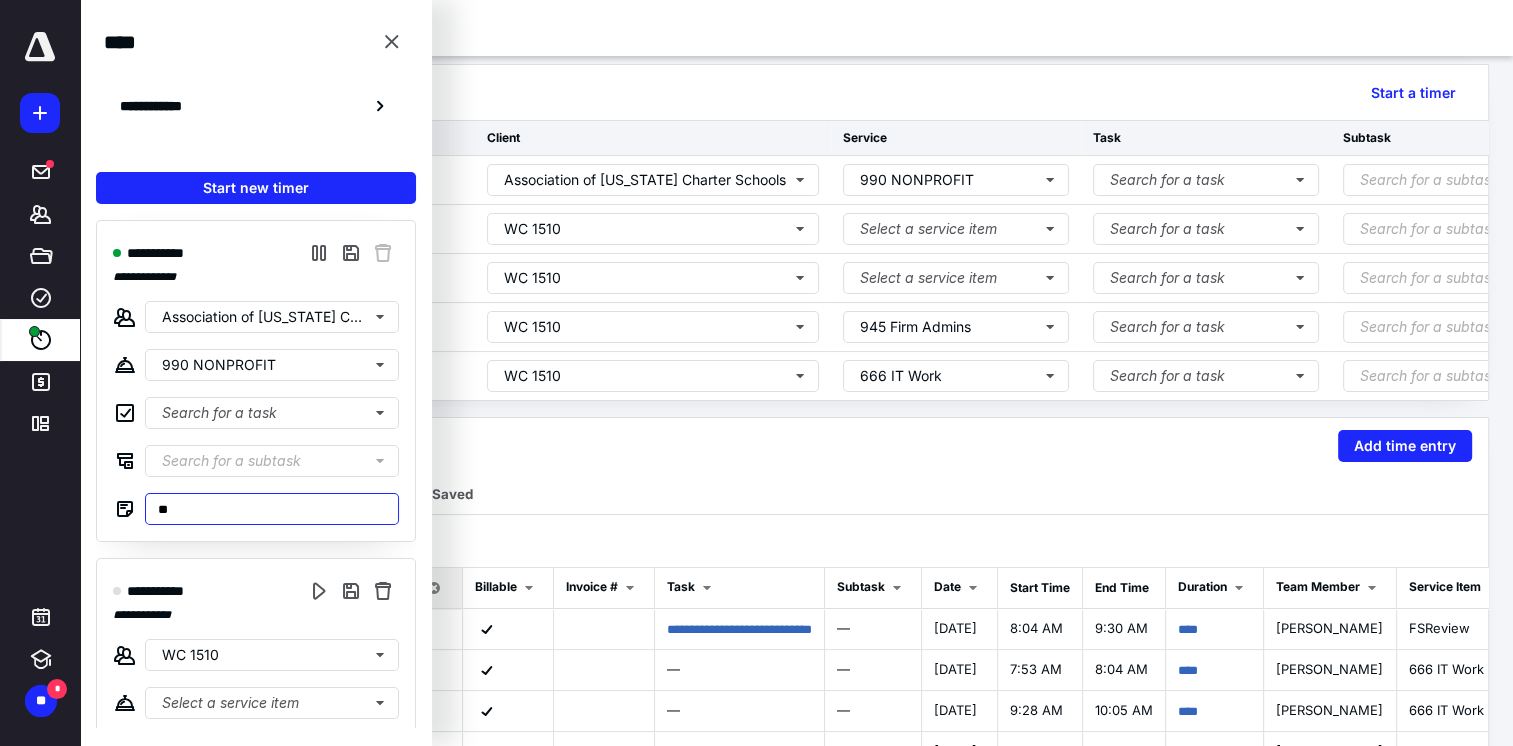 type on "*" 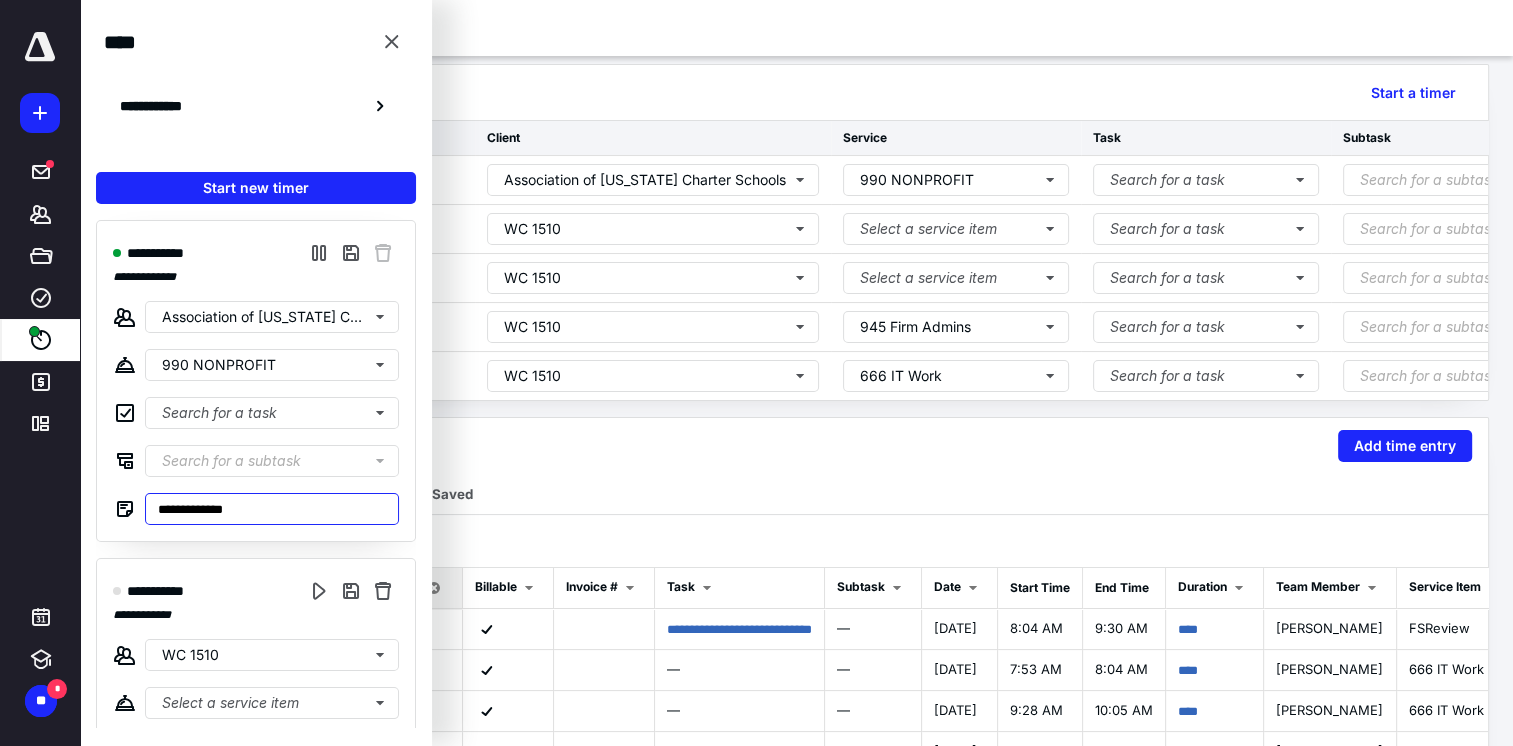type on "**********" 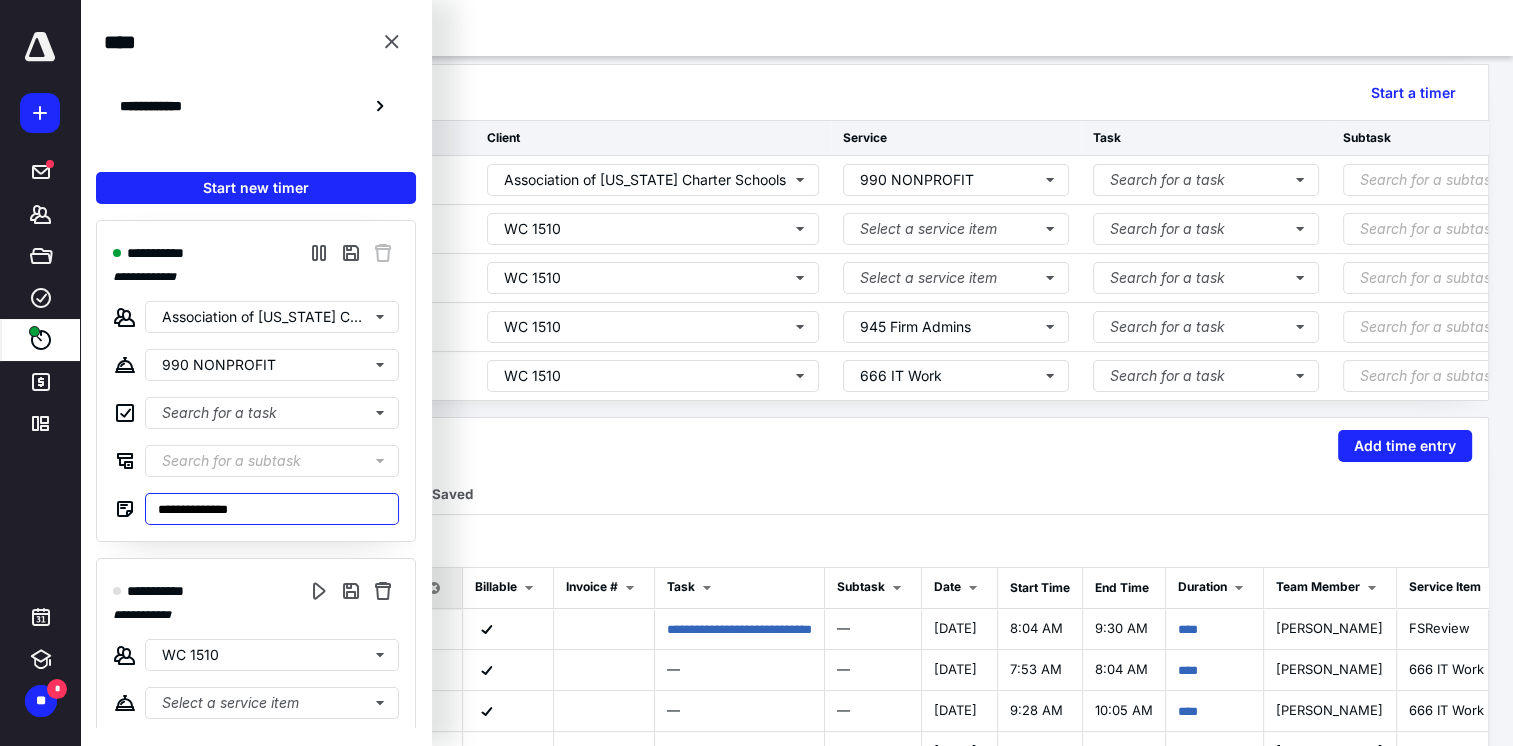 type on "*********" 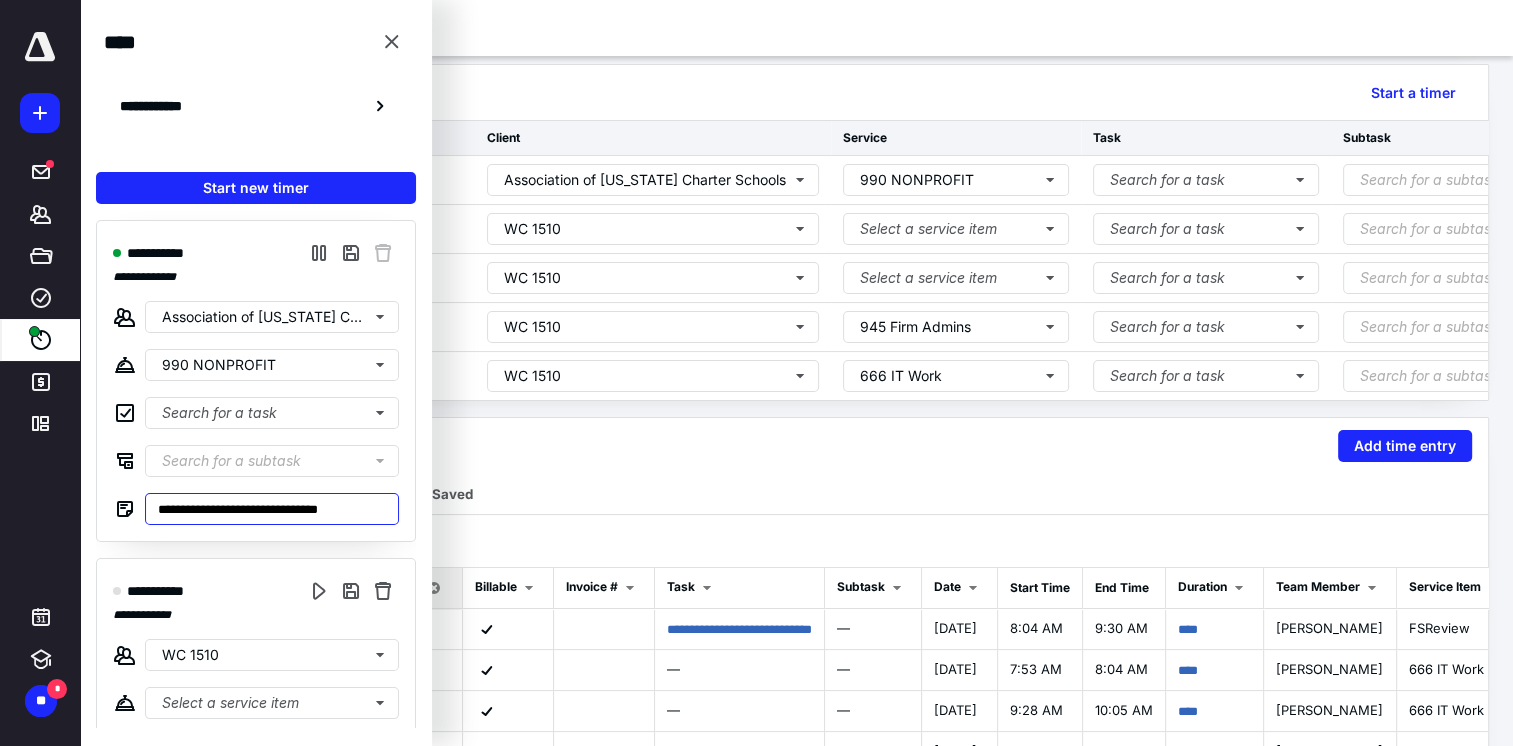 type on "**********" 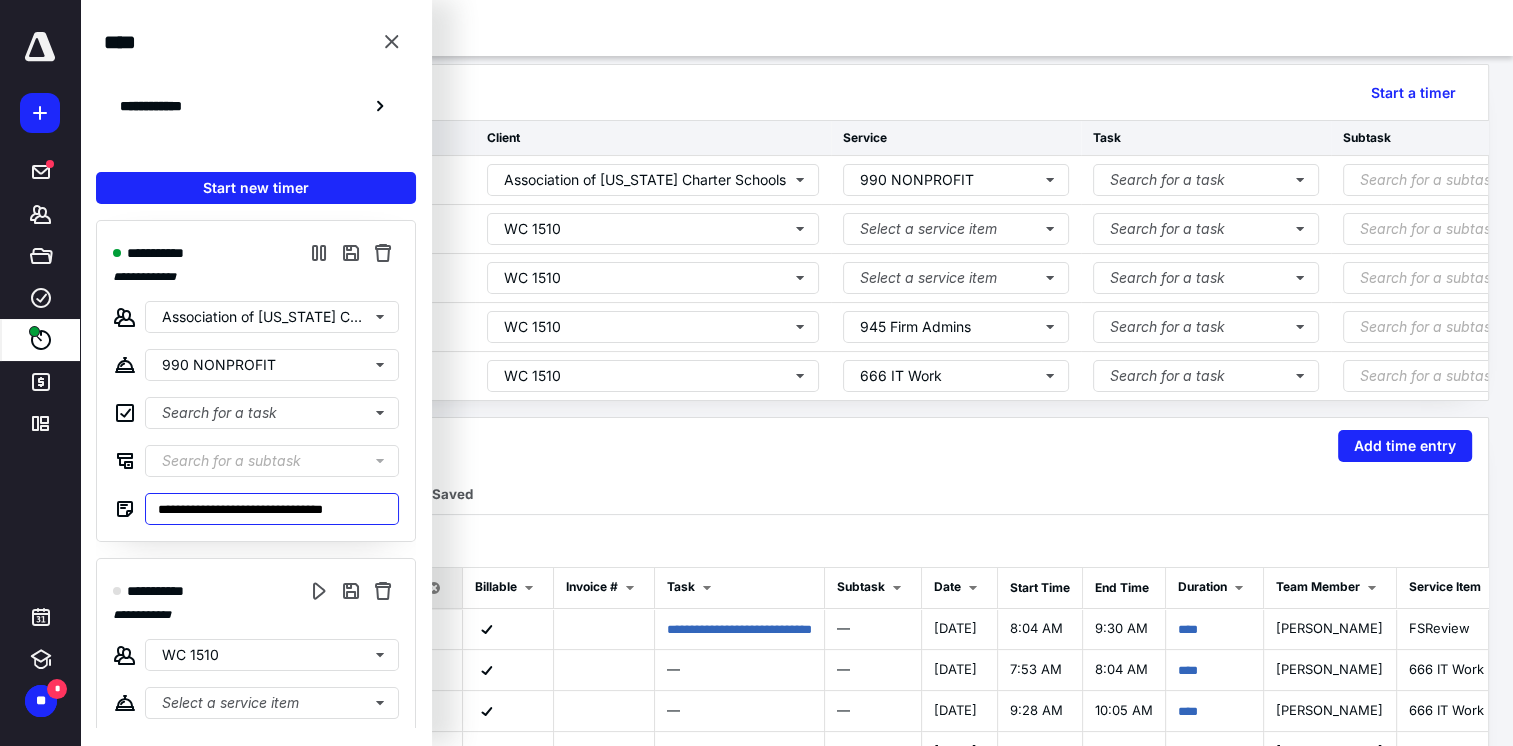 type on "**********" 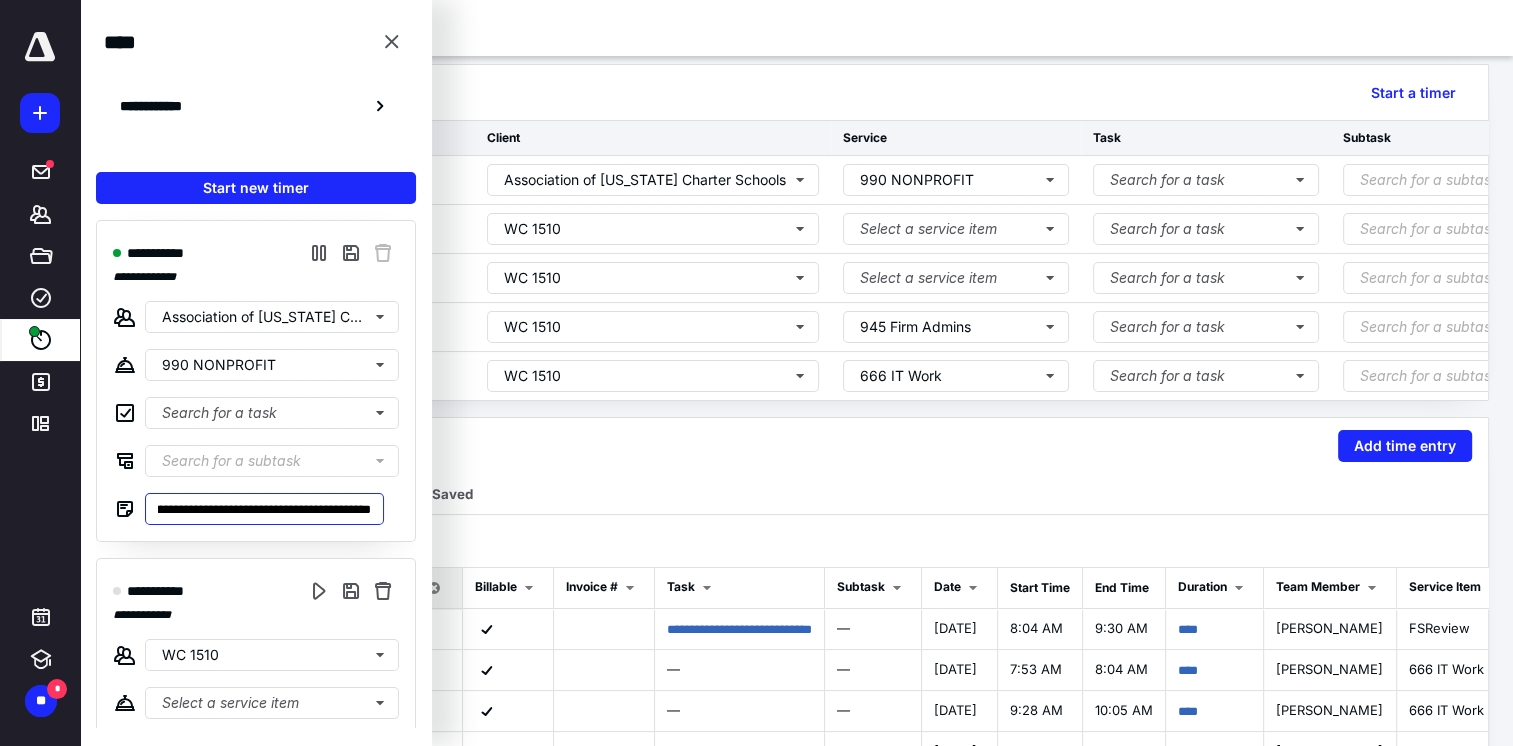 scroll, scrollTop: 0, scrollLeft: 172, axis: horizontal 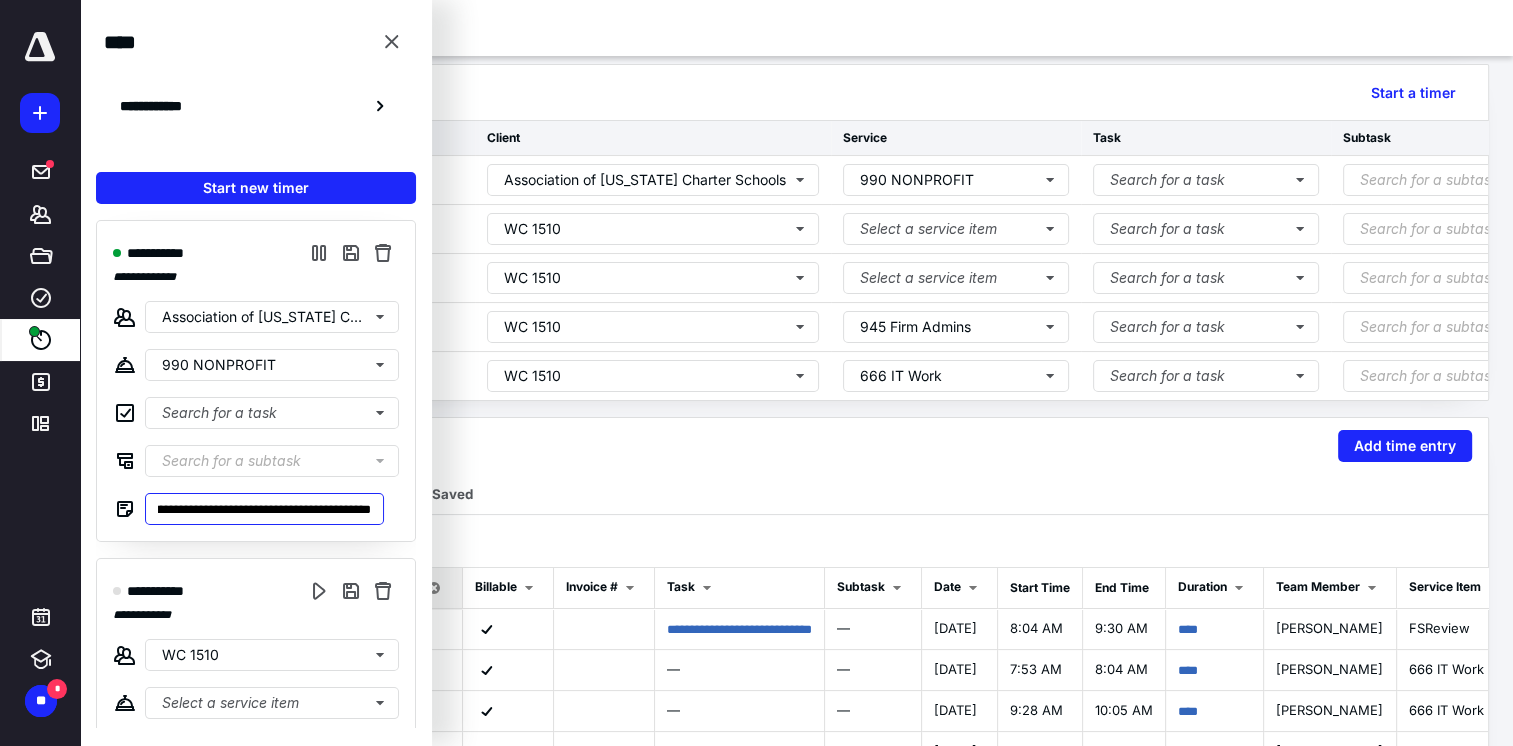 type on "**********" 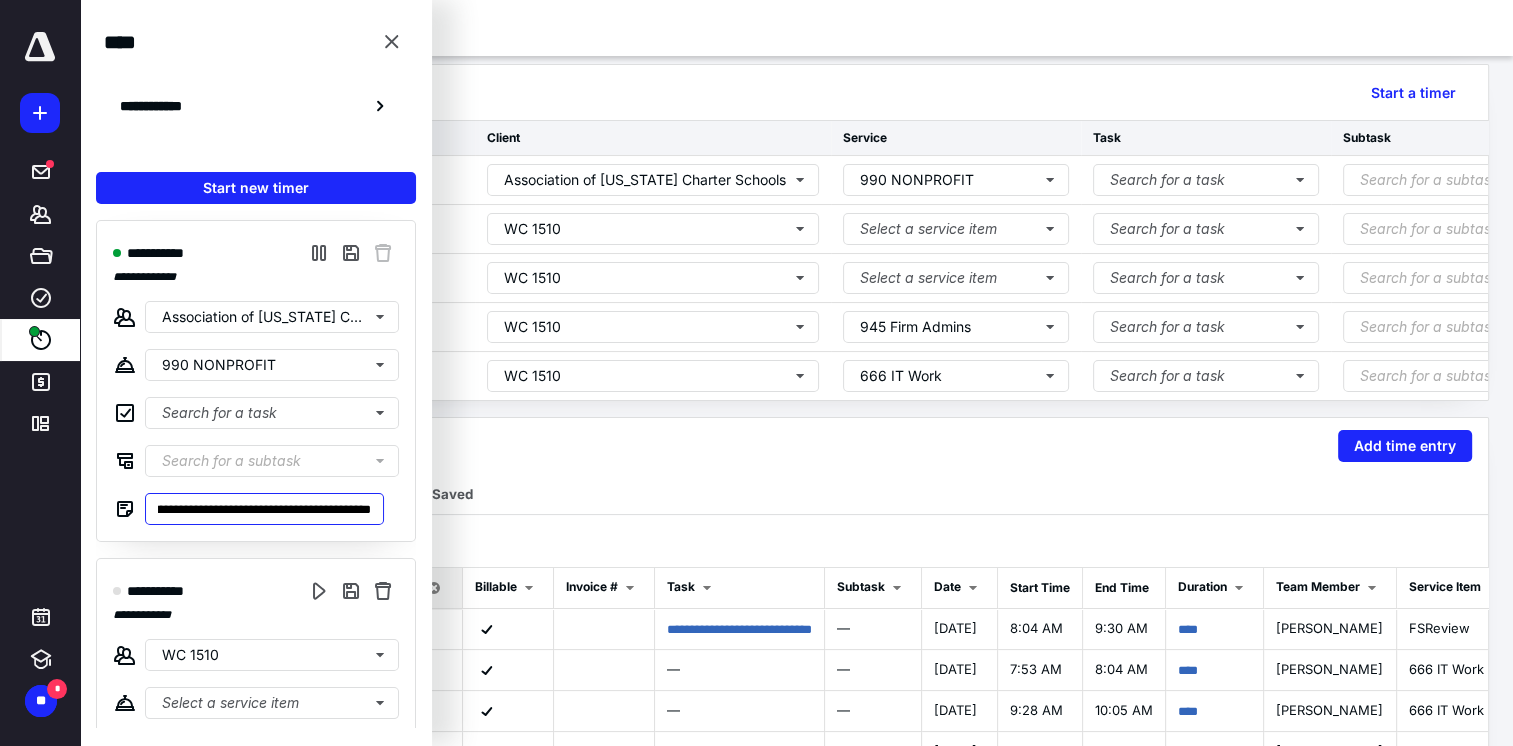 type on "**********" 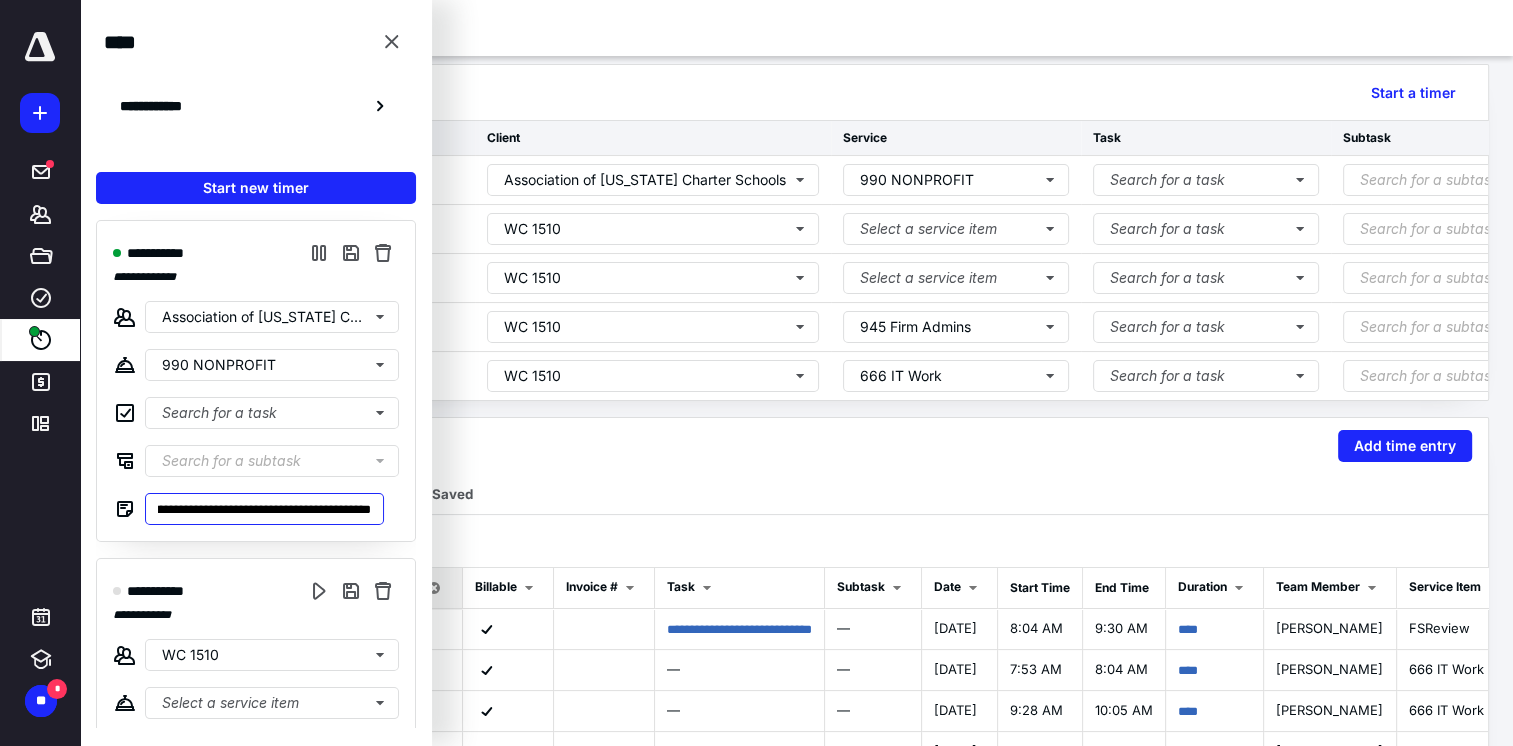 type on "**********" 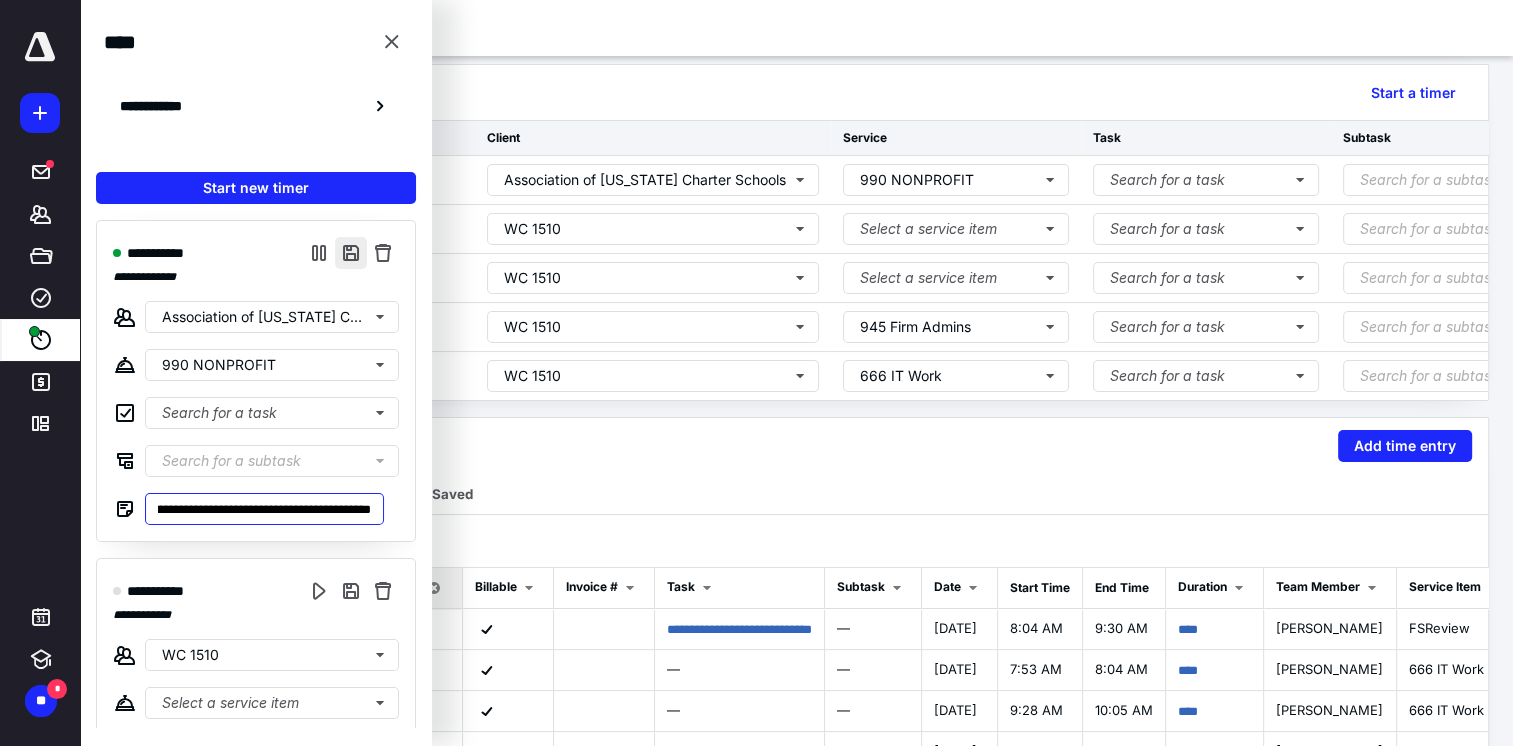 type on "**********" 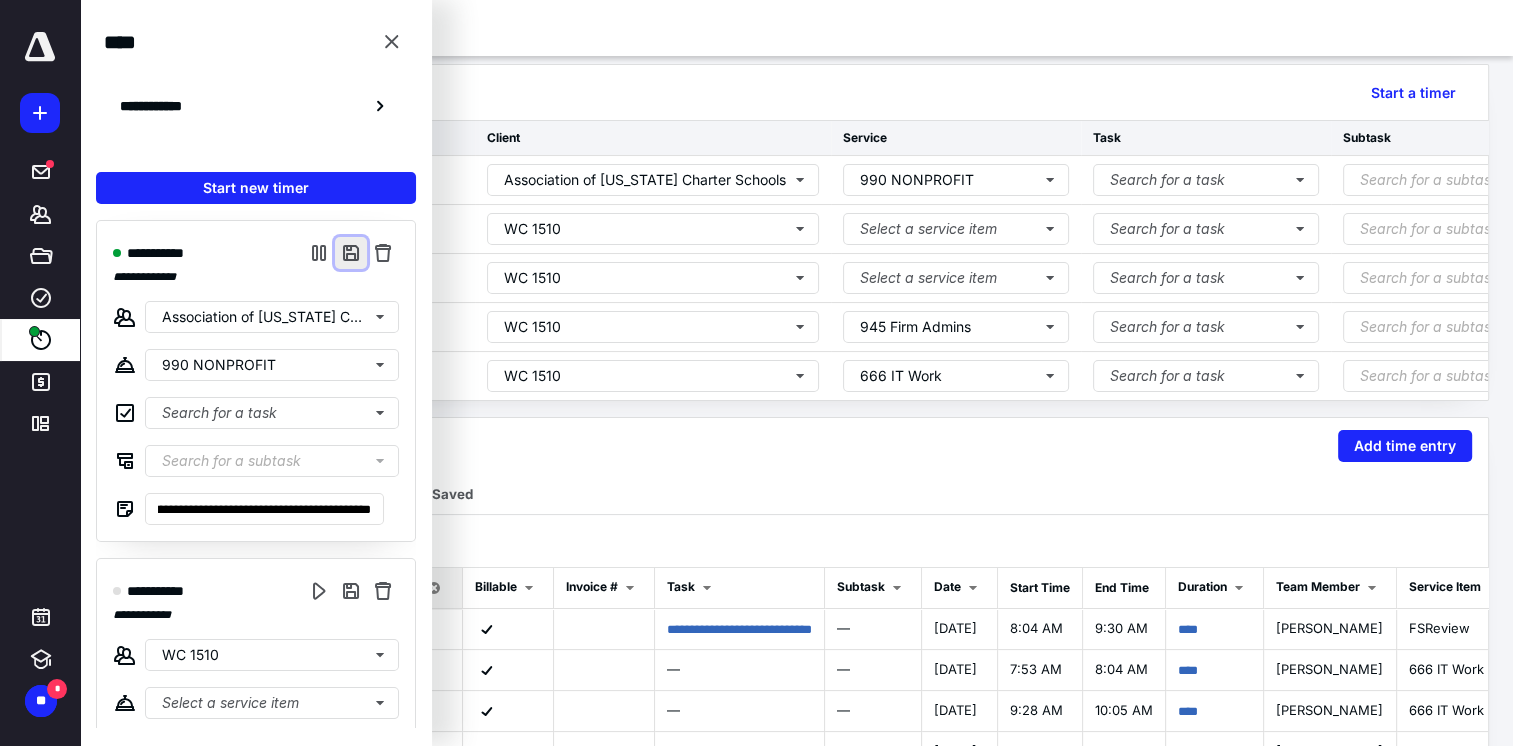 click at bounding box center (351, 253) 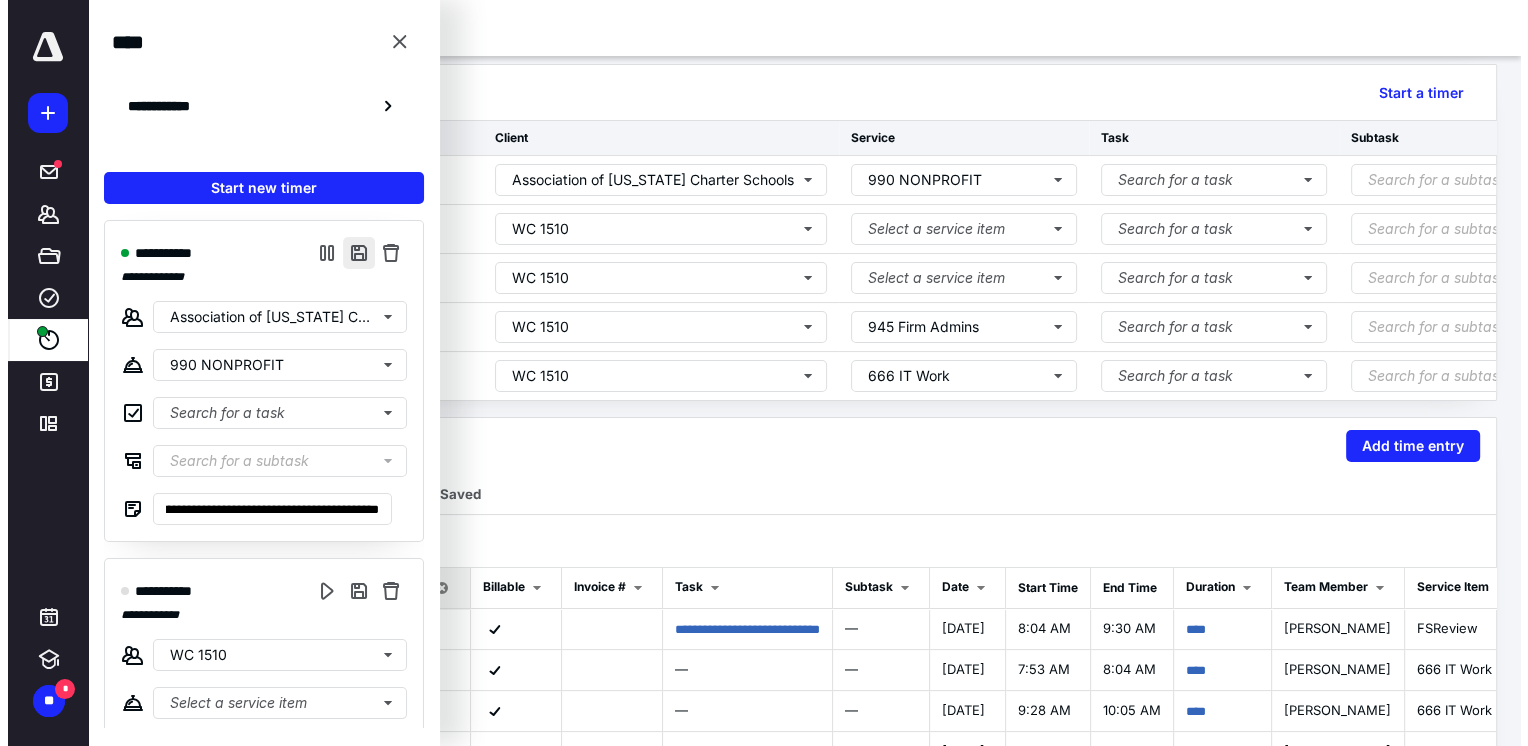 scroll, scrollTop: 0, scrollLeft: 0, axis: both 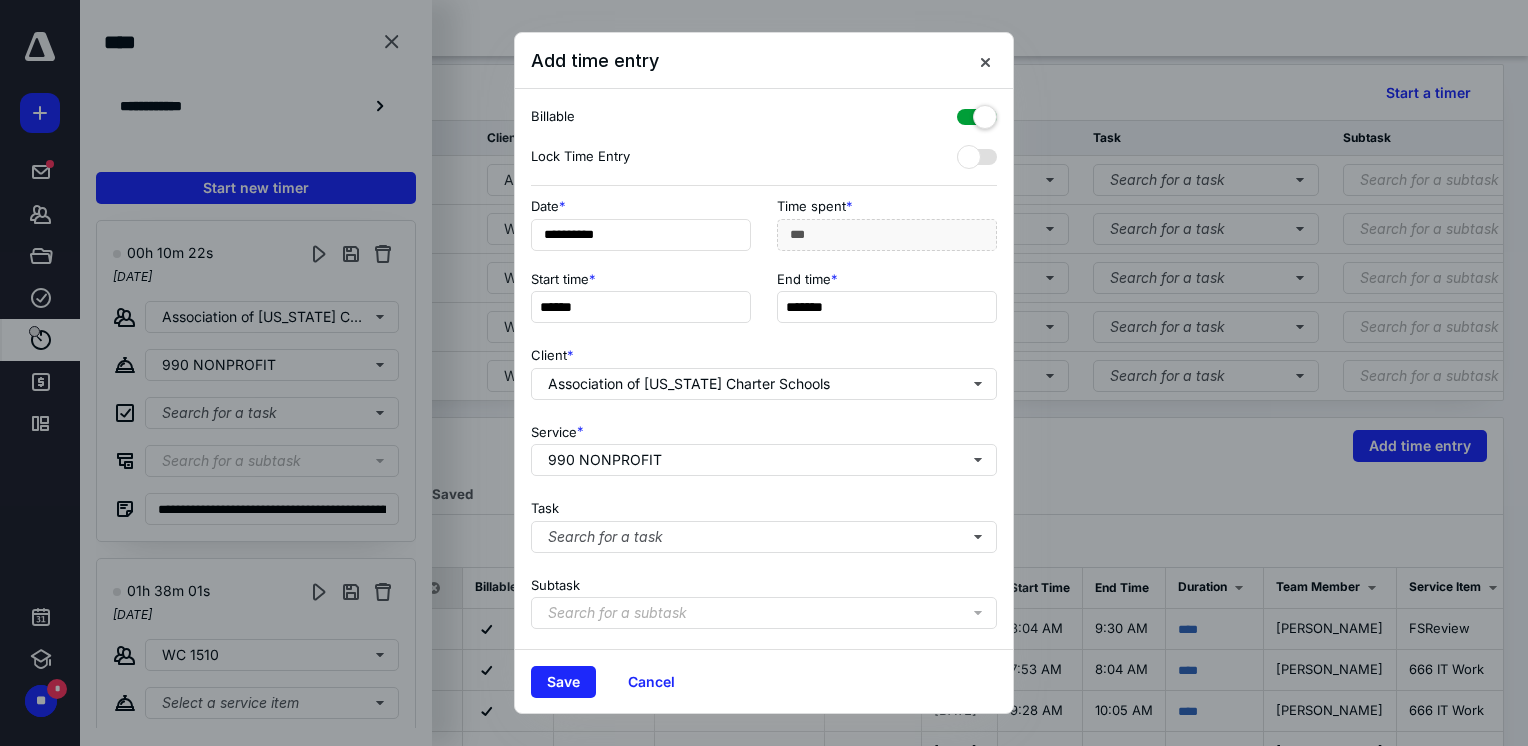 drag, startPoint x: 574, startPoint y: 684, endPoint x: 783, endPoint y: 250, distance: 481.70218 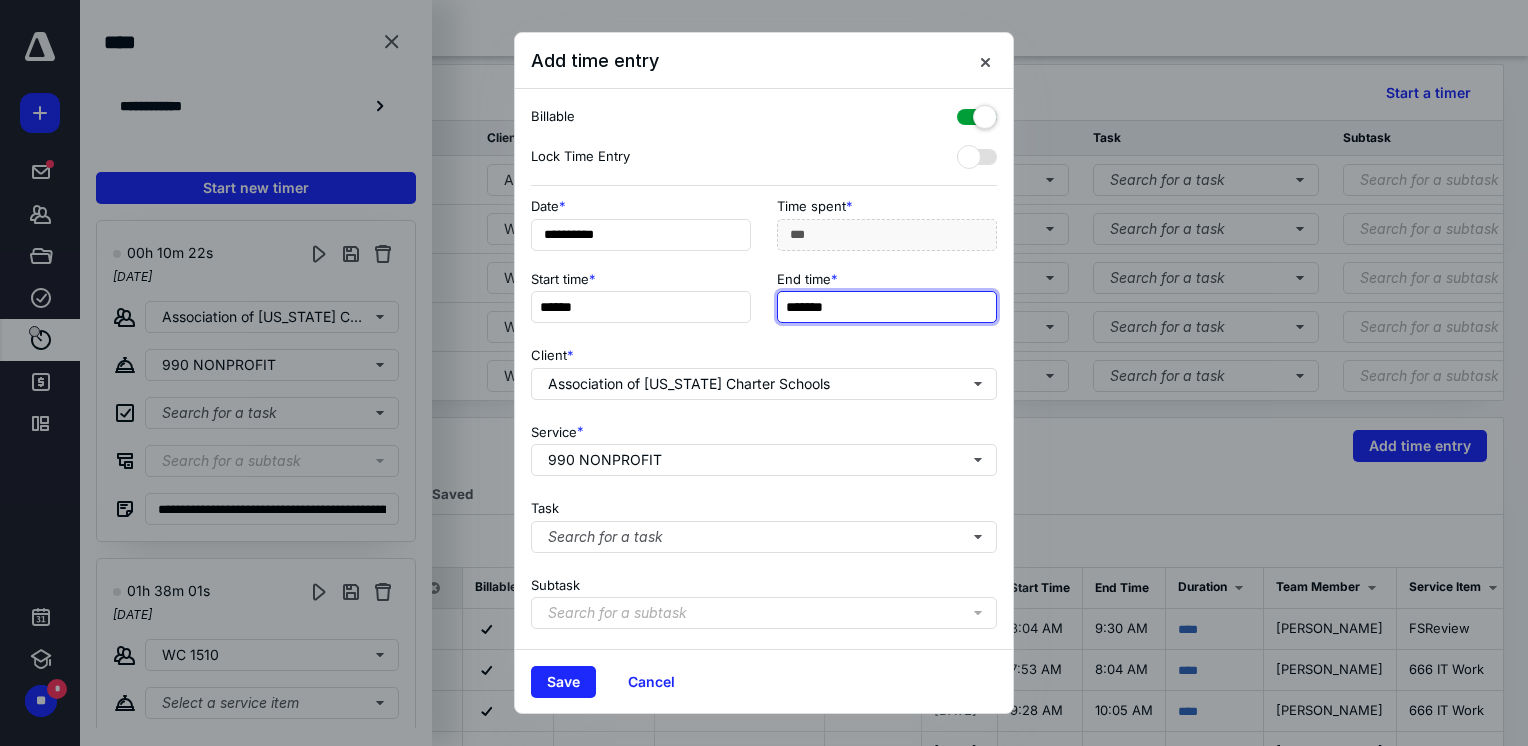 click on "*******" at bounding box center [887, 307] 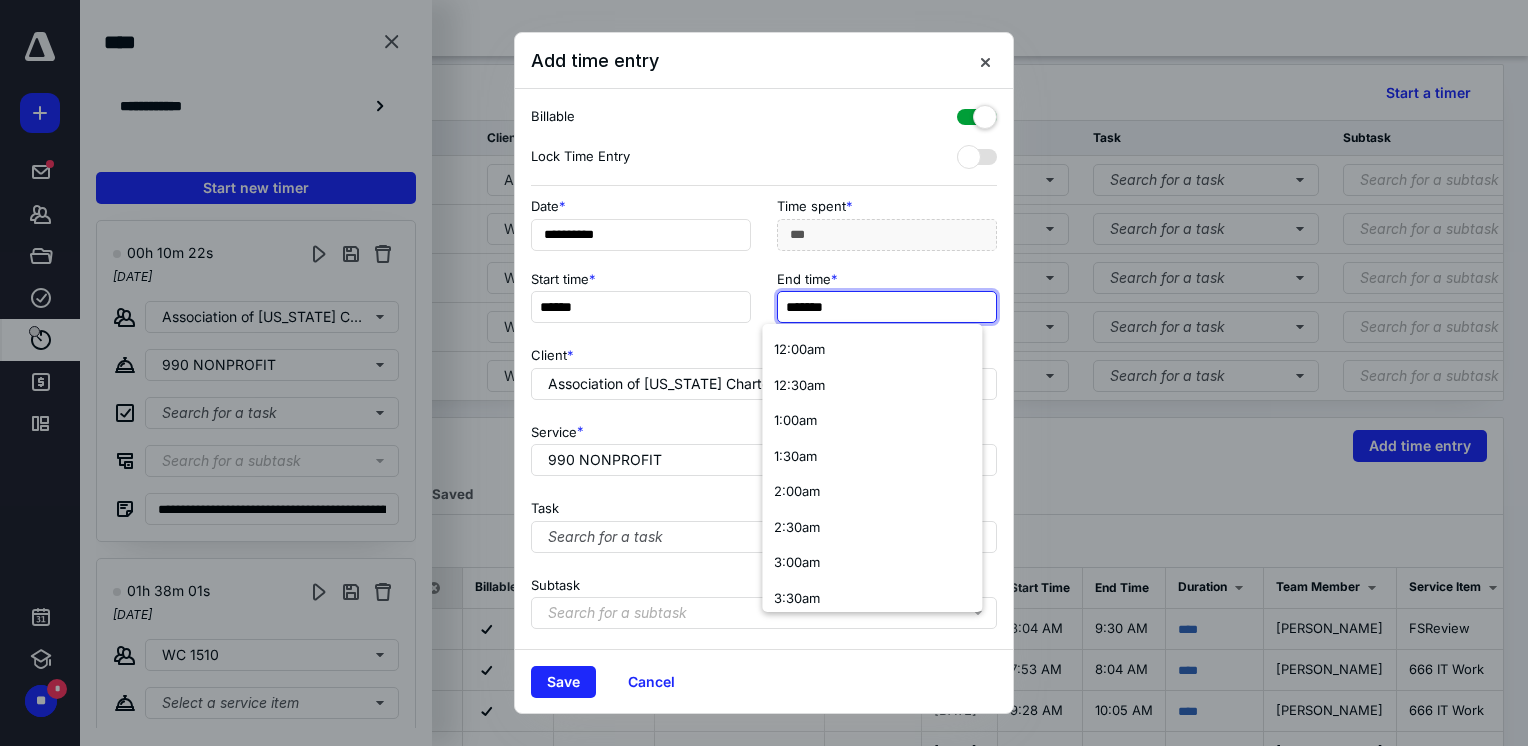 click on "*******" at bounding box center (887, 307) 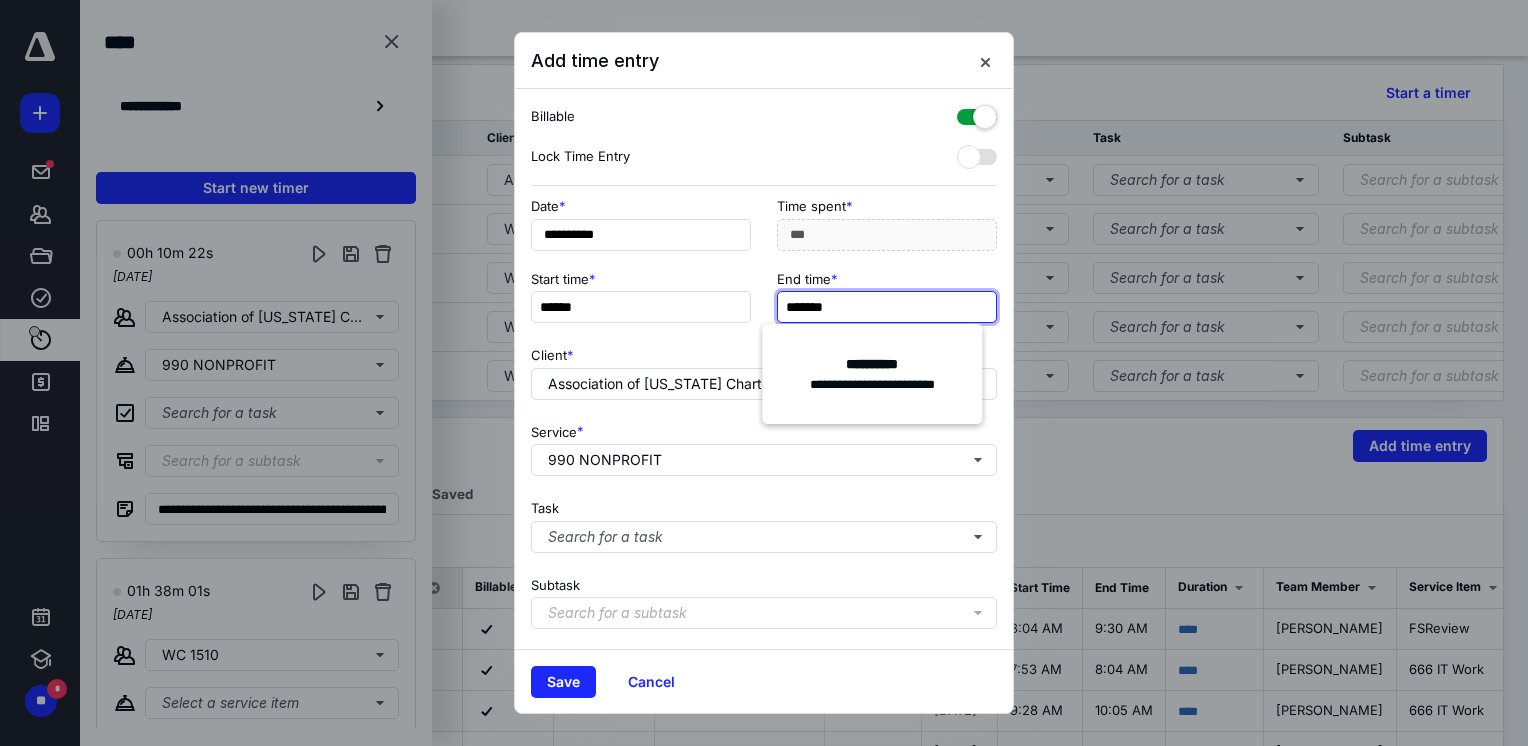 type on "*******" 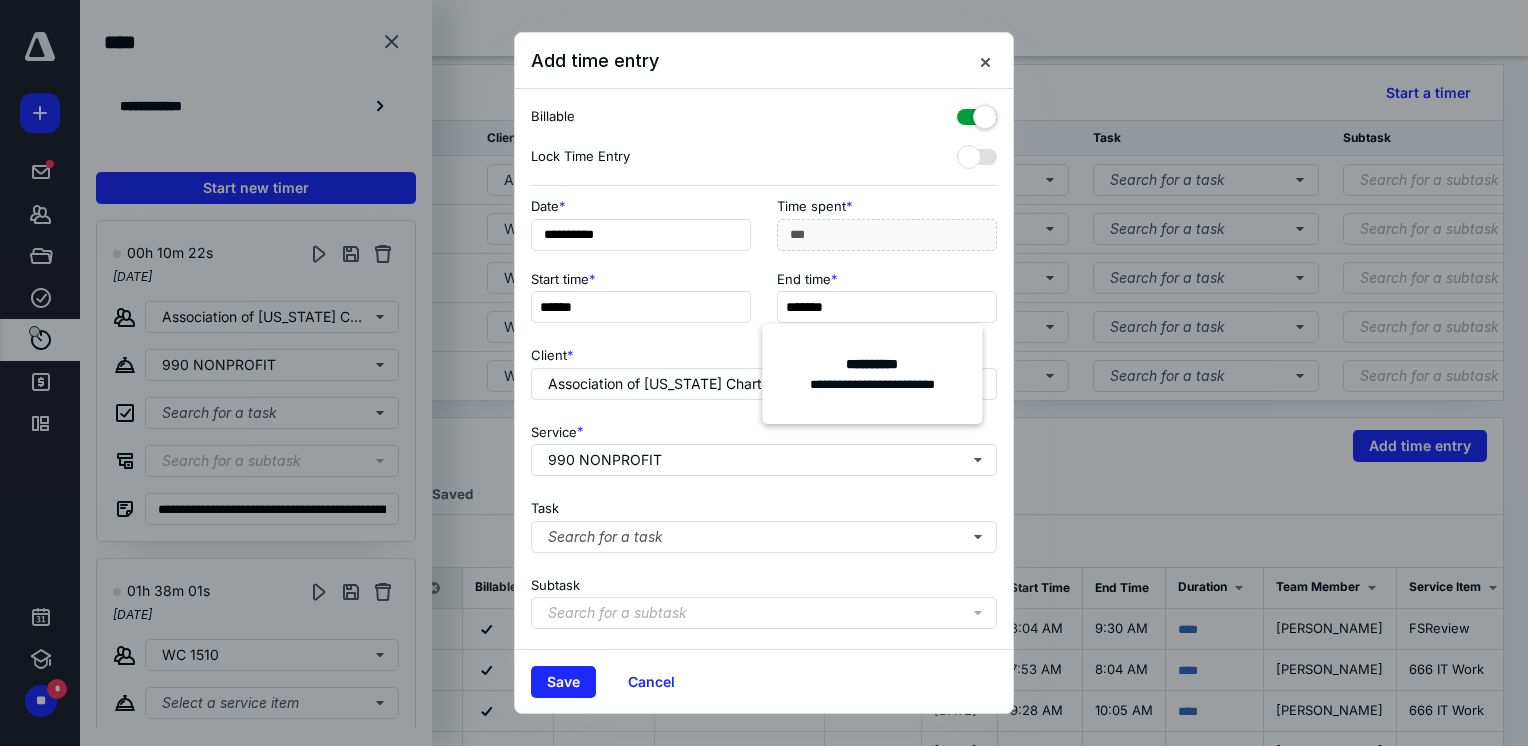type on "***" 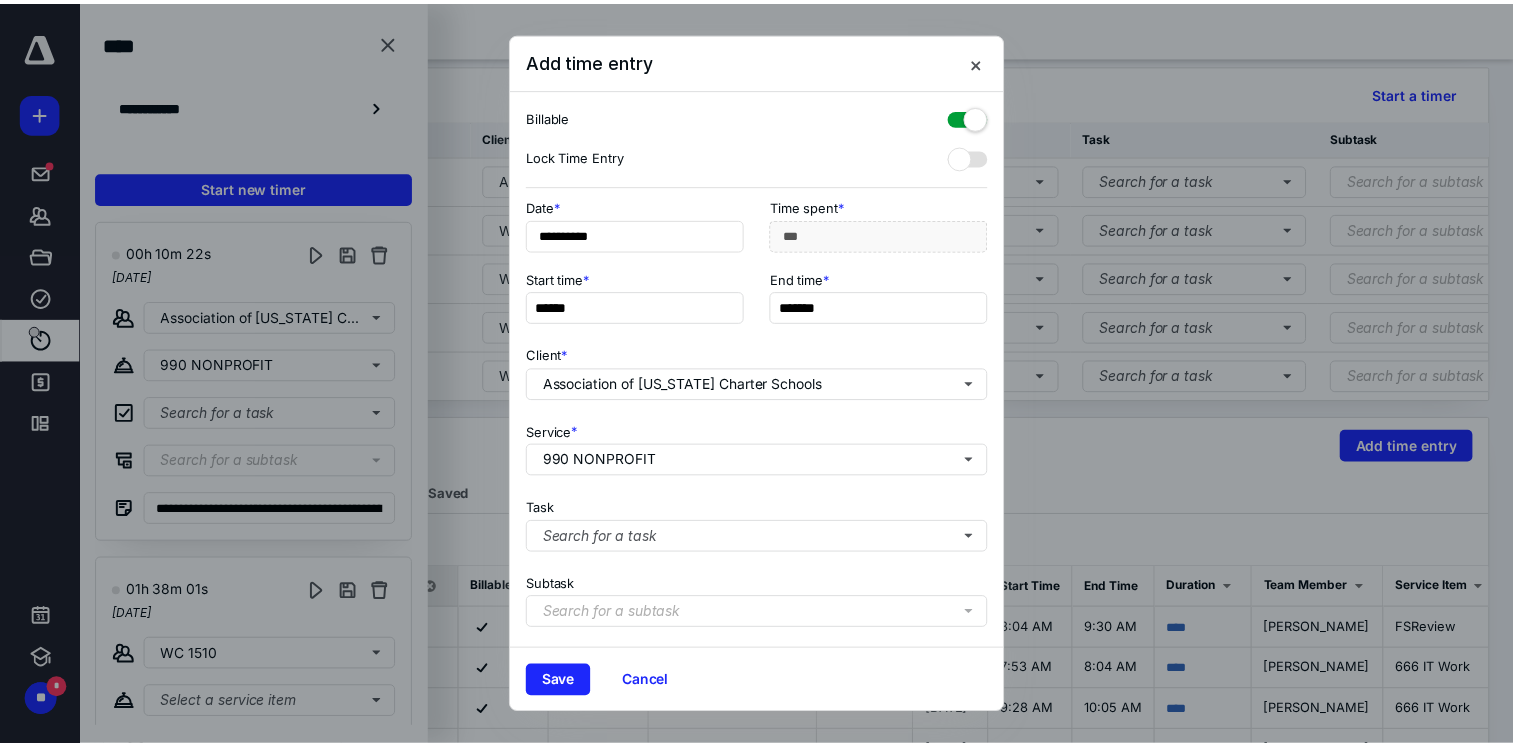 scroll, scrollTop: 227, scrollLeft: 0, axis: vertical 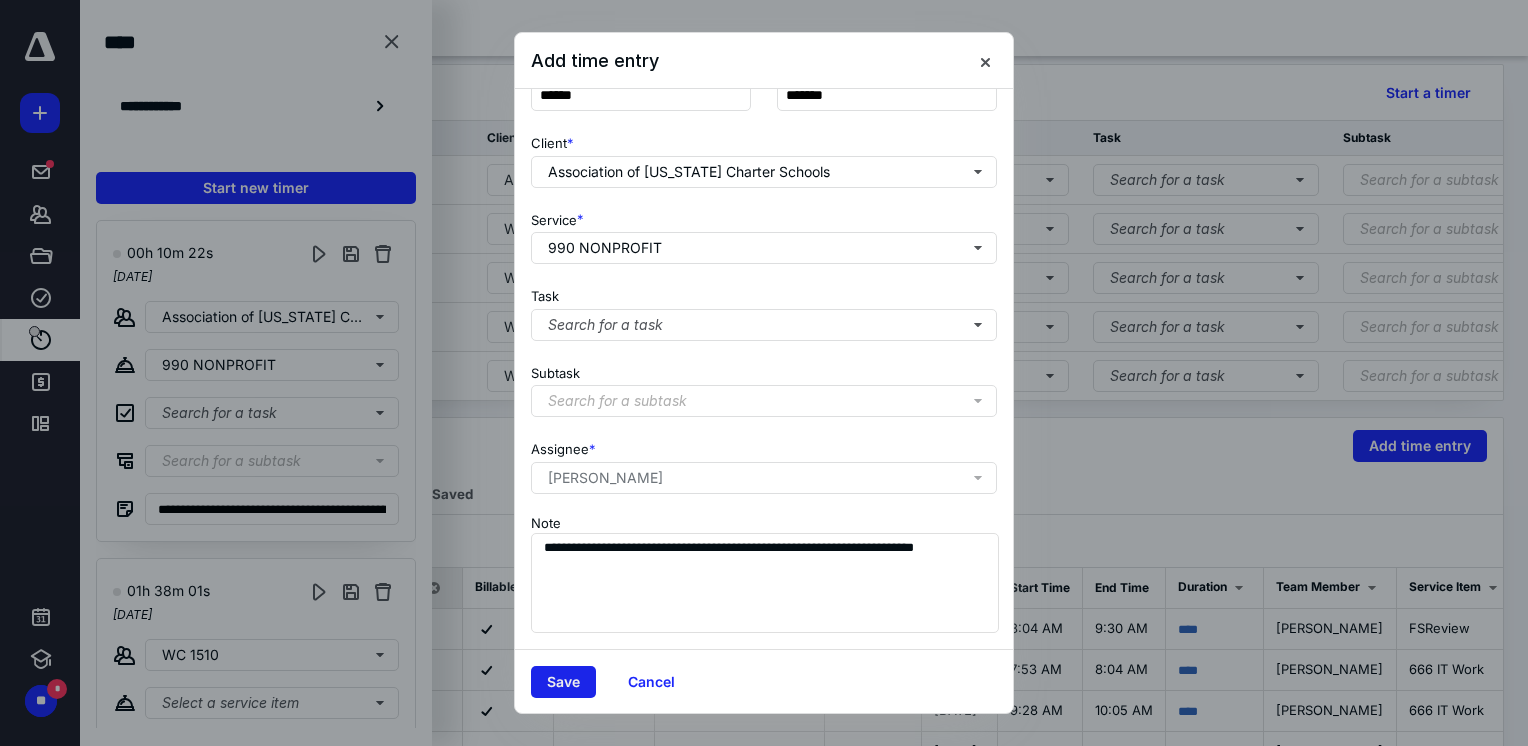 click on "Save" at bounding box center (563, 682) 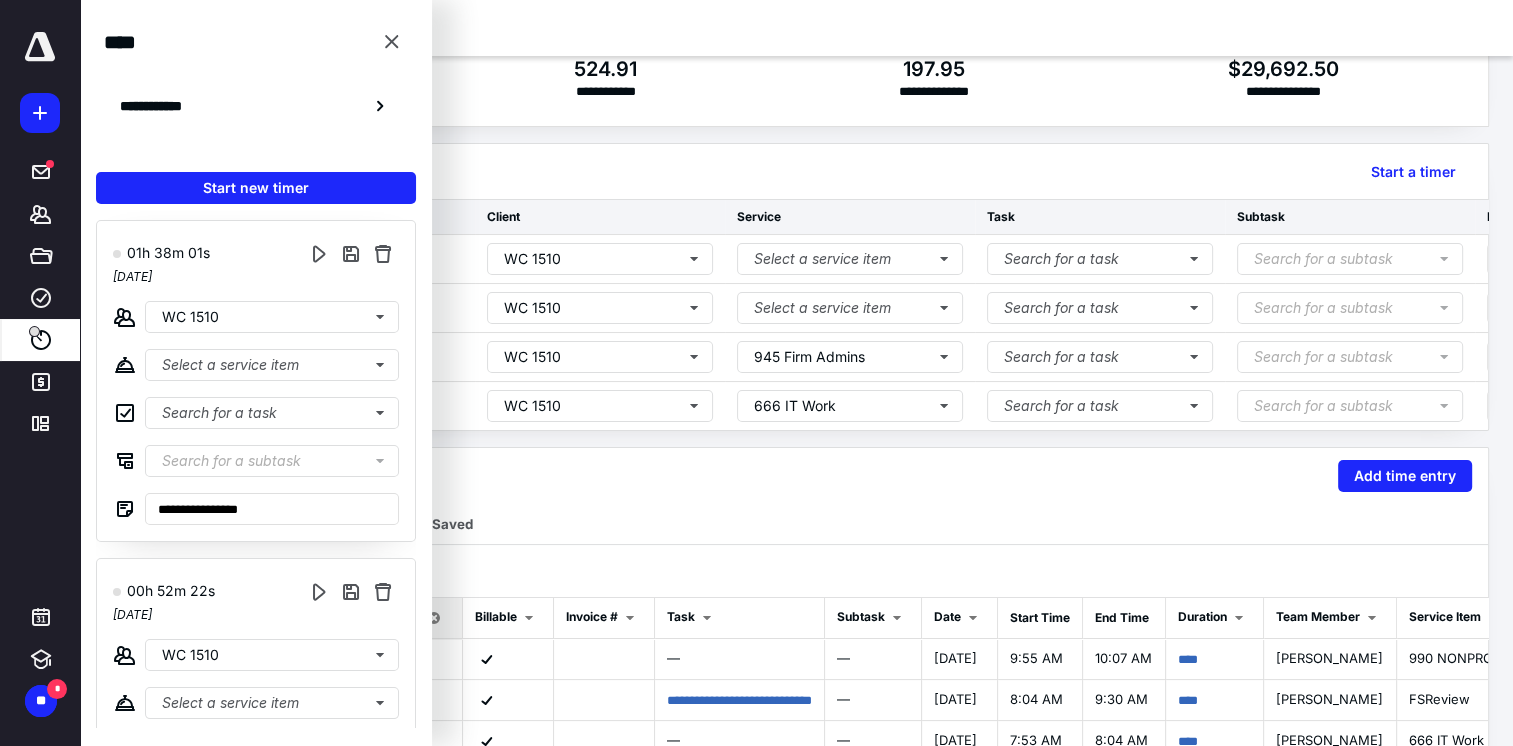 scroll, scrollTop: 0, scrollLeft: 0, axis: both 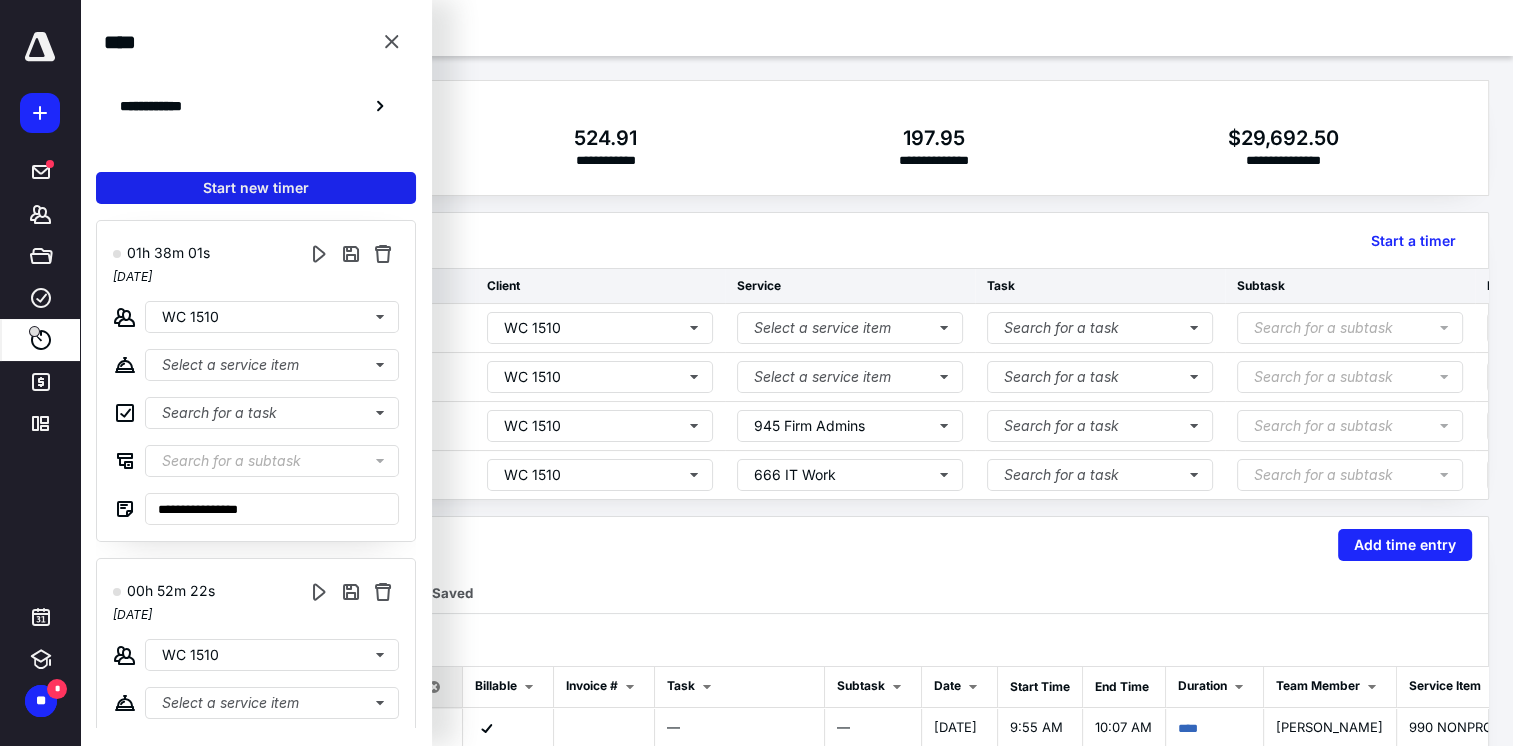click on "Start new timer" at bounding box center (256, 188) 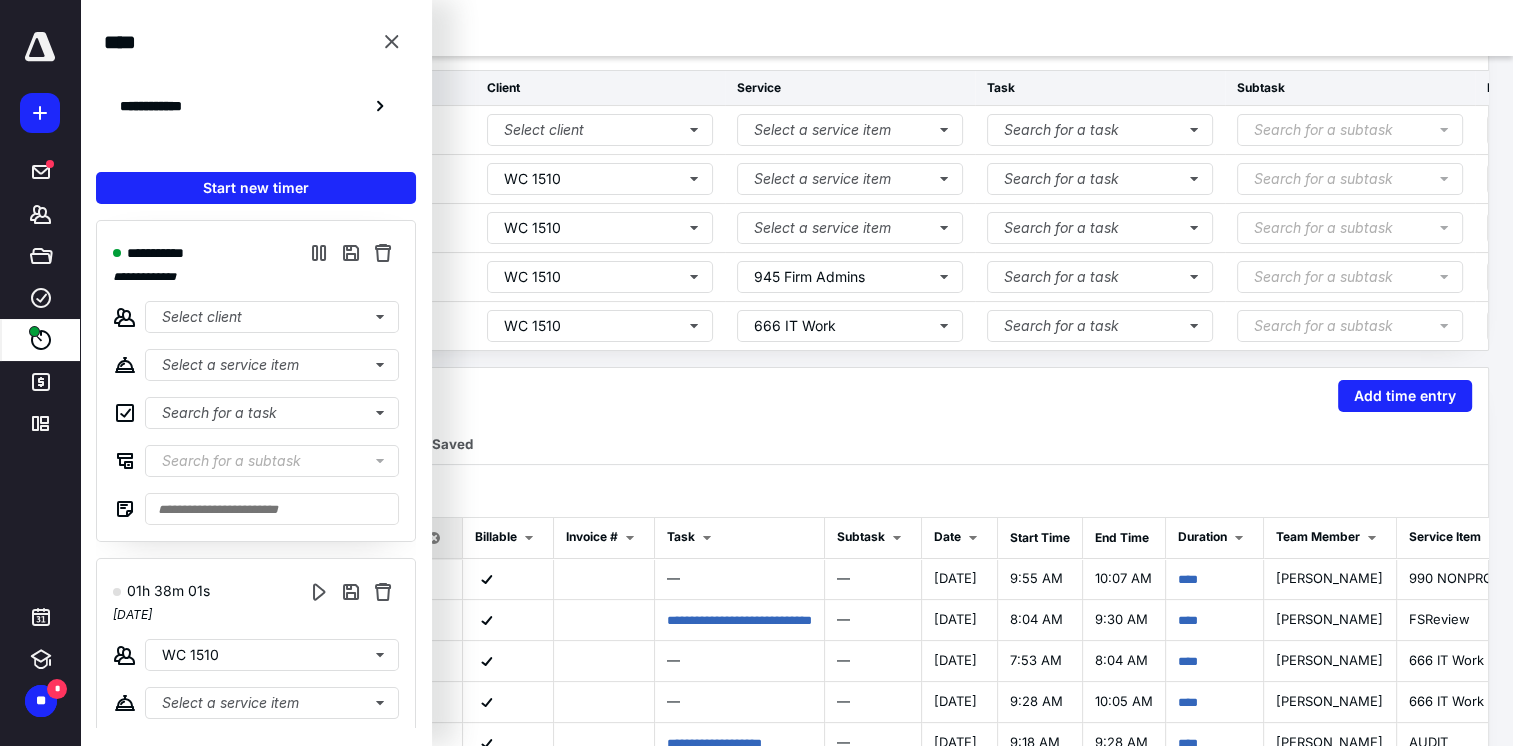 scroll, scrollTop: 200, scrollLeft: 0, axis: vertical 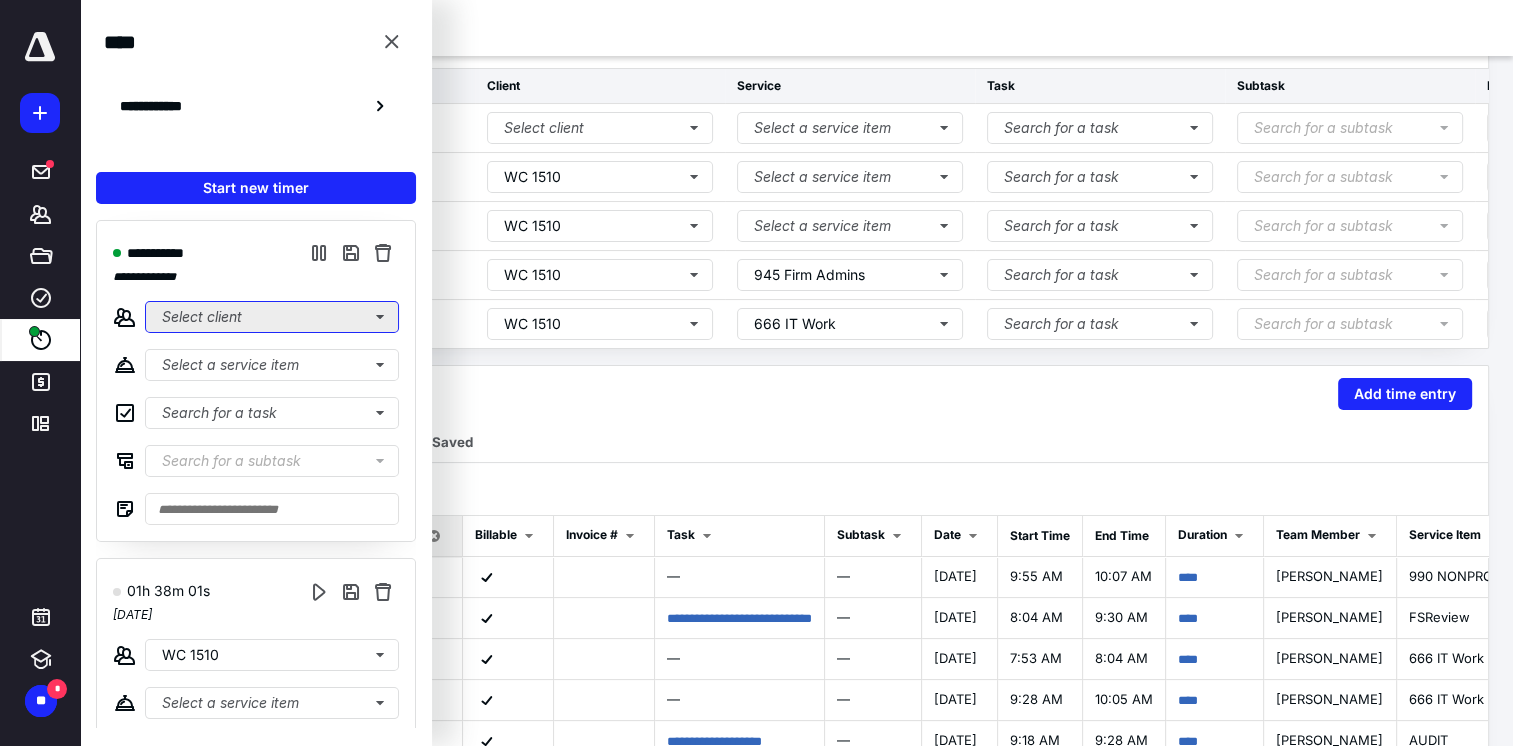 click on "Select client" at bounding box center (272, 317) 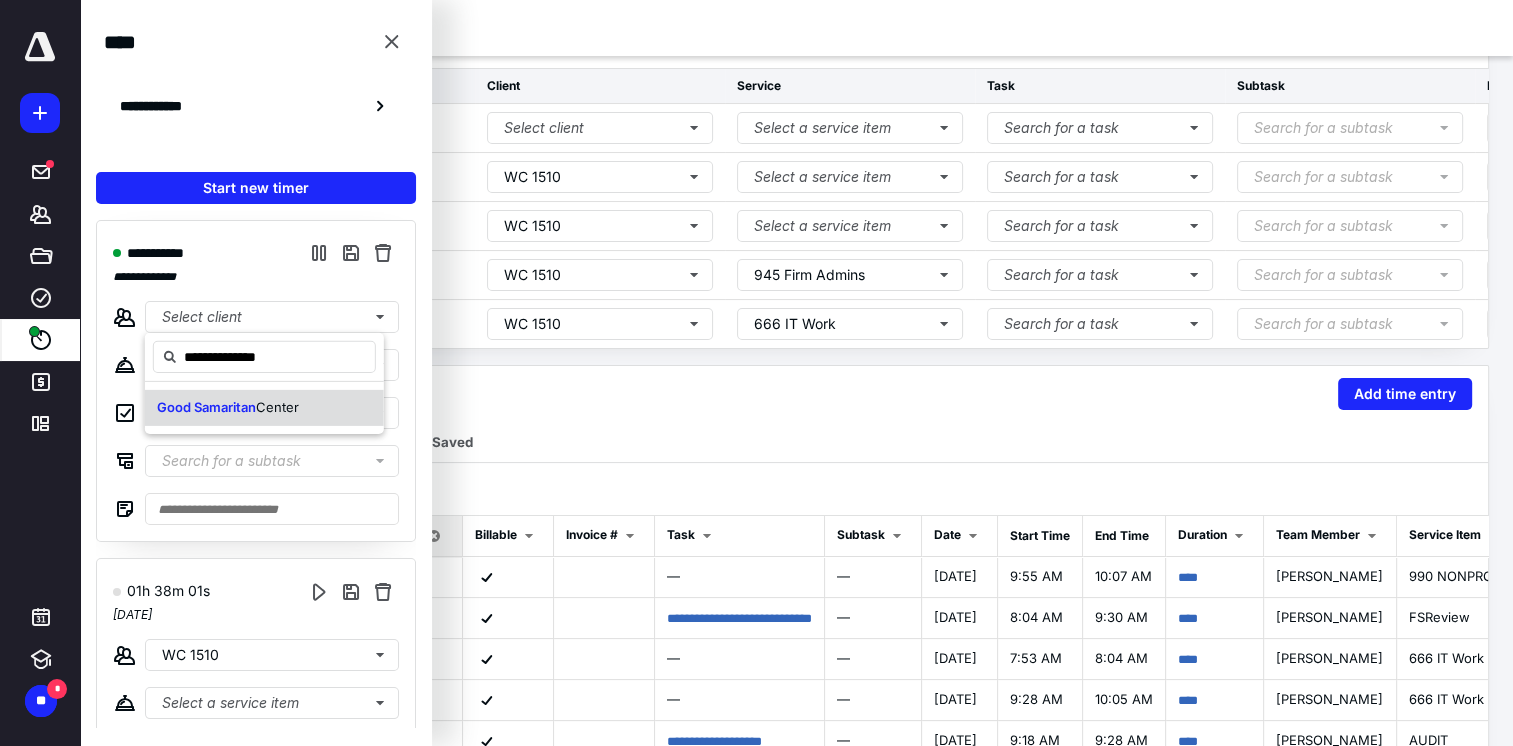 click on "Center" at bounding box center (277, 407) 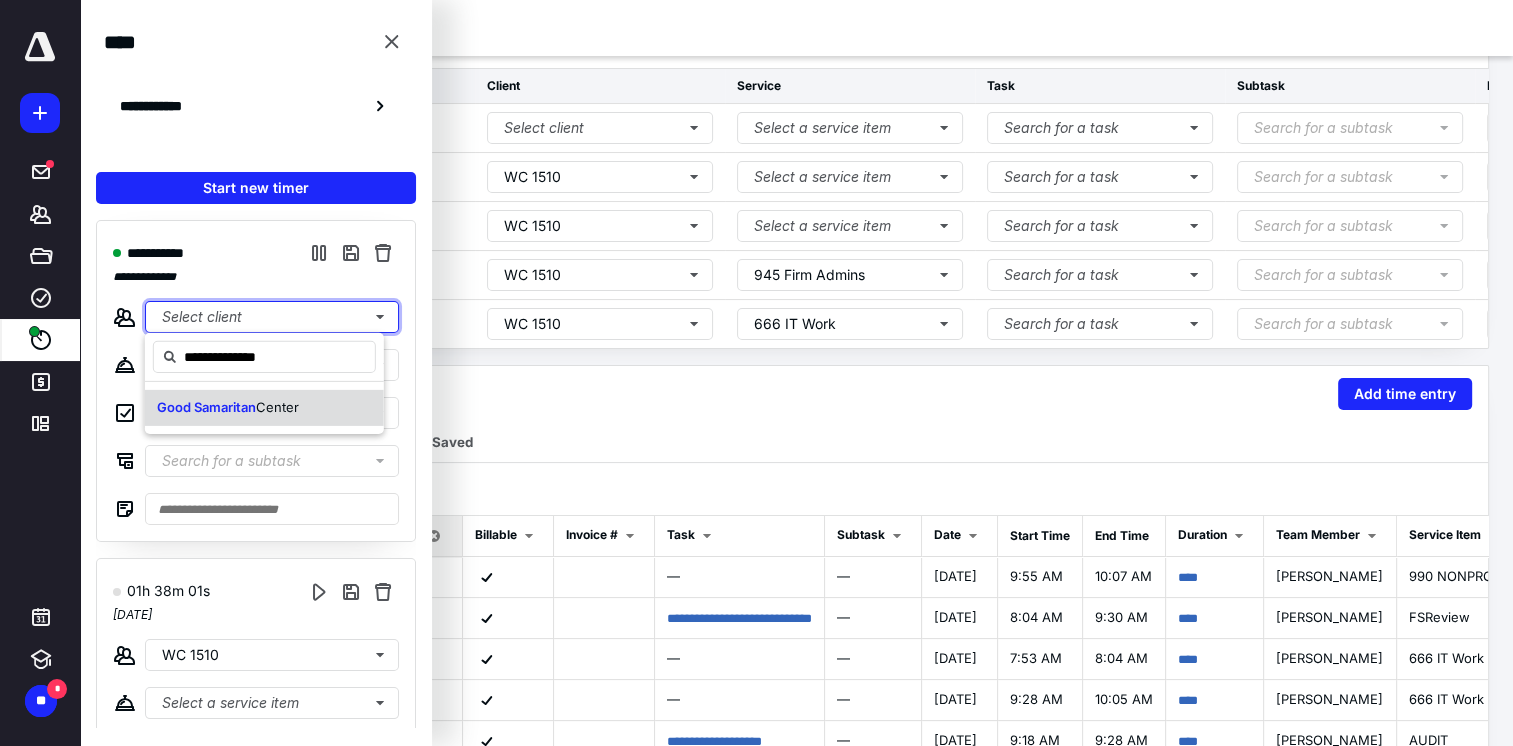 type 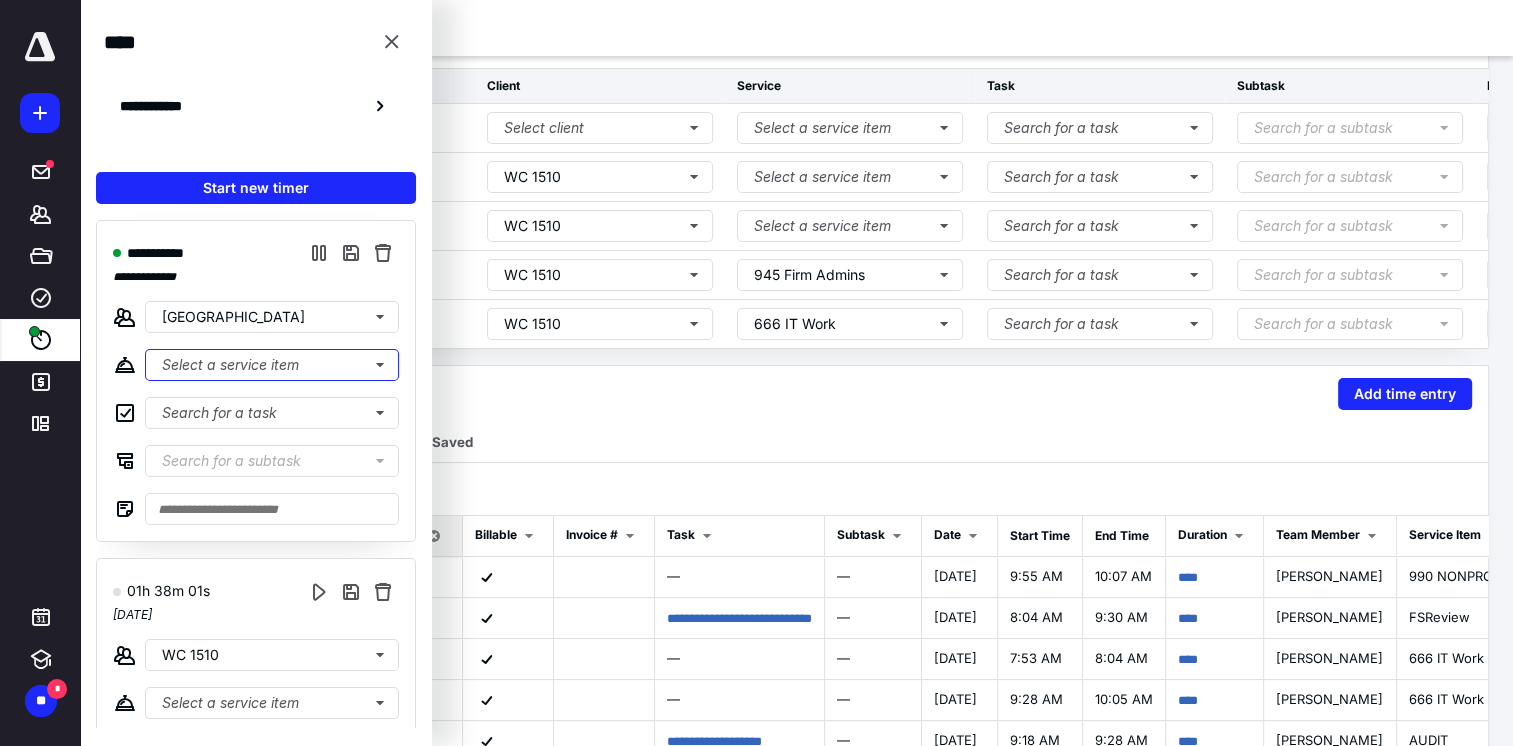 click on "Select a service item" at bounding box center [272, 365] 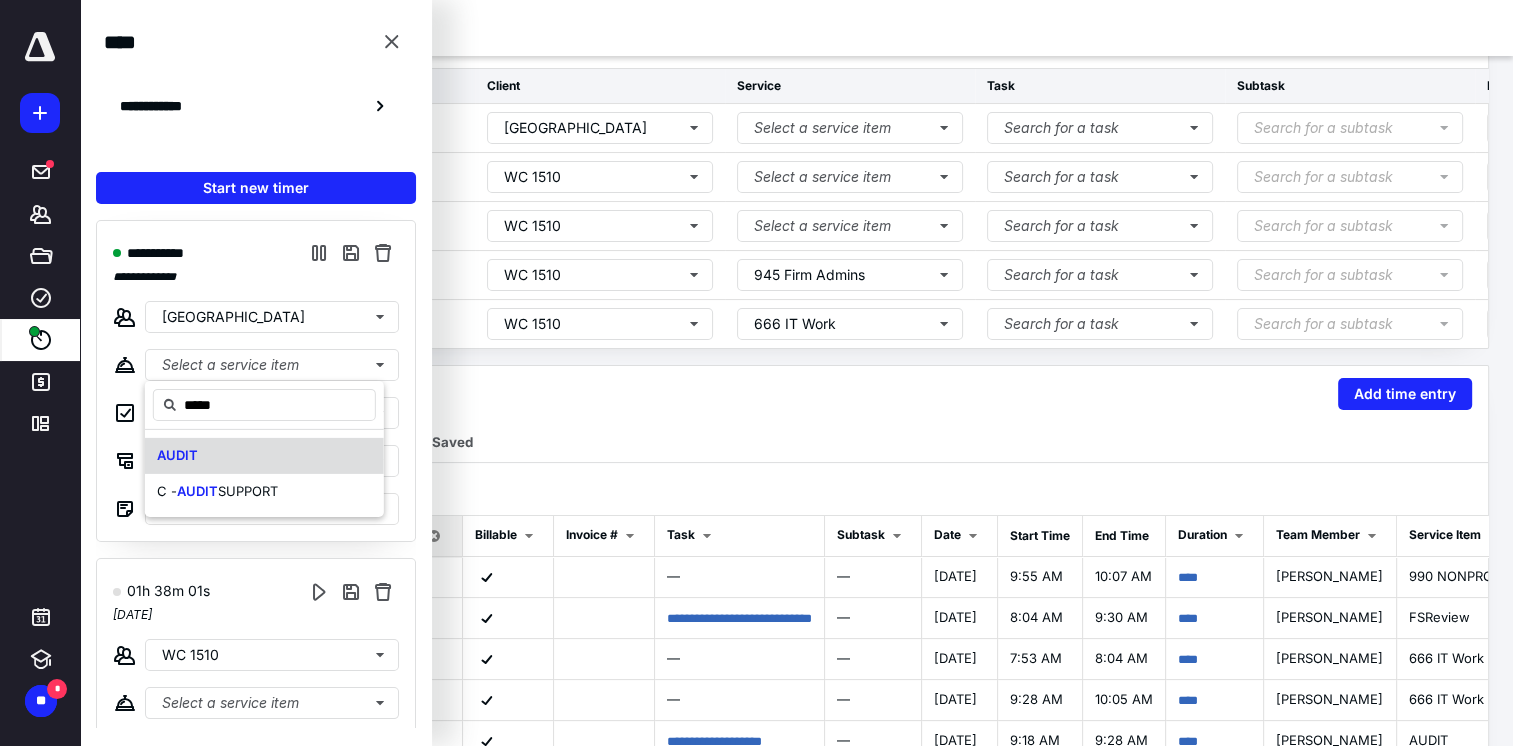 click on "AUDIT" at bounding box center [177, 455] 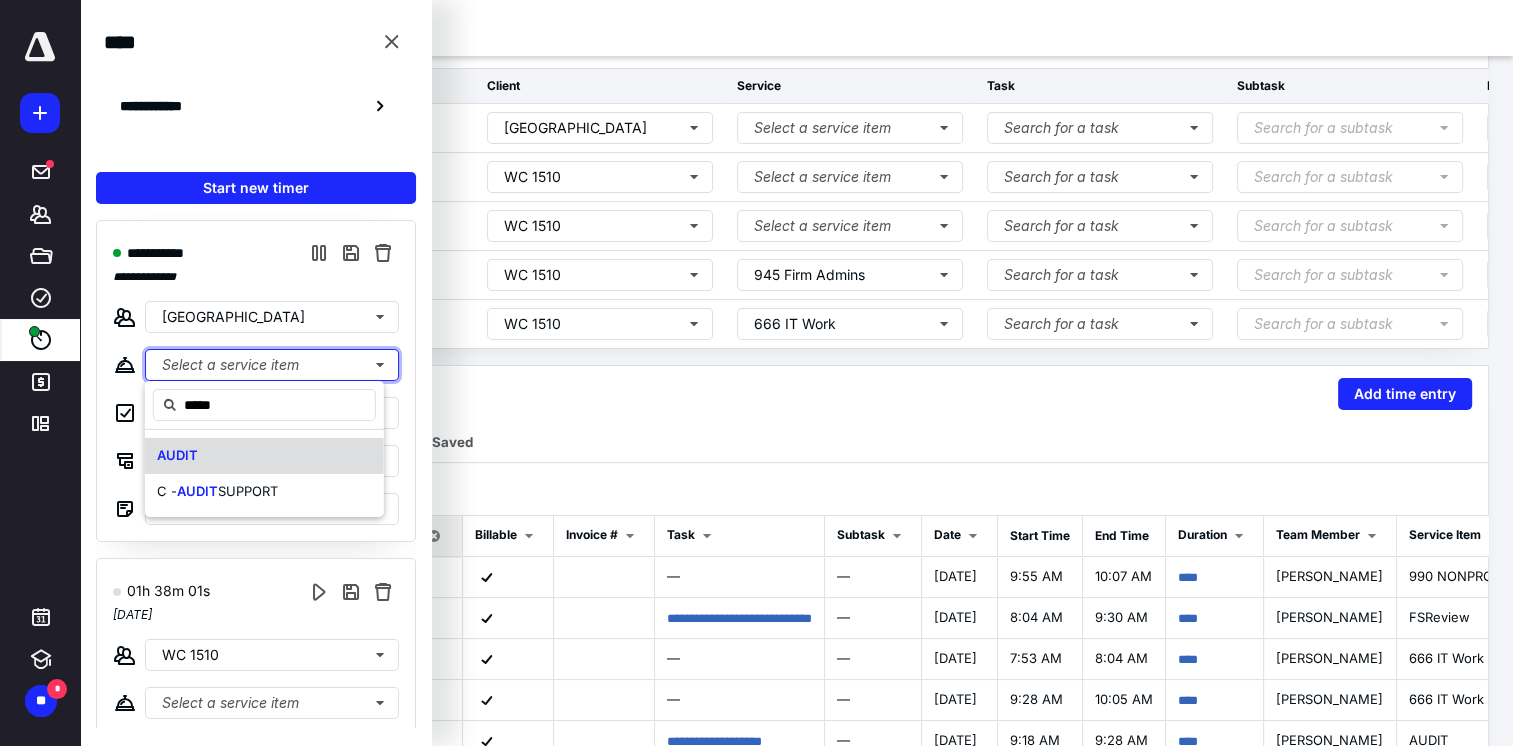 type 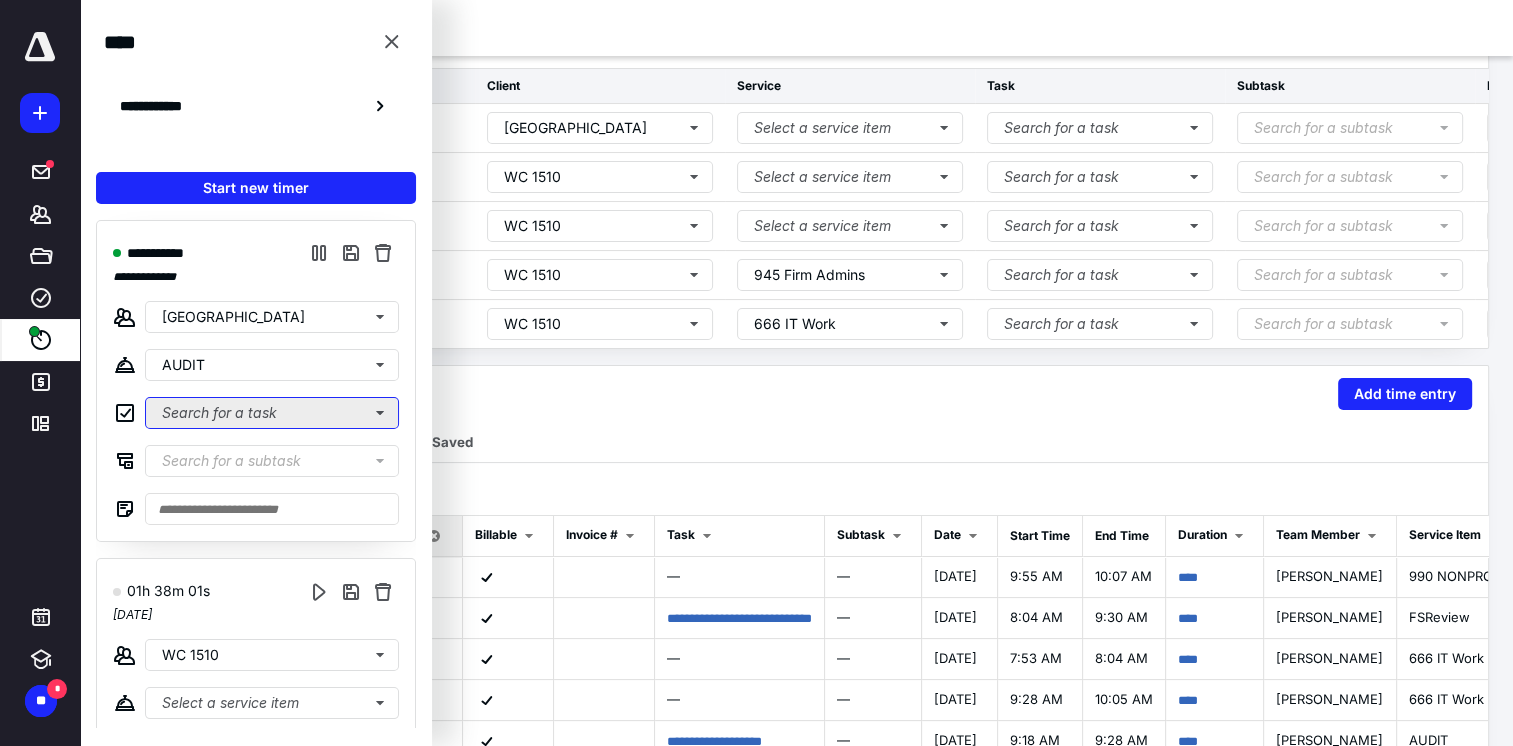 click on "Search for a task" at bounding box center [272, 413] 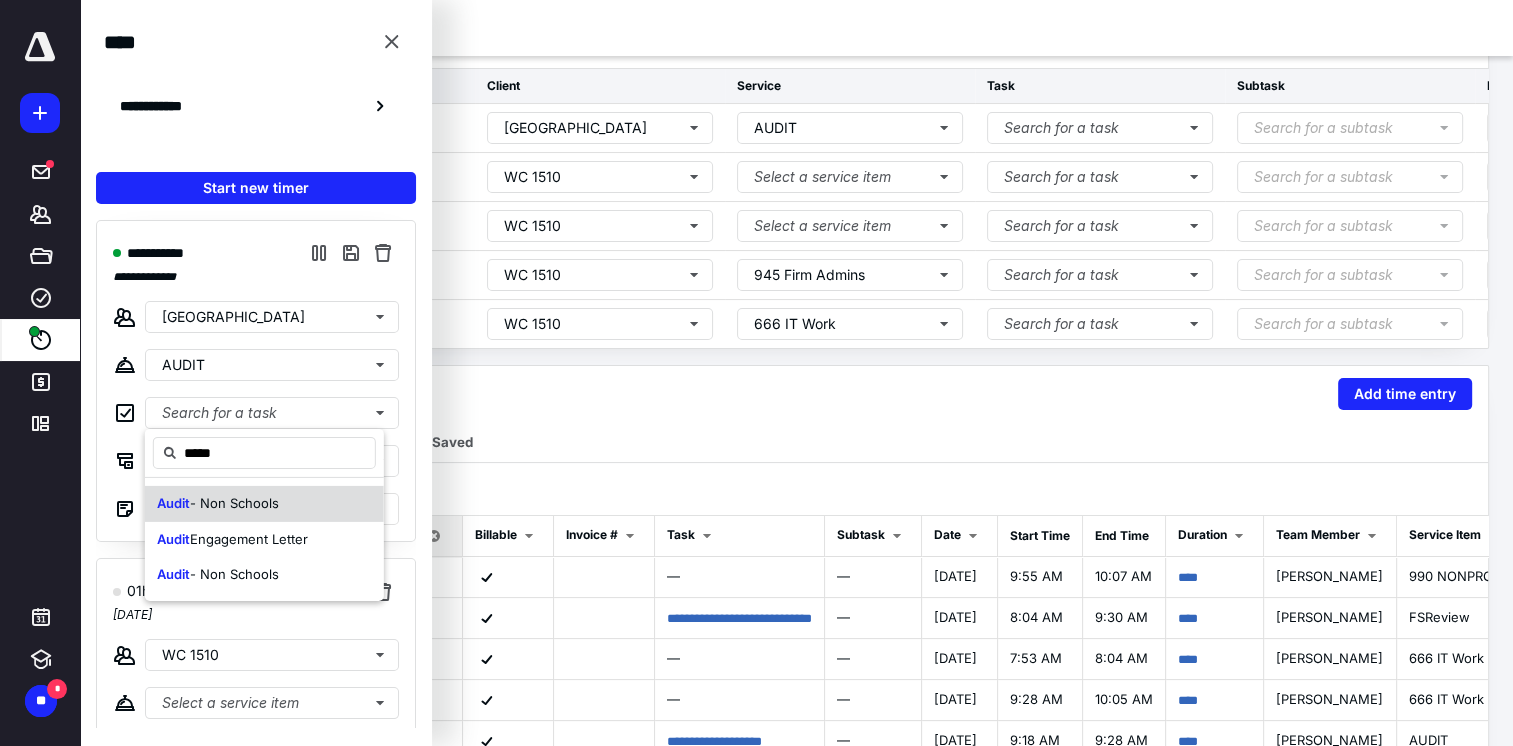 click on "Audit" at bounding box center [173, 503] 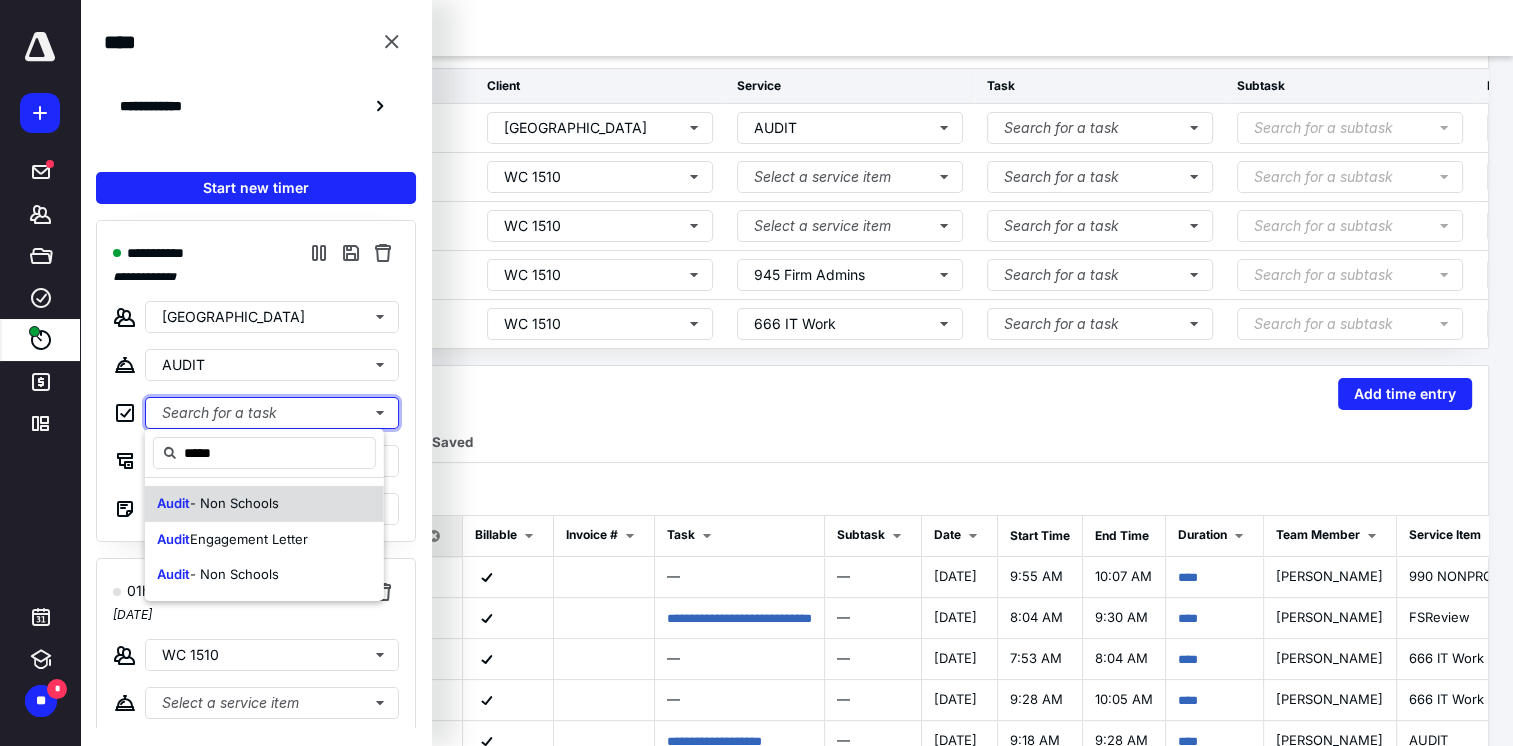 type 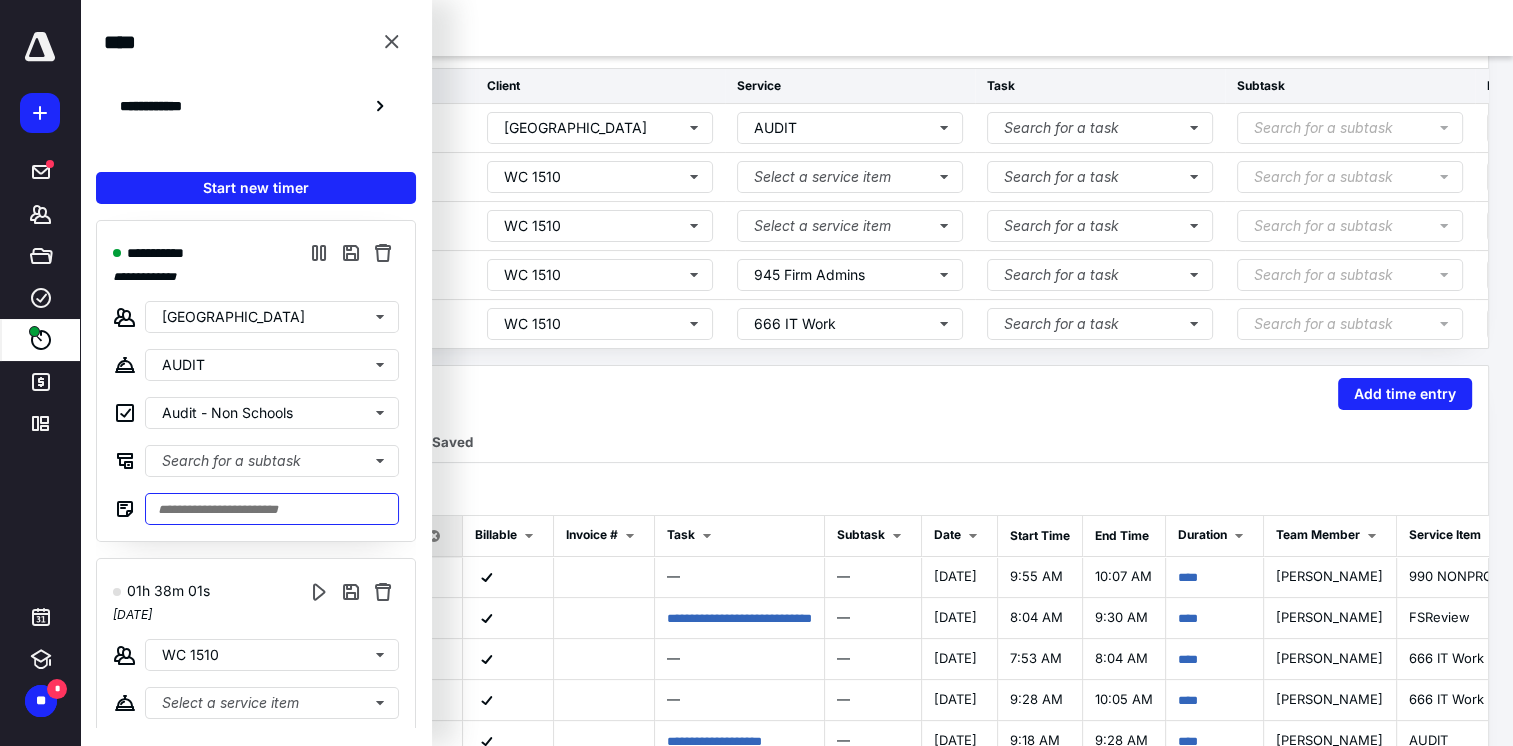 click at bounding box center [272, 509] 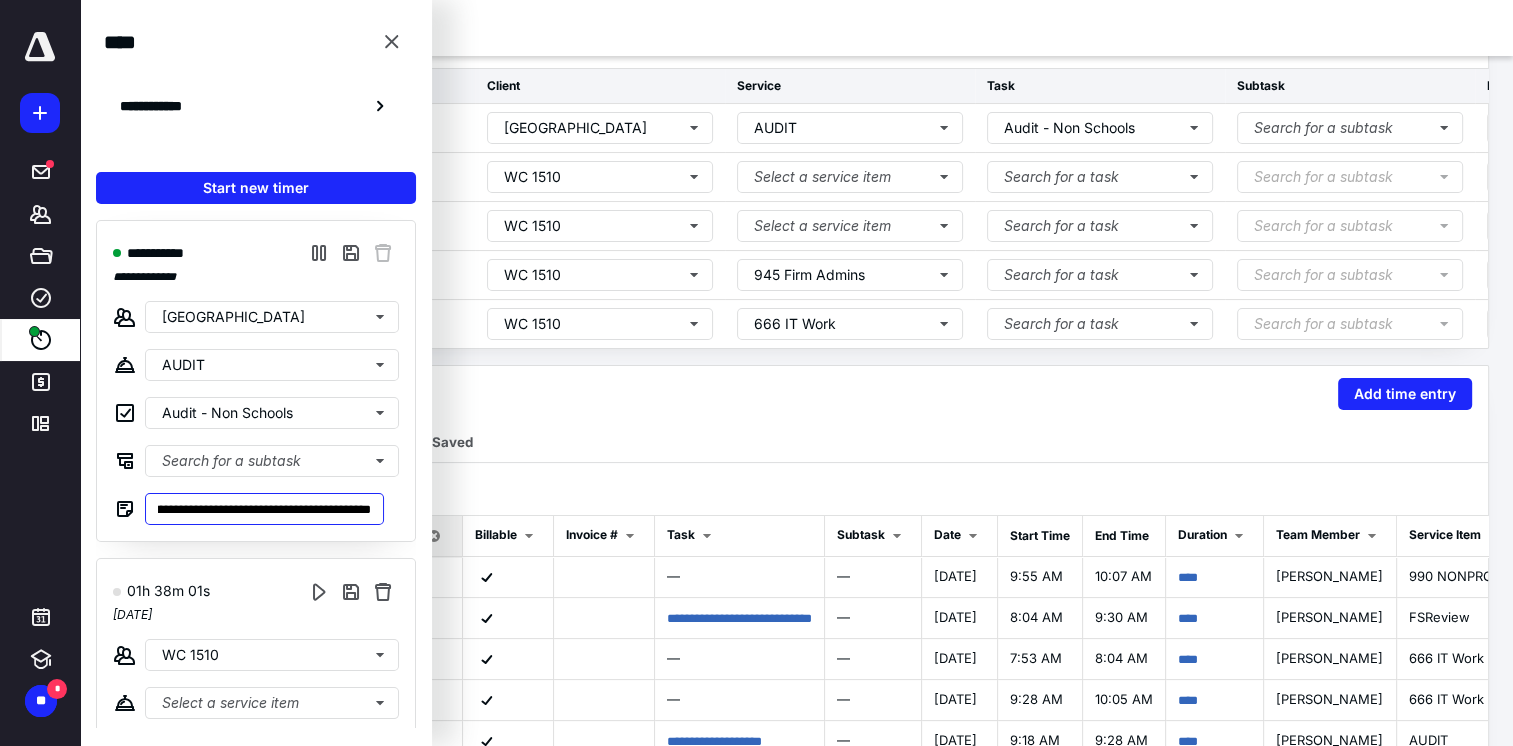 type on "**********" 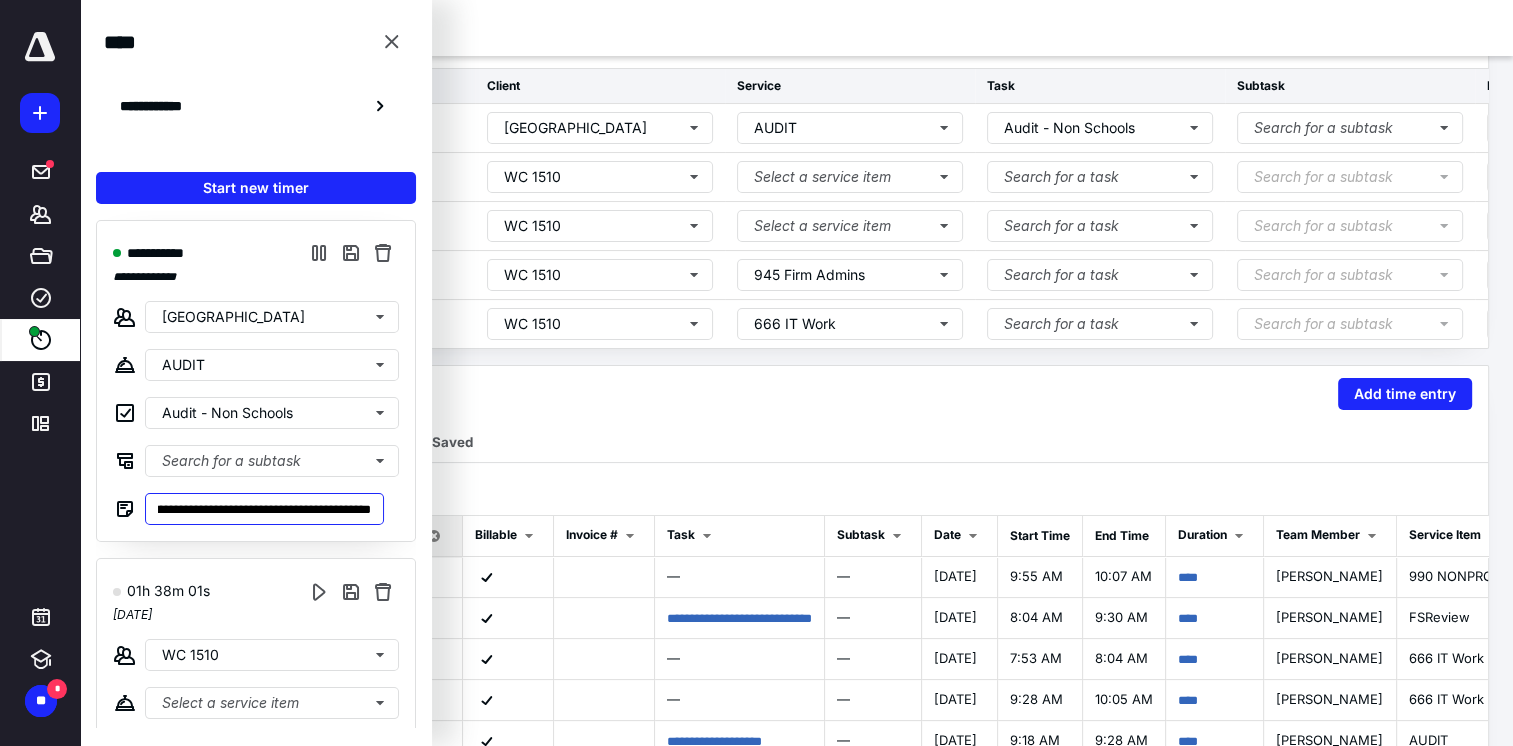 type on "**********" 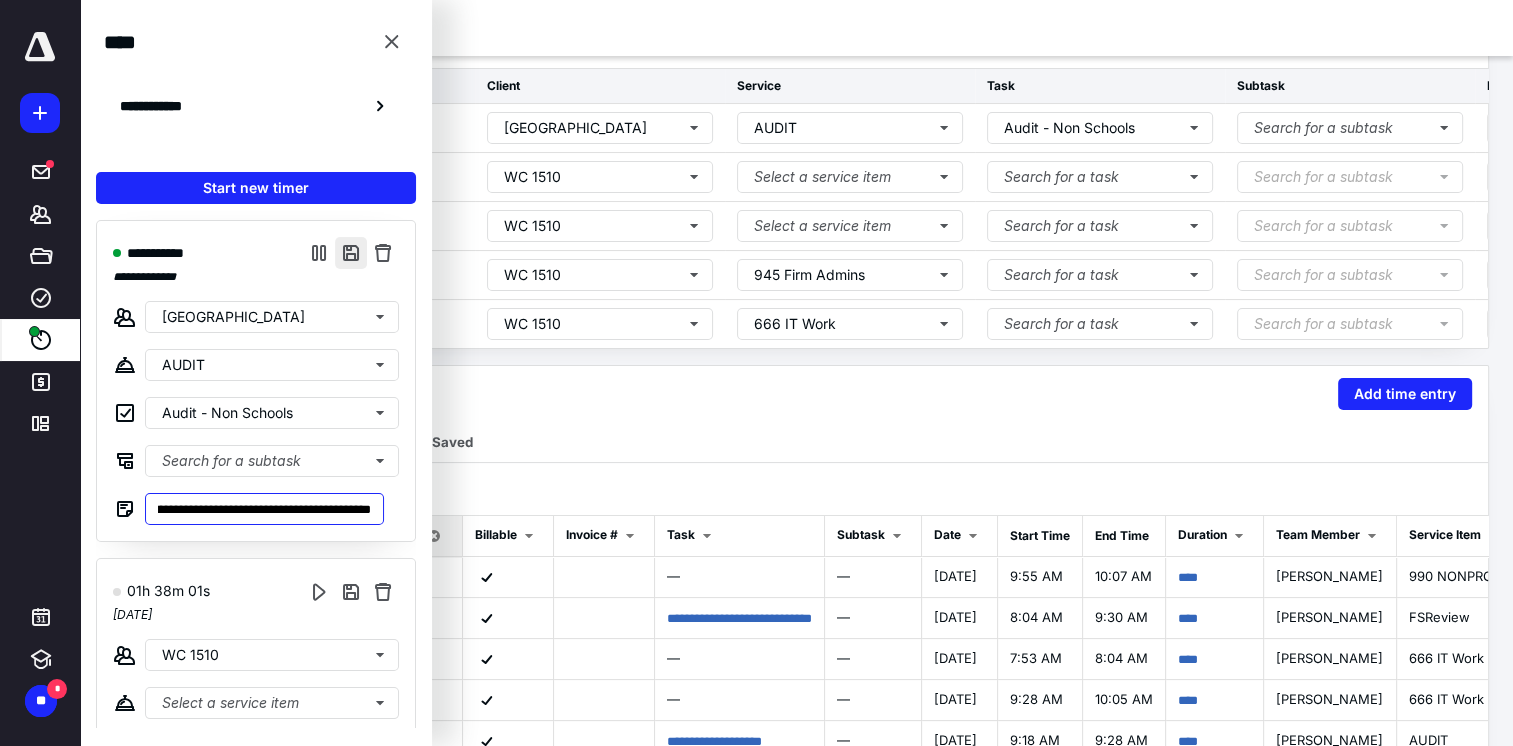 type on "**********" 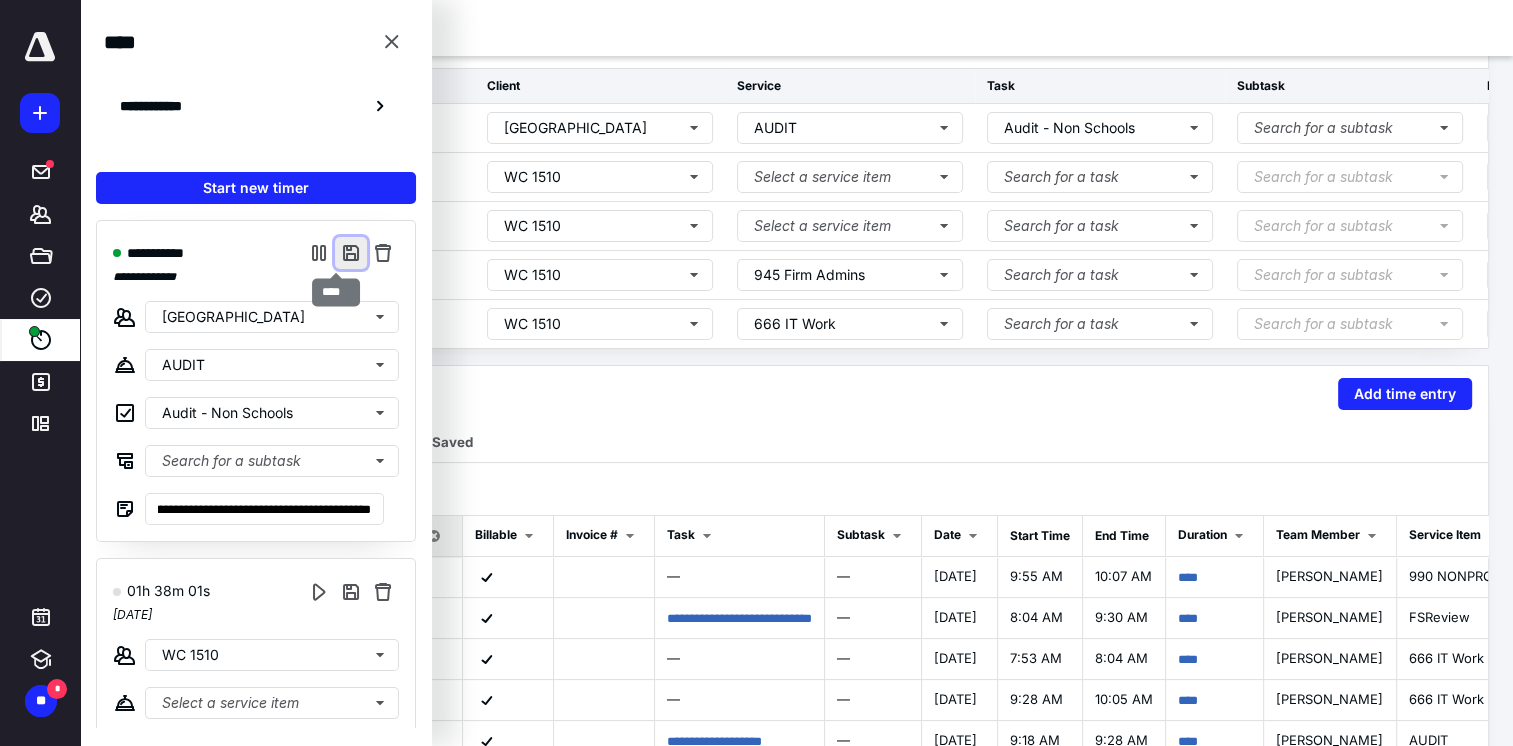 click at bounding box center [351, 253] 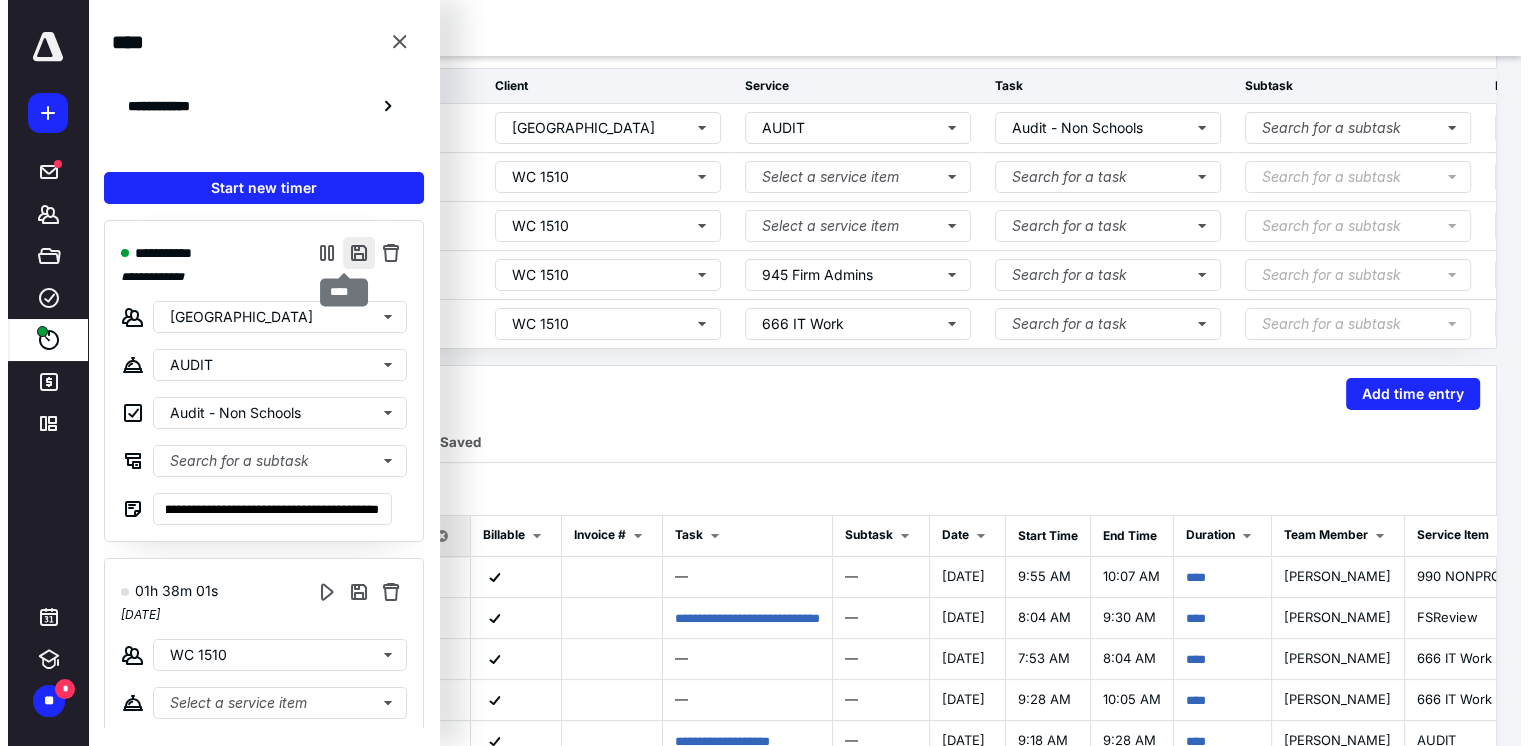 scroll, scrollTop: 0, scrollLeft: 0, axis: both 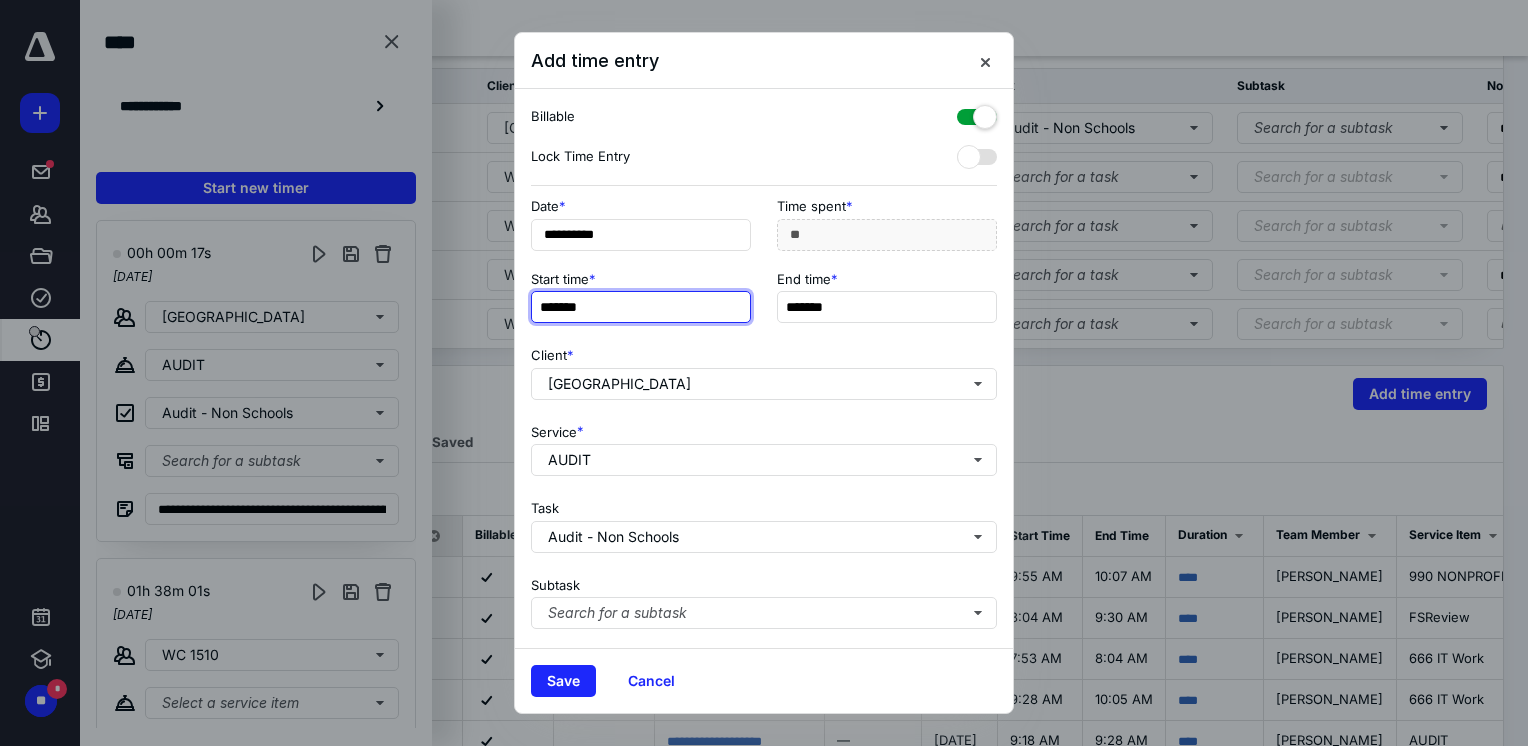 click on "*******" at bounding box center [641, 307] 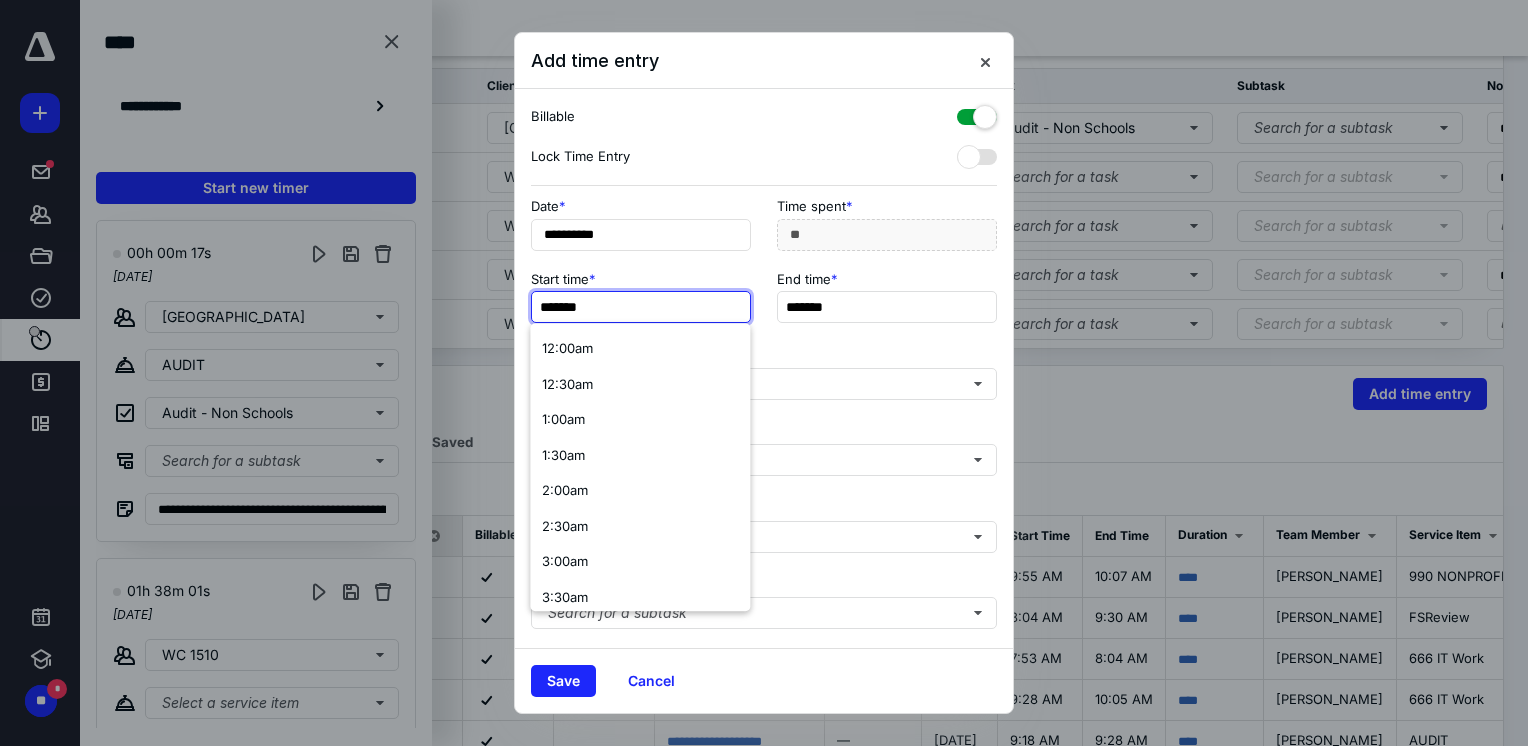 click on "*******" at bounding box center [641, 307] 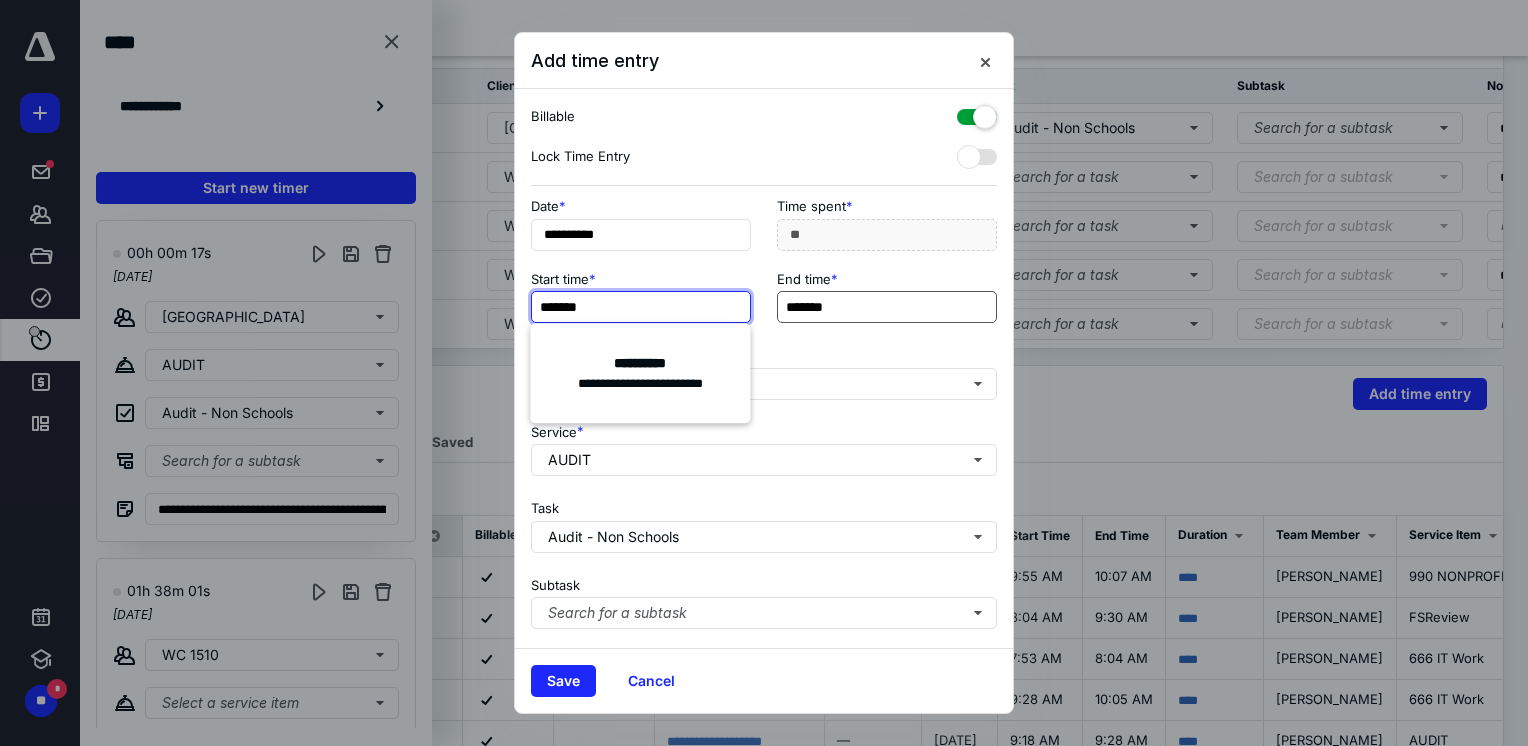 type on "*******" 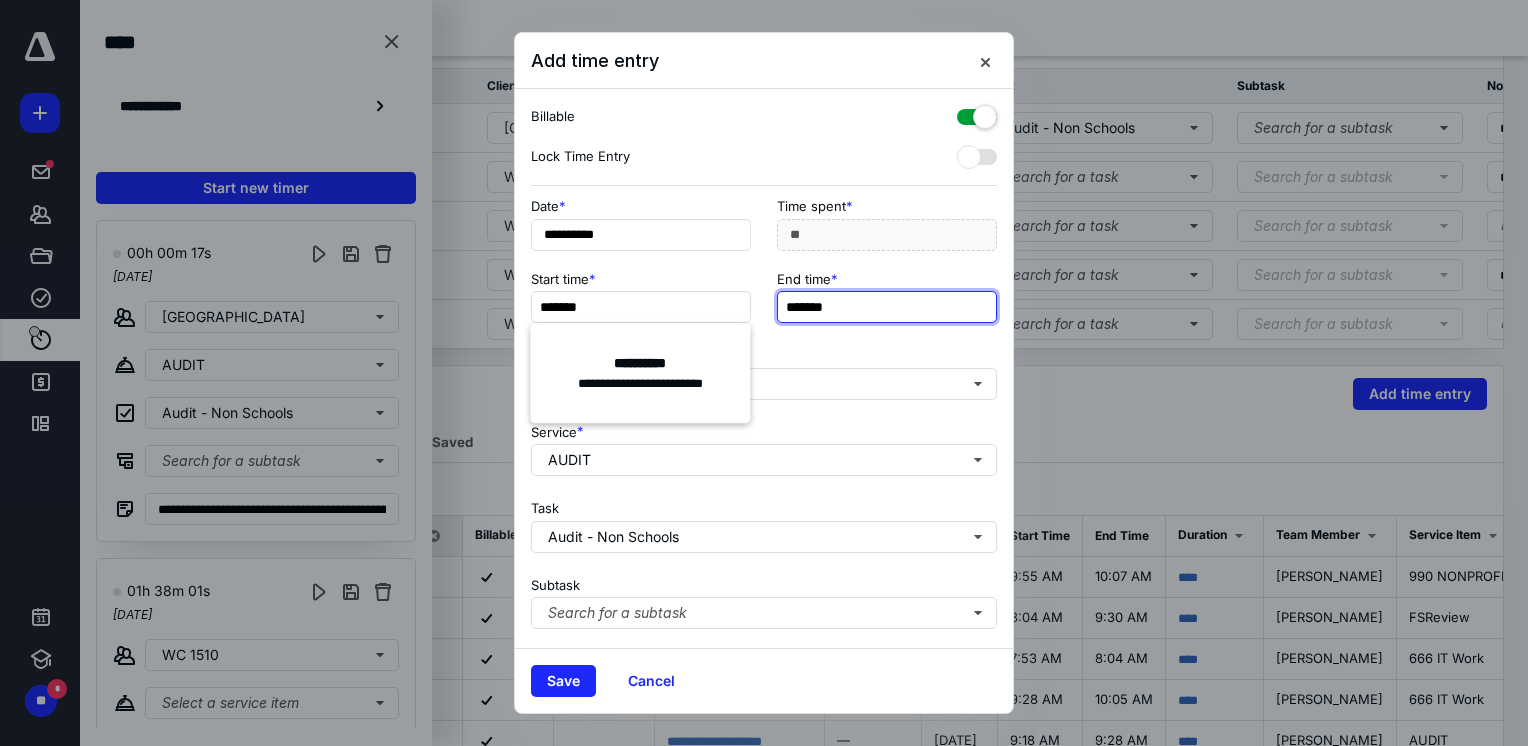 type on "**" 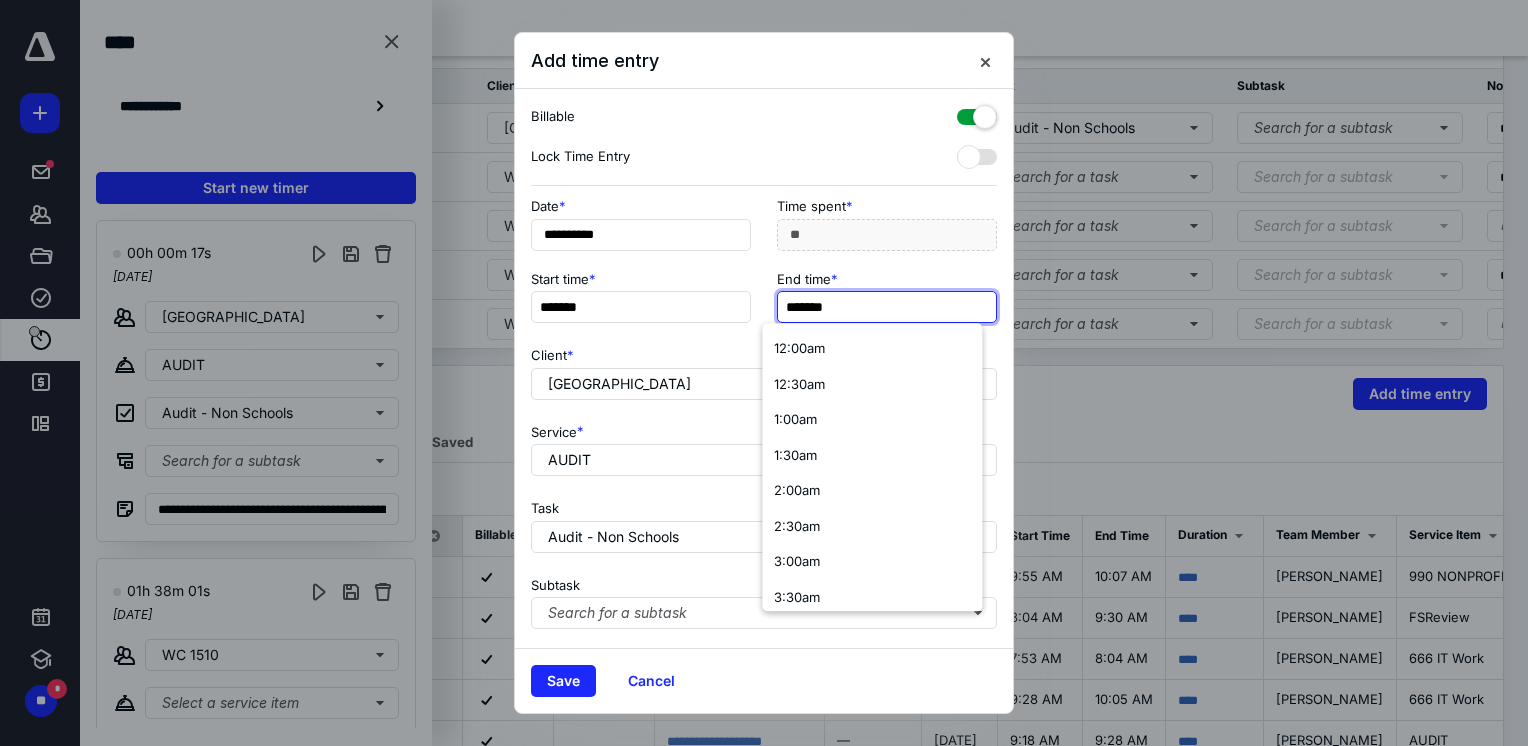 click on "*******" at bounding box center (887, 307) 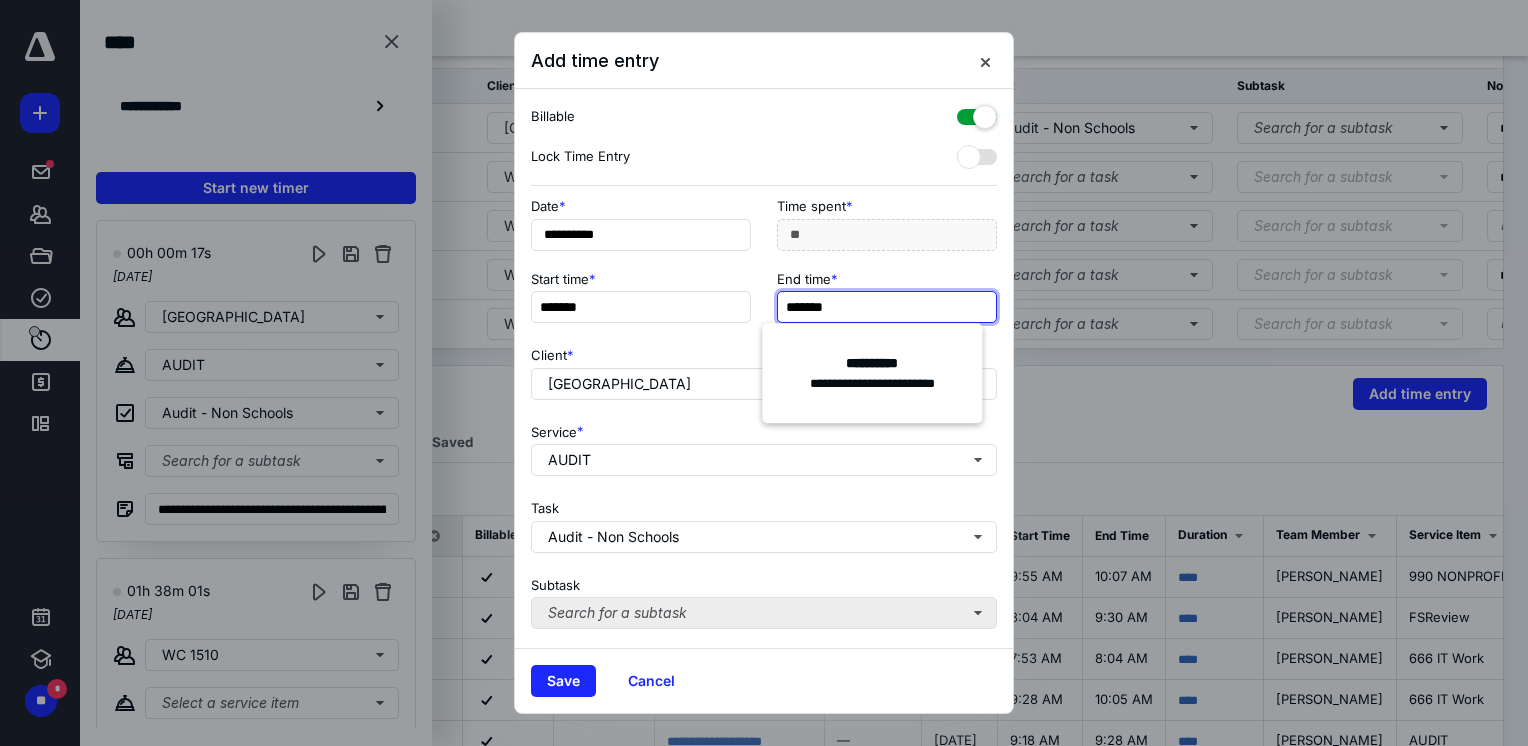 type on "*******" 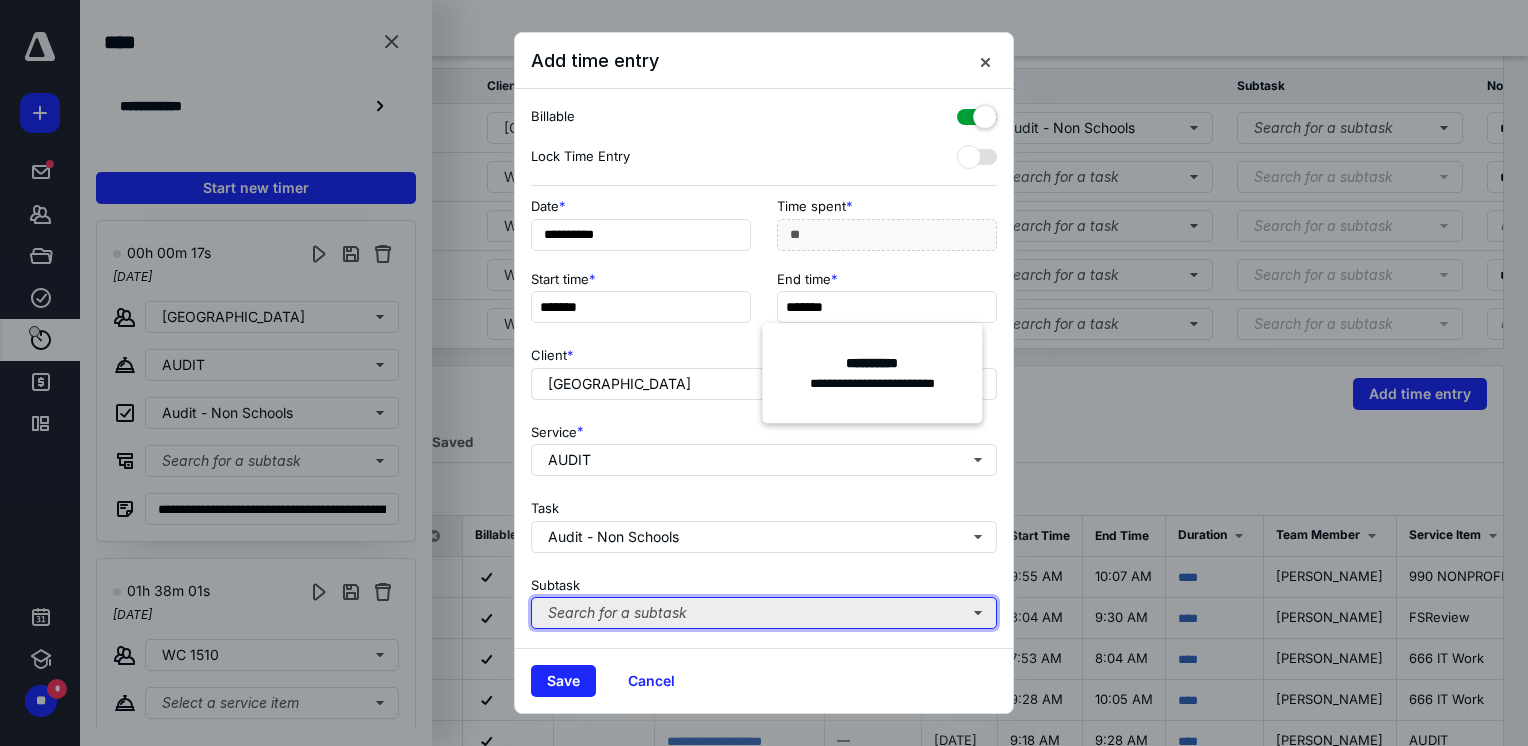 type on "**" 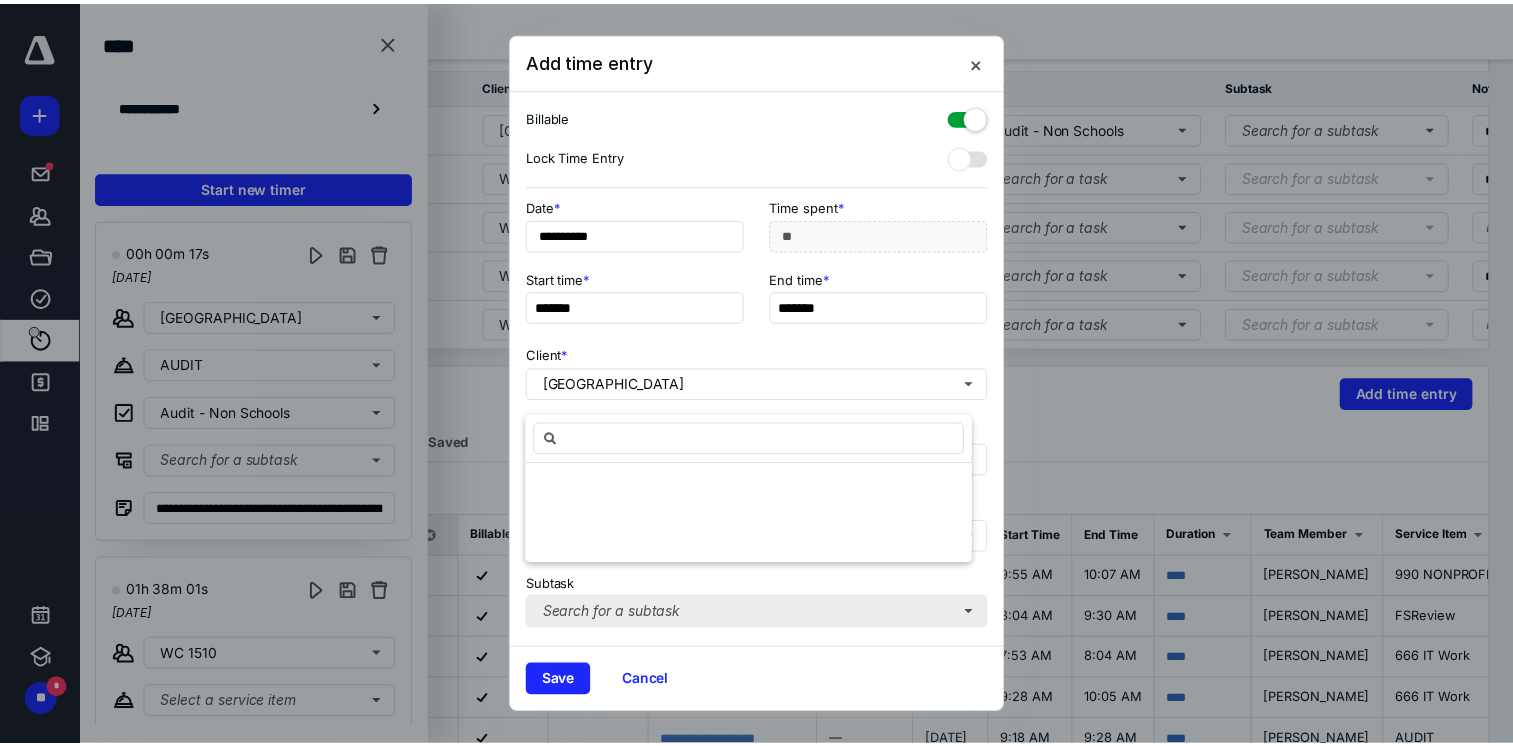 scroll, scrollTop: 227, scrollLeft: 0, axis: vertical 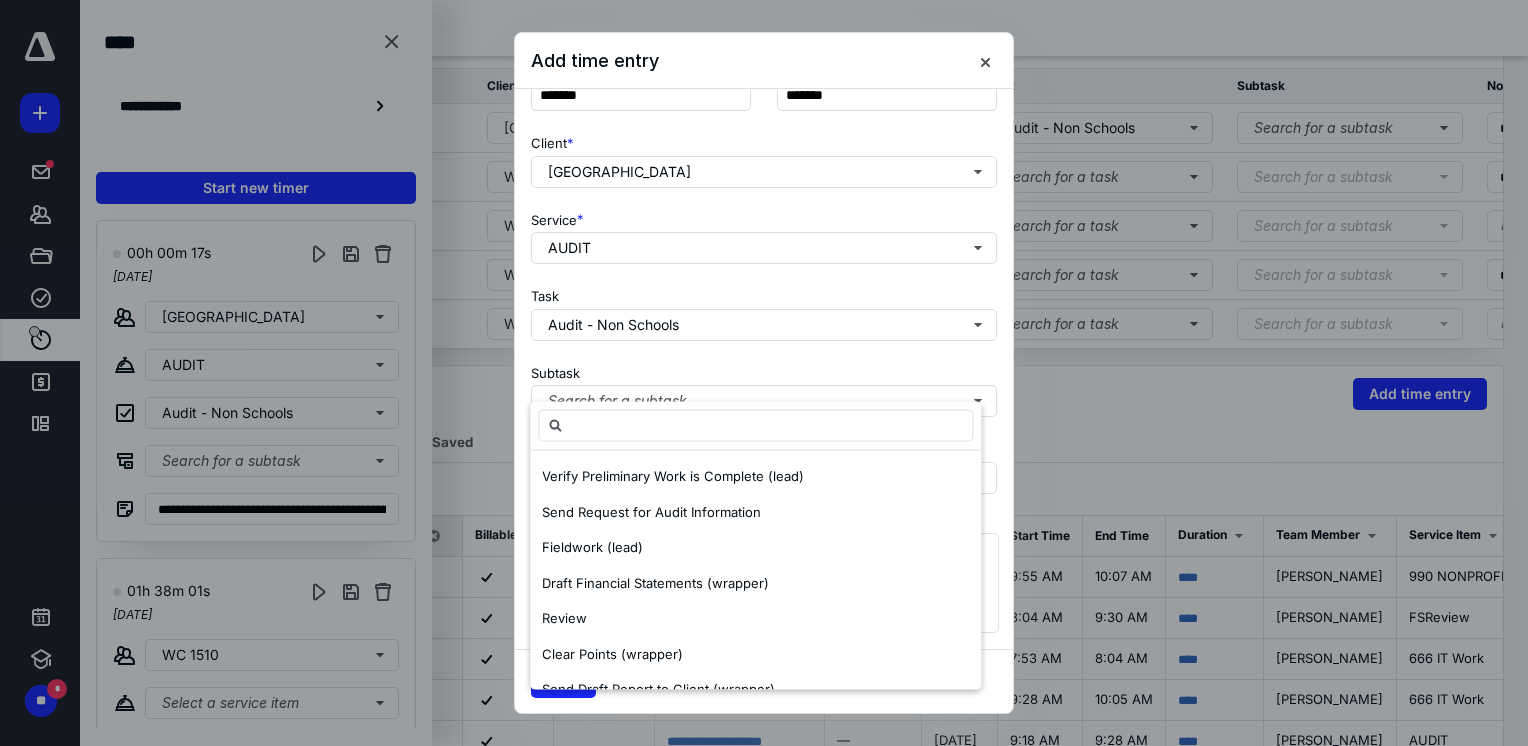 click on "Subtask Search for a subtask" at bounding box center [764, 387] 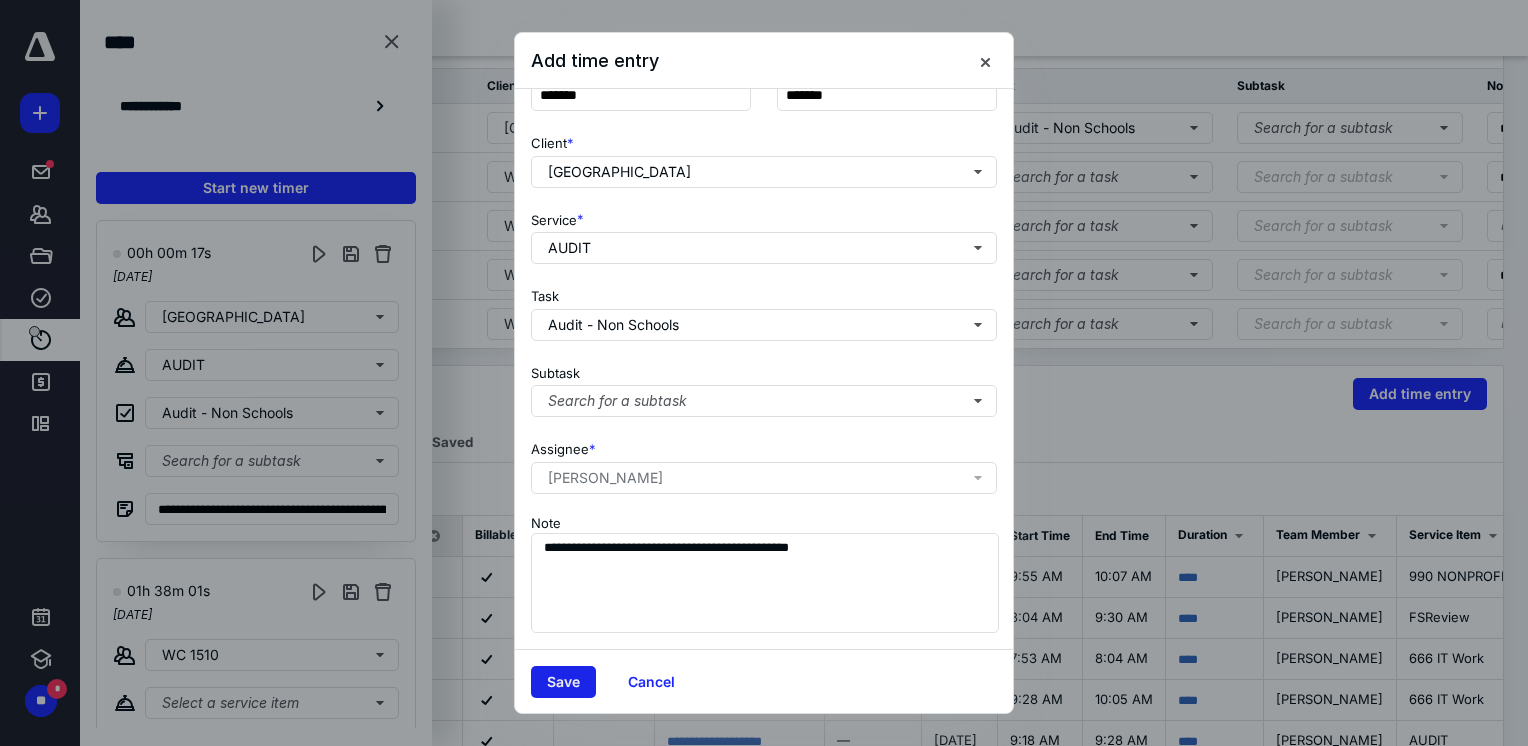 click on "Save" at bounding box center [563, 682] 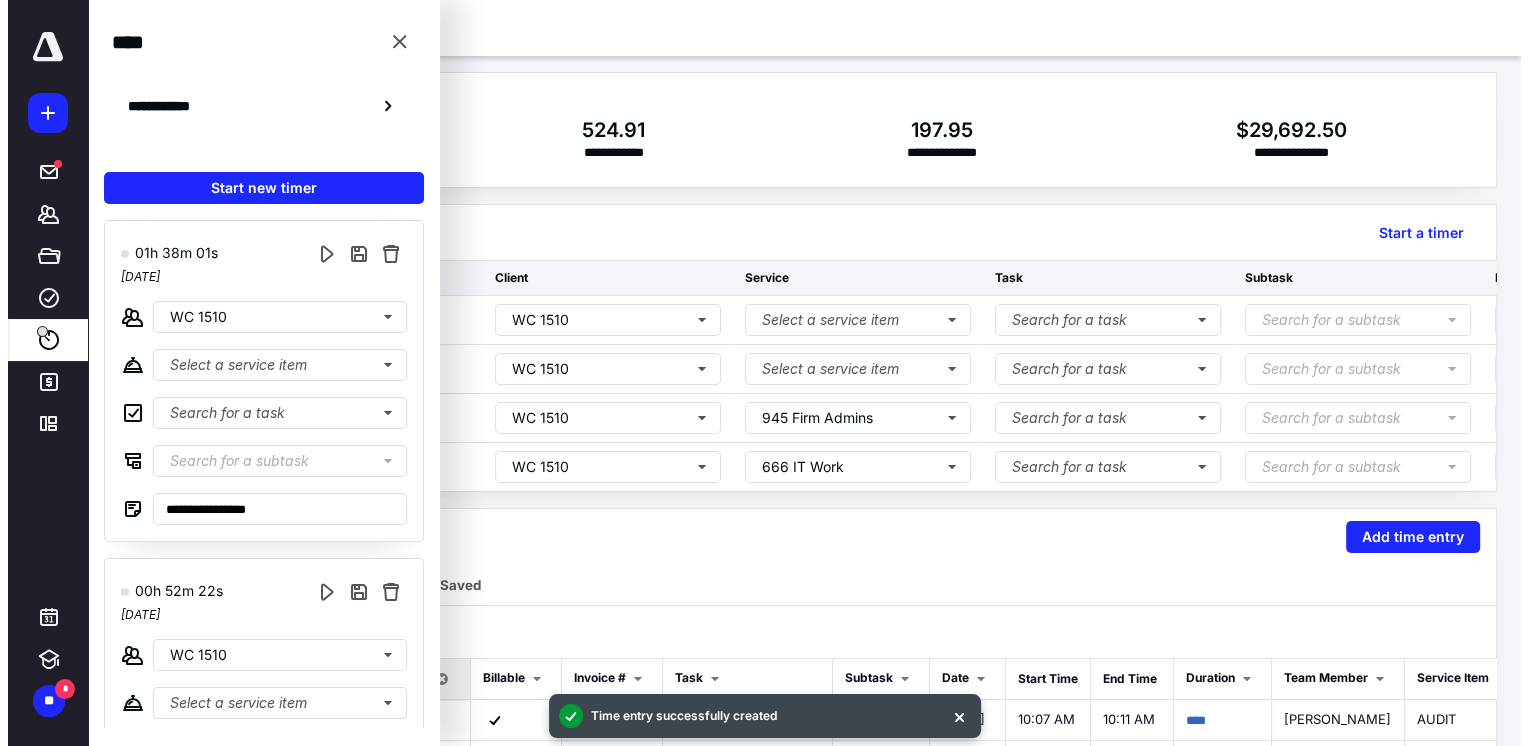 scroll, scrollTop: 0, scrollLeft: 0, axis: both 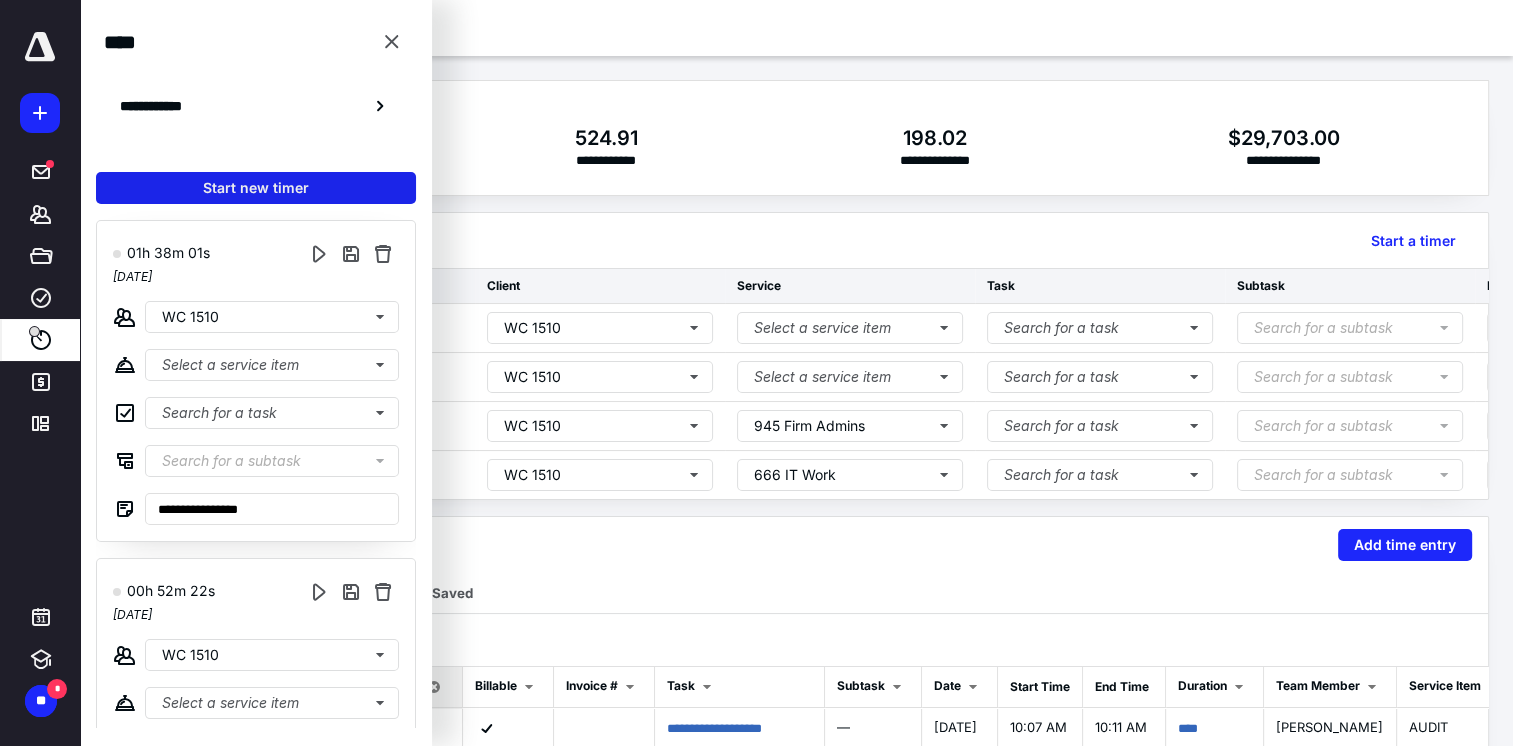 click on "Start new timer" at bounding box center (256, 188) 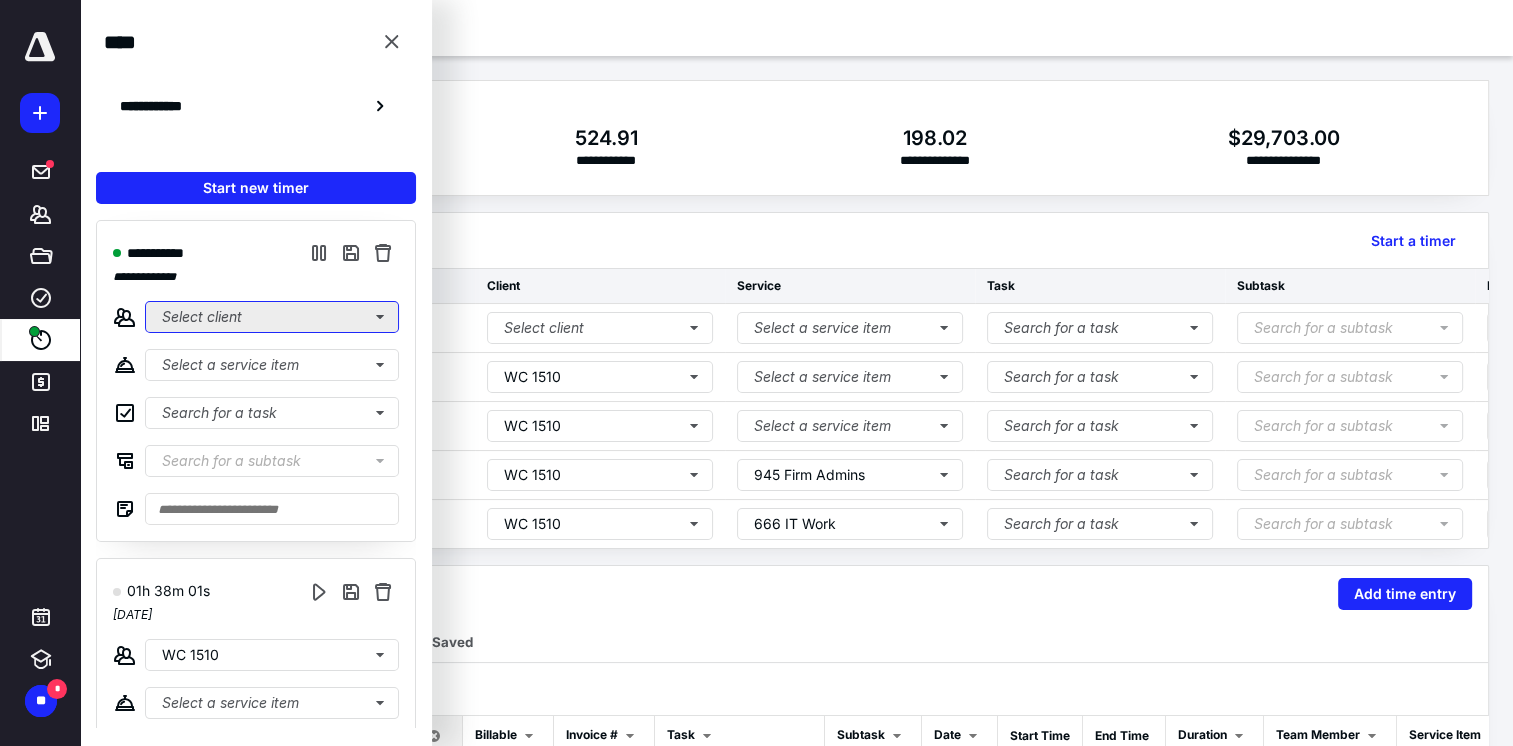 click on "Select client" at bounding box center [272, 317] 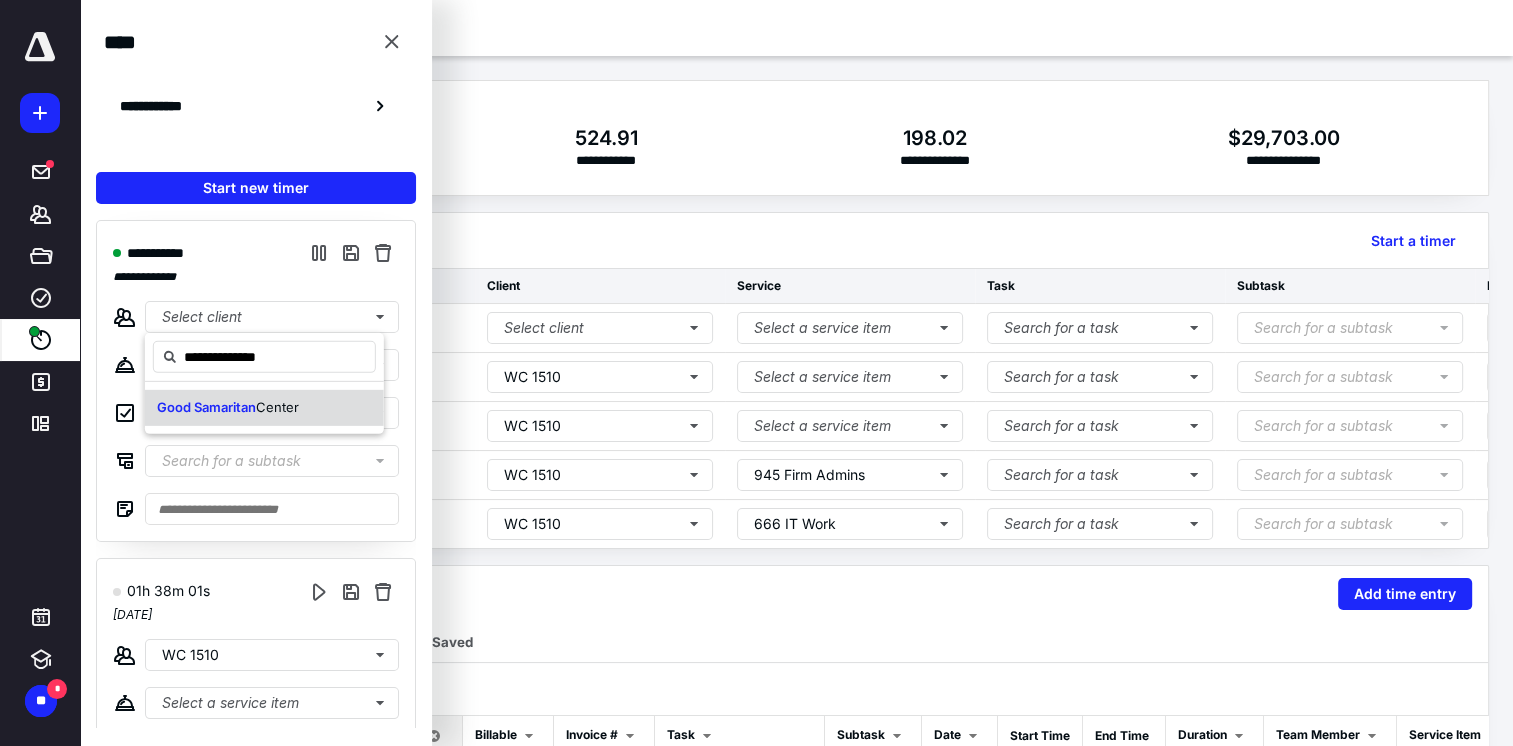 click on "Good Samaritan" at bounding box center (206, 407) 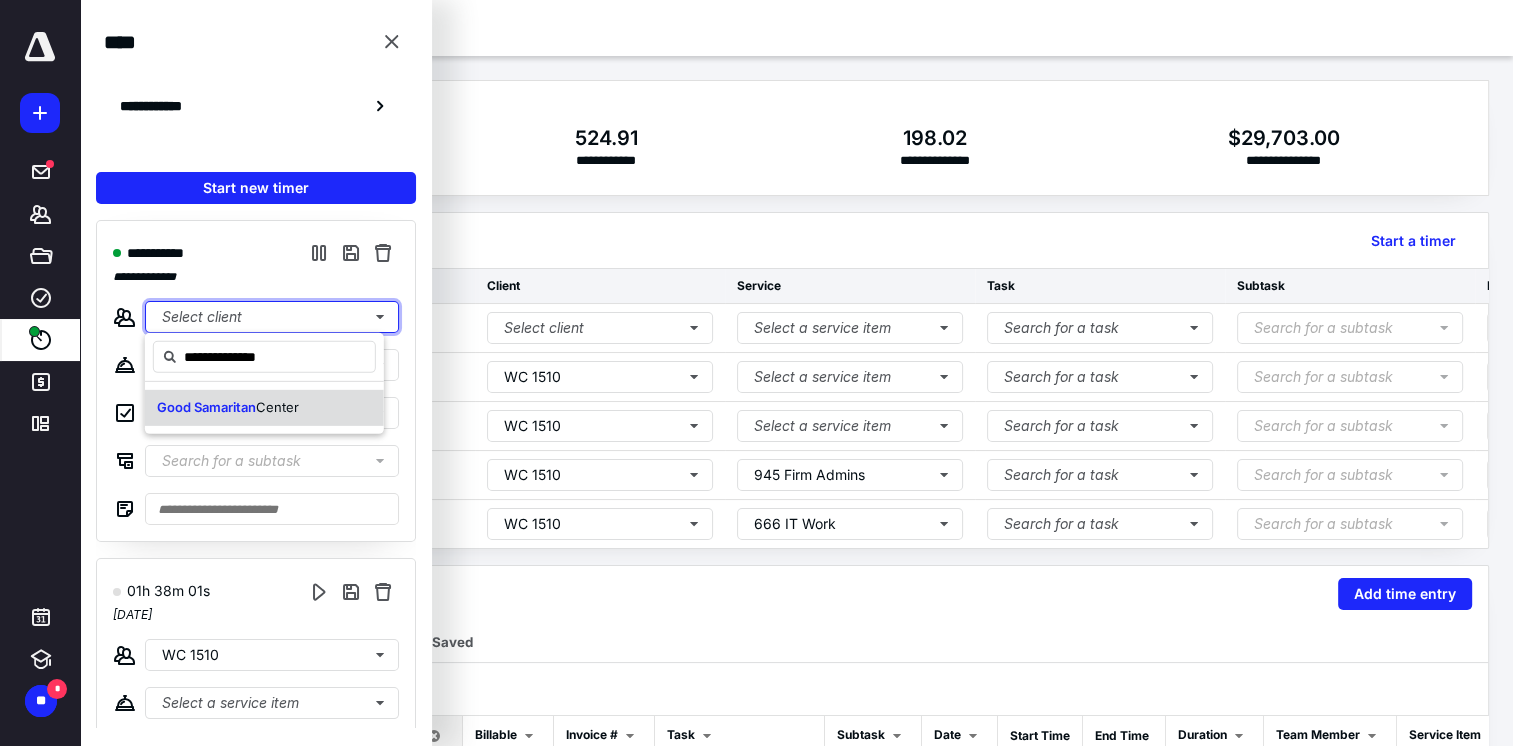 type 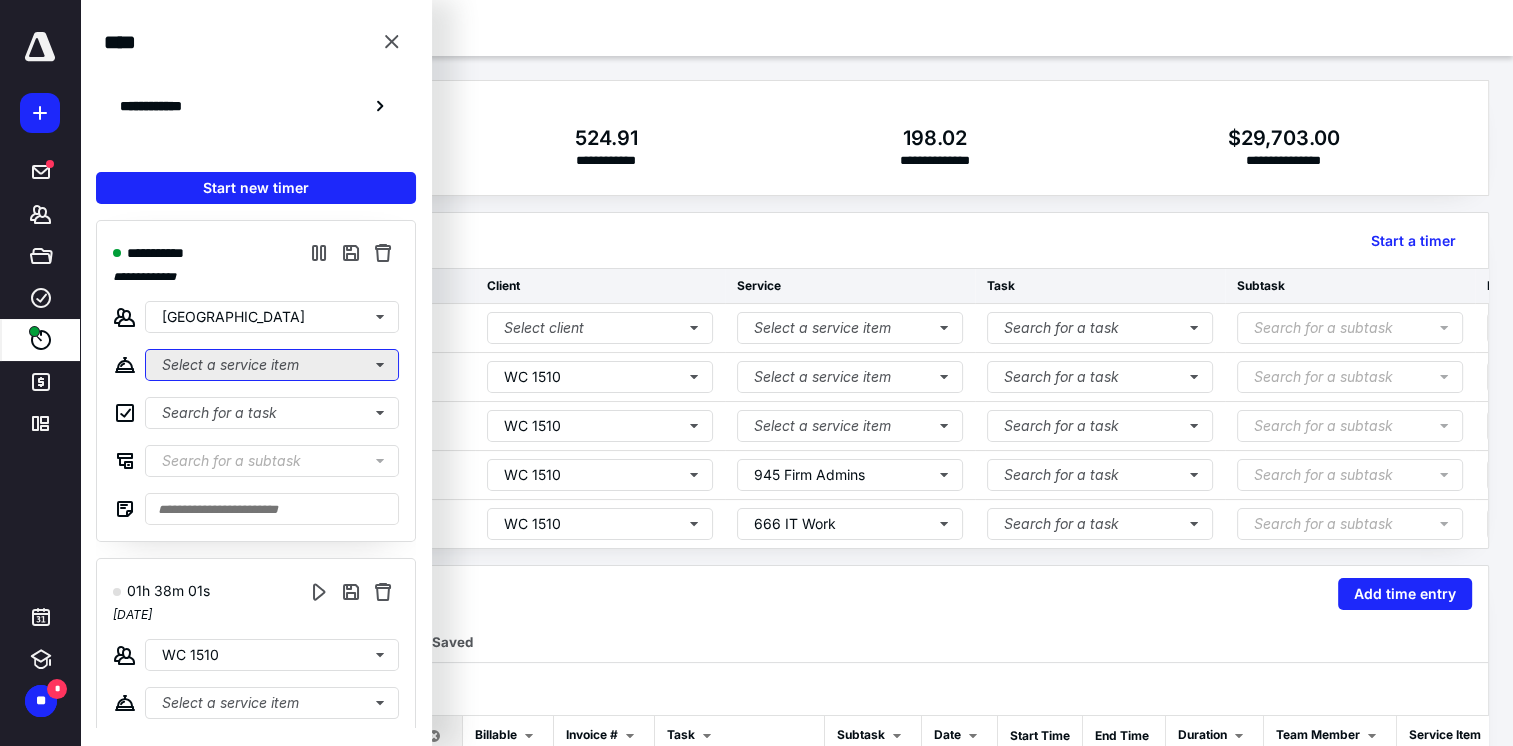 click on "Select a service item" at bounding box center (272, 365) 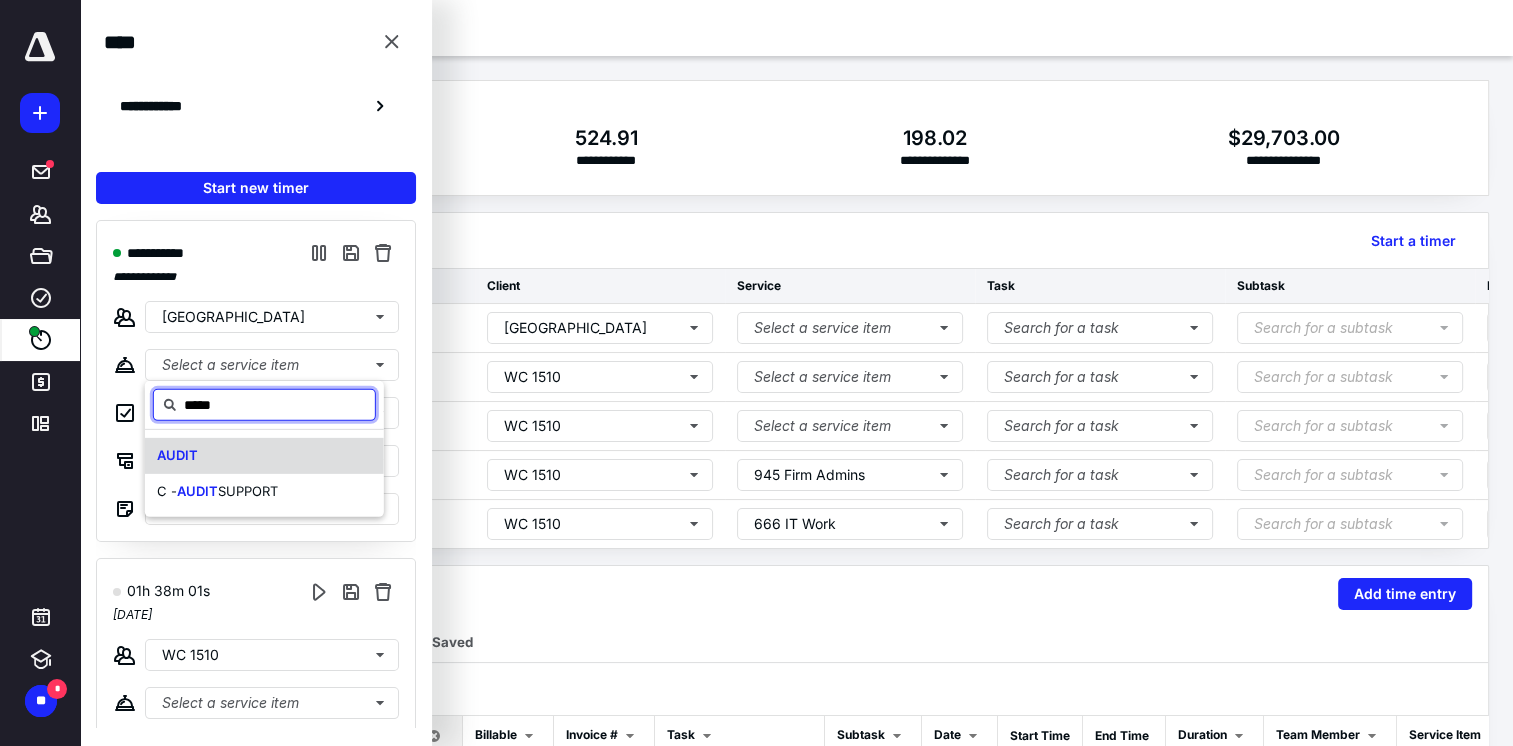 click on "AUDIT" at bounding box center (177, 455) 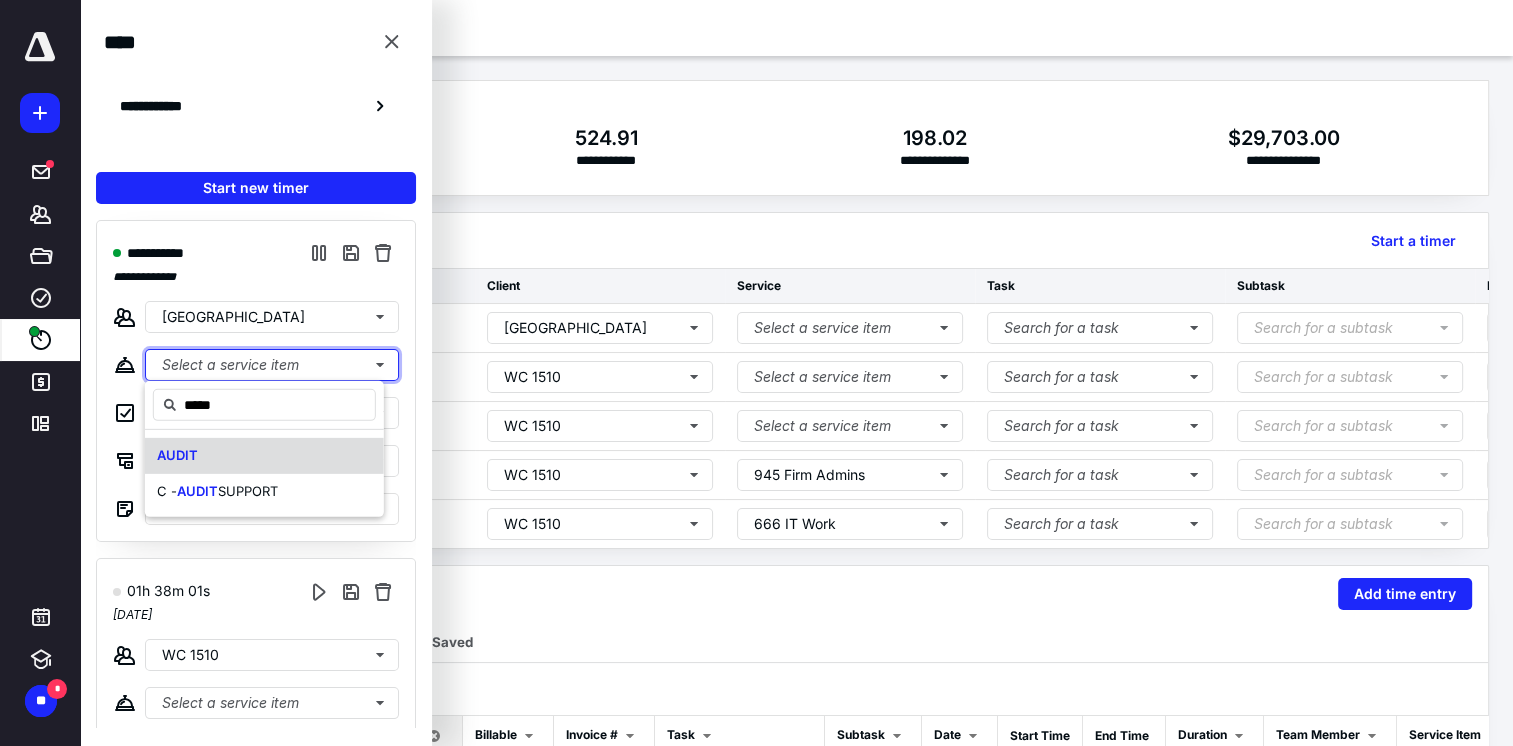 type 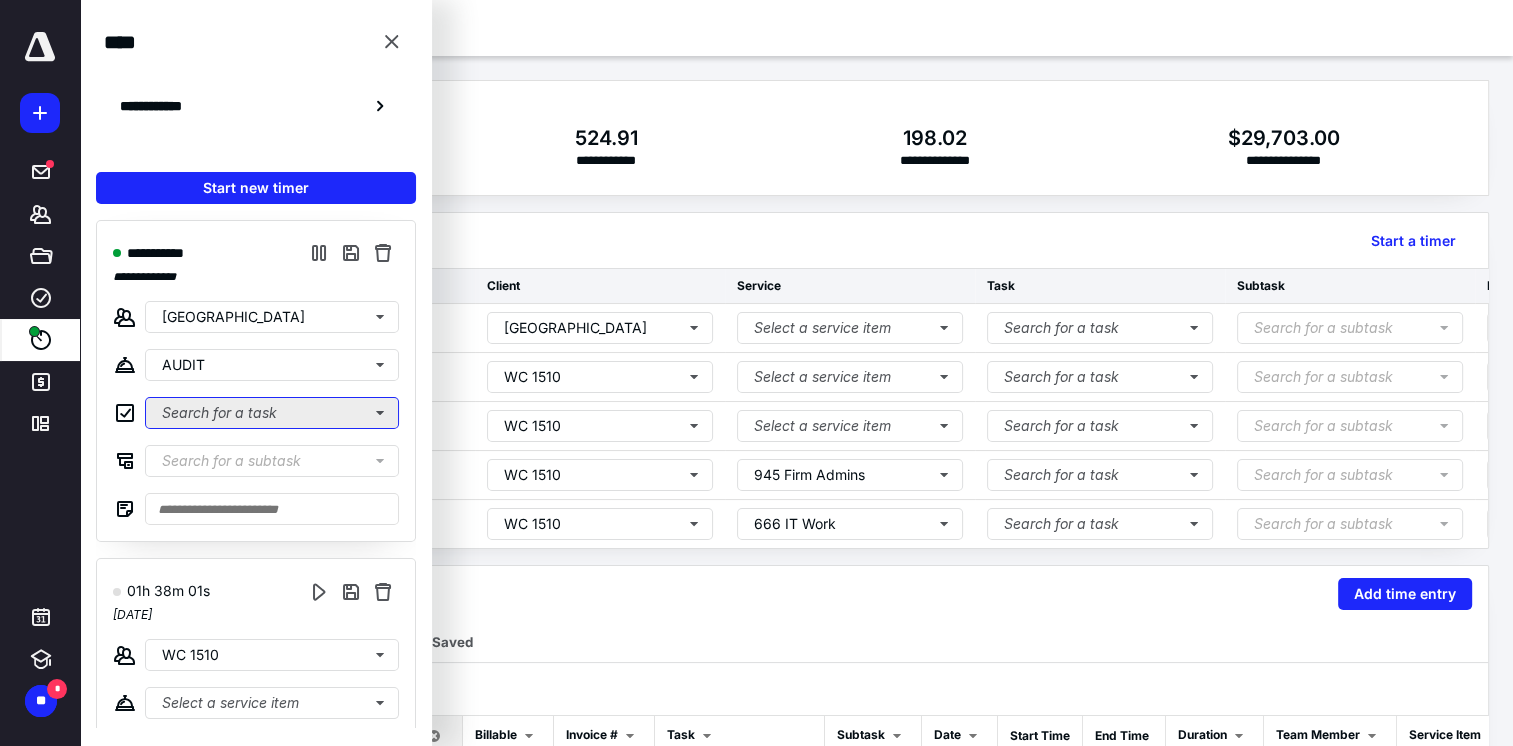 click on "Search for a task" at bounding box center (272, 413) 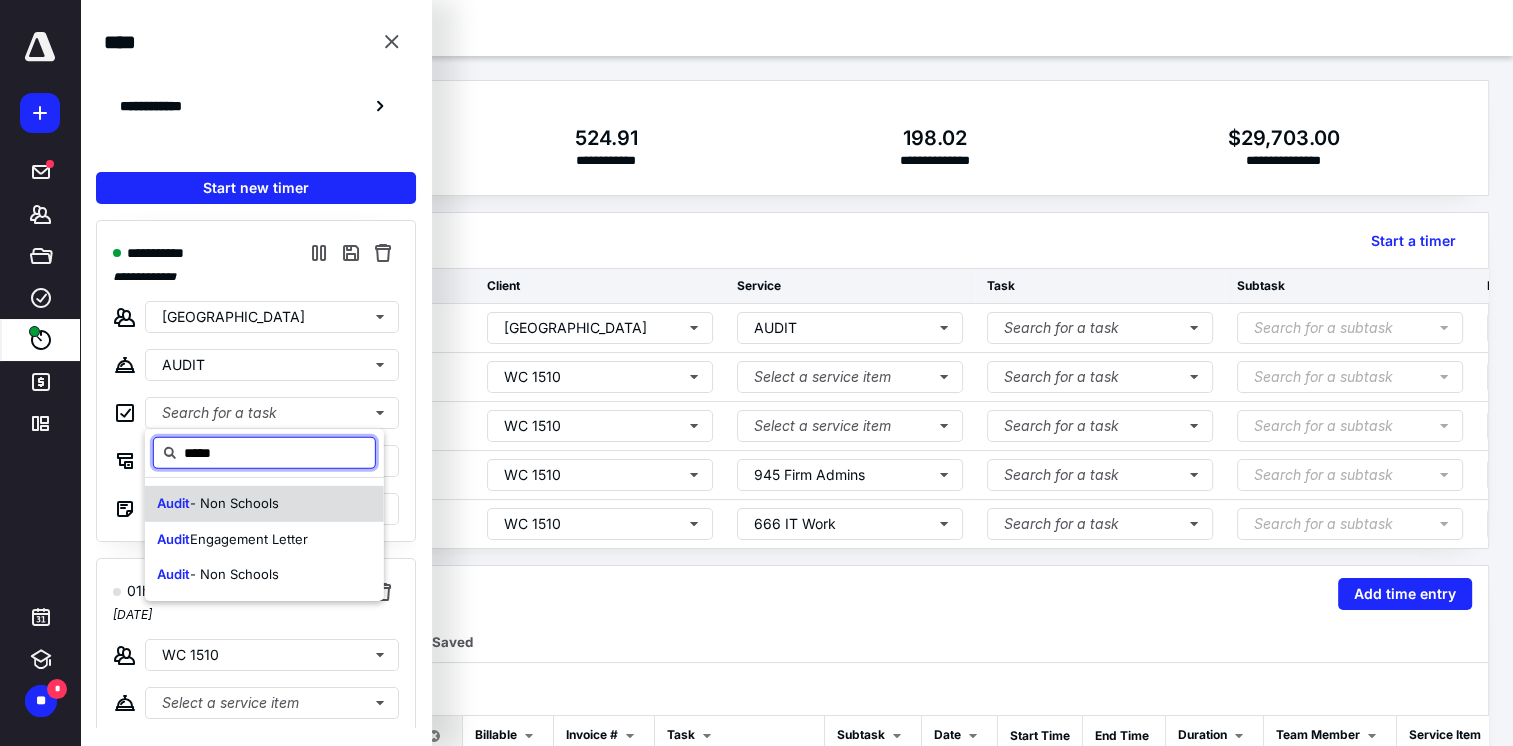 click on "Audit  - Non Schools" at bounding box center (218, 504) 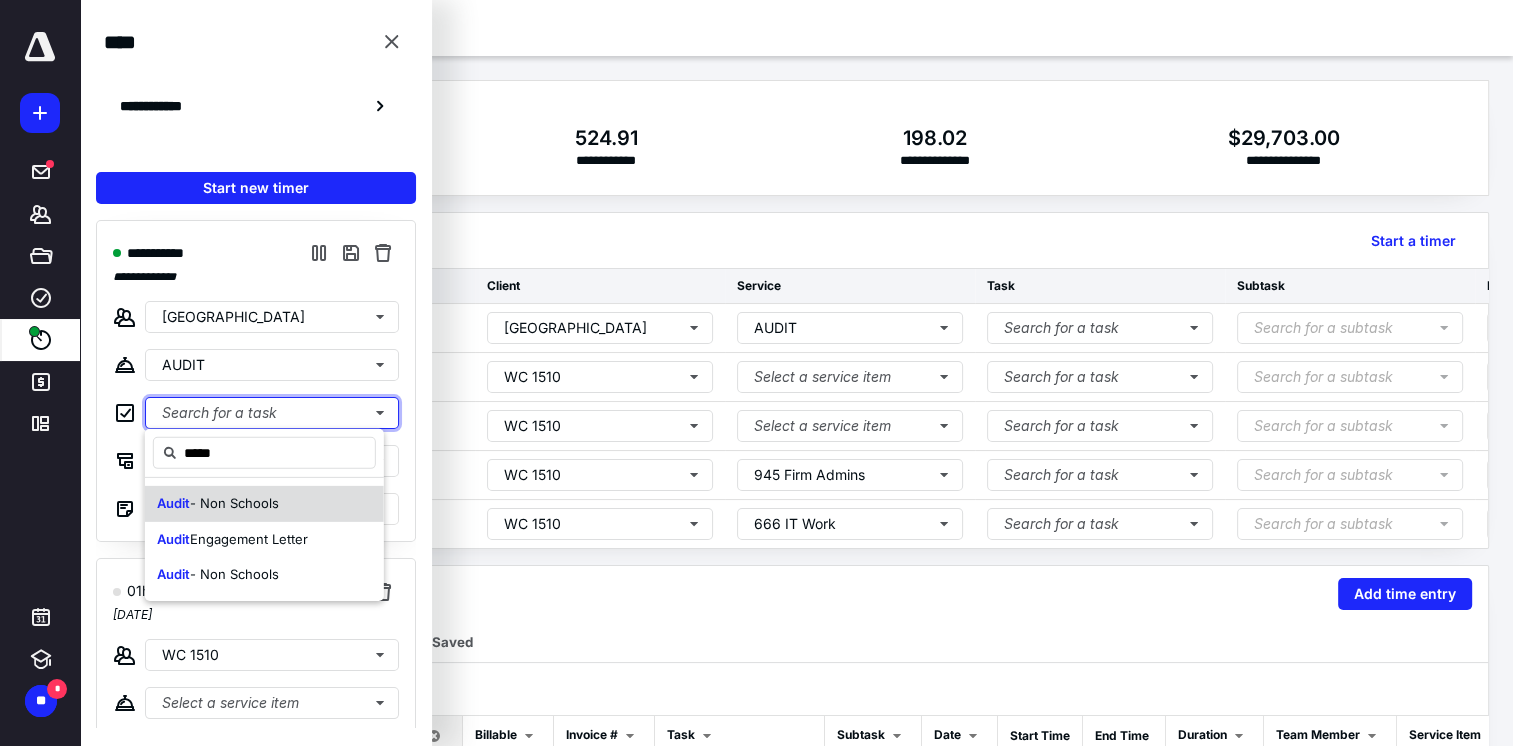 type 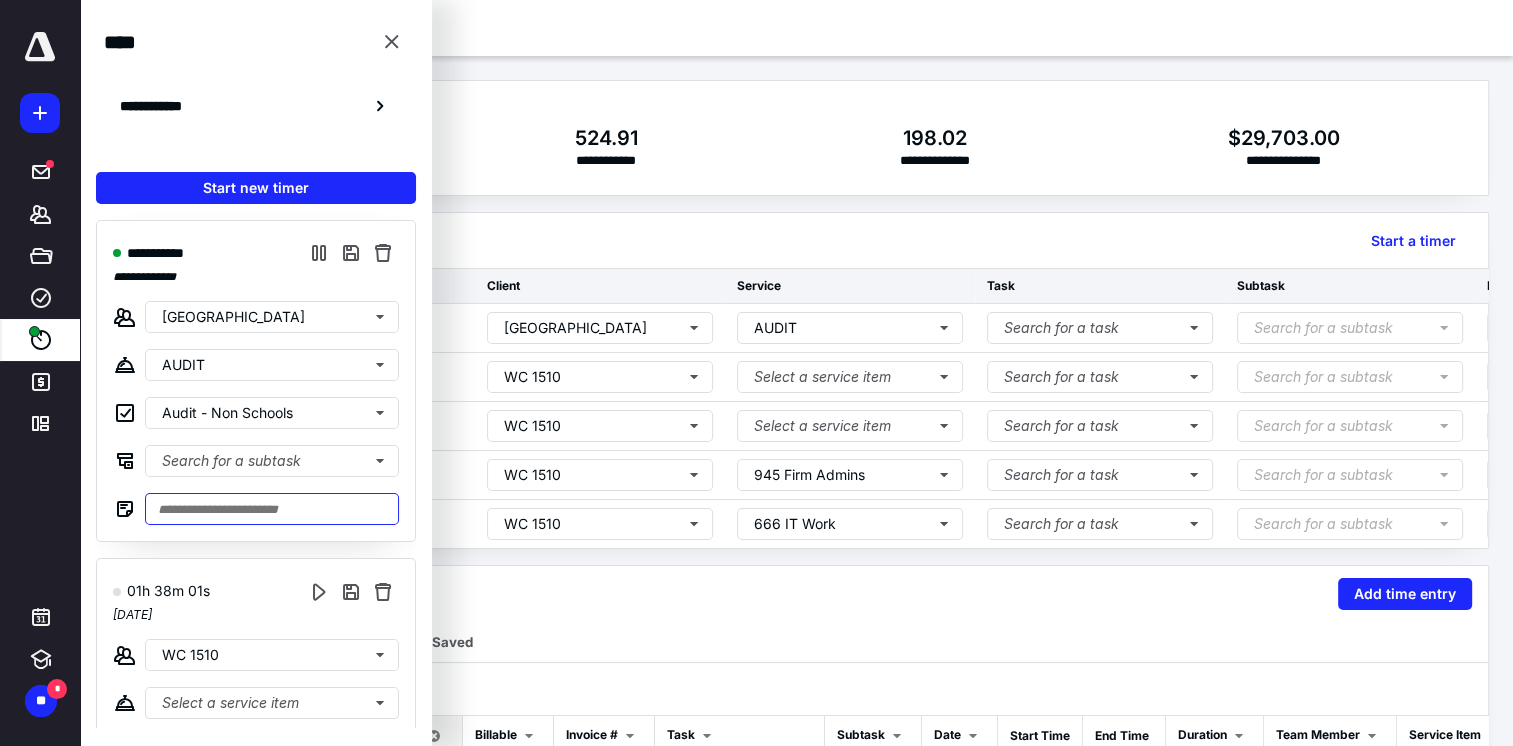 click at bounding box center (272, 509) 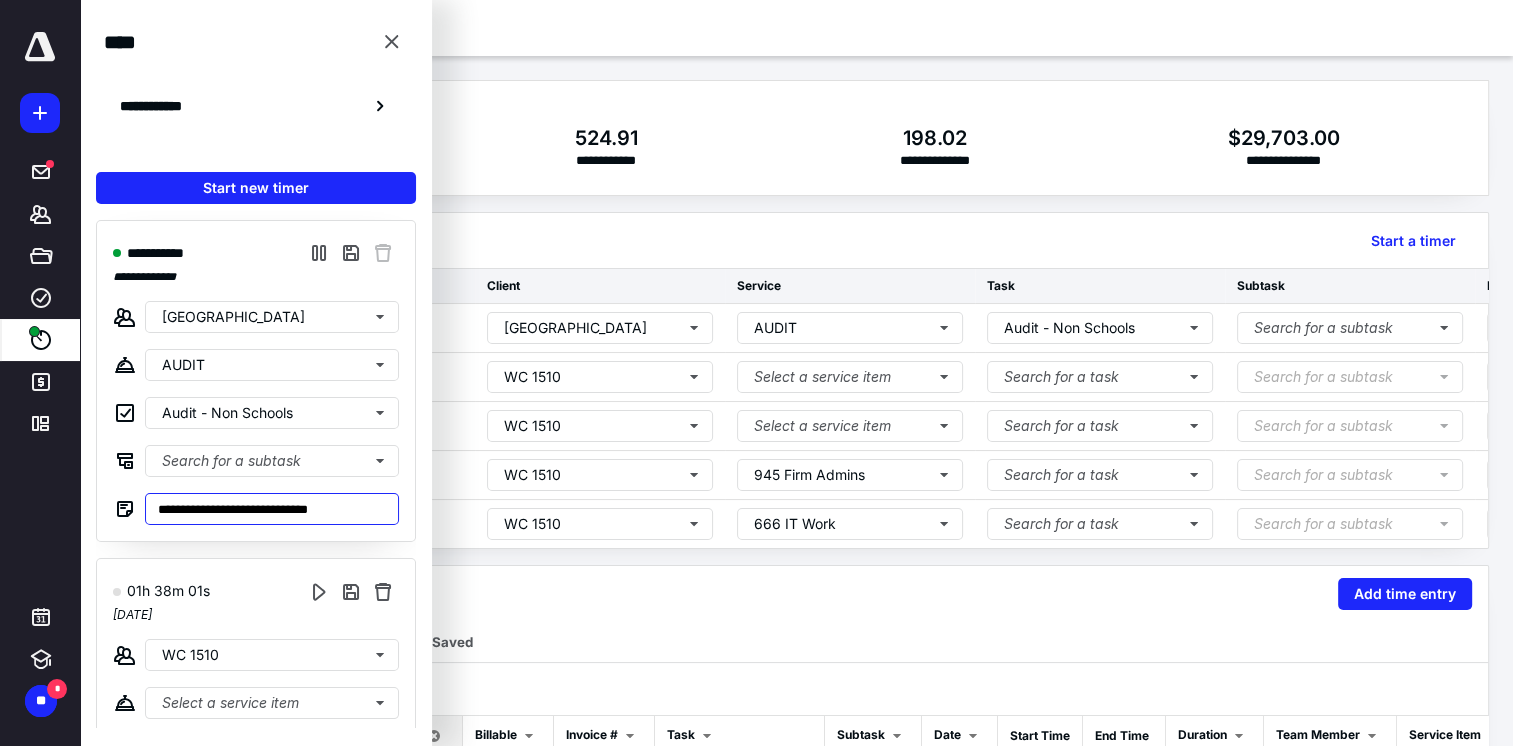 type on "**********" 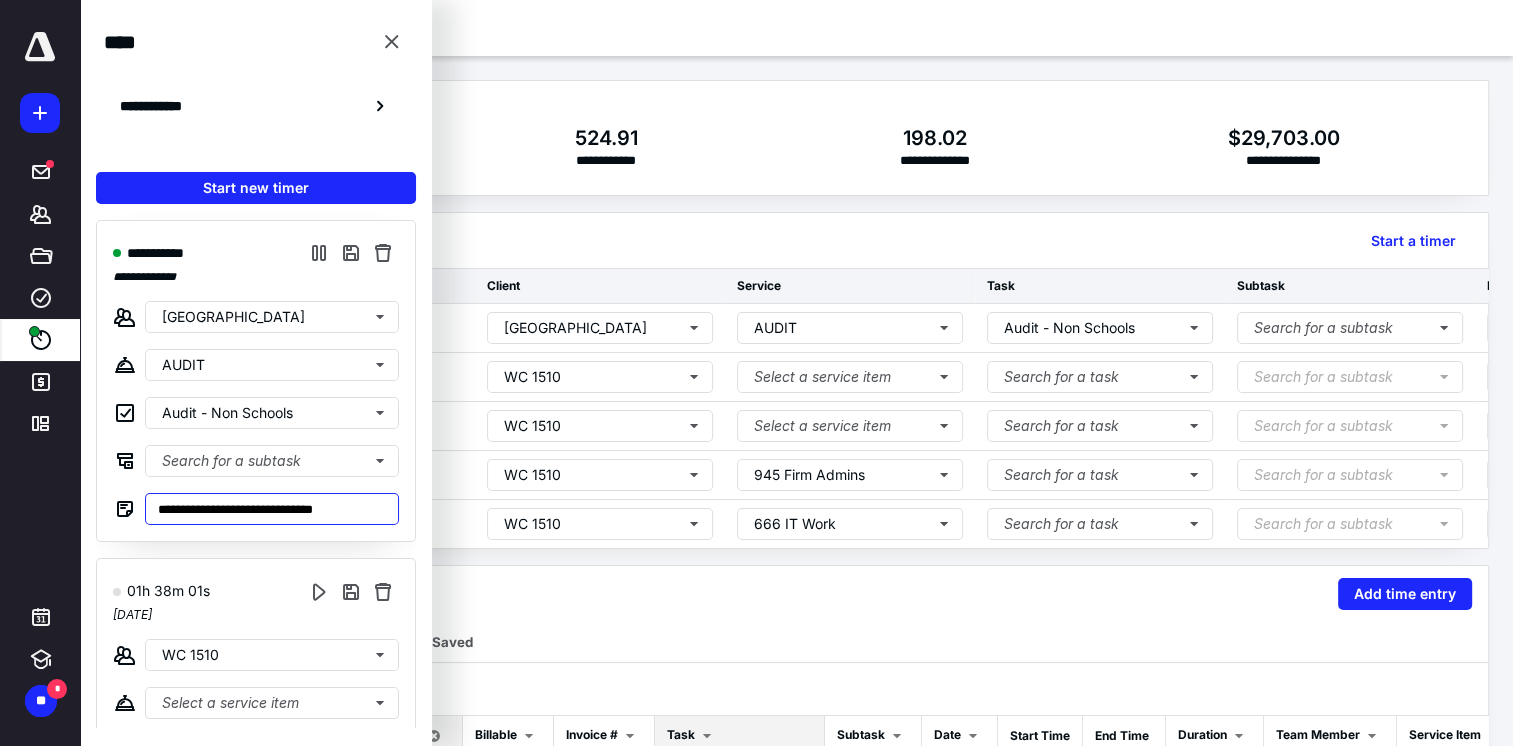 type on "**********" 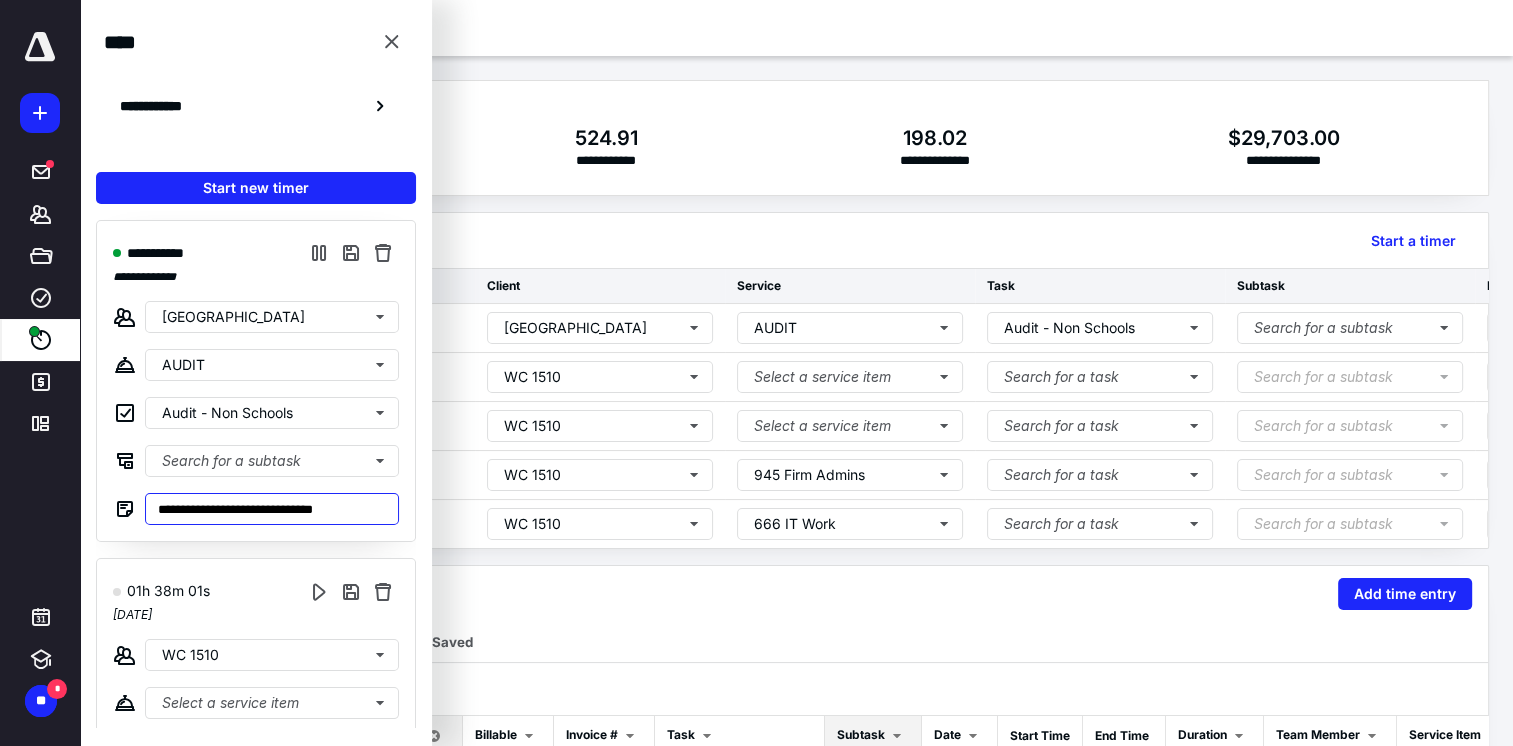 type on "**********" 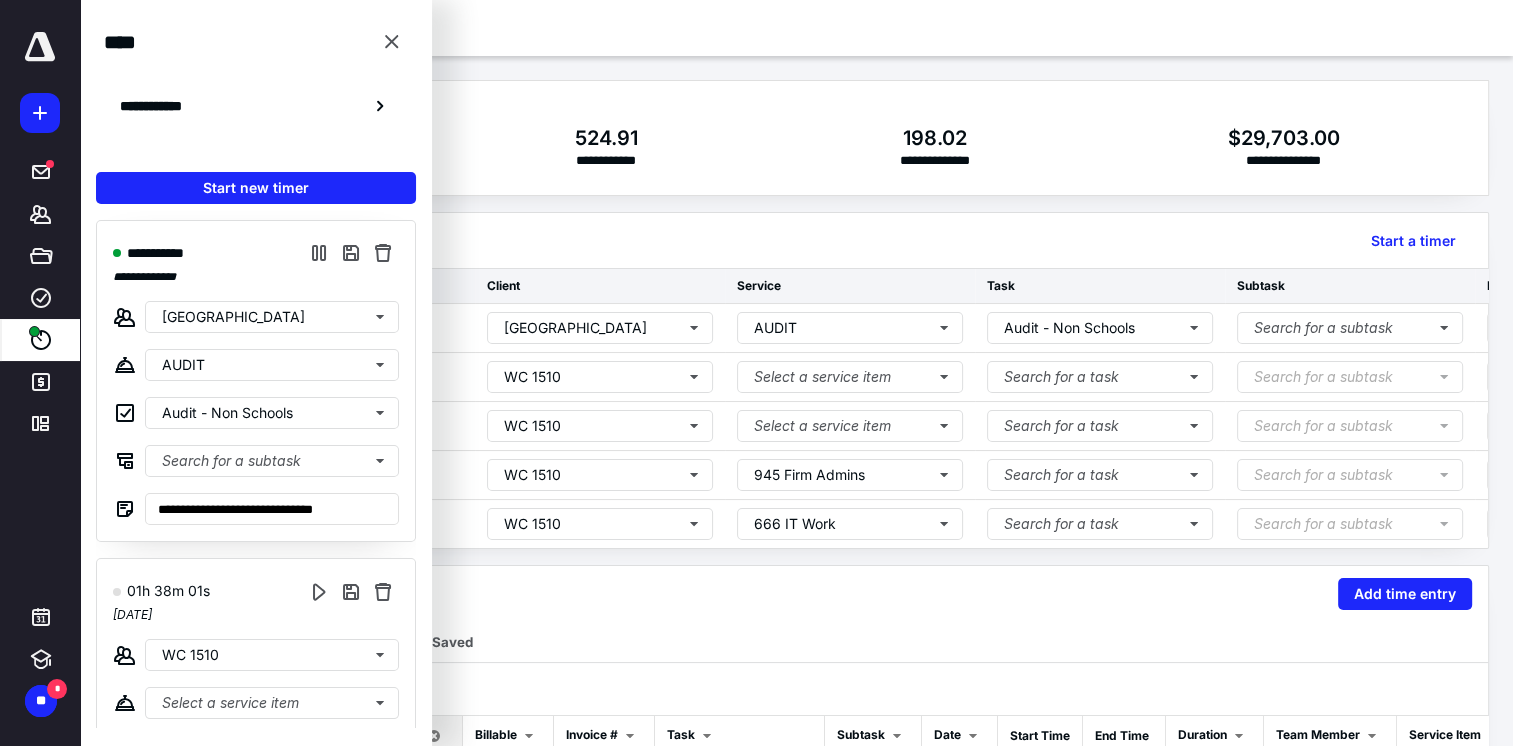click on "**********" at bounding box center [256, 719] 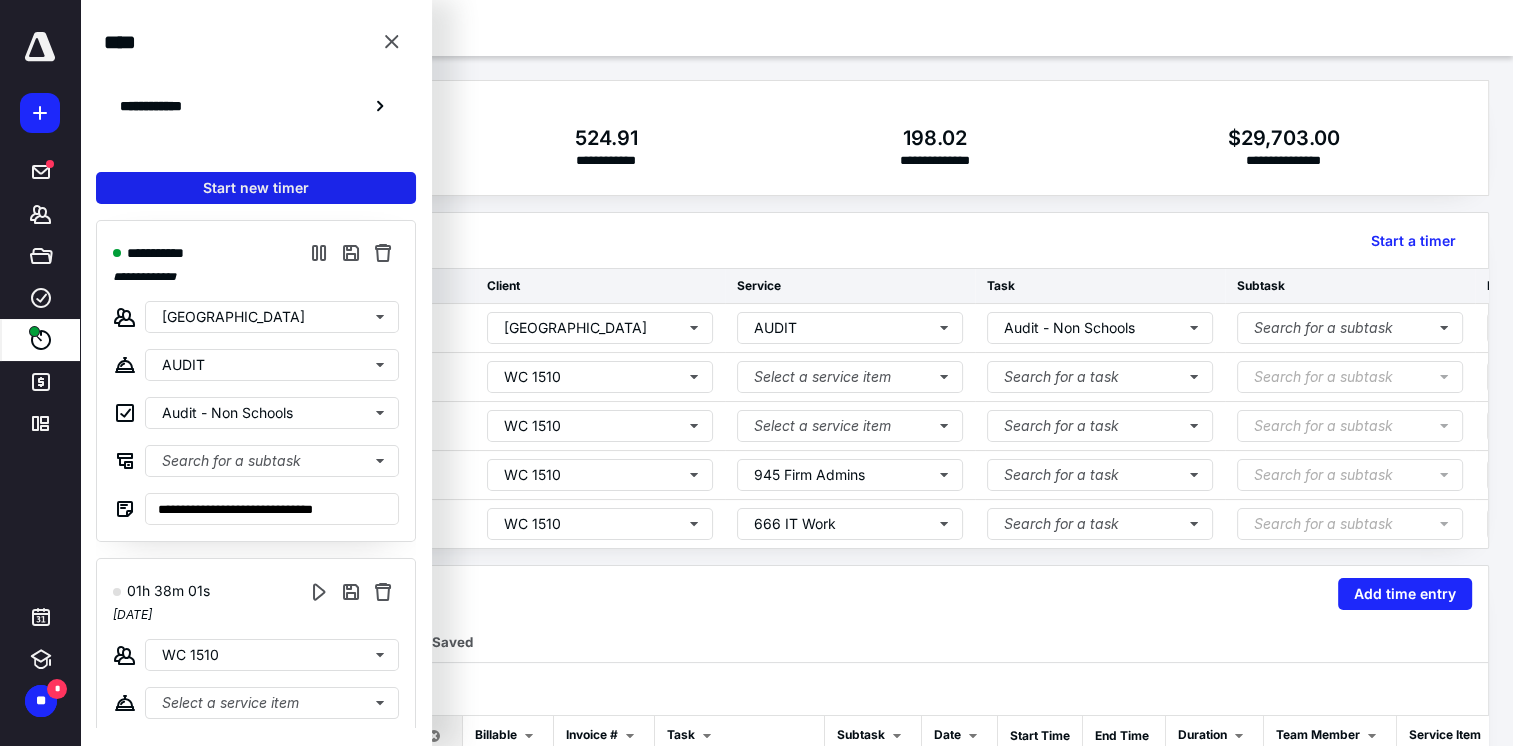 click on "Start new timer" at bounding box center (256, 188) 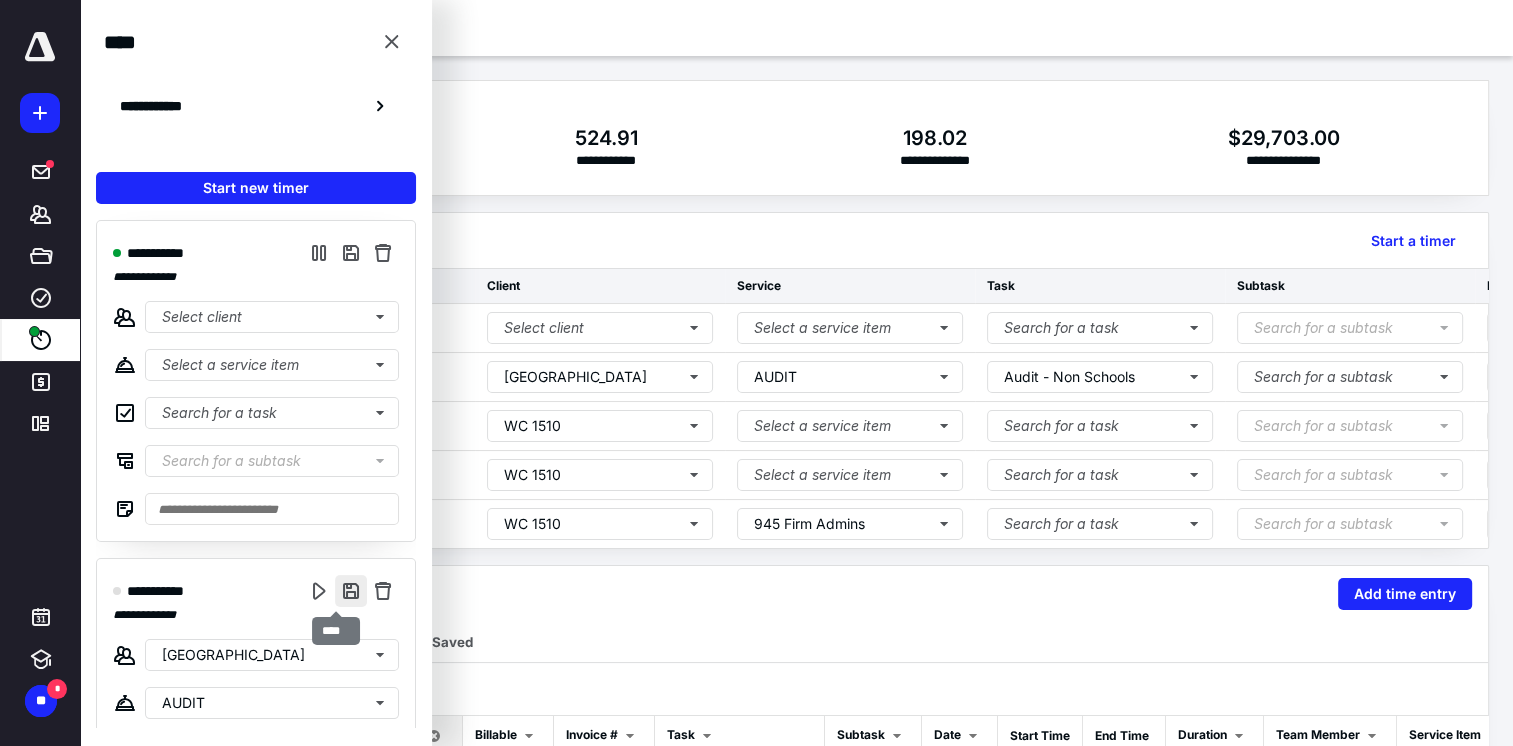 click at bounding box center [351, 591] 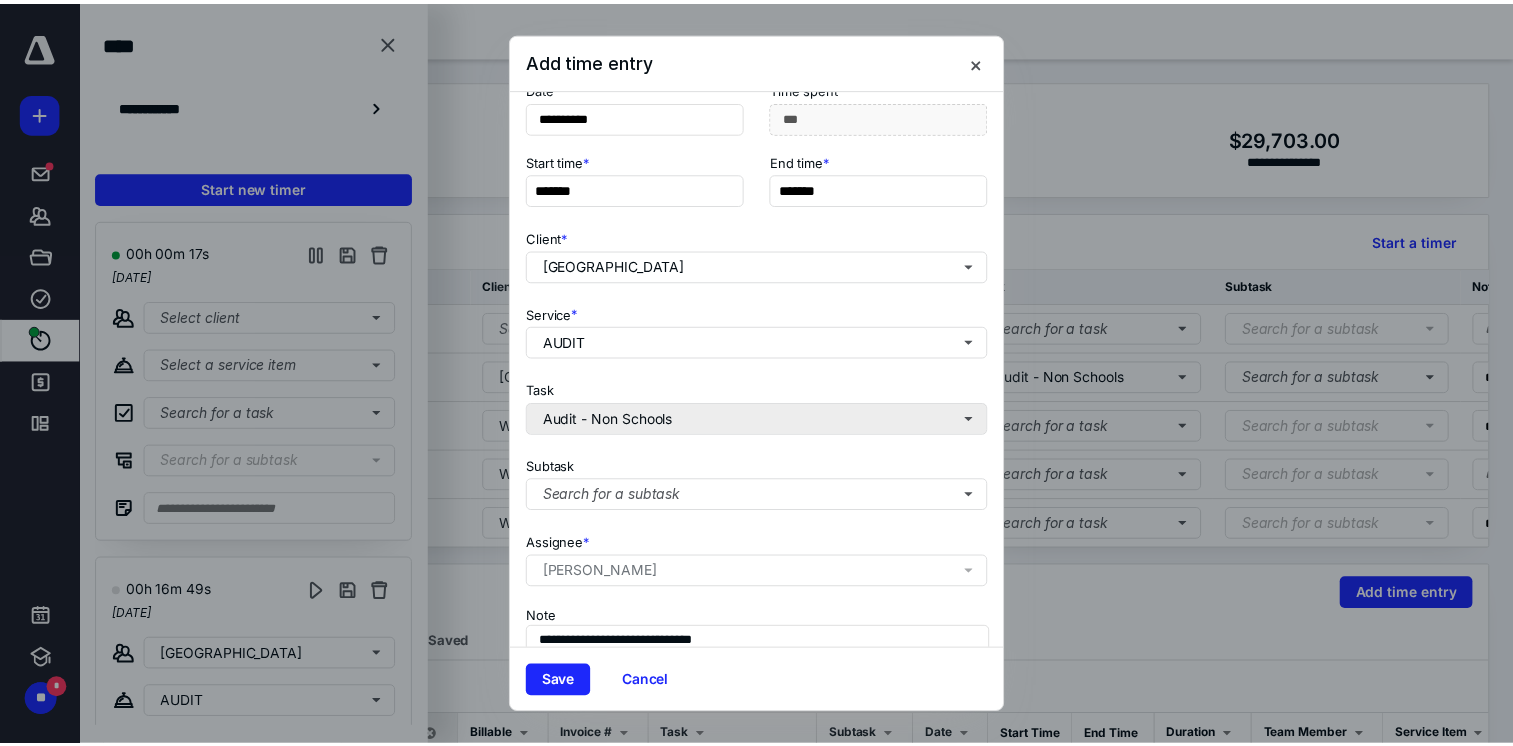 scroll, scrollTop: 227, scrollLeft: 0, axis: vertical 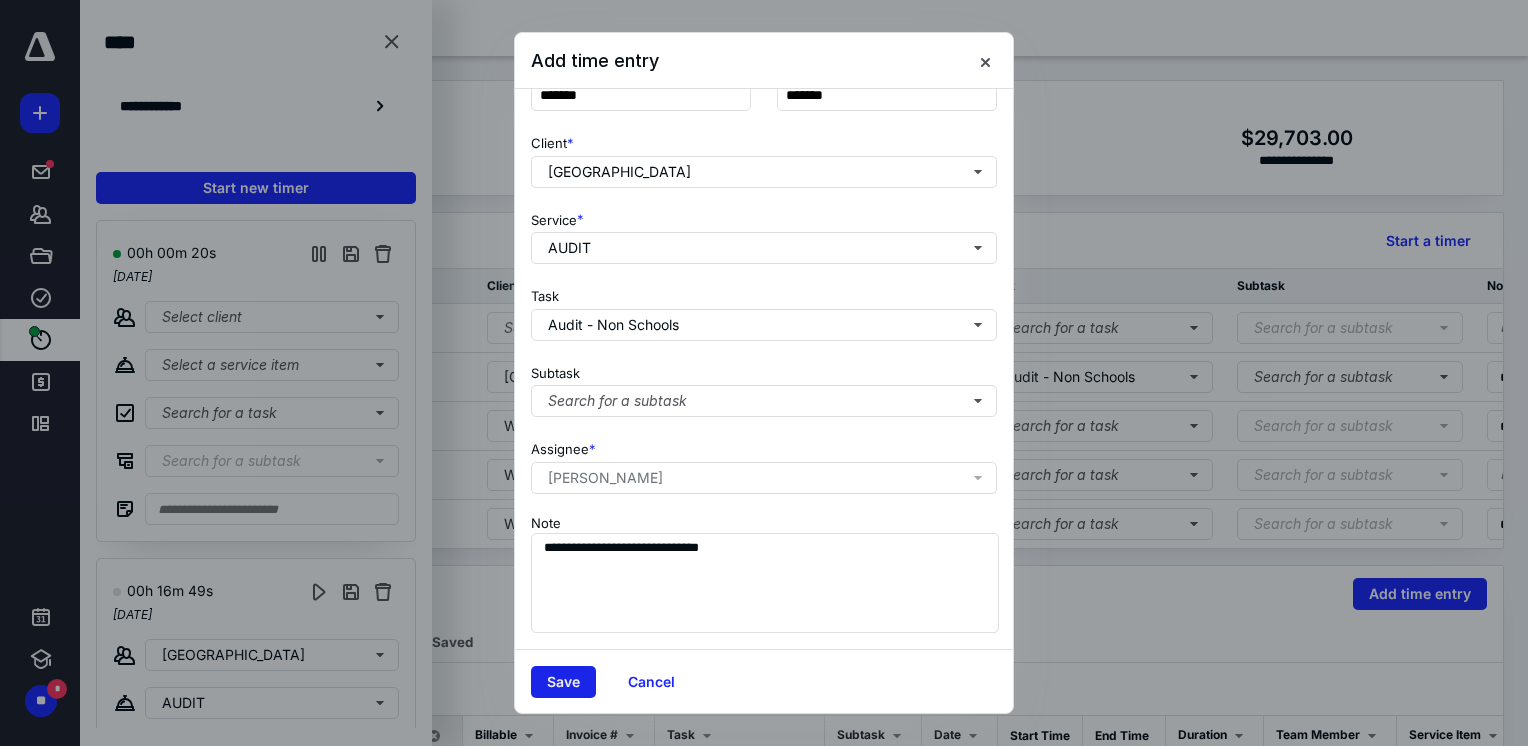 click on "Save" at bounding box center [563, 682] 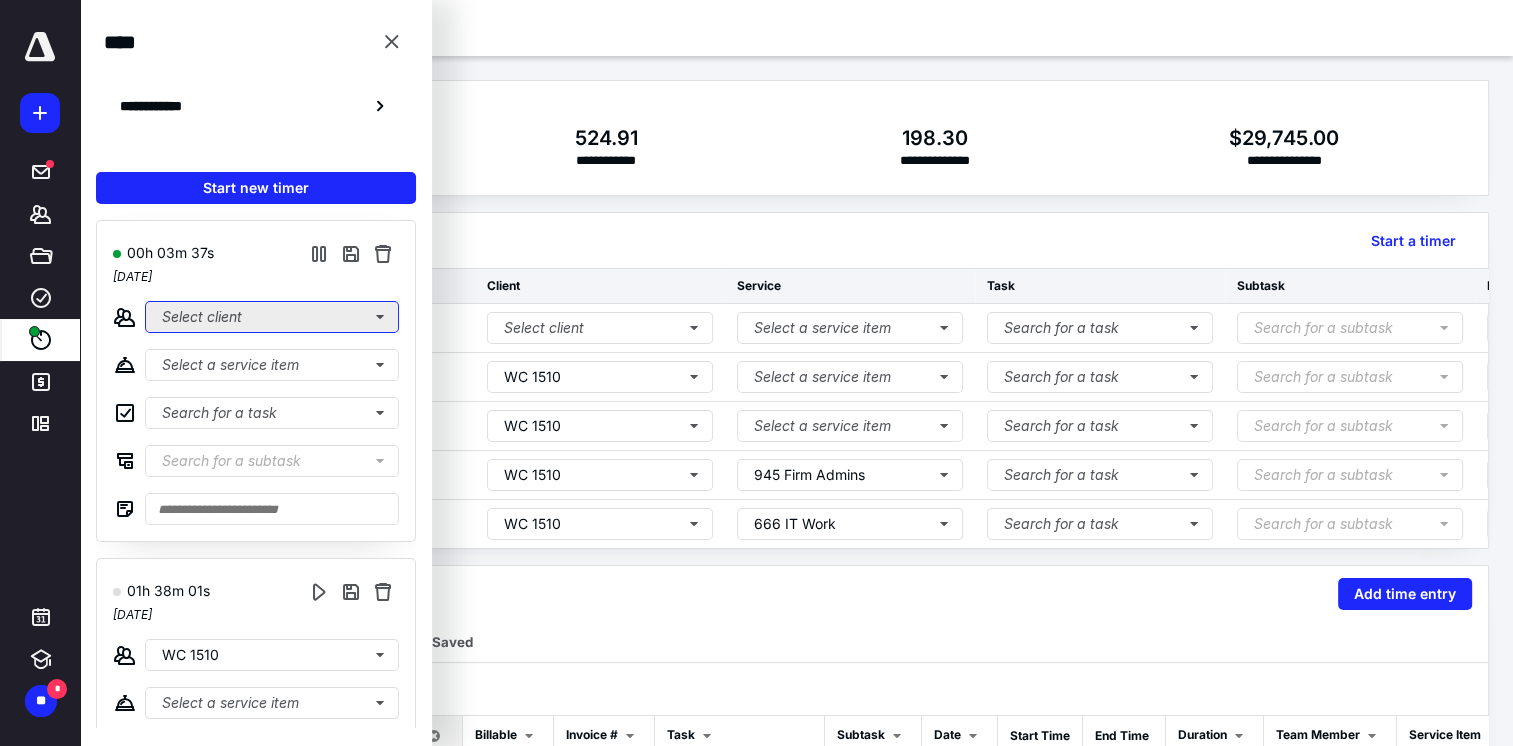click on "Select client" at bounding box center [272, 317] 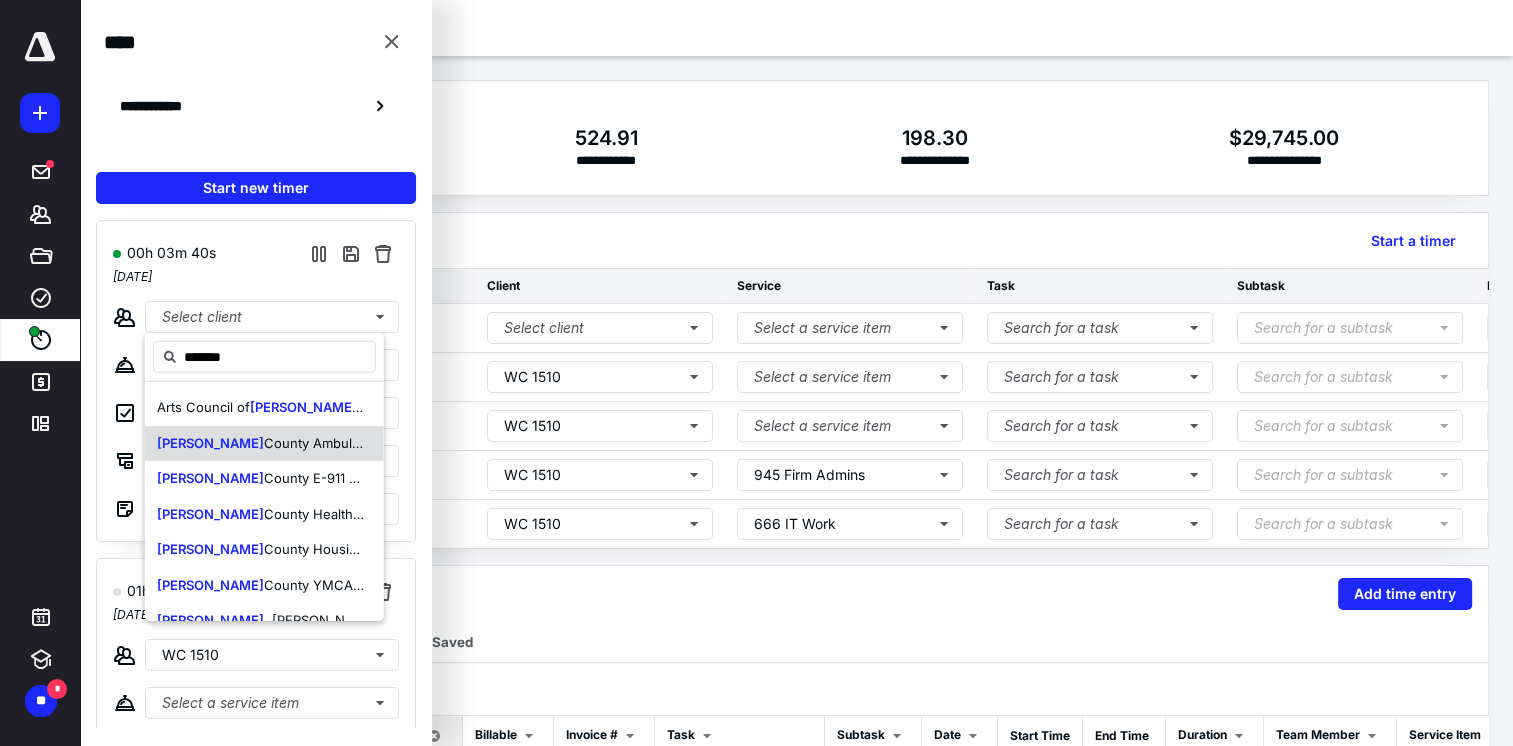 click on "Carroll  County Ambulance Dist." at bounding box center [260, 443] 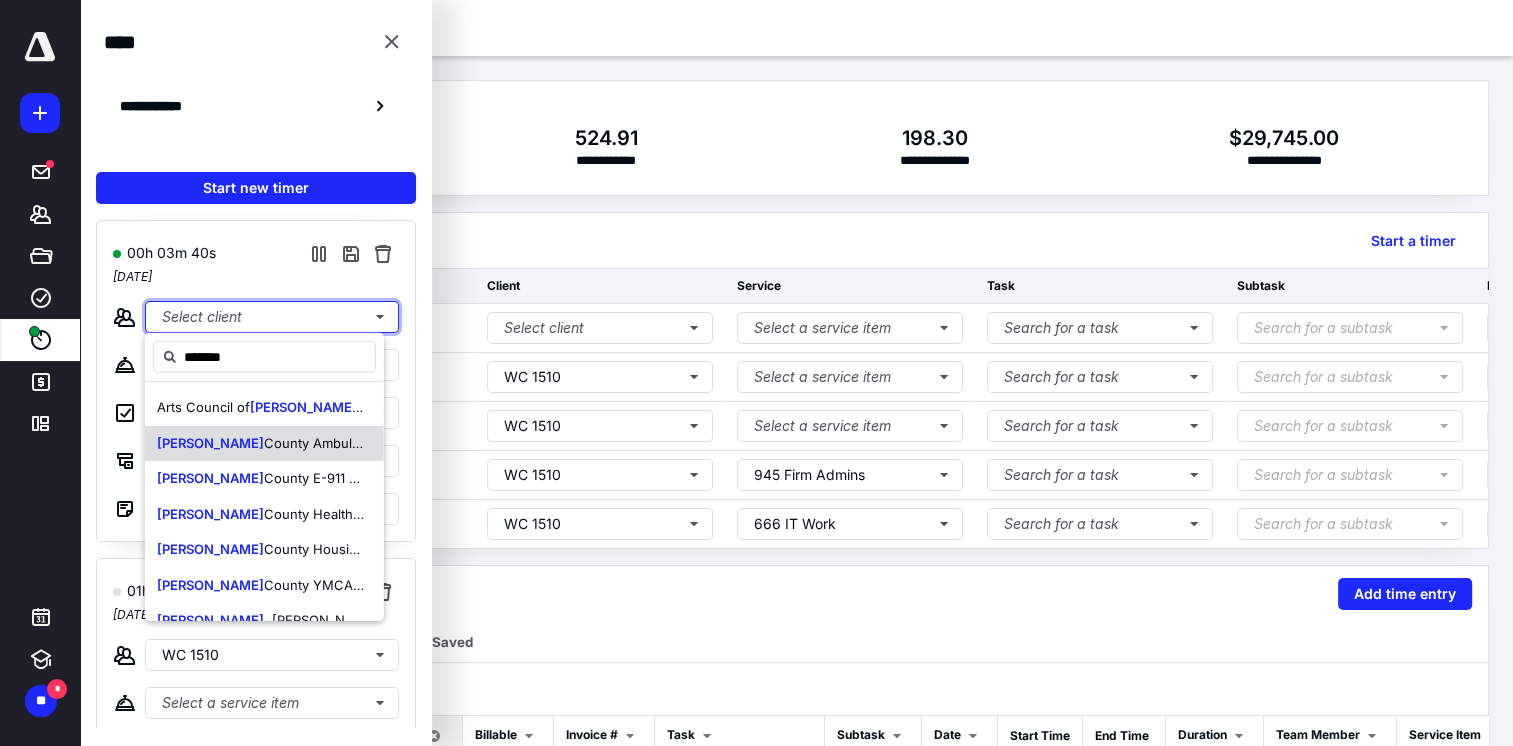 type 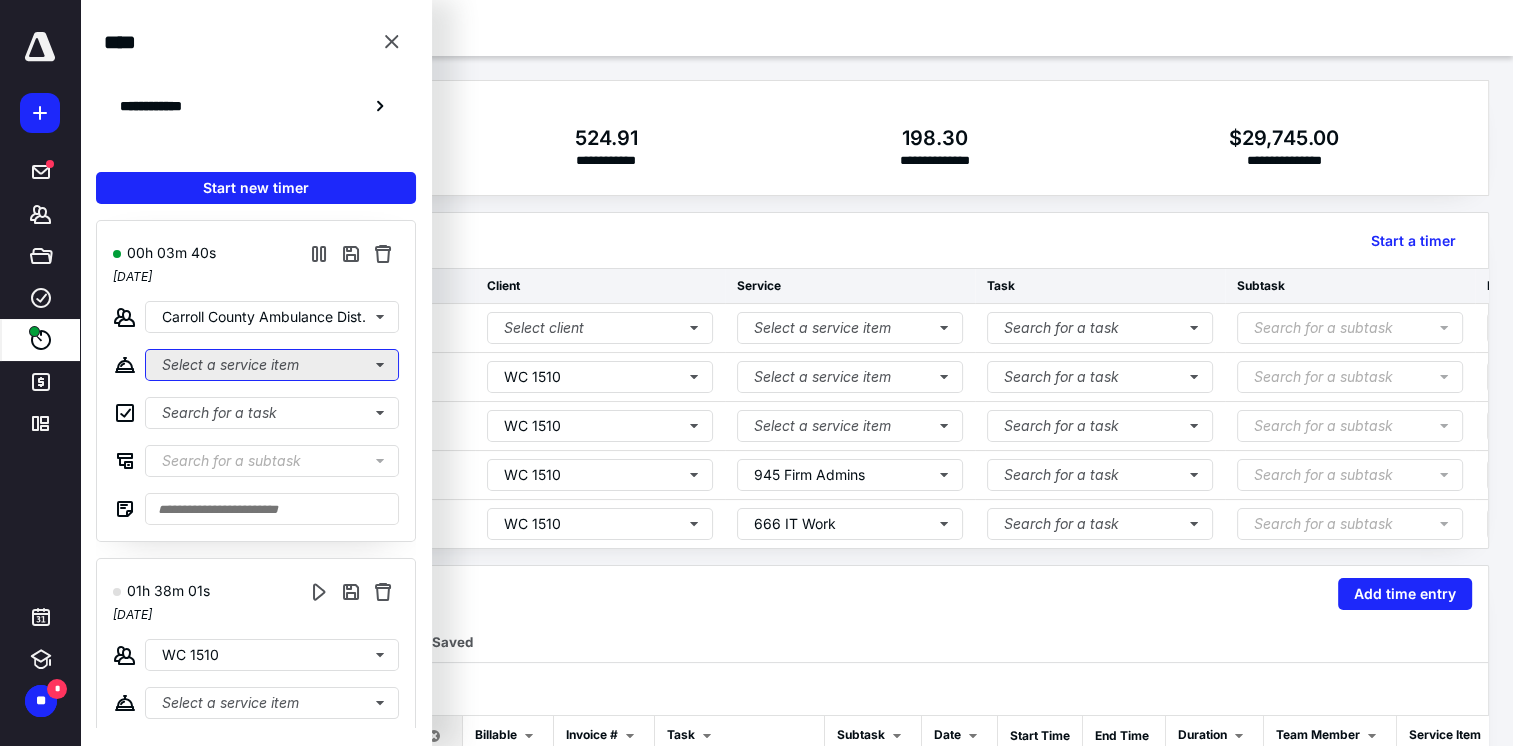 click on "Select a service item" at bounding box center [272, 365] 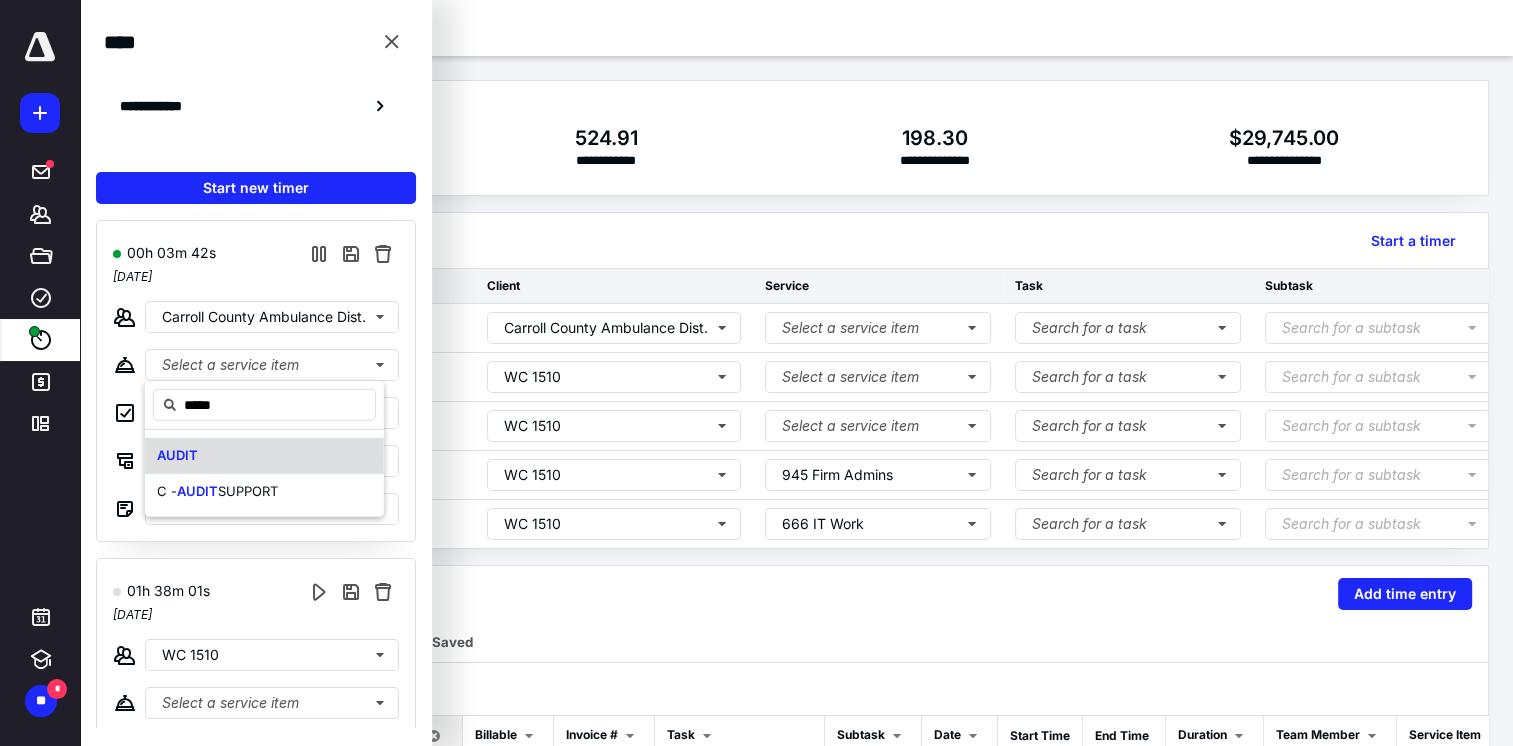 click on "AUDIT" at bounding box center [264, 456] 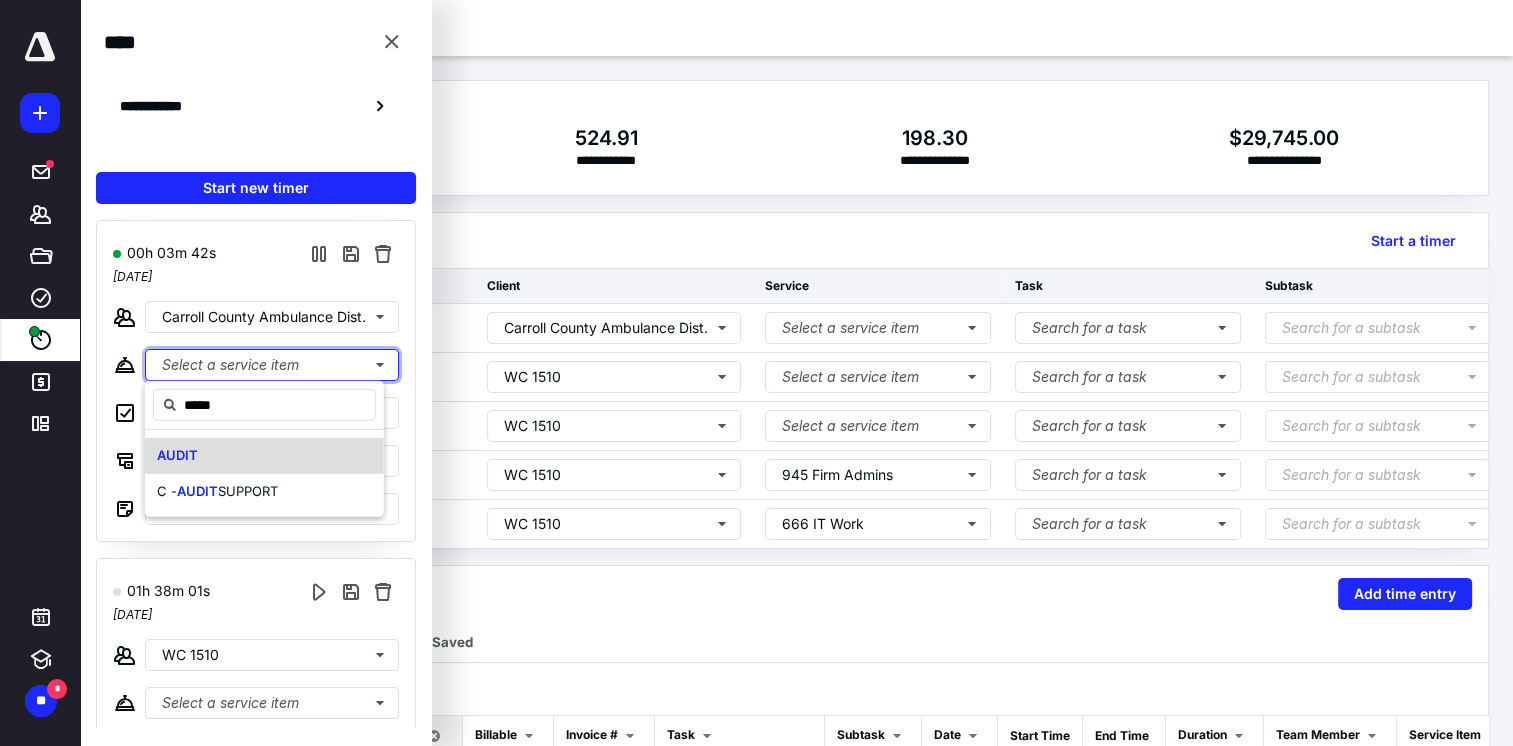 type 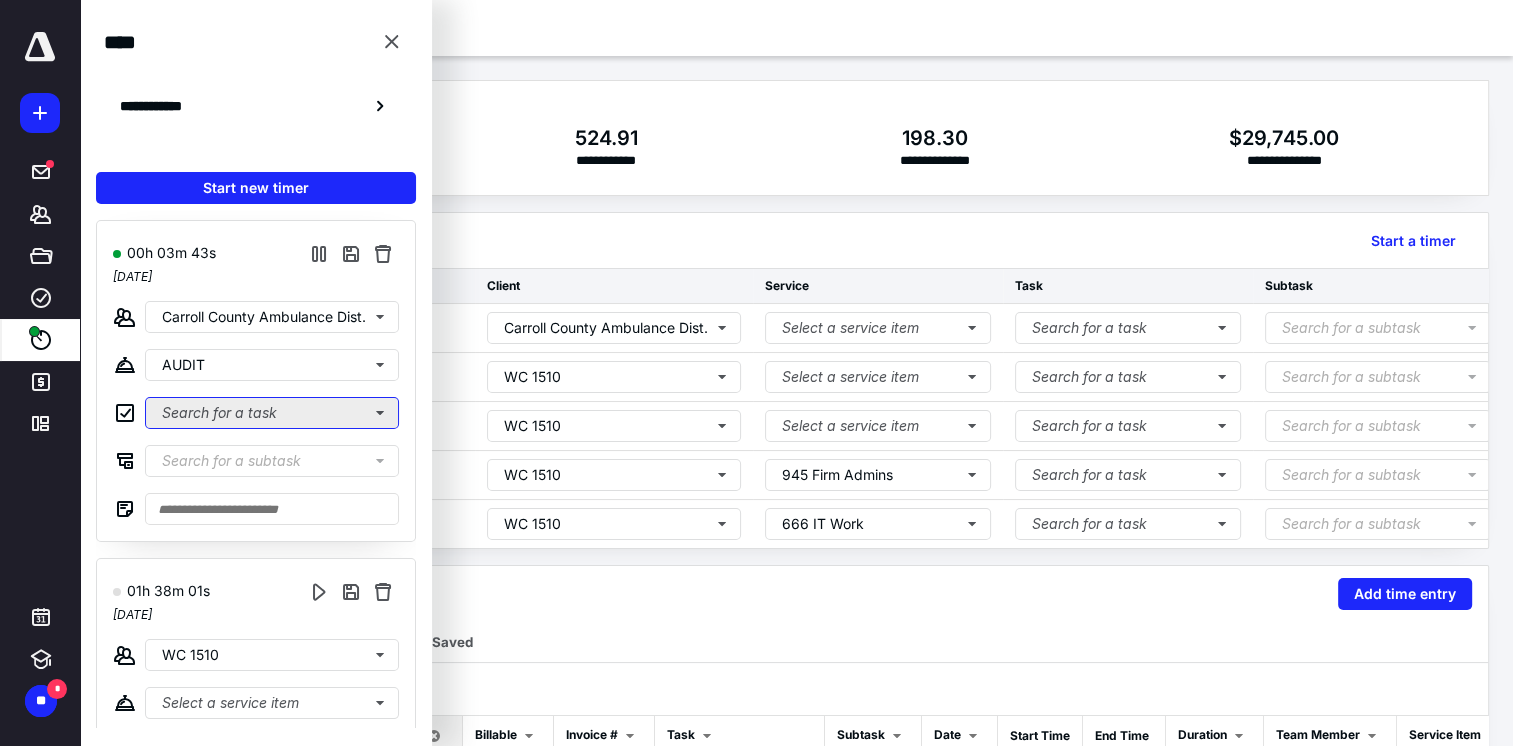 click on "Search for a task" at bounding box center (272, 413) 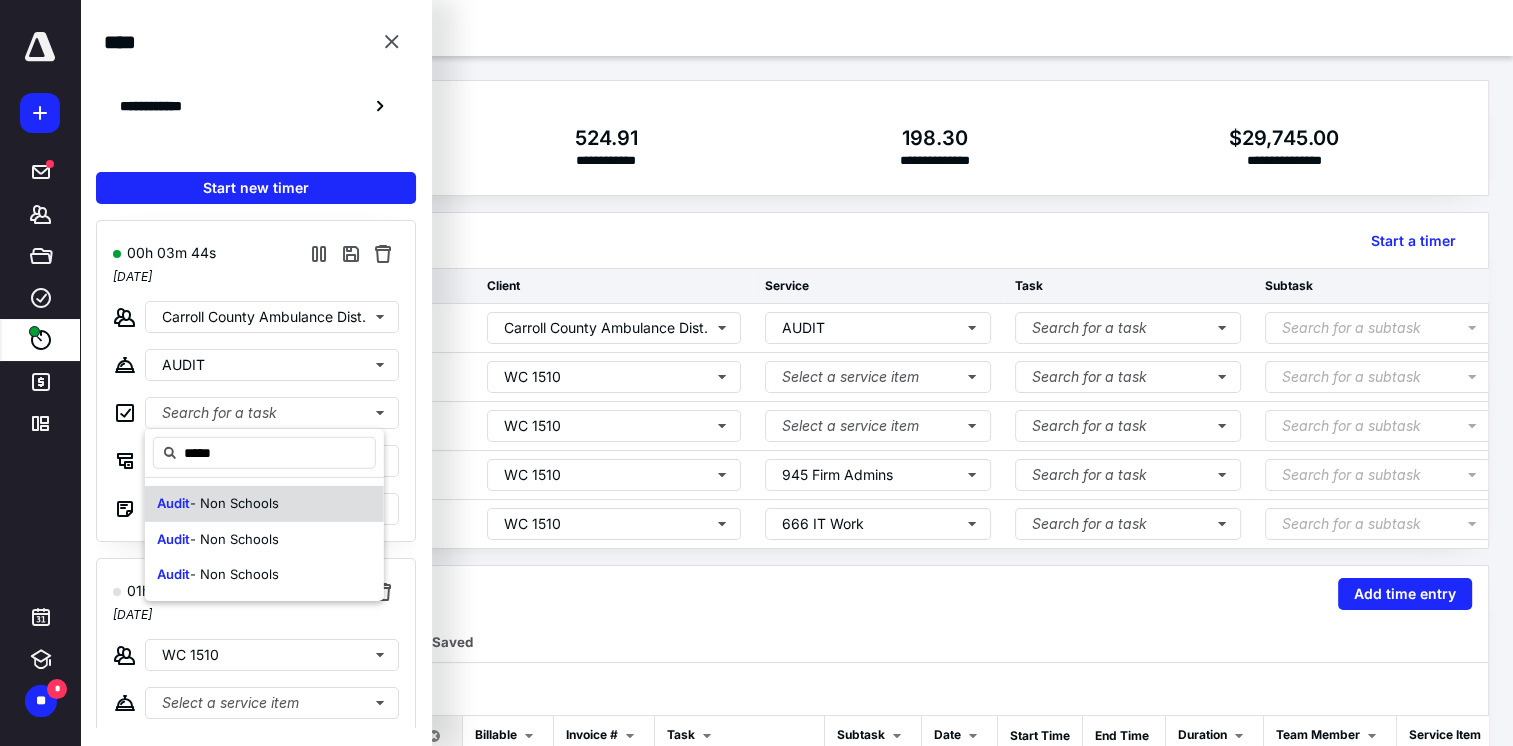 click on "Audit  - Non Schools" at bounding box center [218, 504] 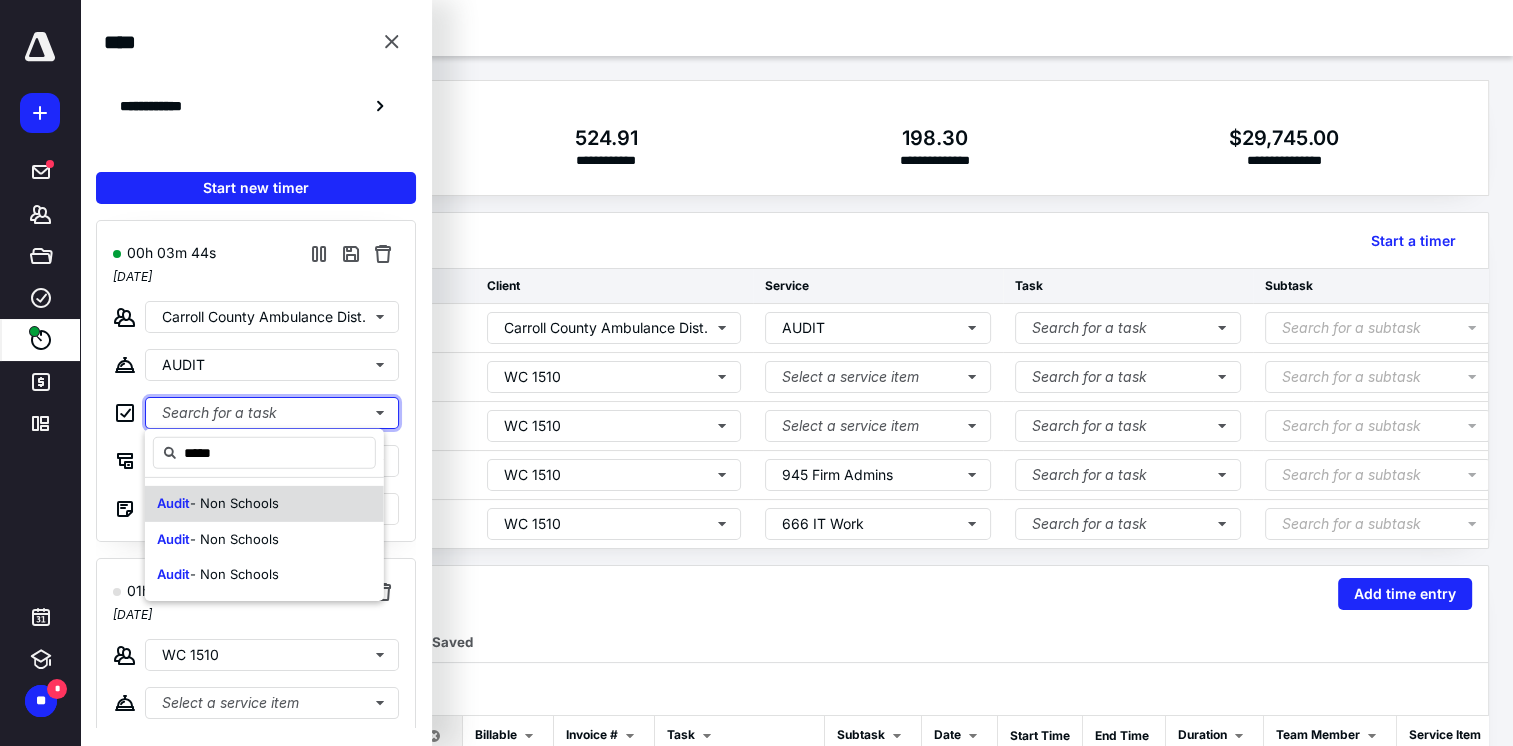 type 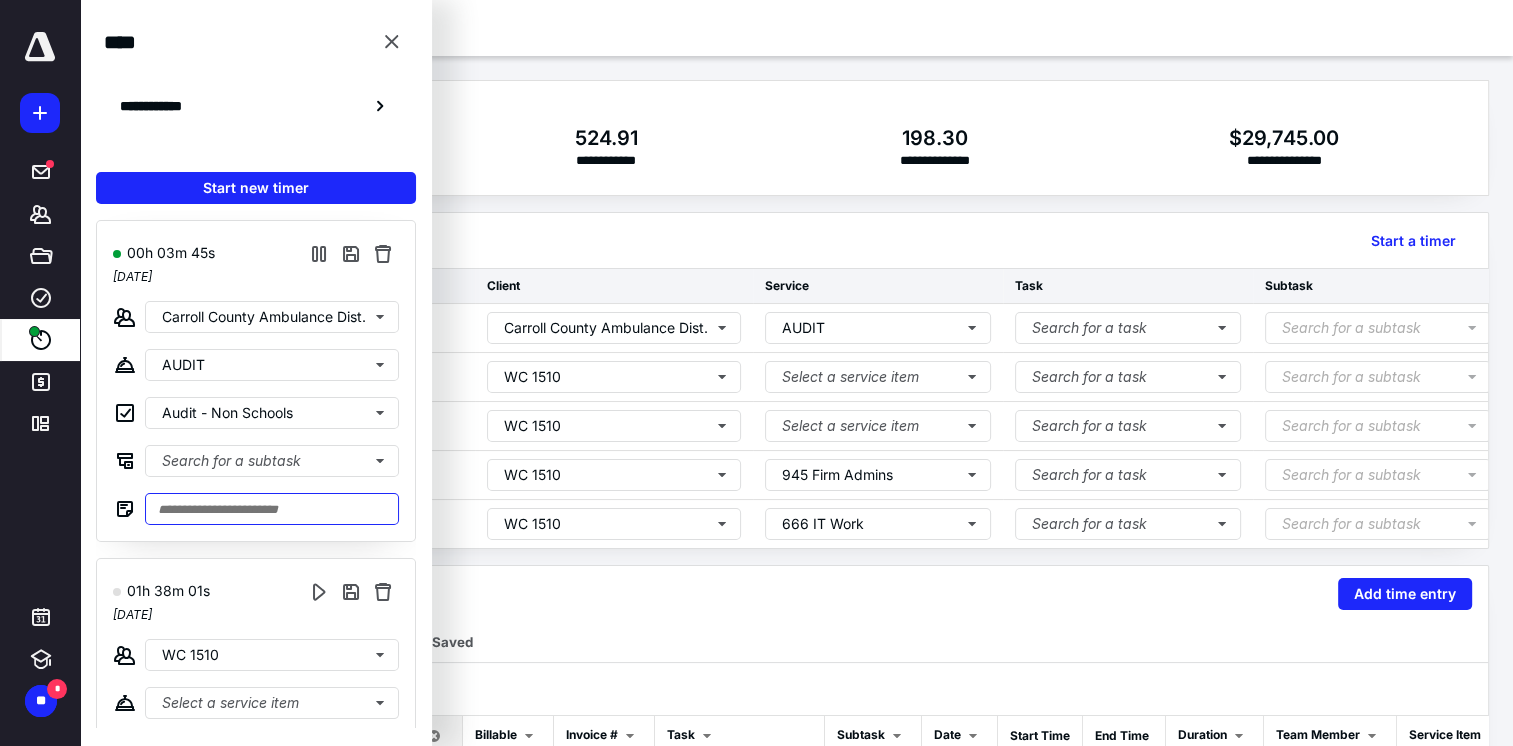 click at bounding box center [272, 509] 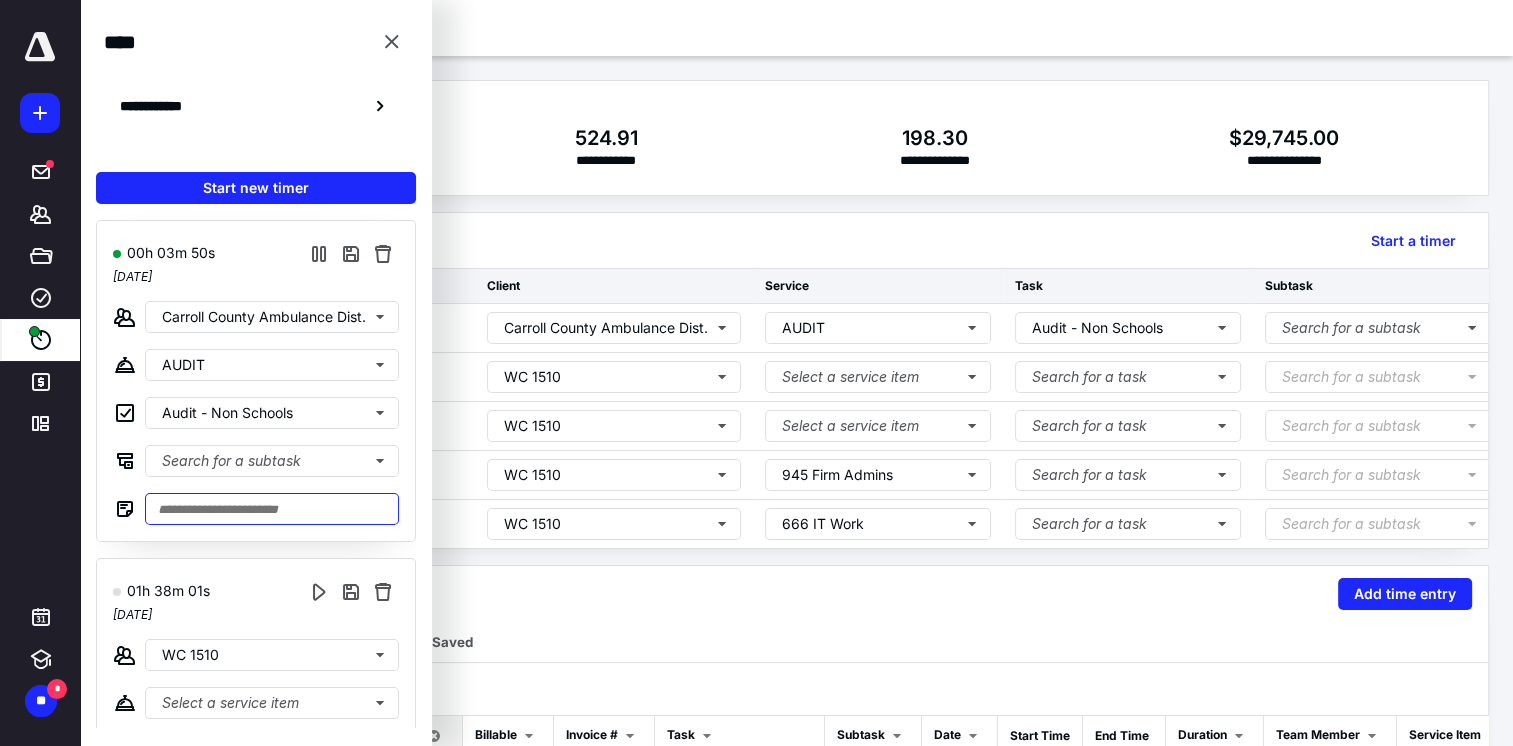 click at bounding box center [272, 509] 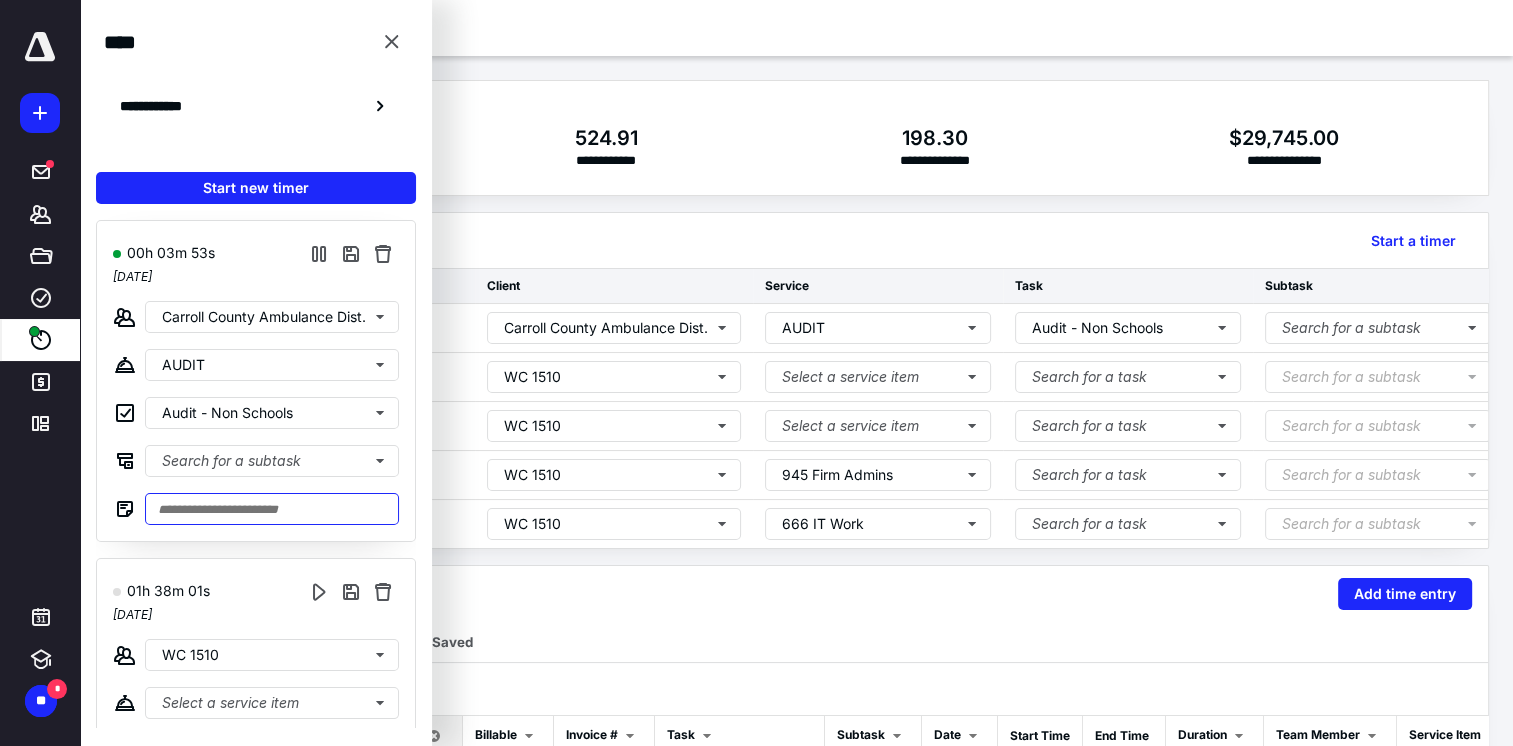 click at bounding box center [272, 509] 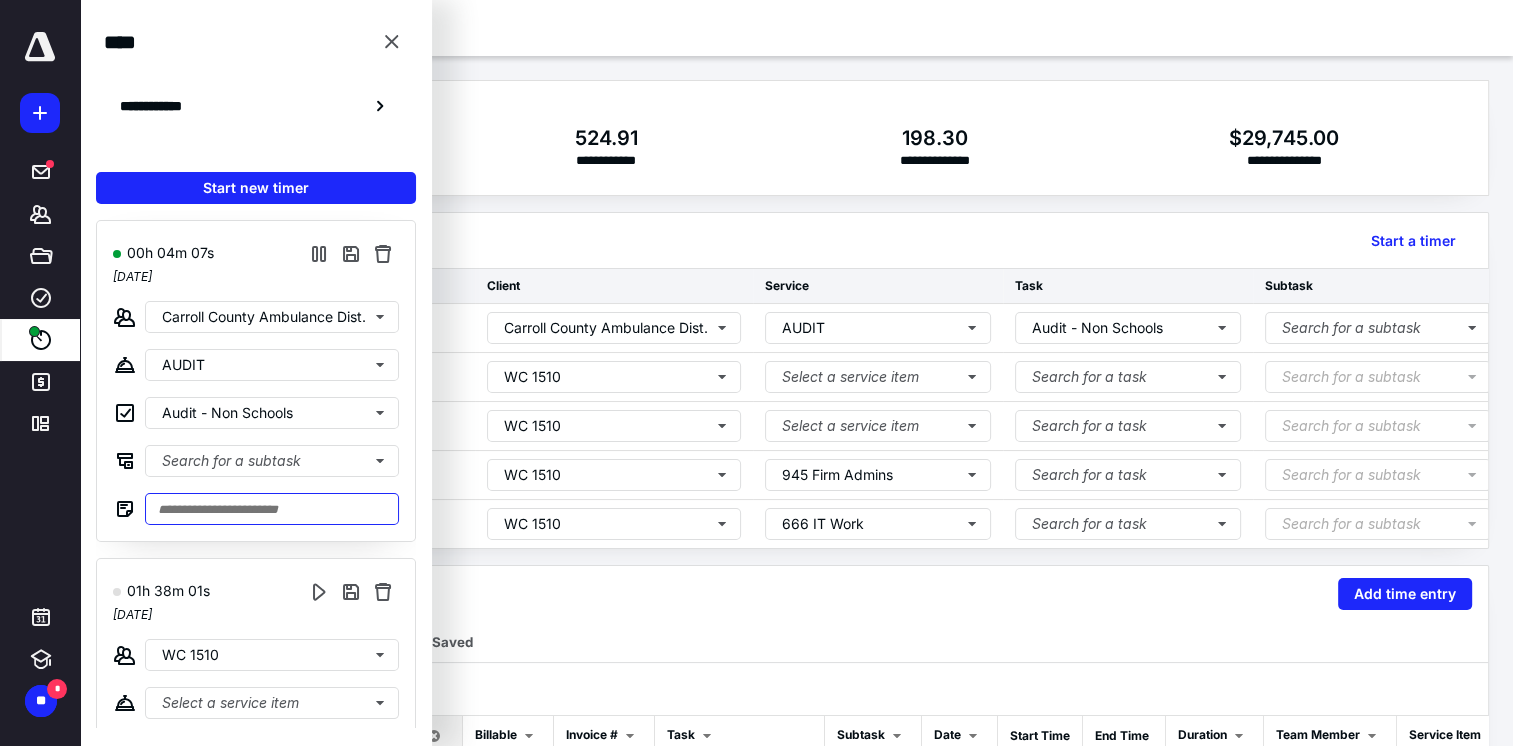 click at bounding box center [272, 509] 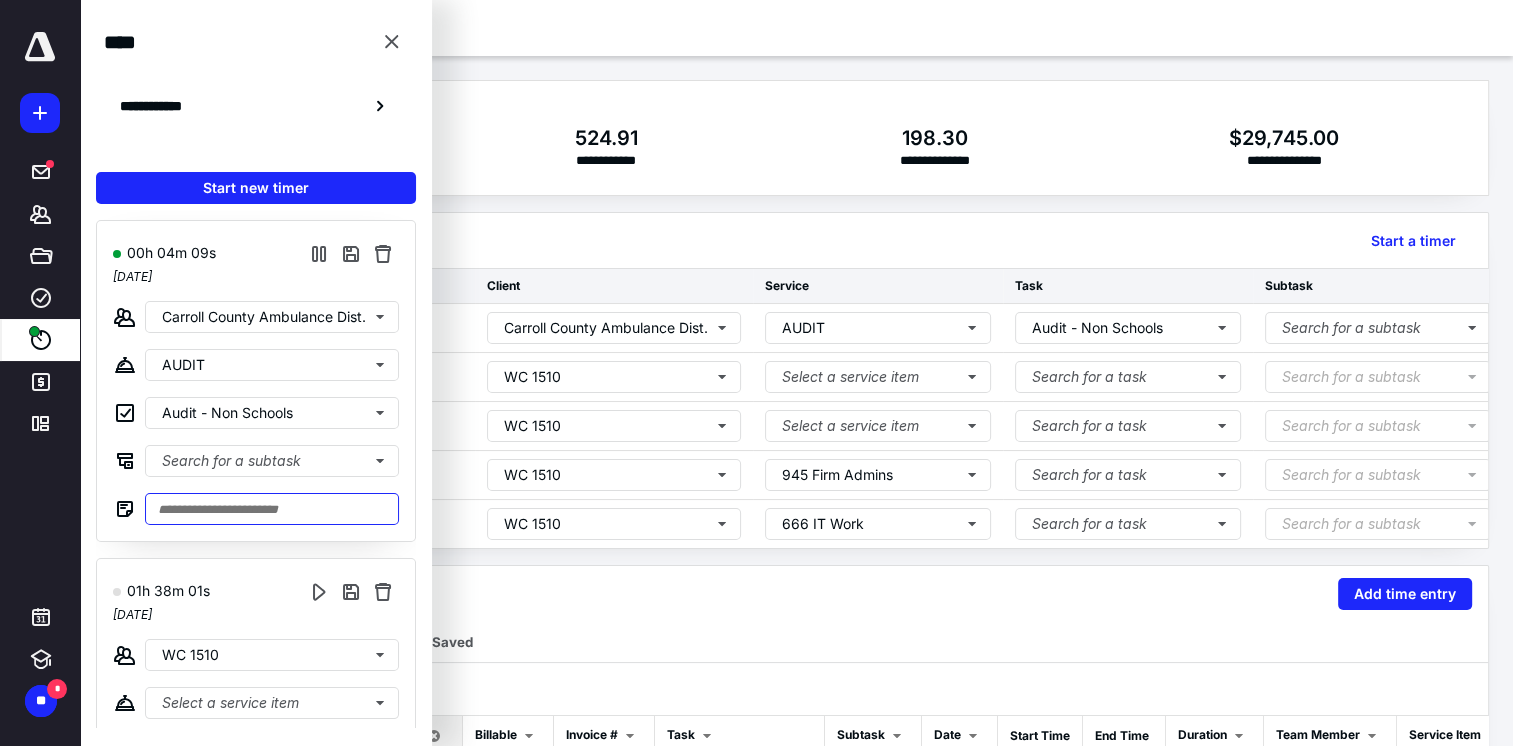 click at bounding box center (272, 509) 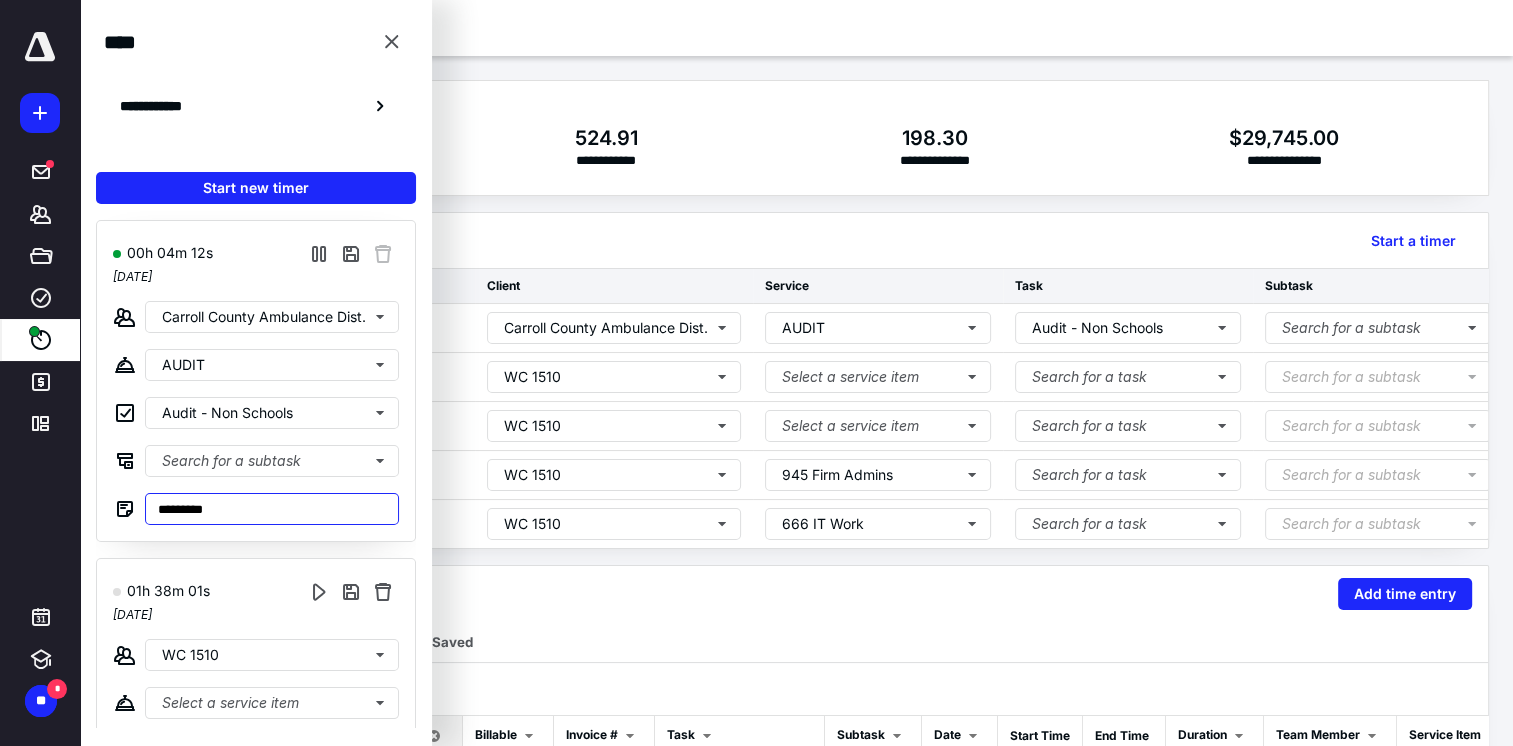 type on "**********" 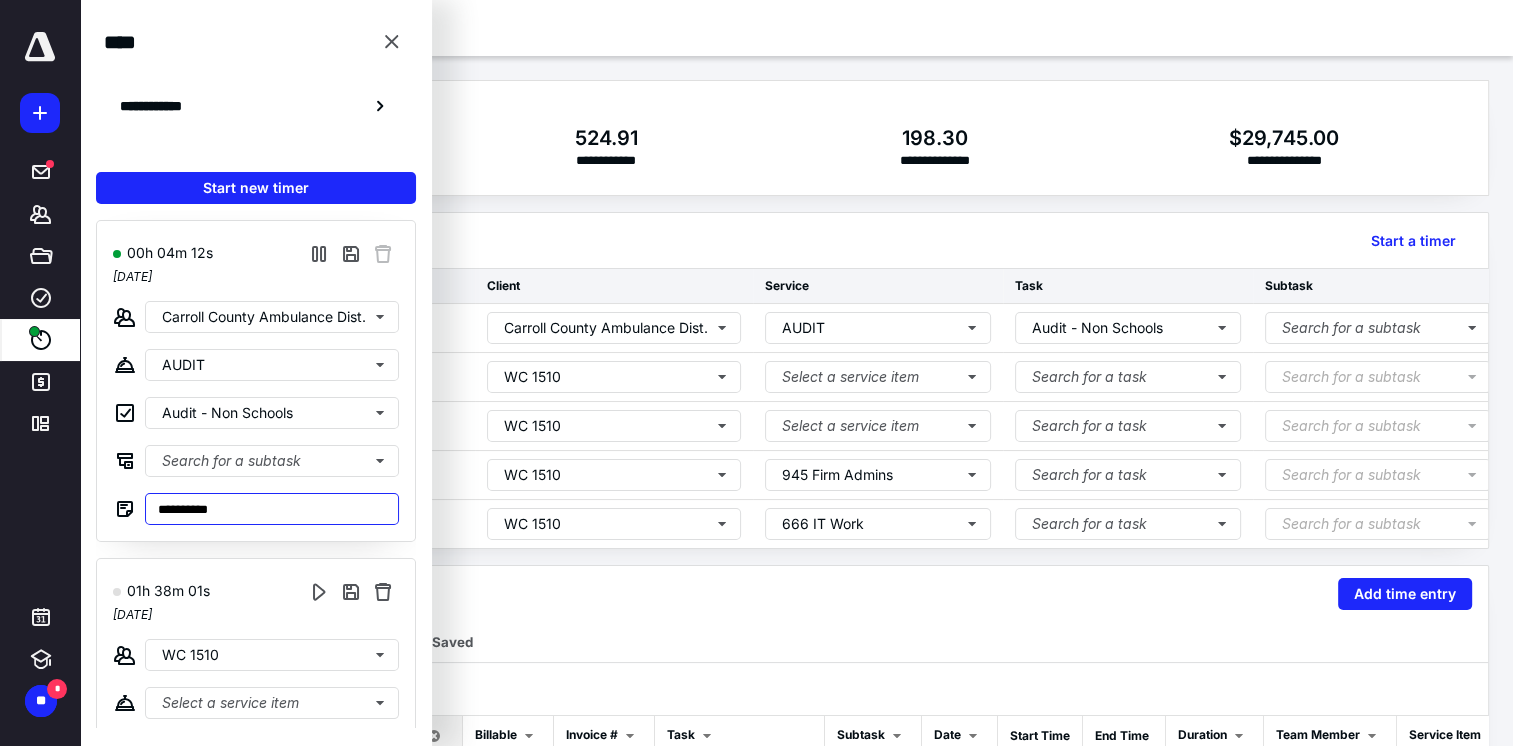 type on "*******" 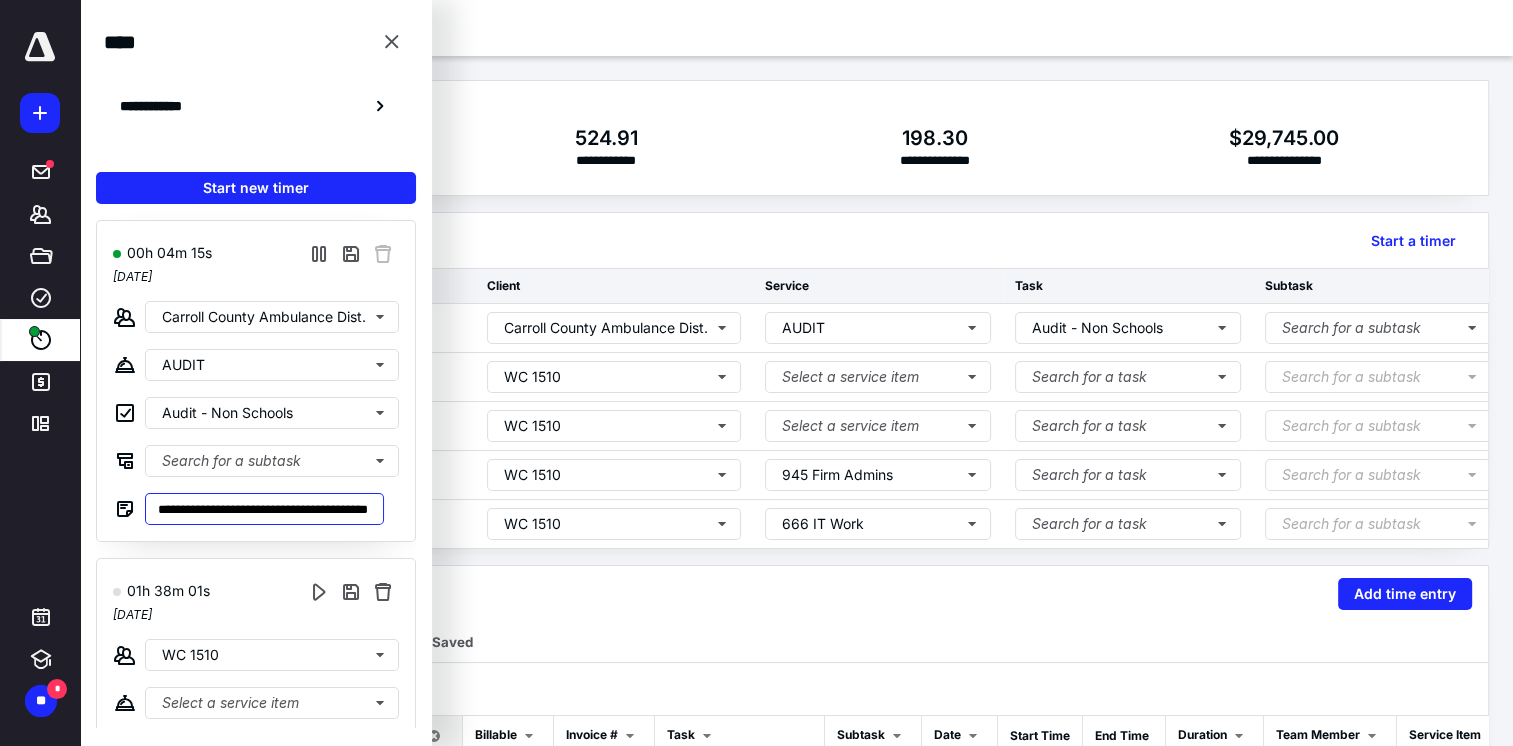 type on "**********" 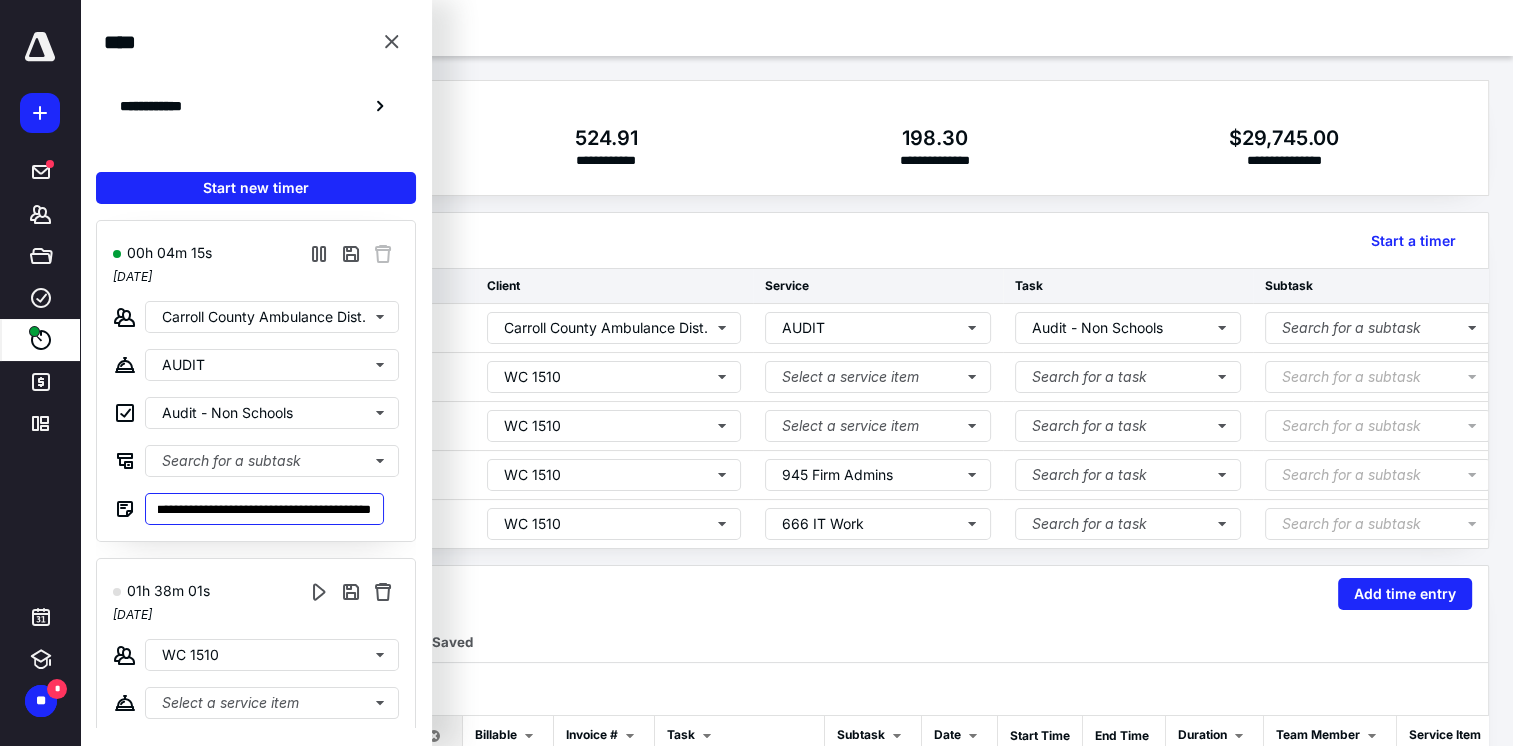 scroll, scrollTop: 0, scrollLeft: 46, axis: horizontal 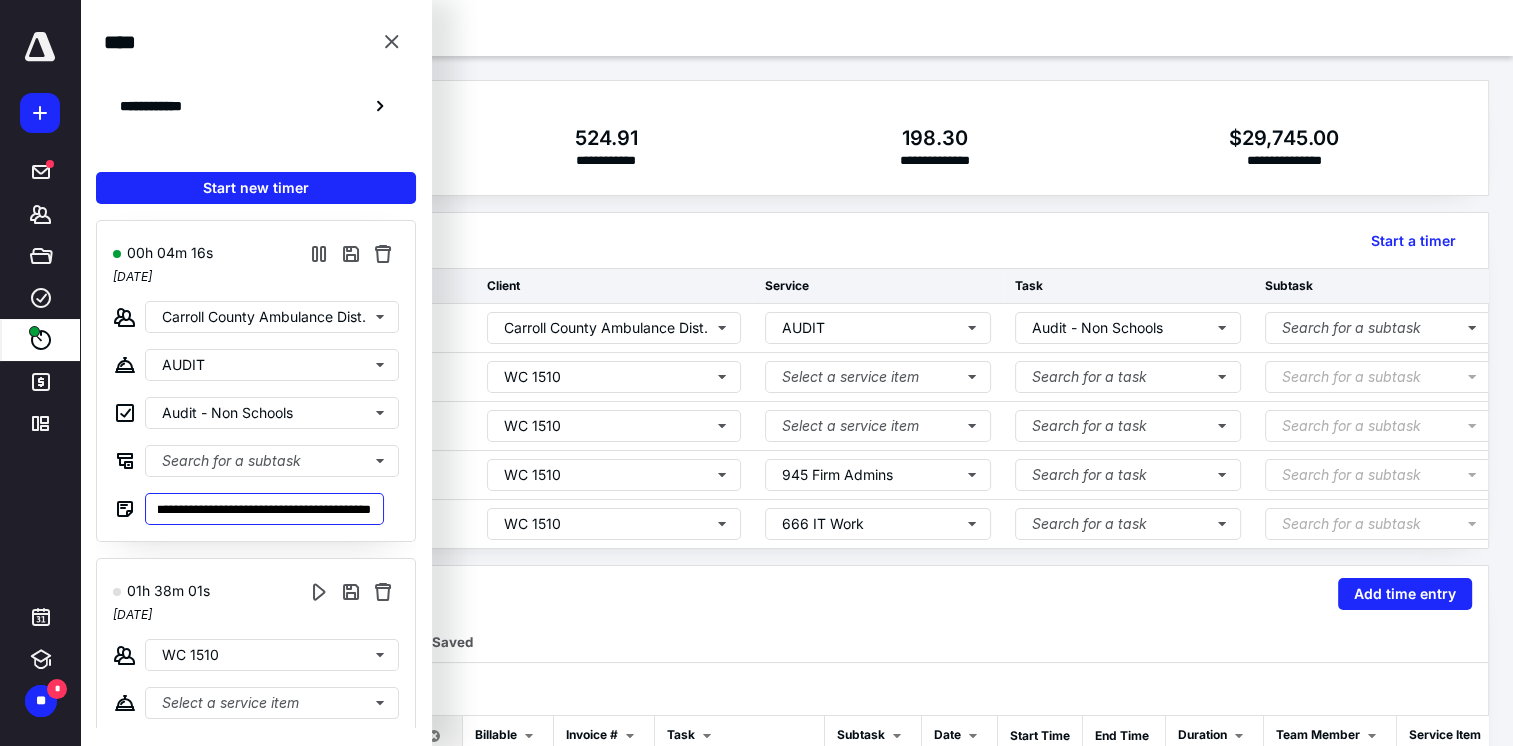 type on "**********" 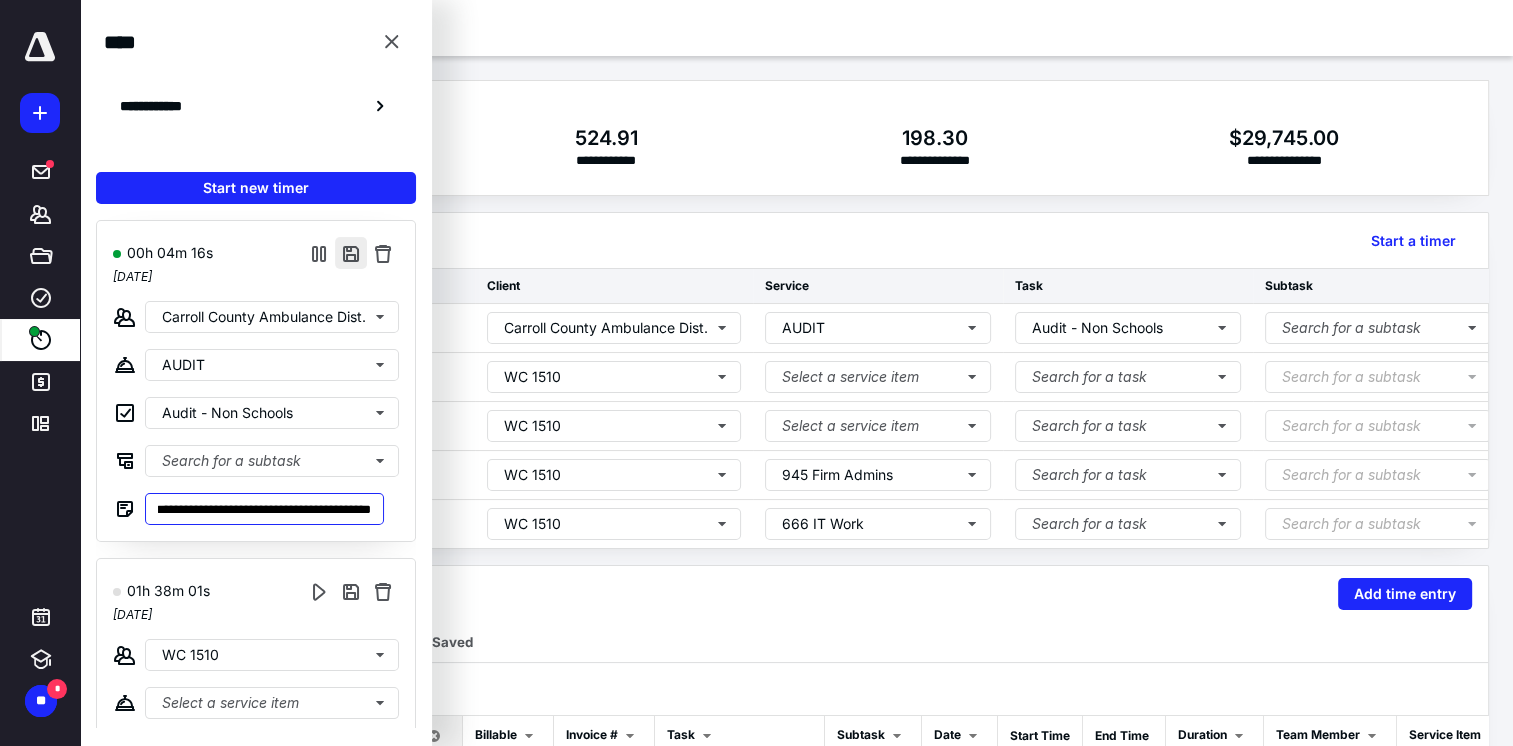 type on "**********" 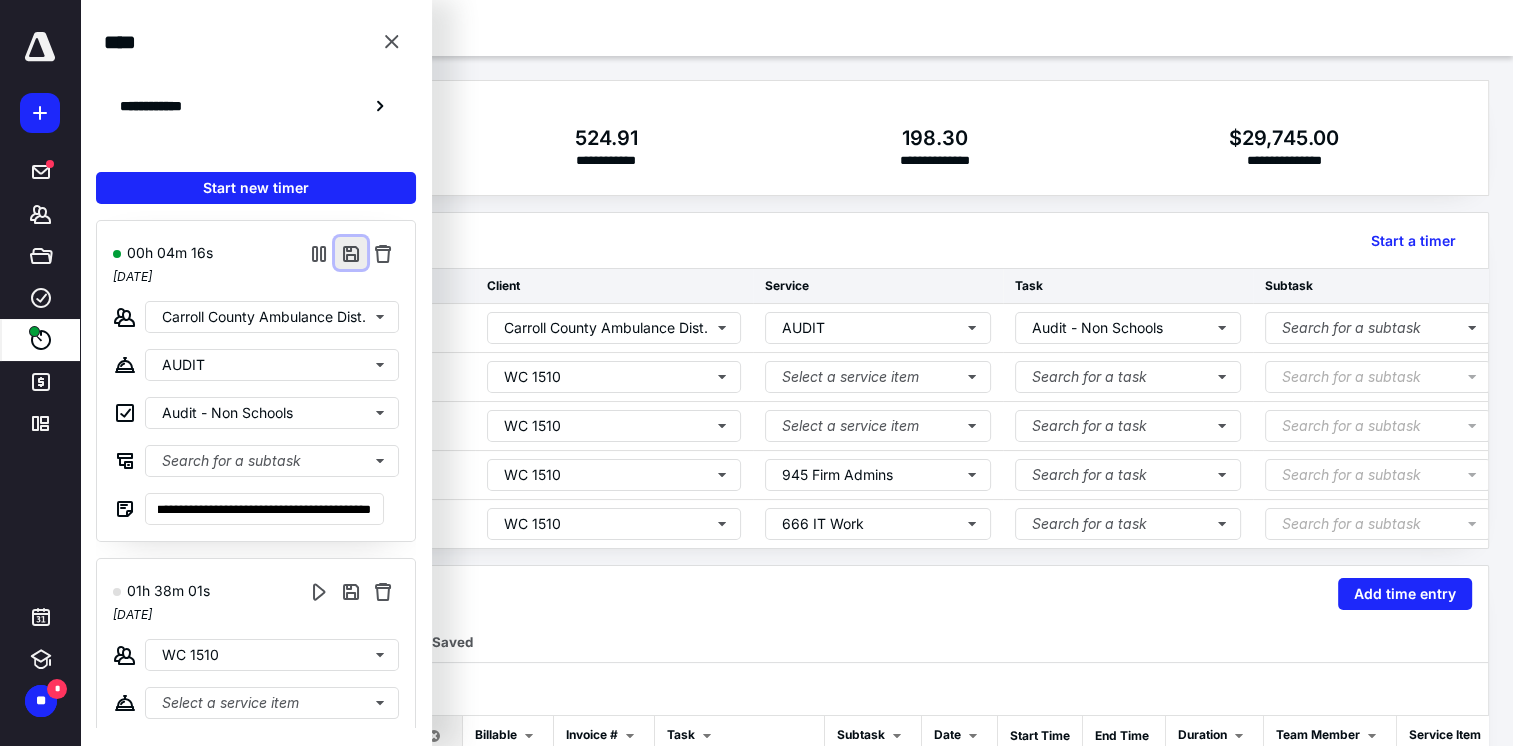 click at bounding box center (351, 253) 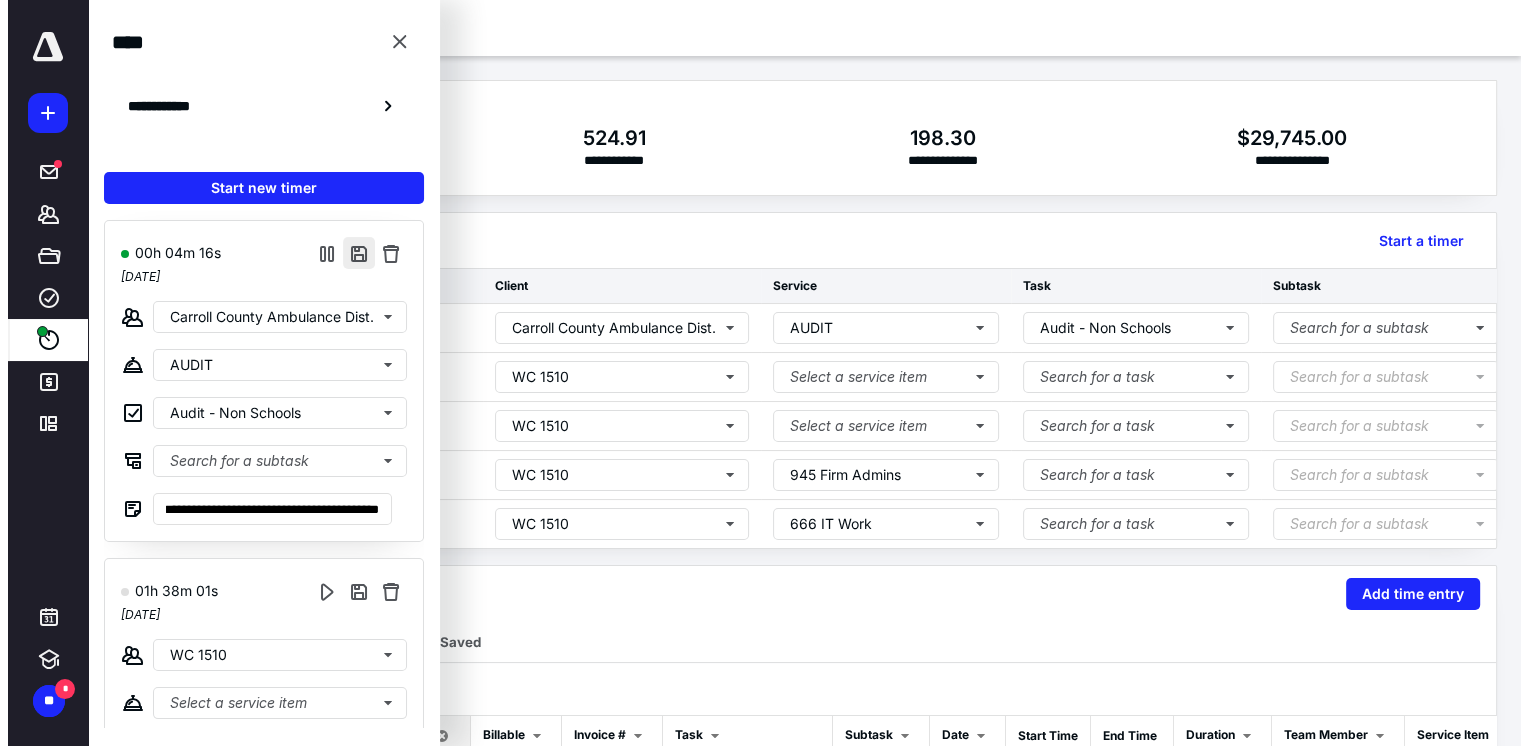 scroll, scrollTop: 0, scrollLeft: 0, axis: both 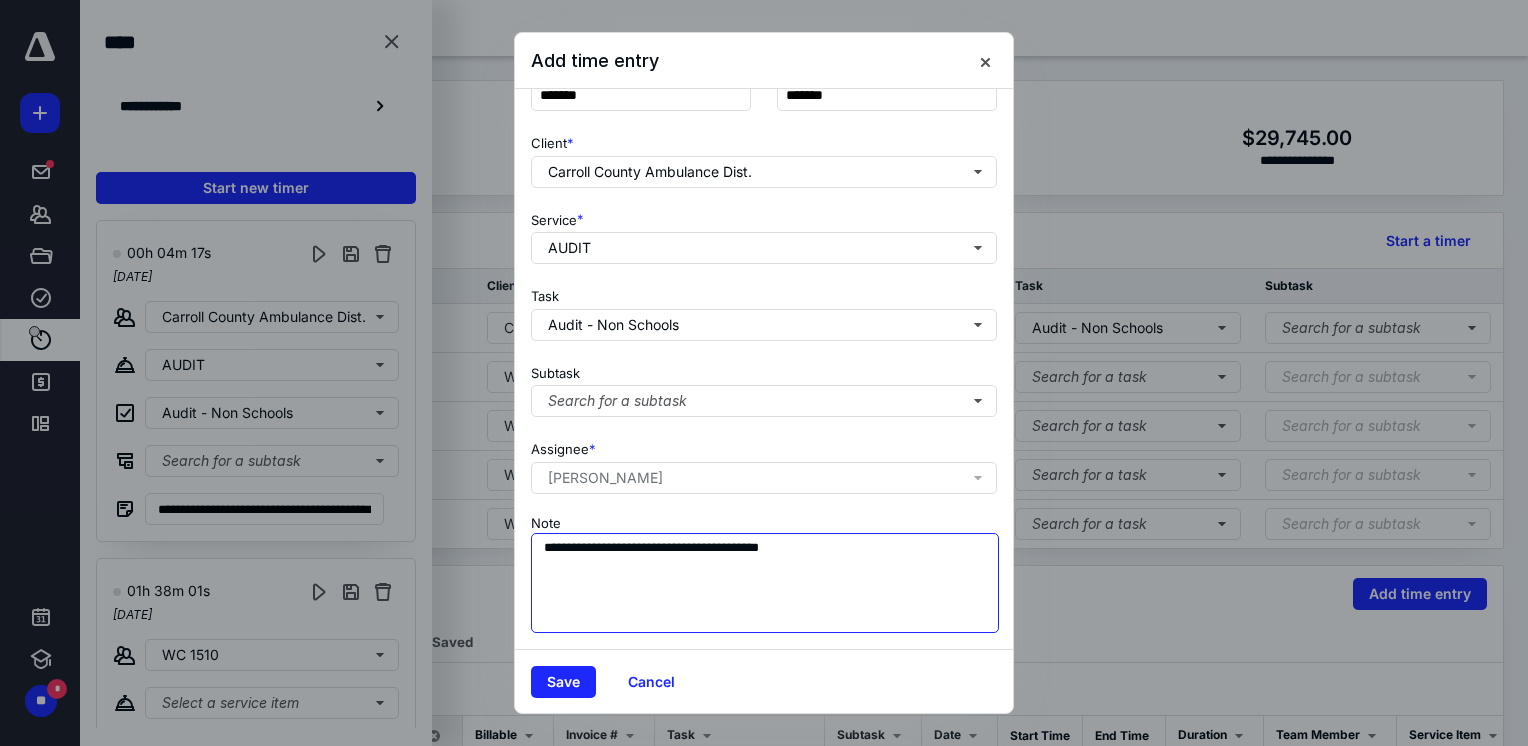 click on "**********" at bounding box center [765, 583] 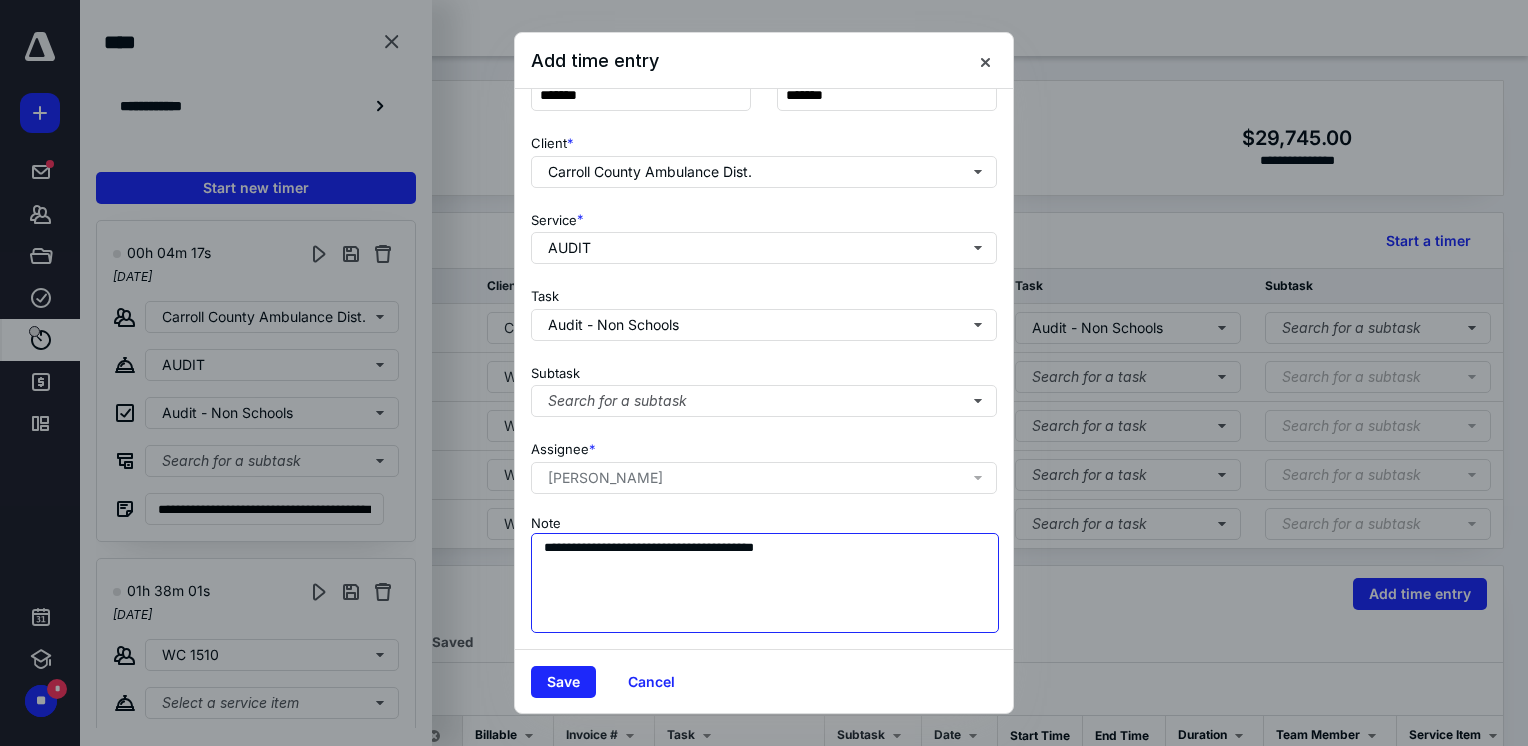 click on "**********" at bounding box center (765, 583) 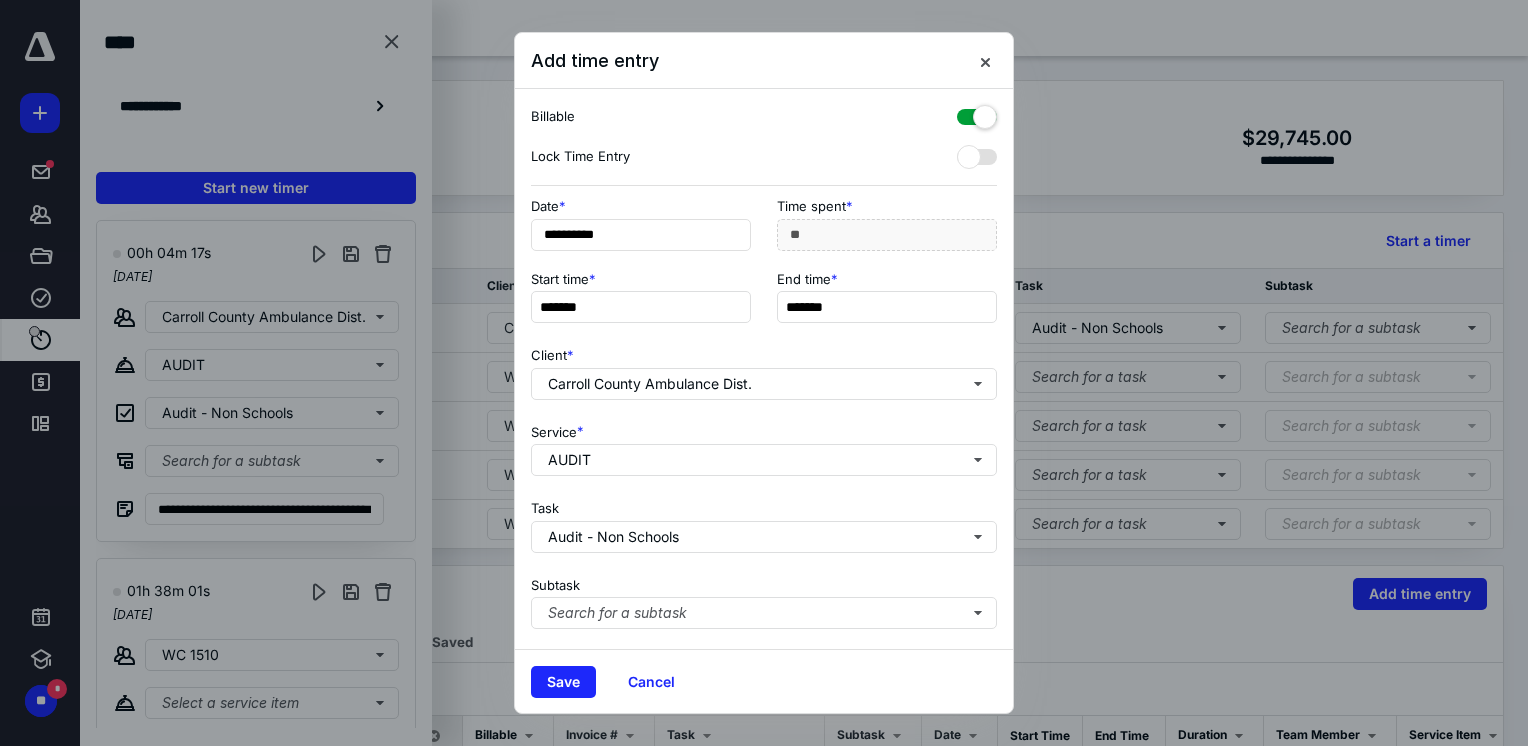 scroll, scrollTop: 227, scrollLeft: 0, axis: vertical 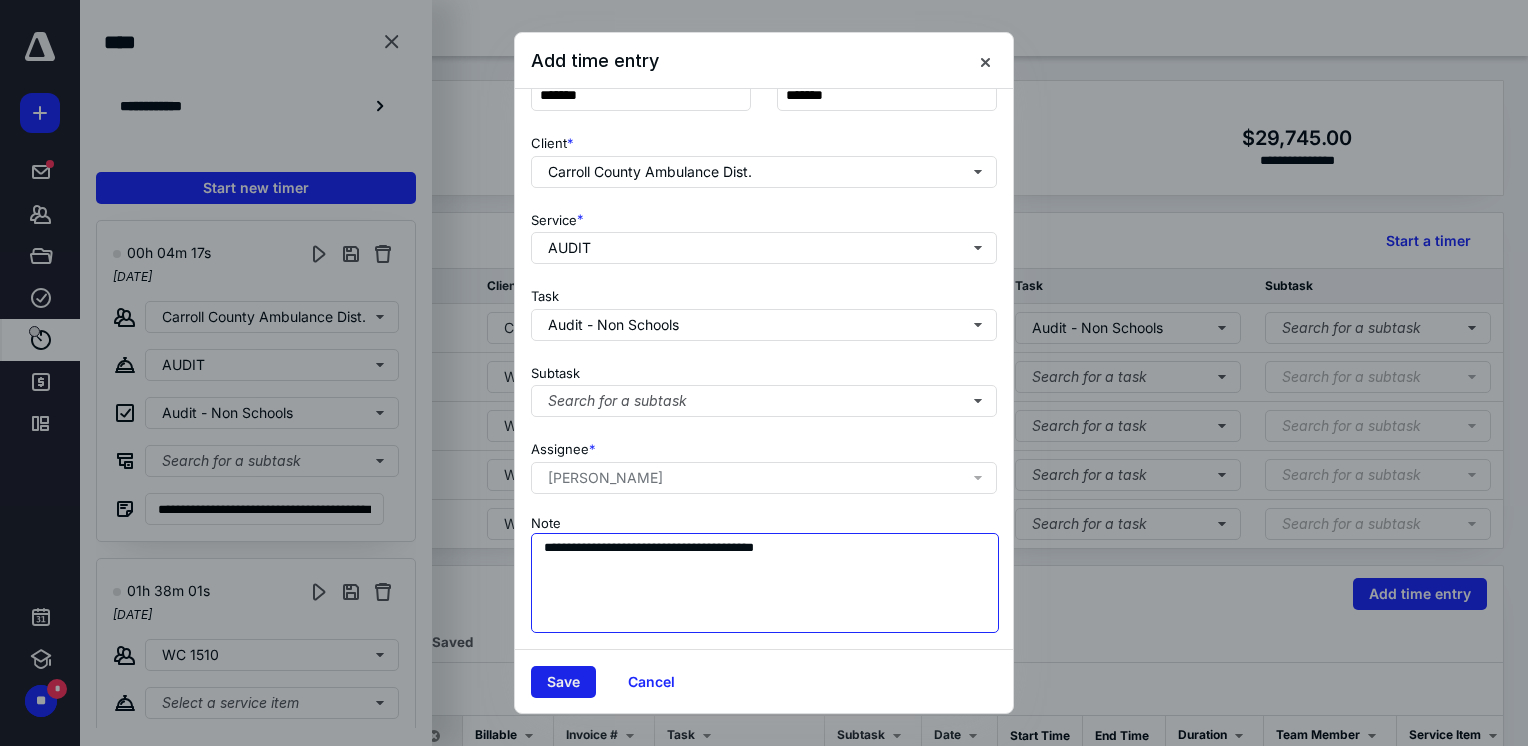 type on "**********" 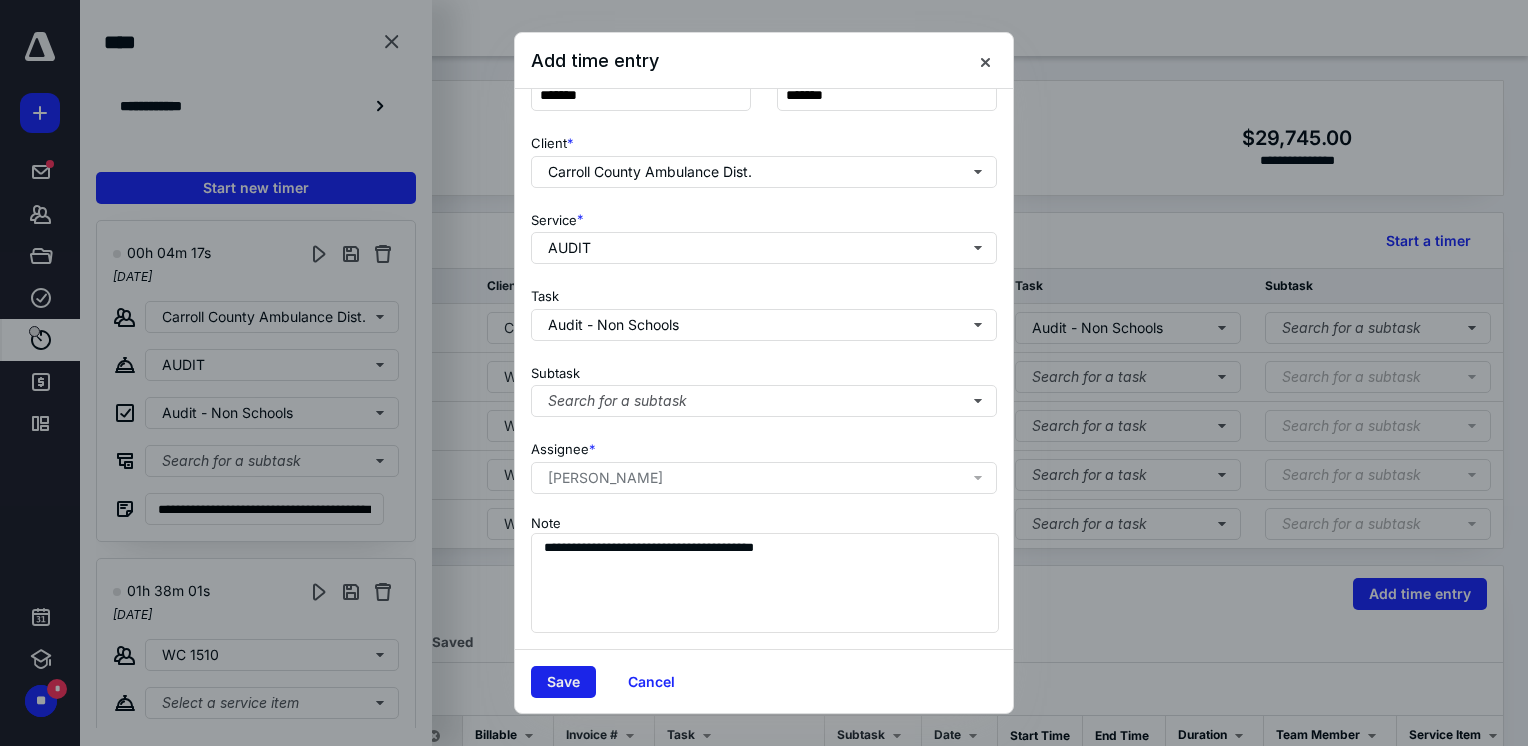 click on "Save" at bounding box center (563, 682) 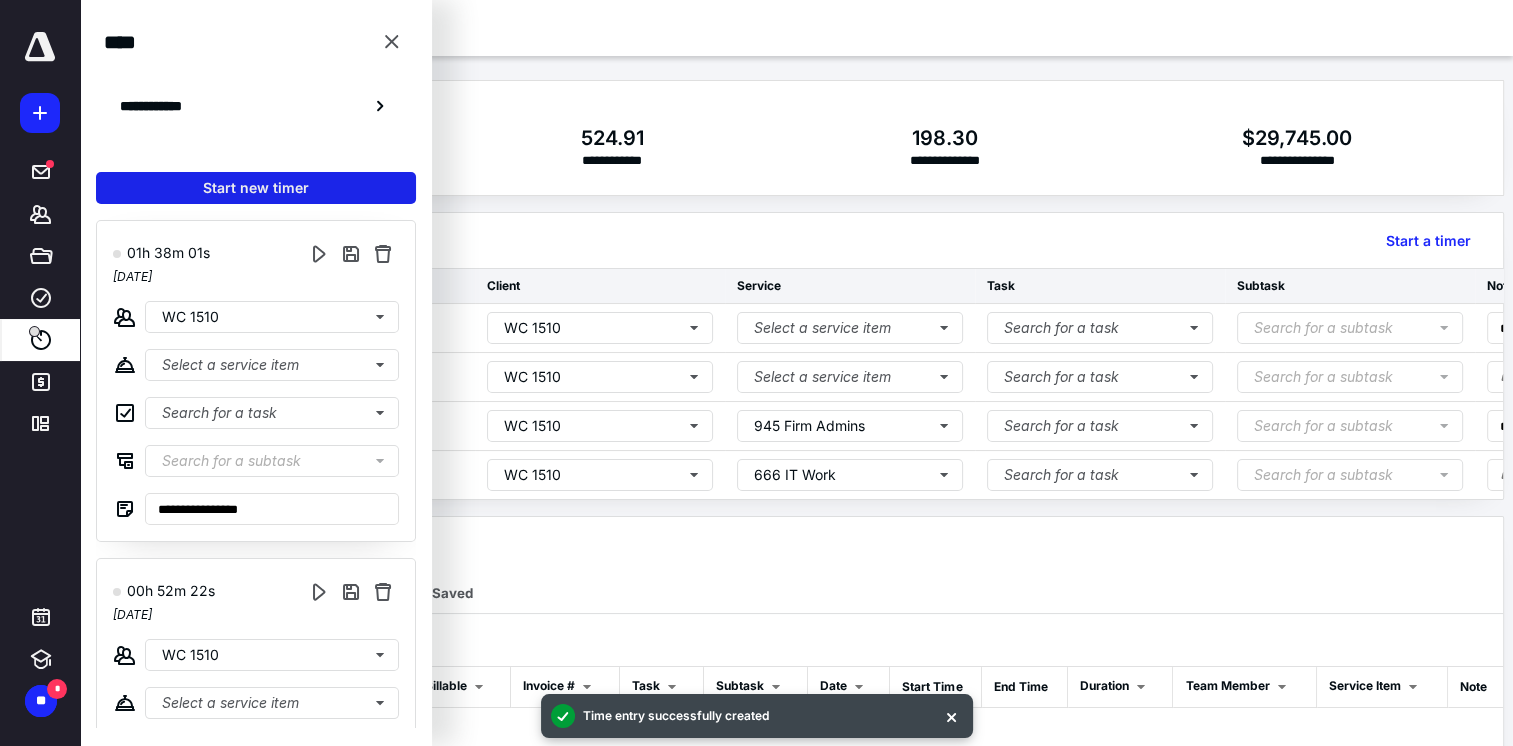 click on "Start new timer" at bounding box center [256, 188] 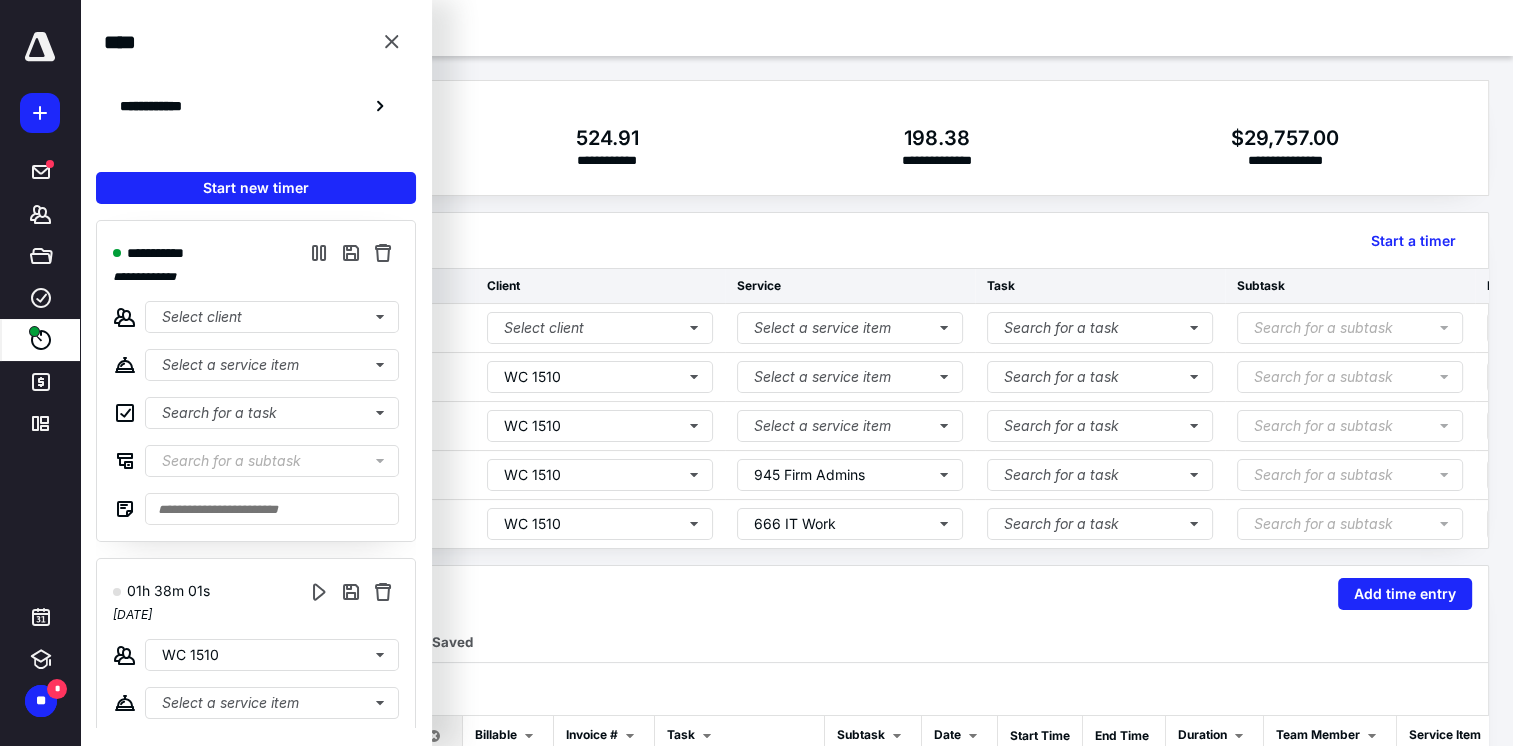 click on "**********" at bounding box center [256, 381] 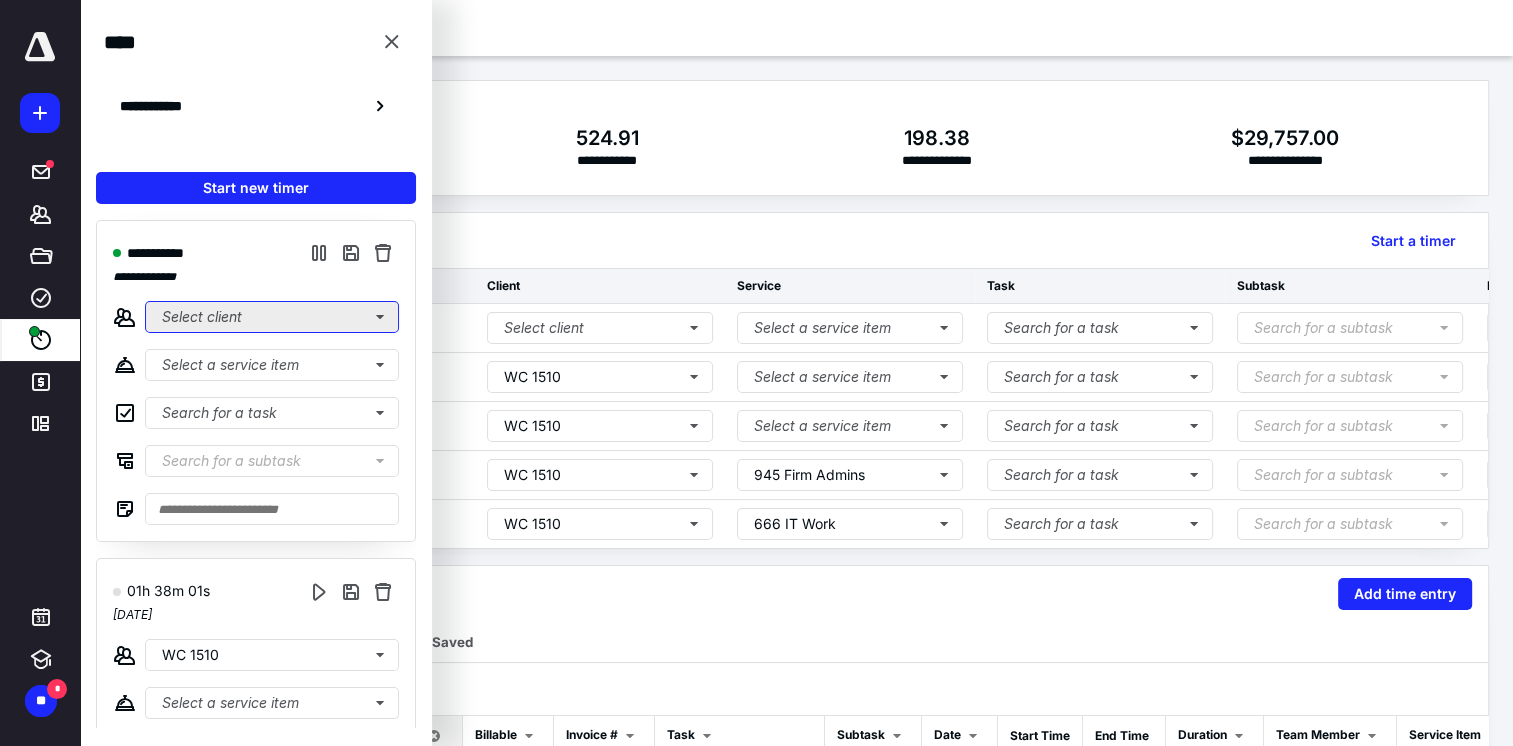 click on "Select client" at bounding box center (272, 317) 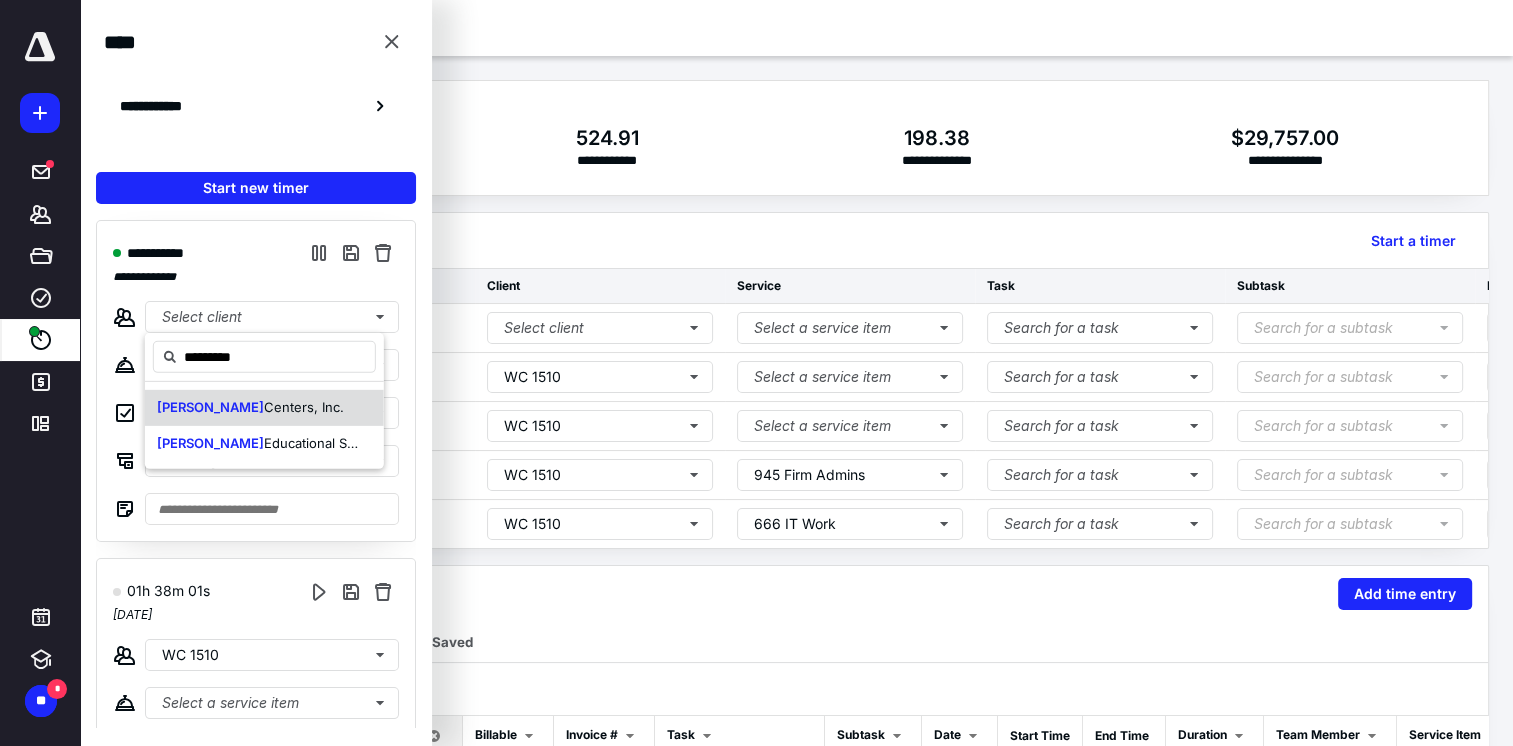 click on "Centers, Inc." at bounding box center [304, 407] 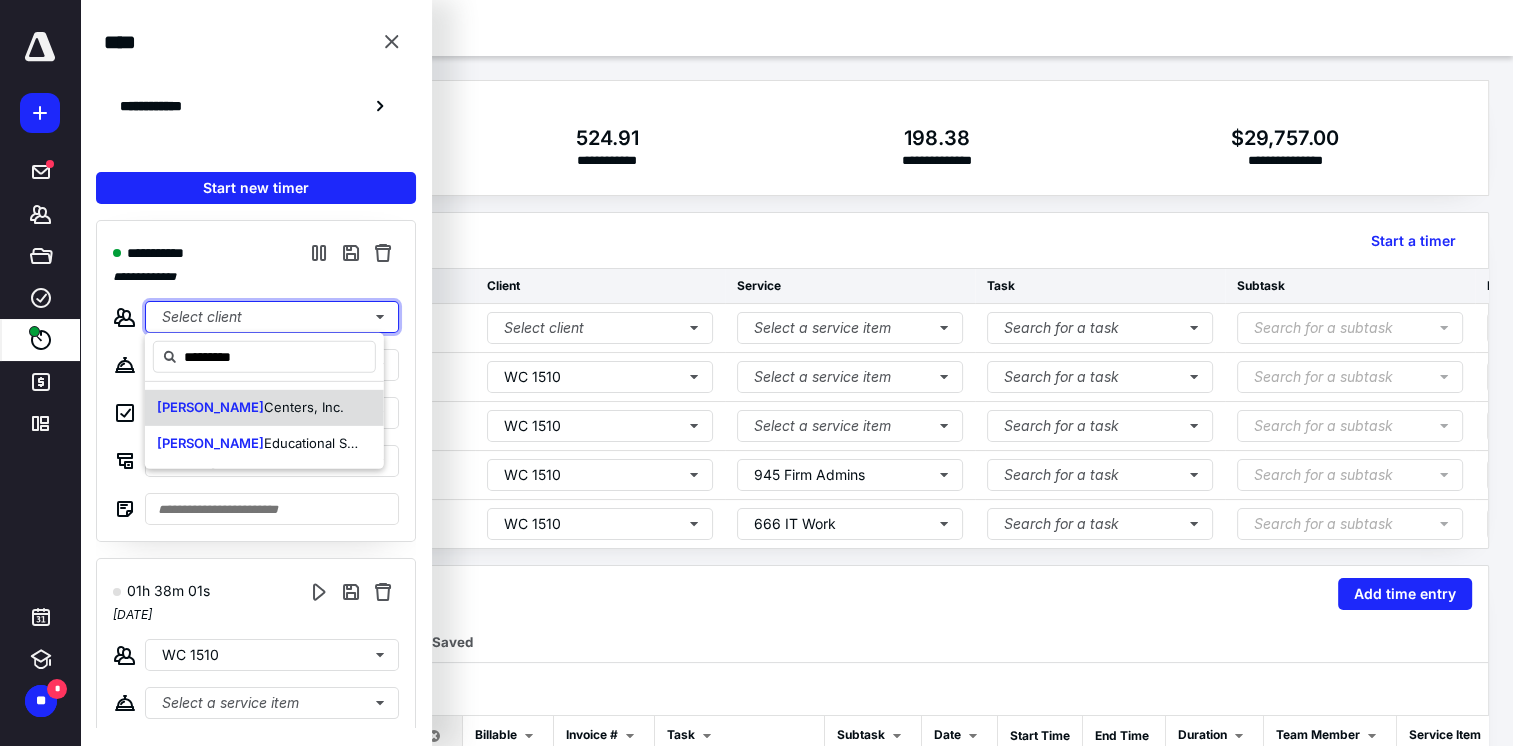 type 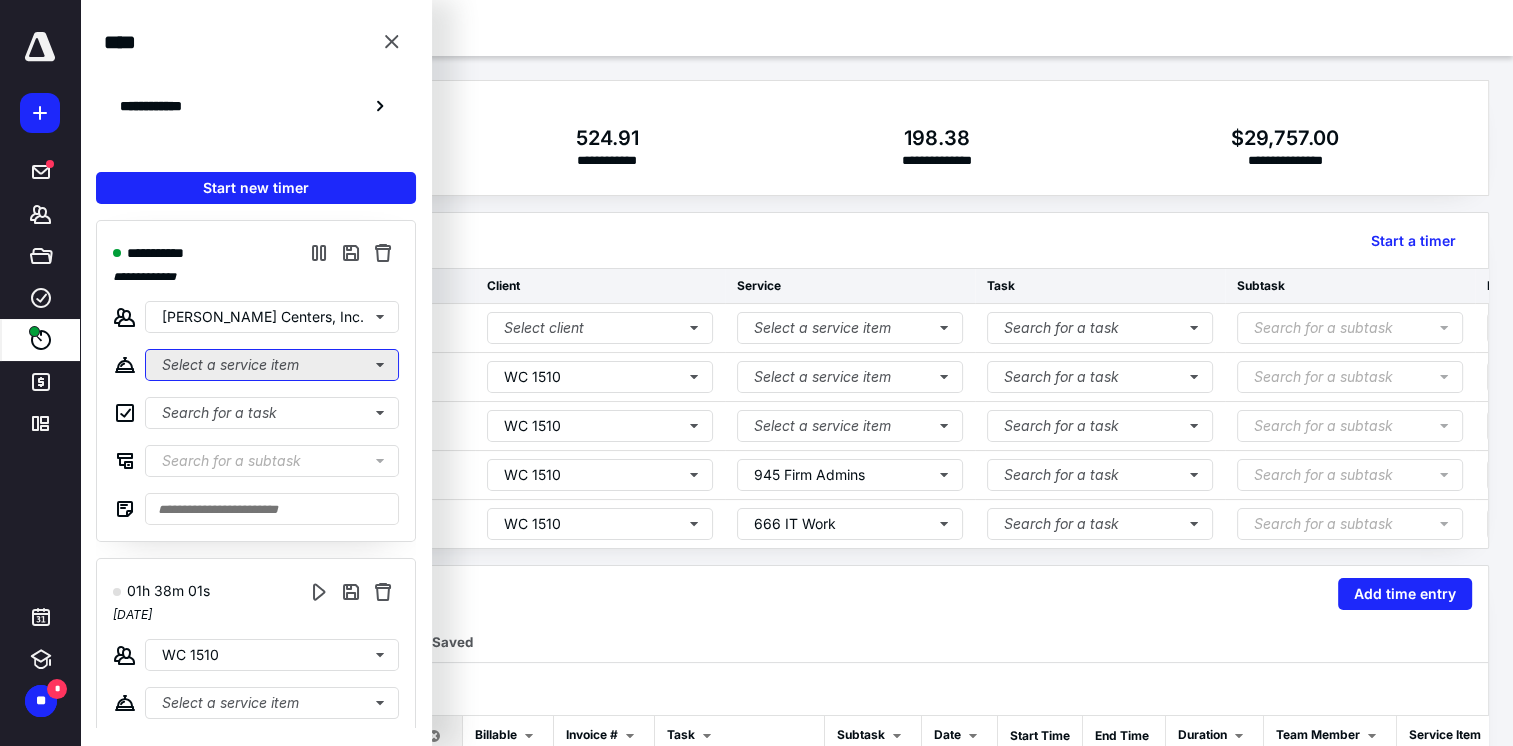 click on "Select a service item" at bounding box center [272, 365] 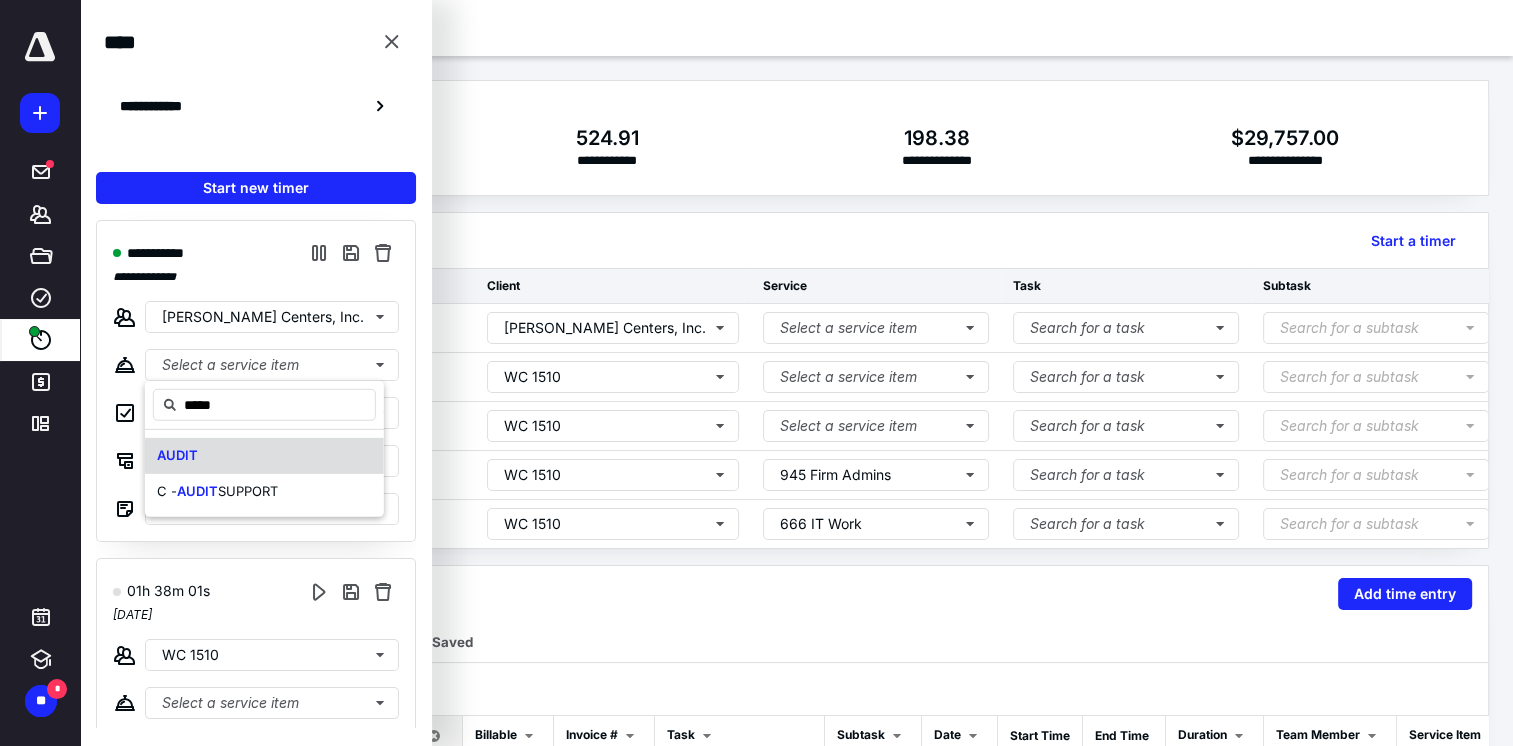 click on "AUDIT" at bounding box center [264, 456] 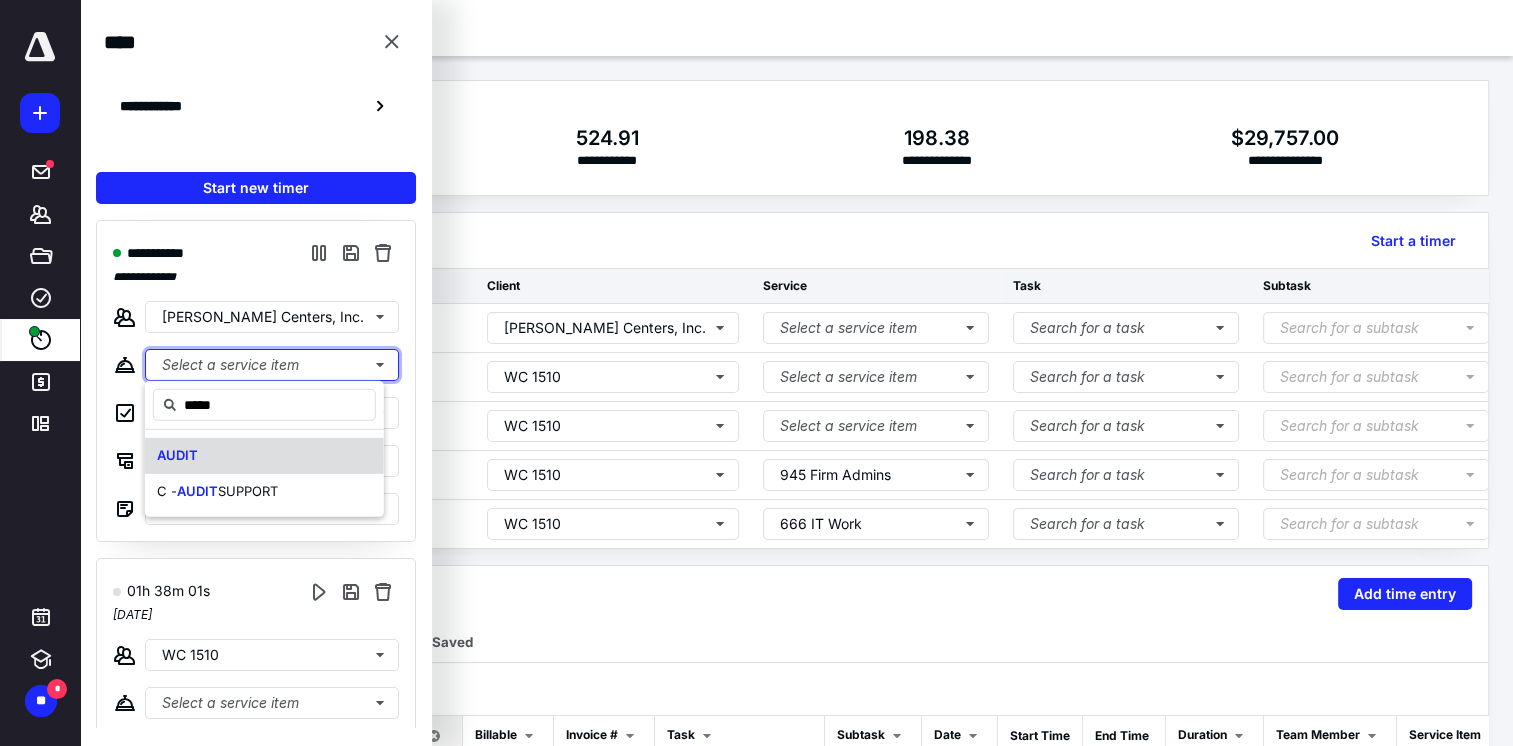 type 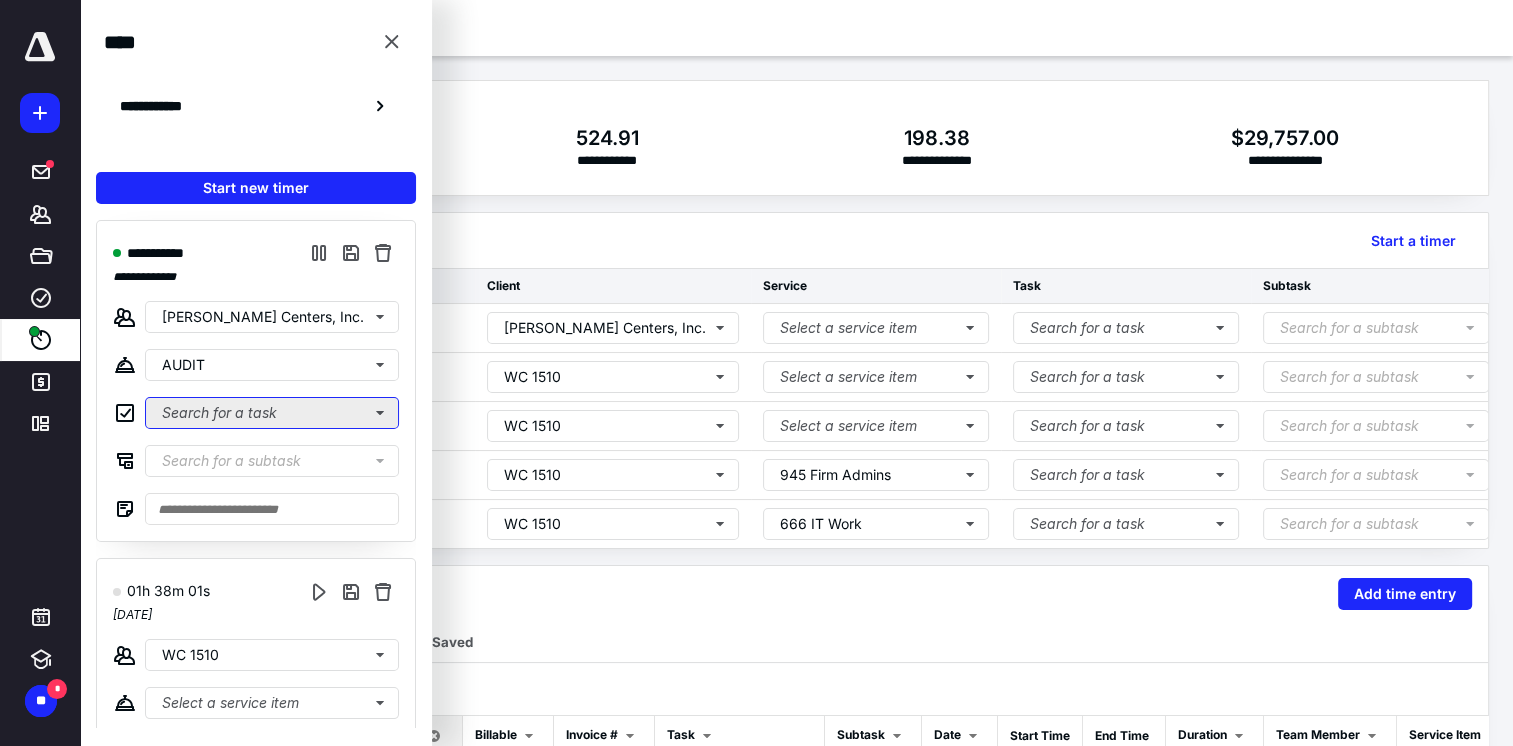 click on "Search for a task" at bounding box center [272, 413] 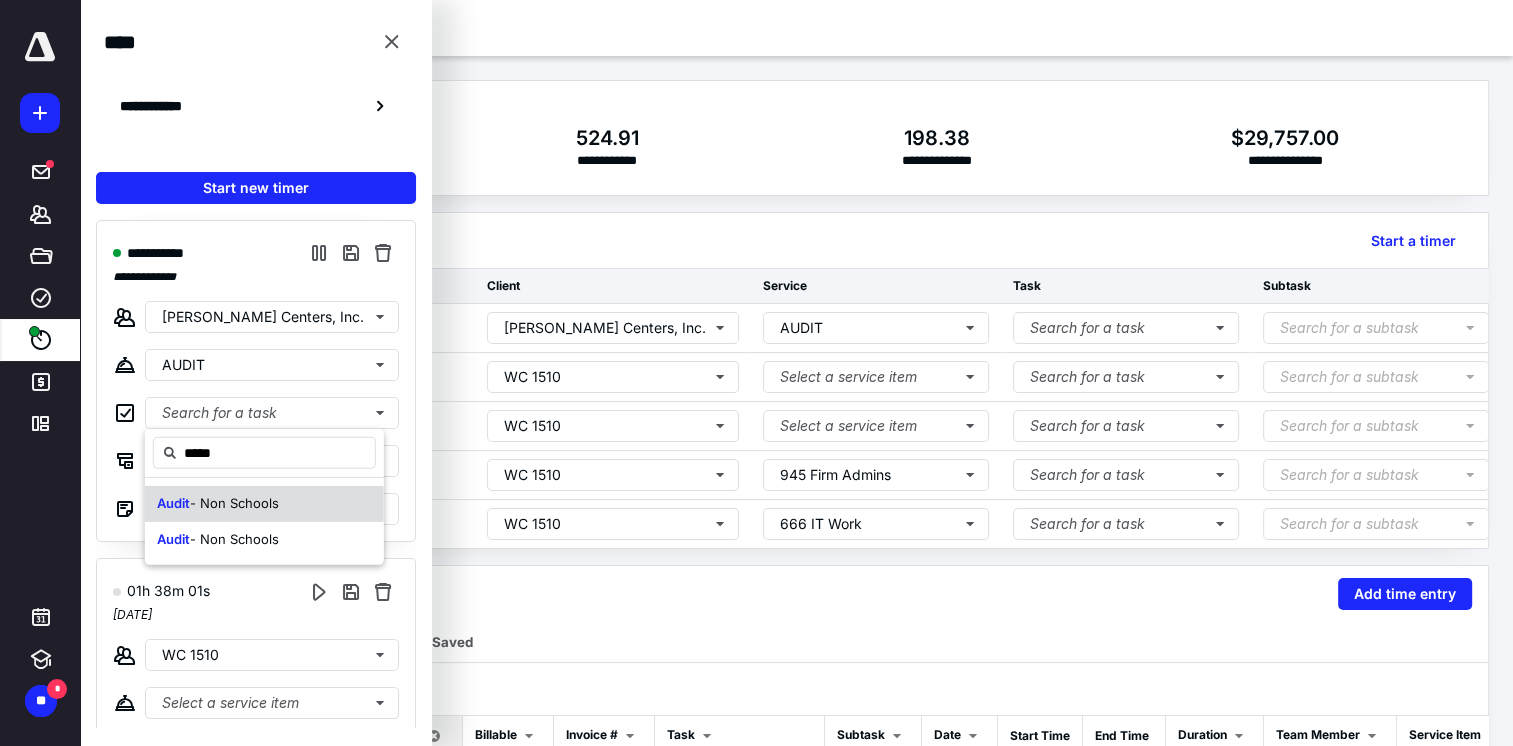 click on "Audit" at bounding box center (173, 503) 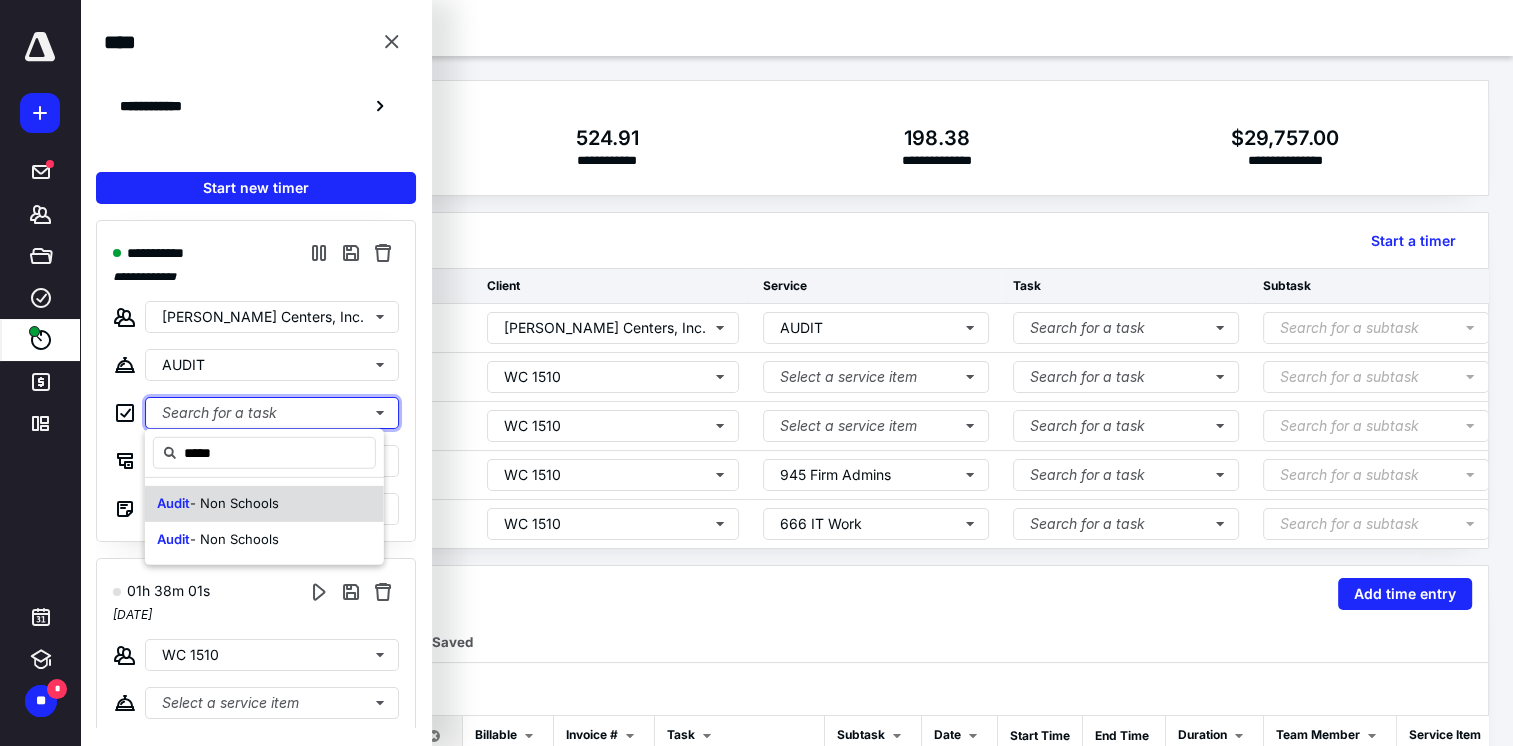 type 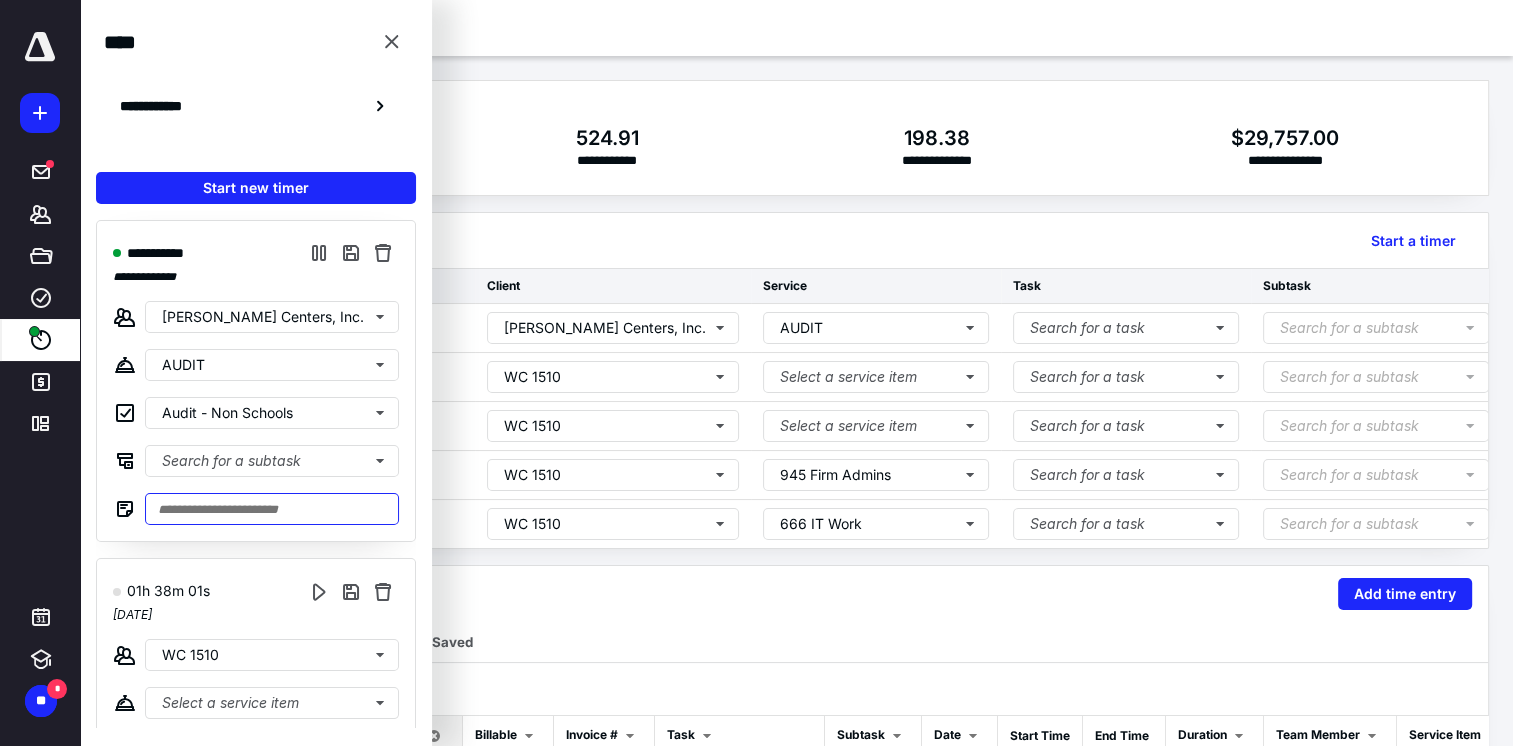 click at bounding box center (272, 509) 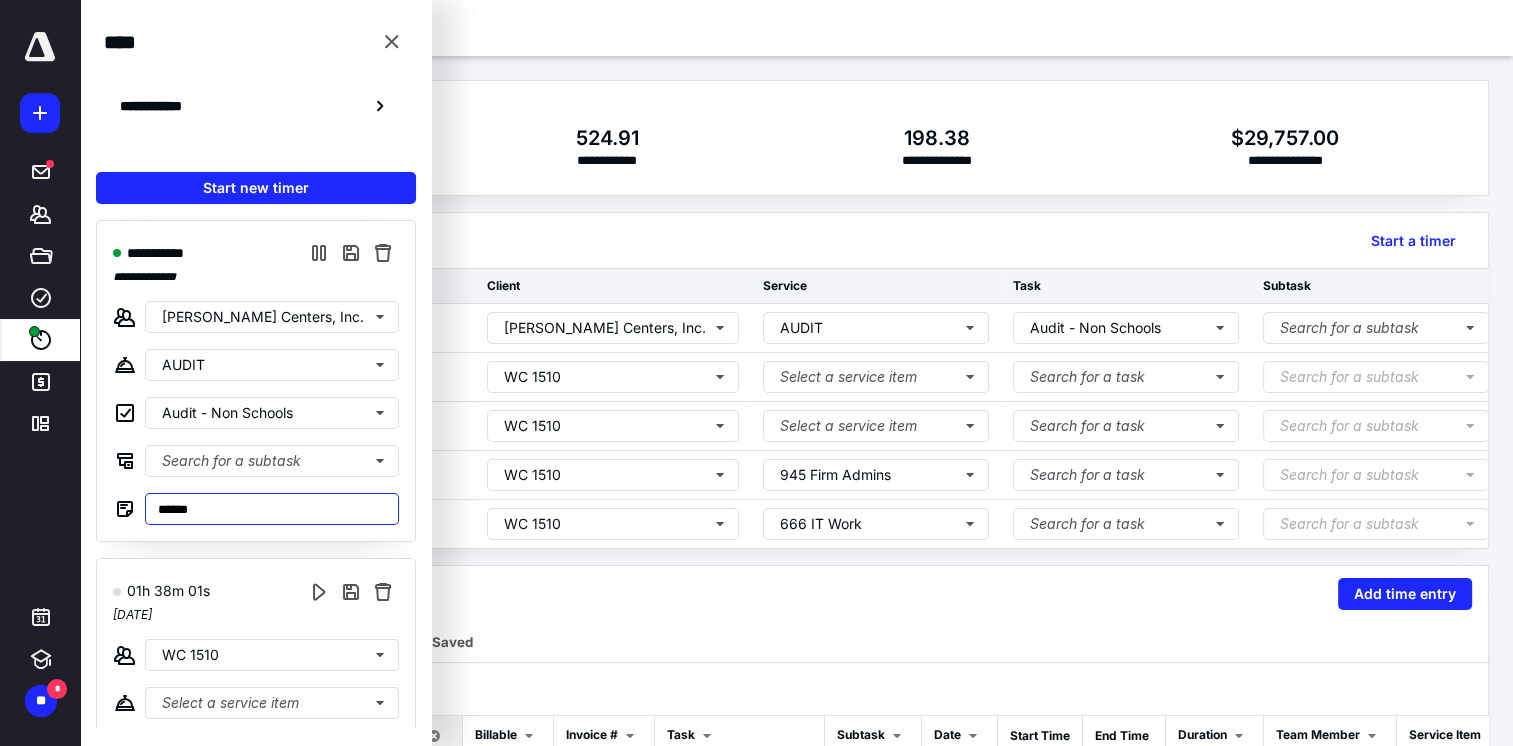 type on "******" 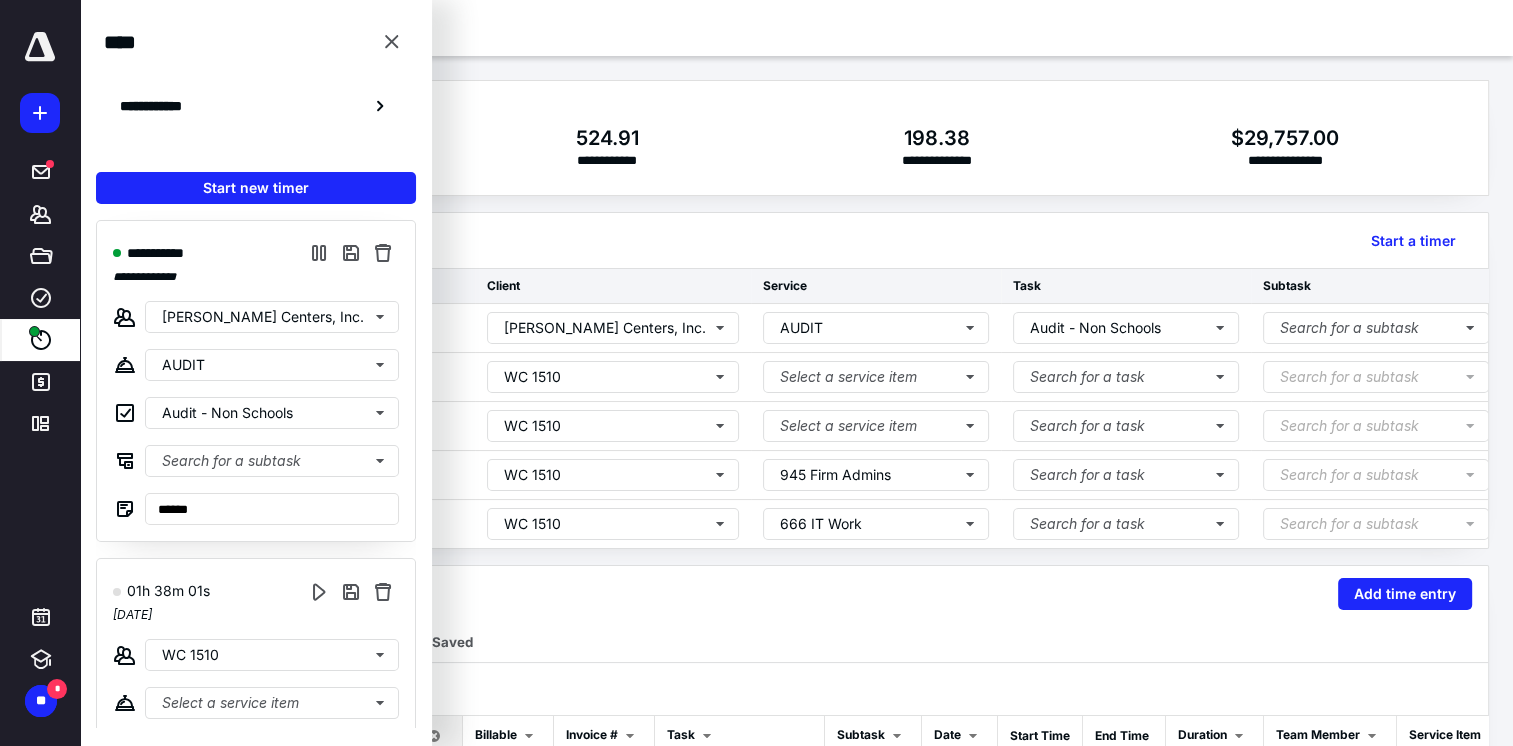 click on "**********" at bounding box center [256, 277] 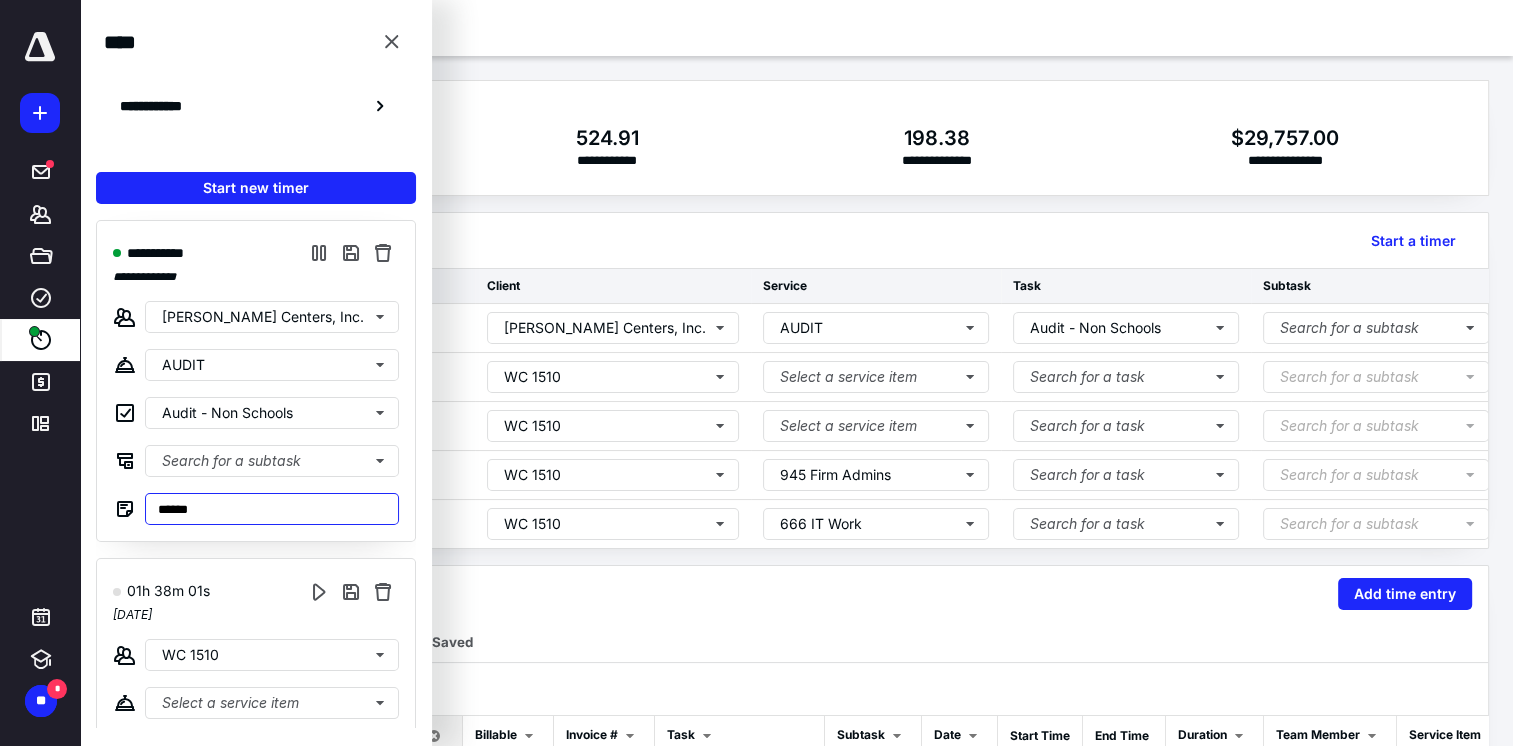 click on "******" at bounding box center (272, 509) 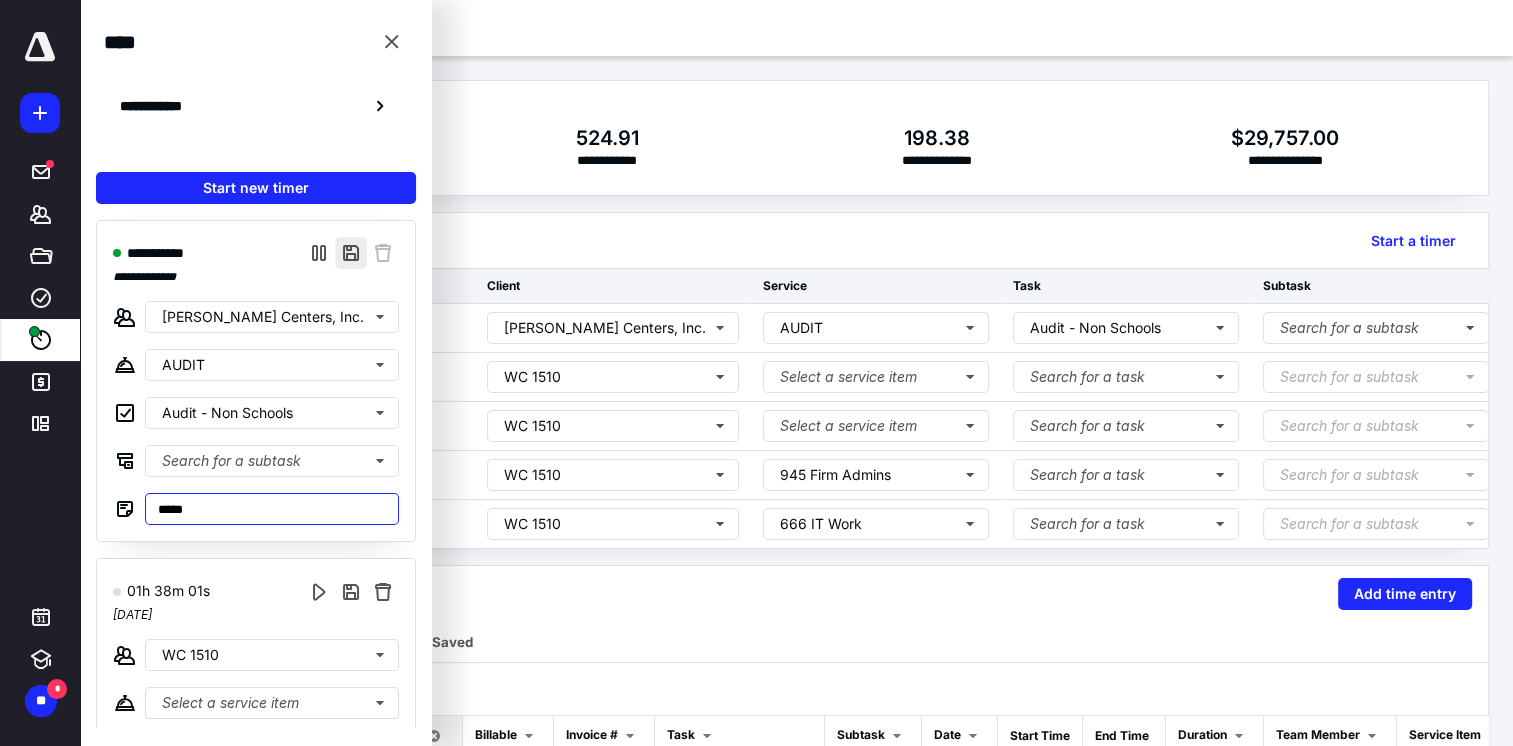 type on "*****" 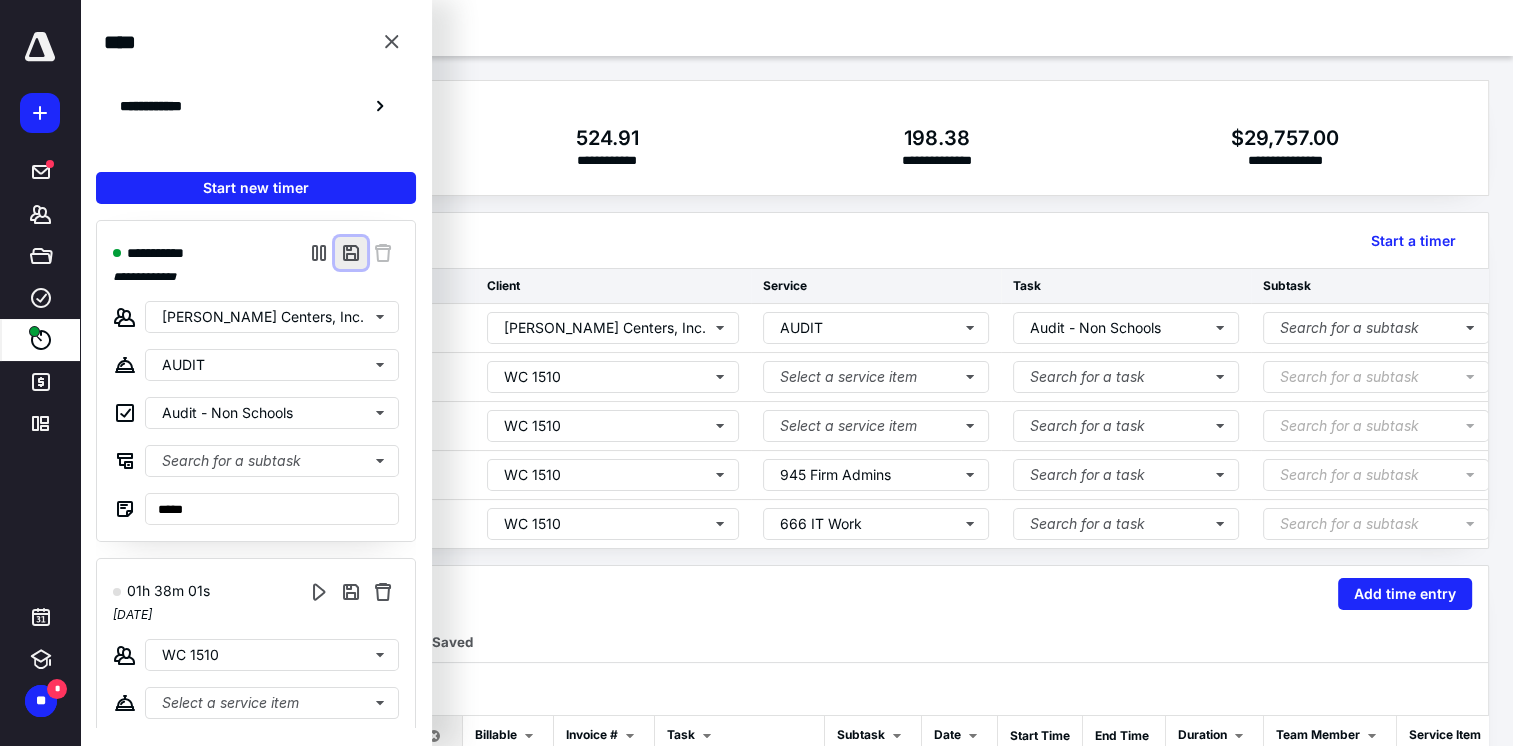 click at bounding box center (351, 253) 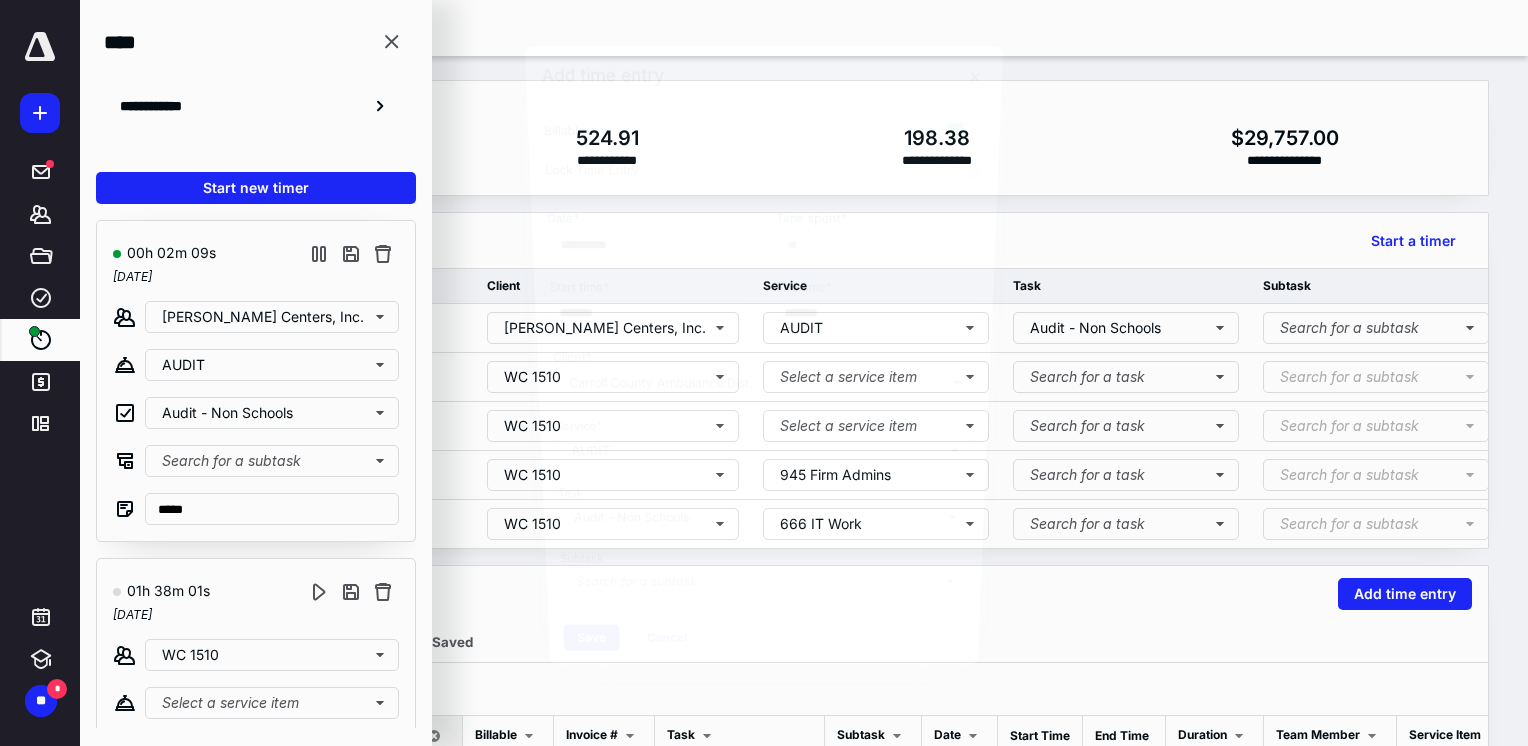 type on "*****" 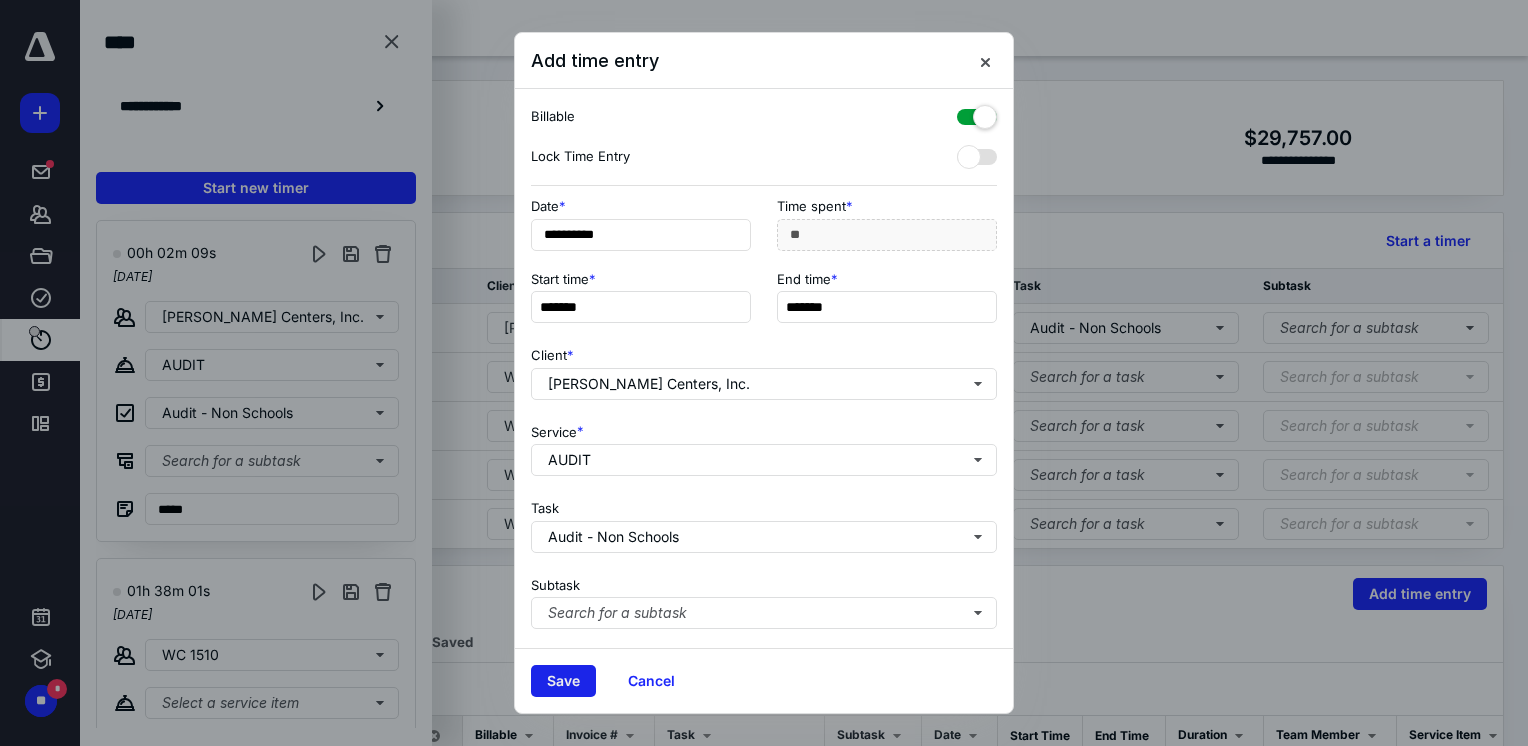 click on "Save" at bounding box center [563, 681] 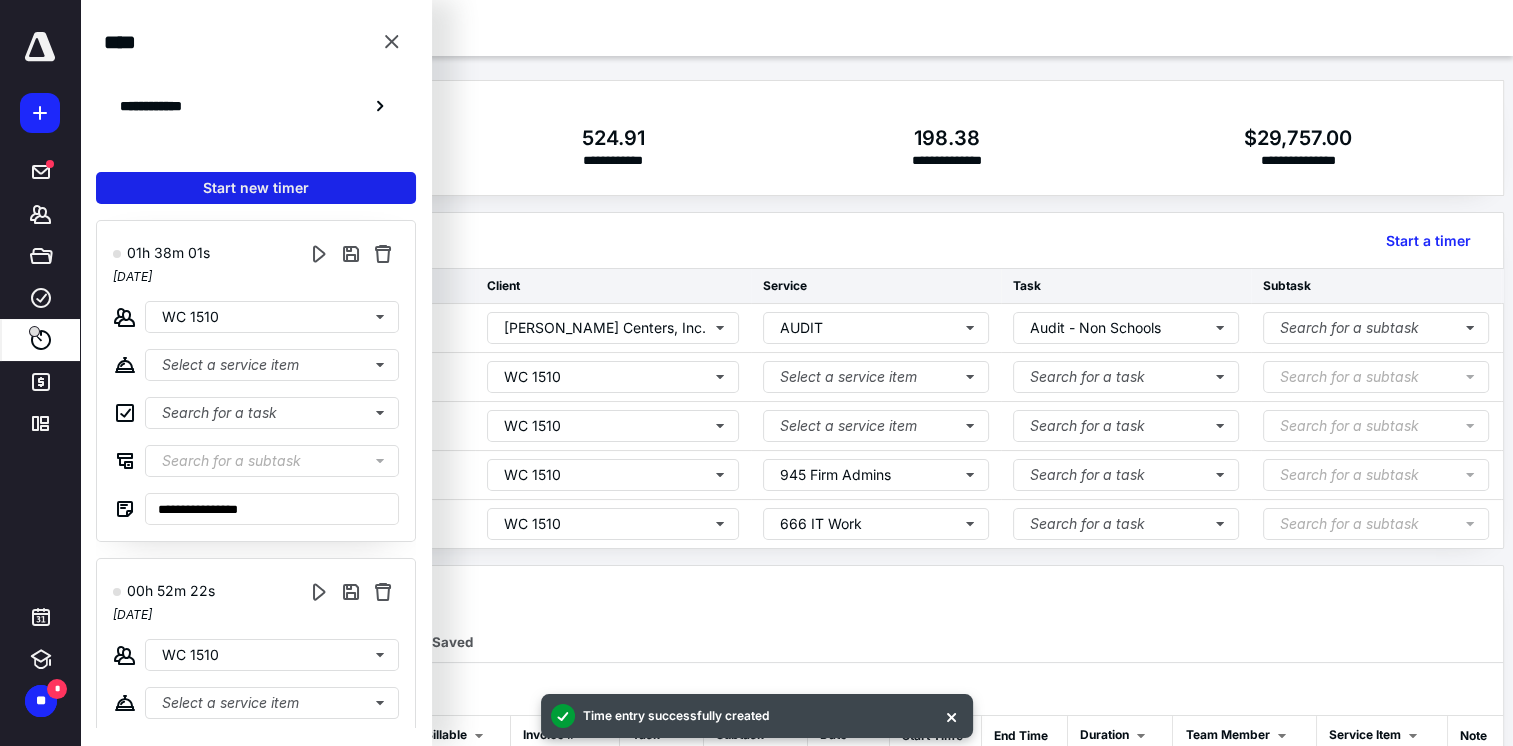 click on "Start new timer" at bounding box center (256, 188) 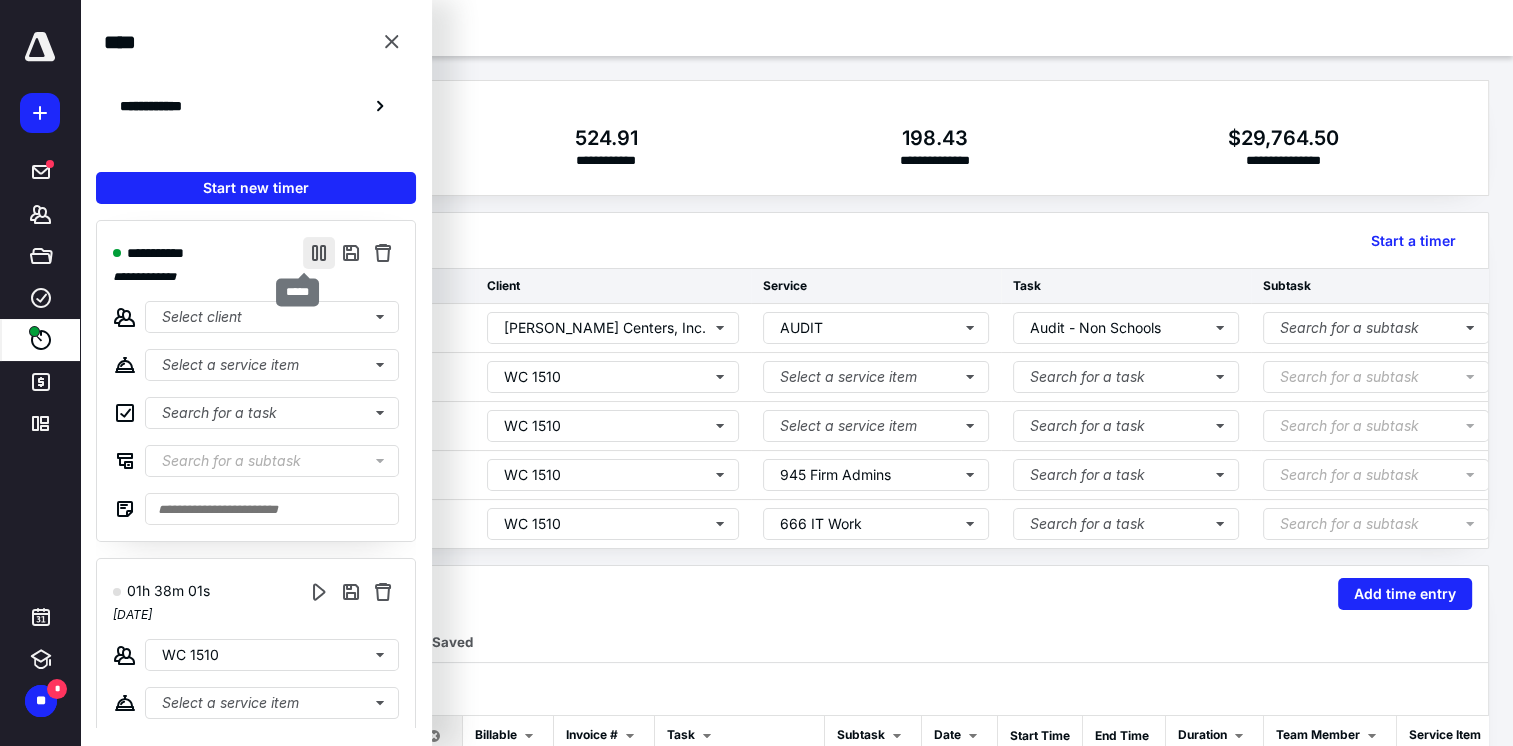 click at bounding box center [319, 253] 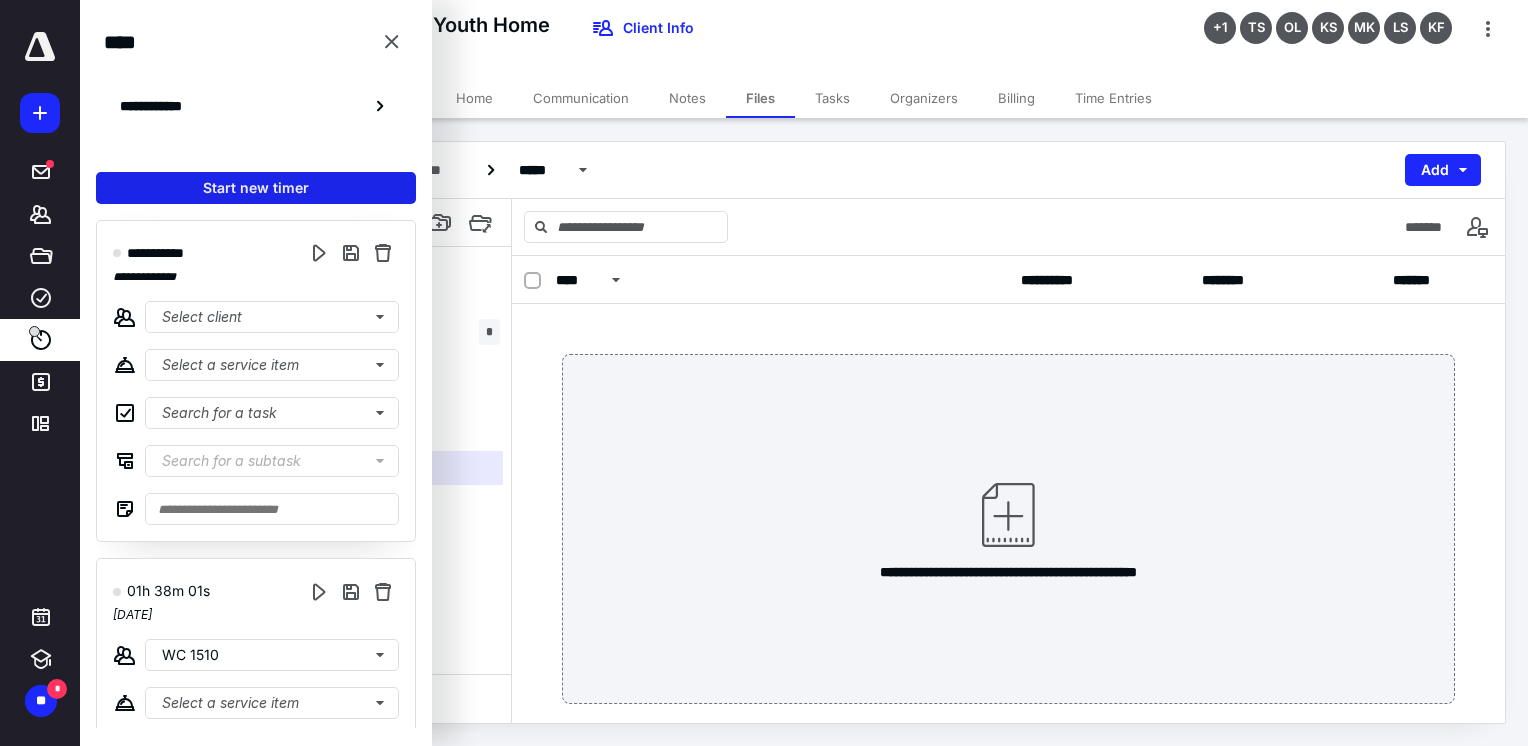 click on "Start new timer" at bounding box center [256, 188] 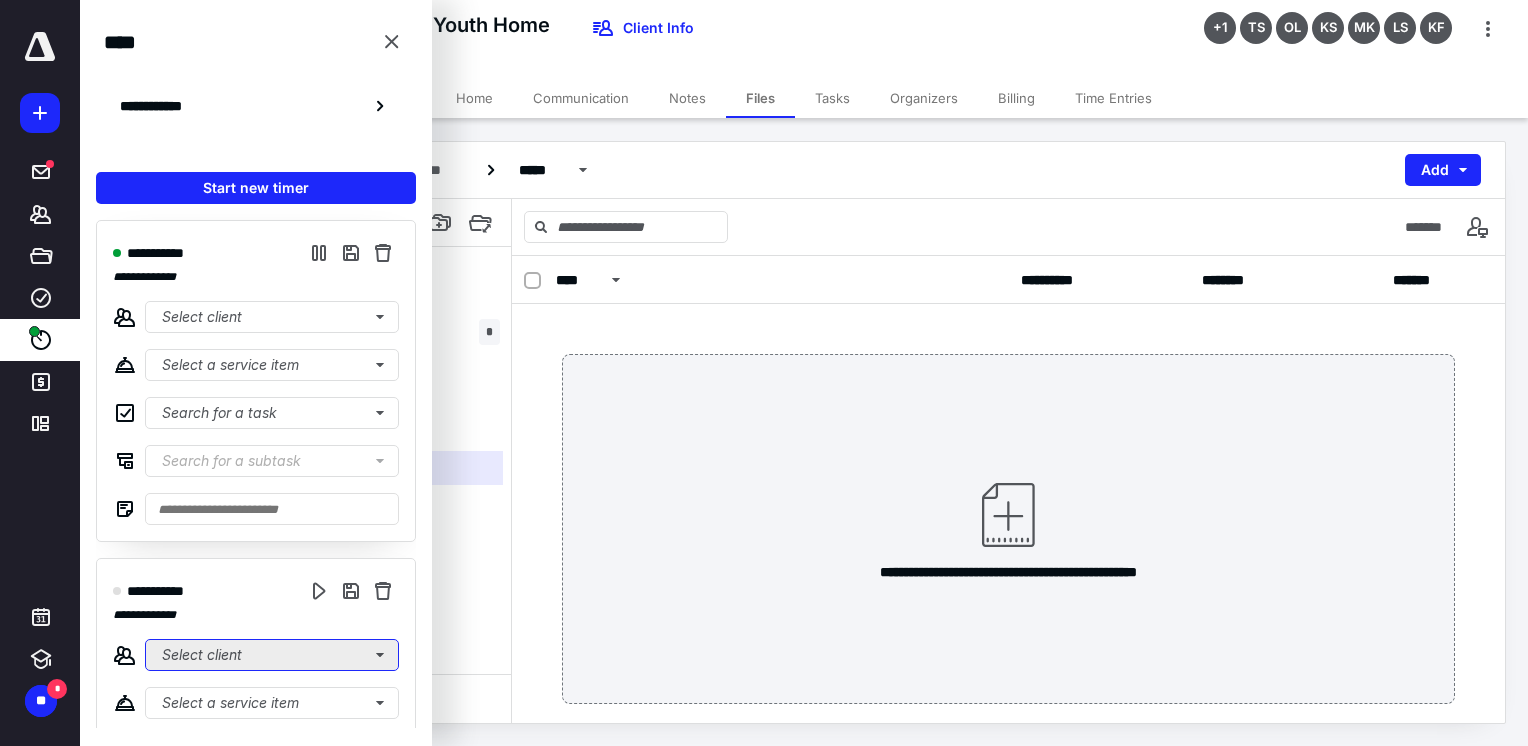 click on "Select client" at bounding box center (272, 655) 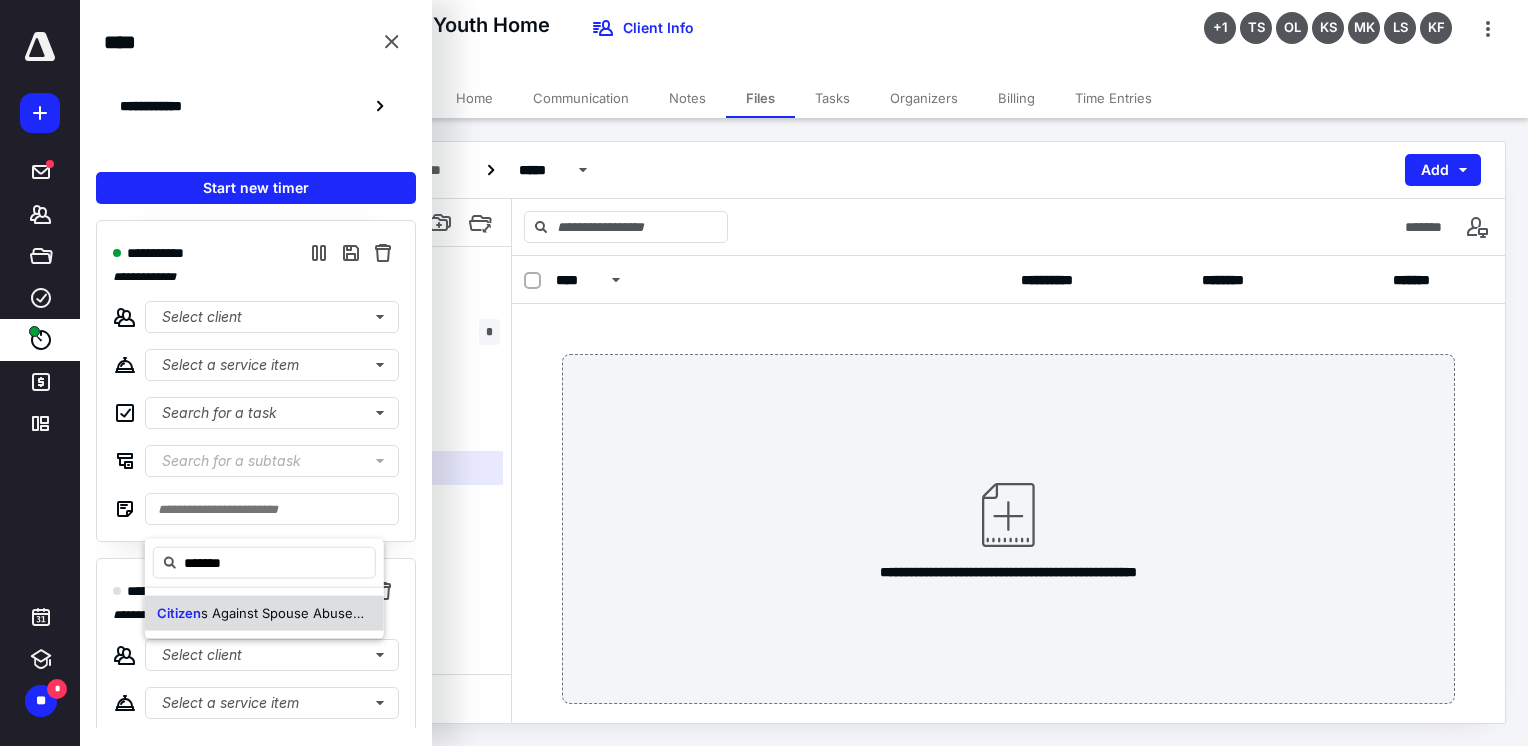 click on "s Against Spouse Abuse, Inc." at bounding box center (292, 612) 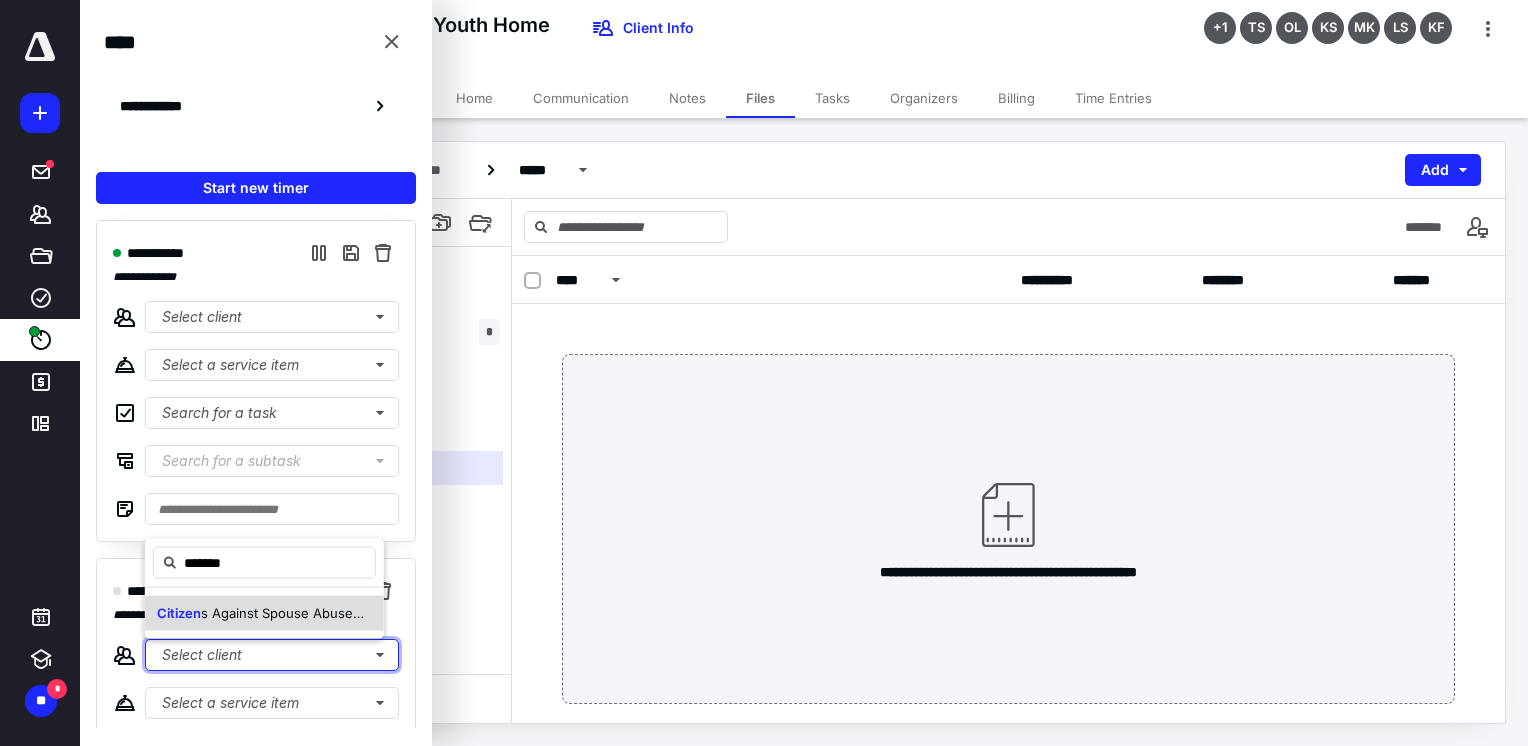 type 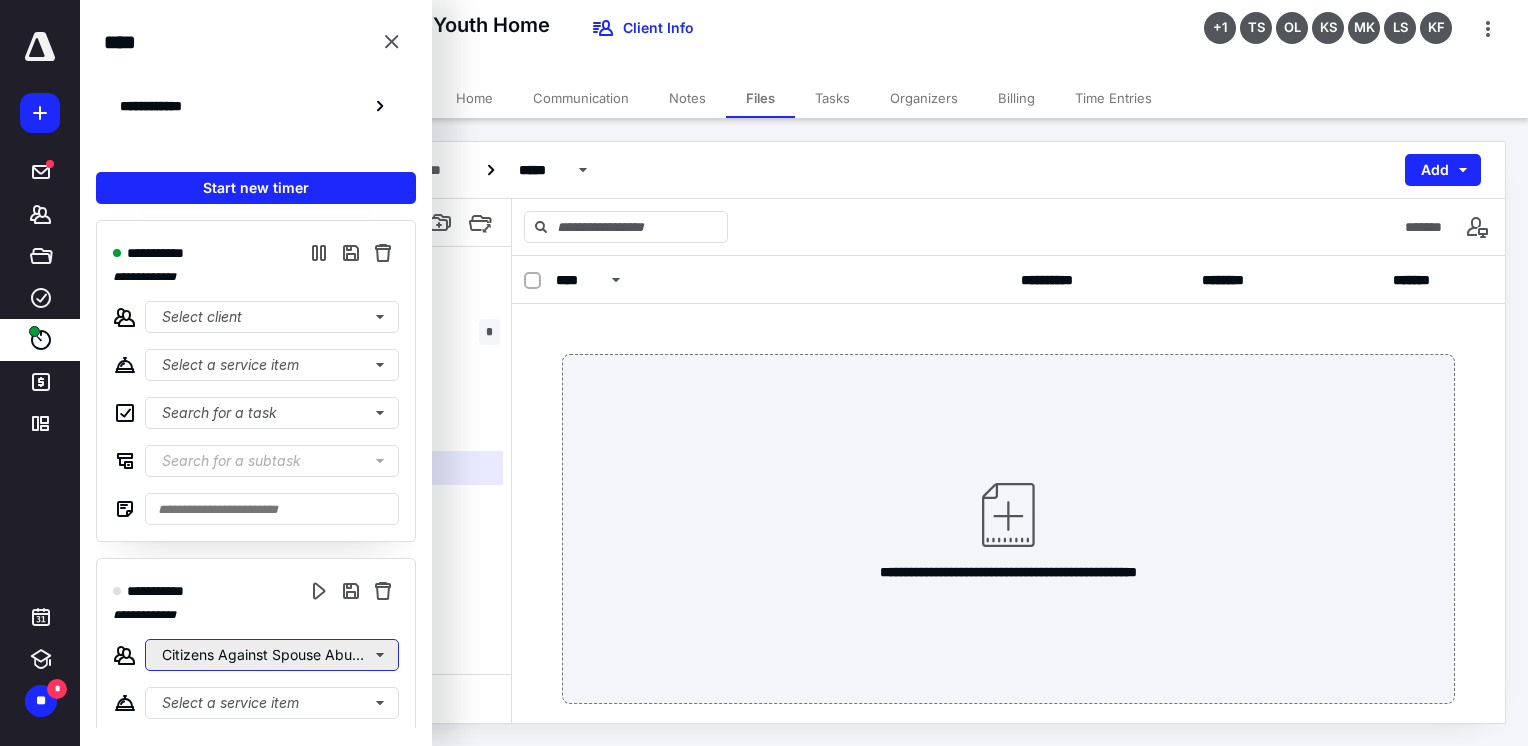 click on "Citizens Against Spouse Abuse, Inc." at bounding box center [272, 655] 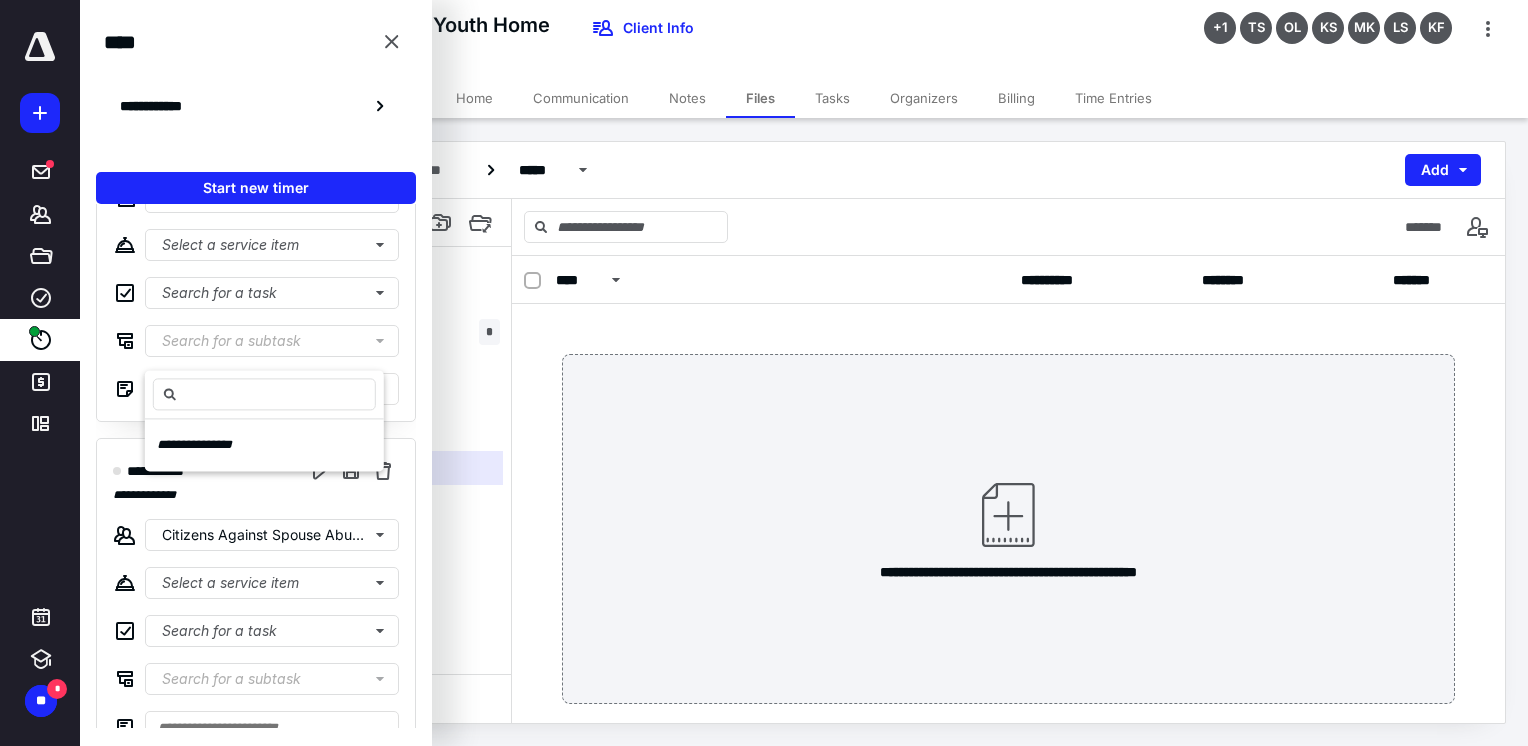 scroll, scrollTop: 300, scrollLeft: 0, axis: vertical 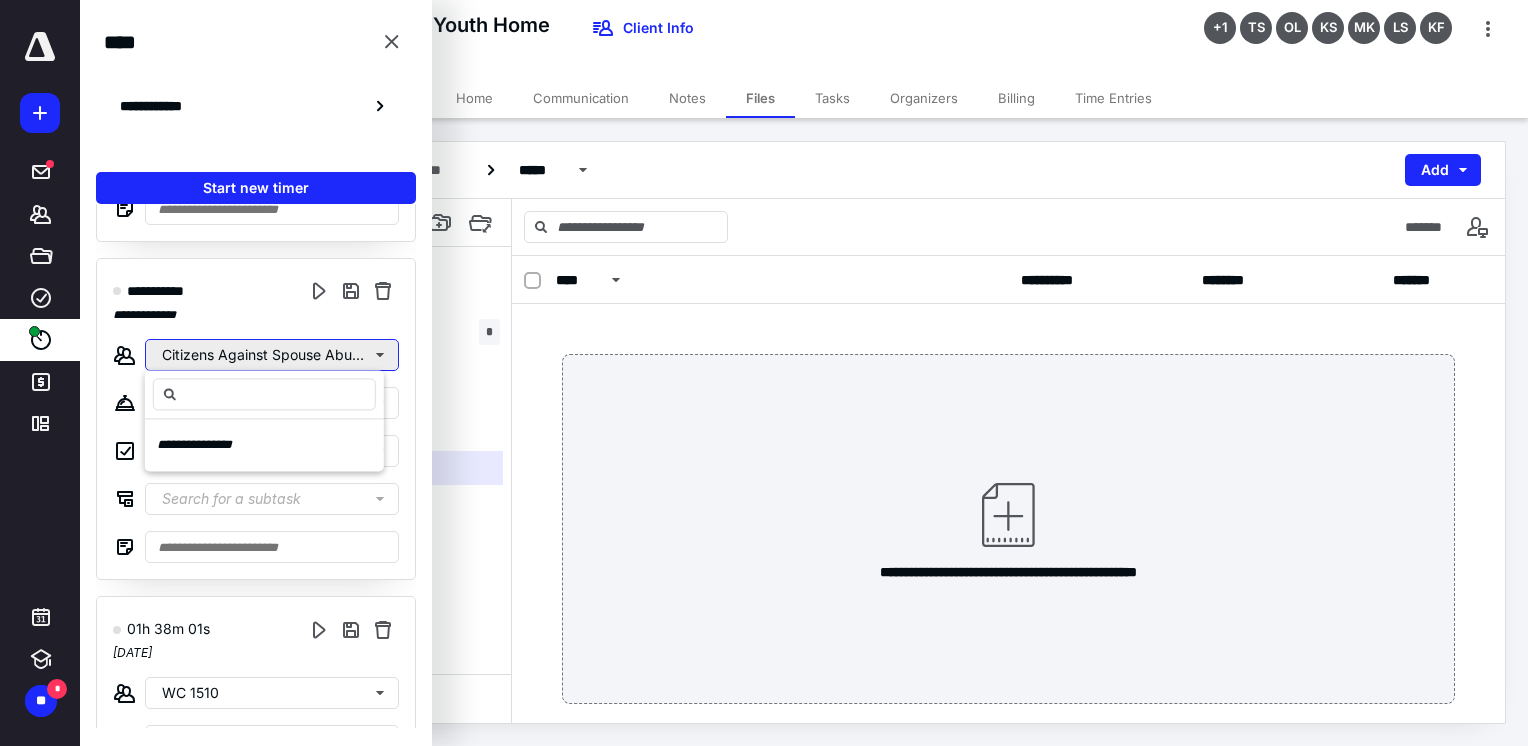 click on "Citizens Against Spouse Abuse, Inc." at bounding box center (272, 355) 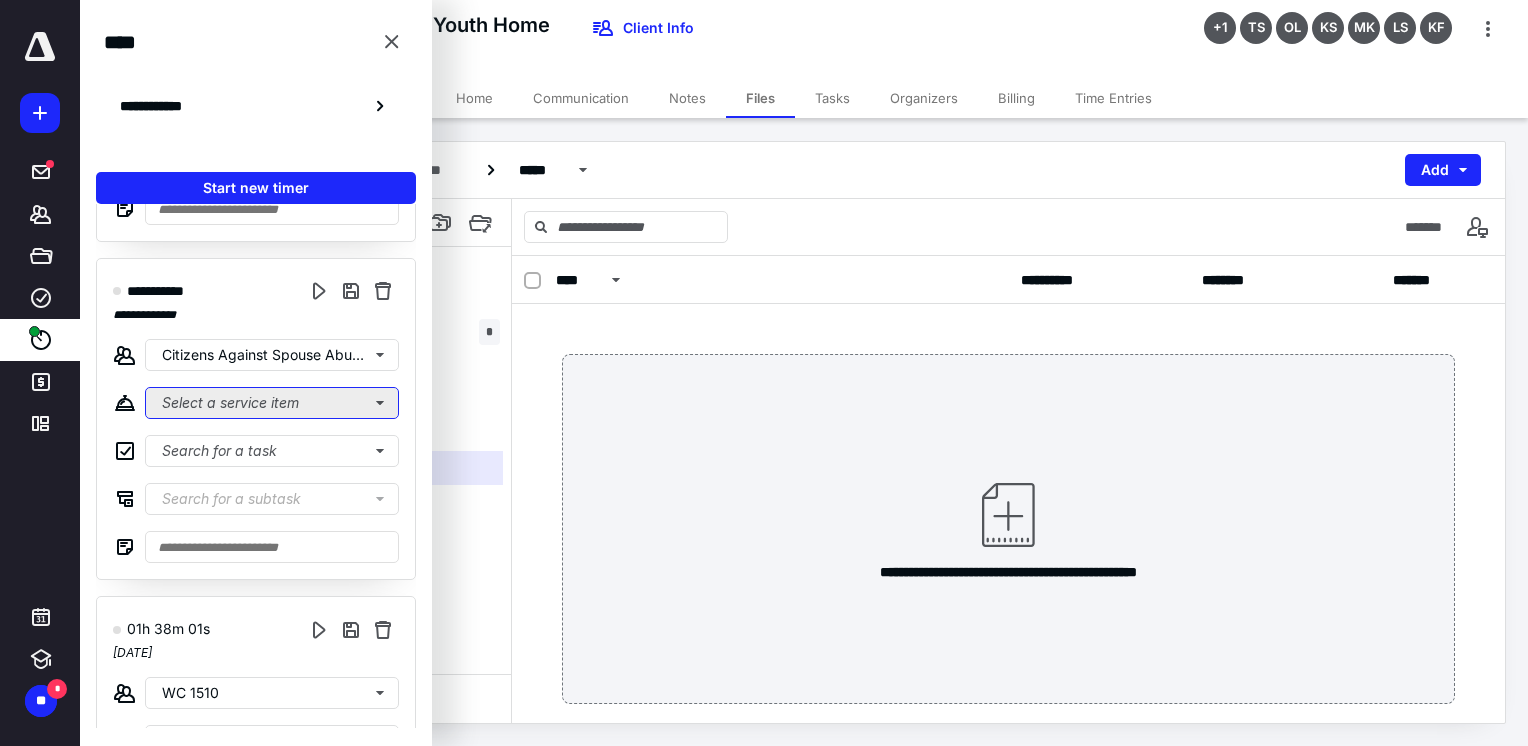 click on "Select a service item" at bounding box center (272, 65) 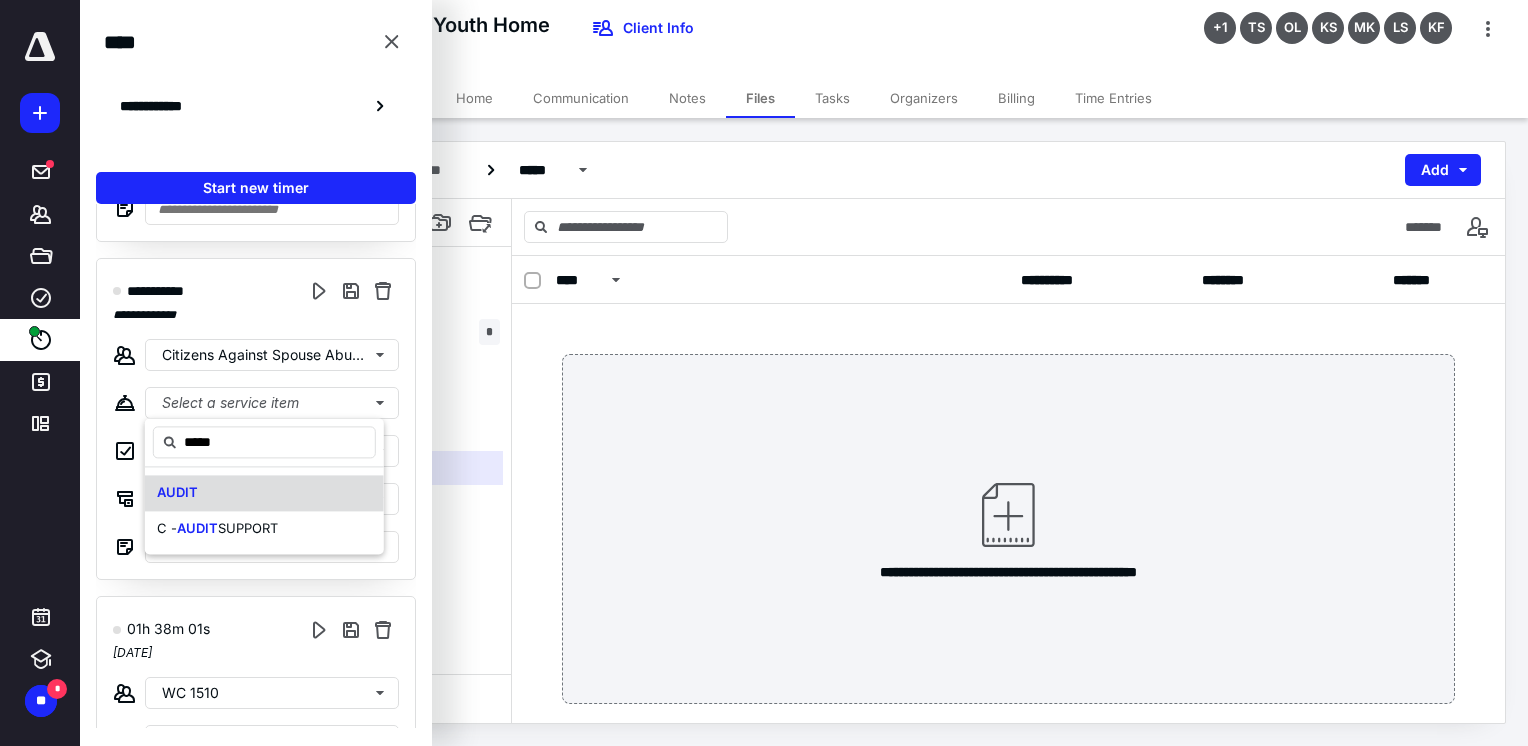 click on "AUDIT" at bounding box center (177, 493) 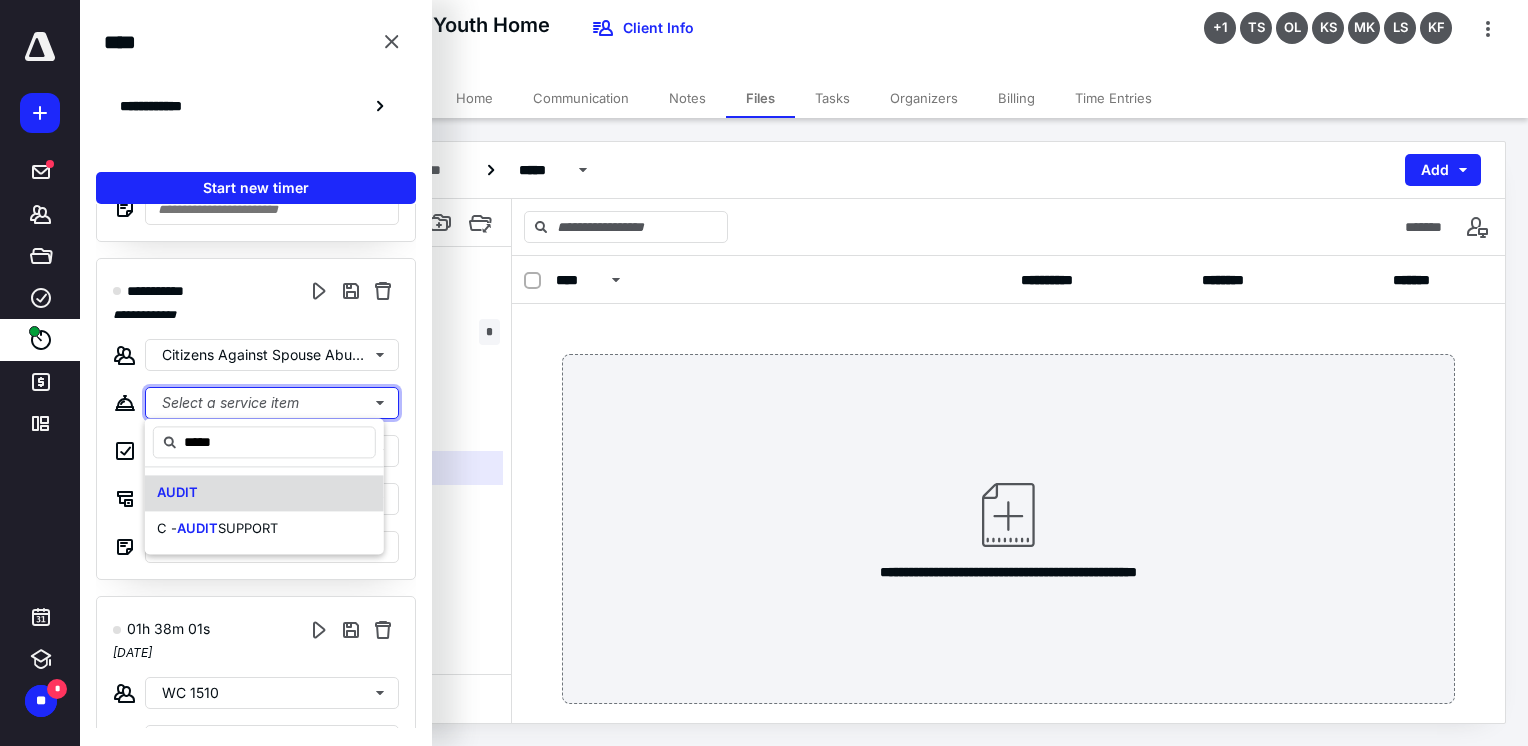 type 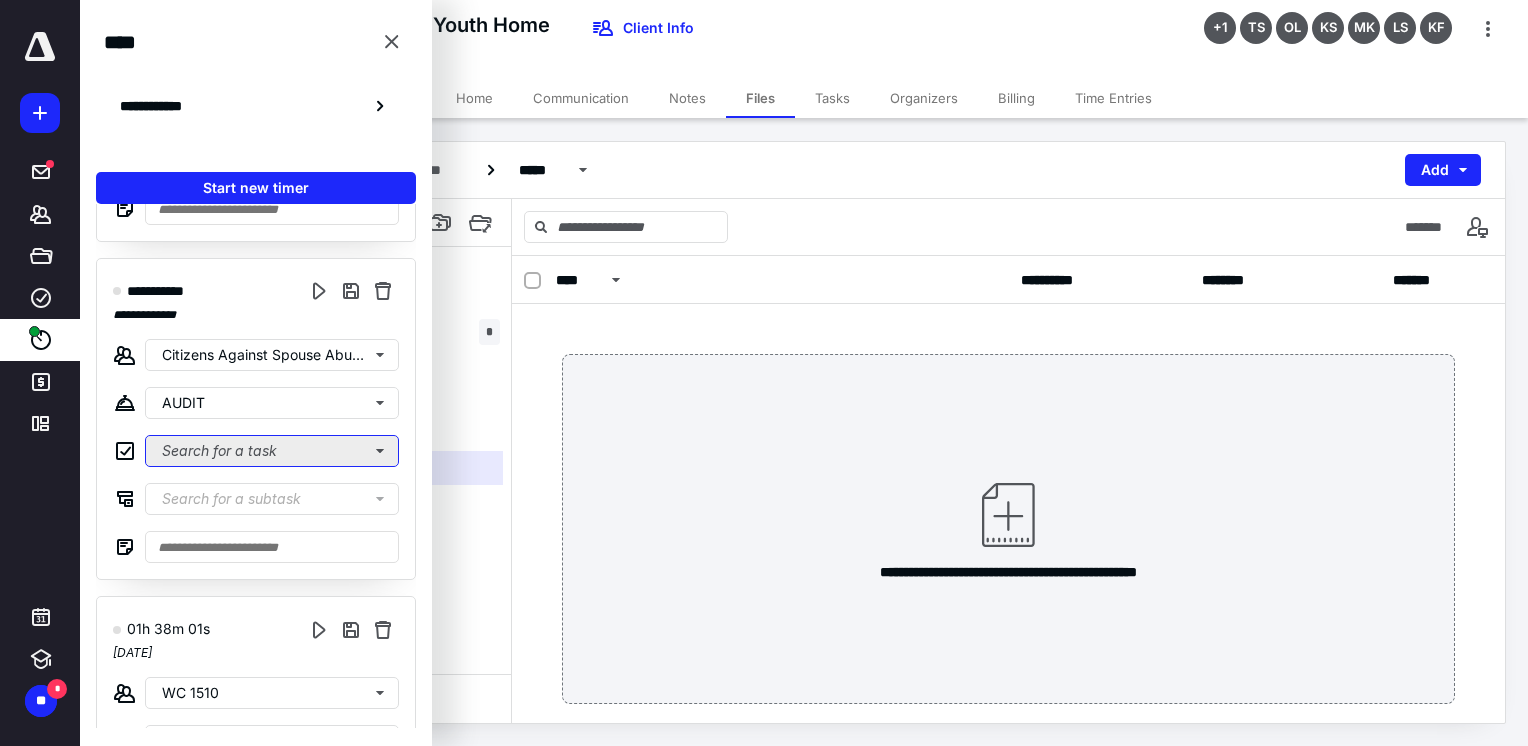 click on "Search for a task" at bounding box center [272, 451] 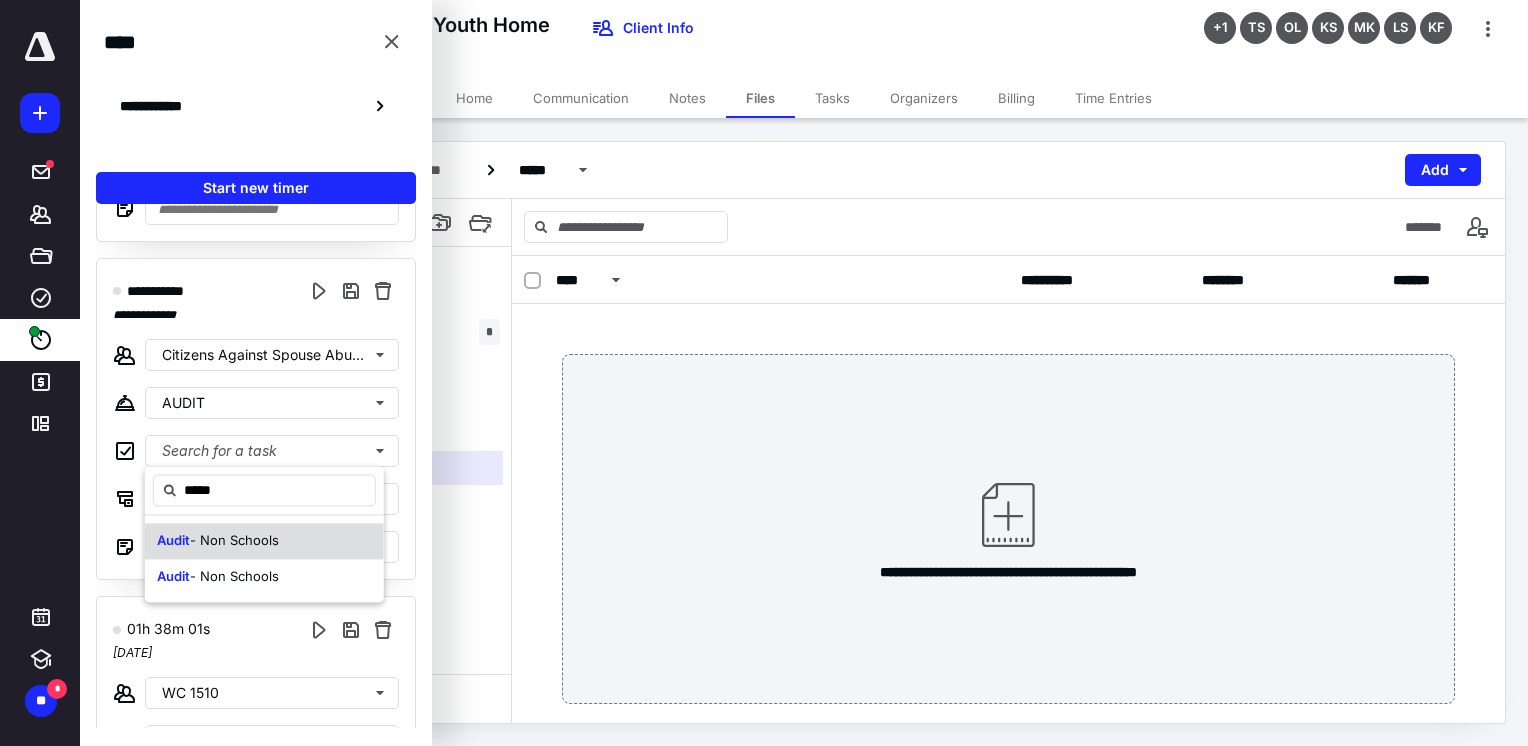 click on "- Non Schools" at bounding box center [234, 540] 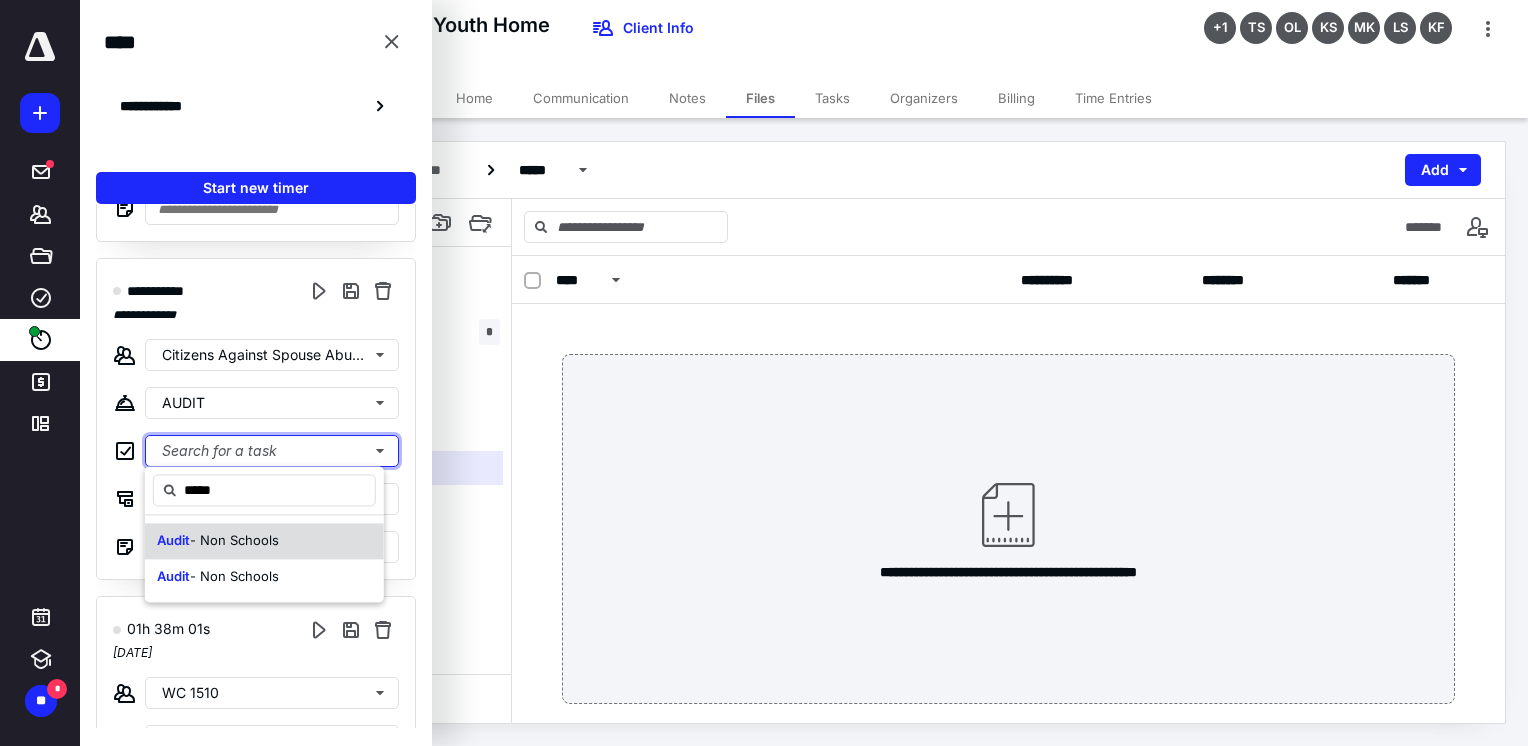 type 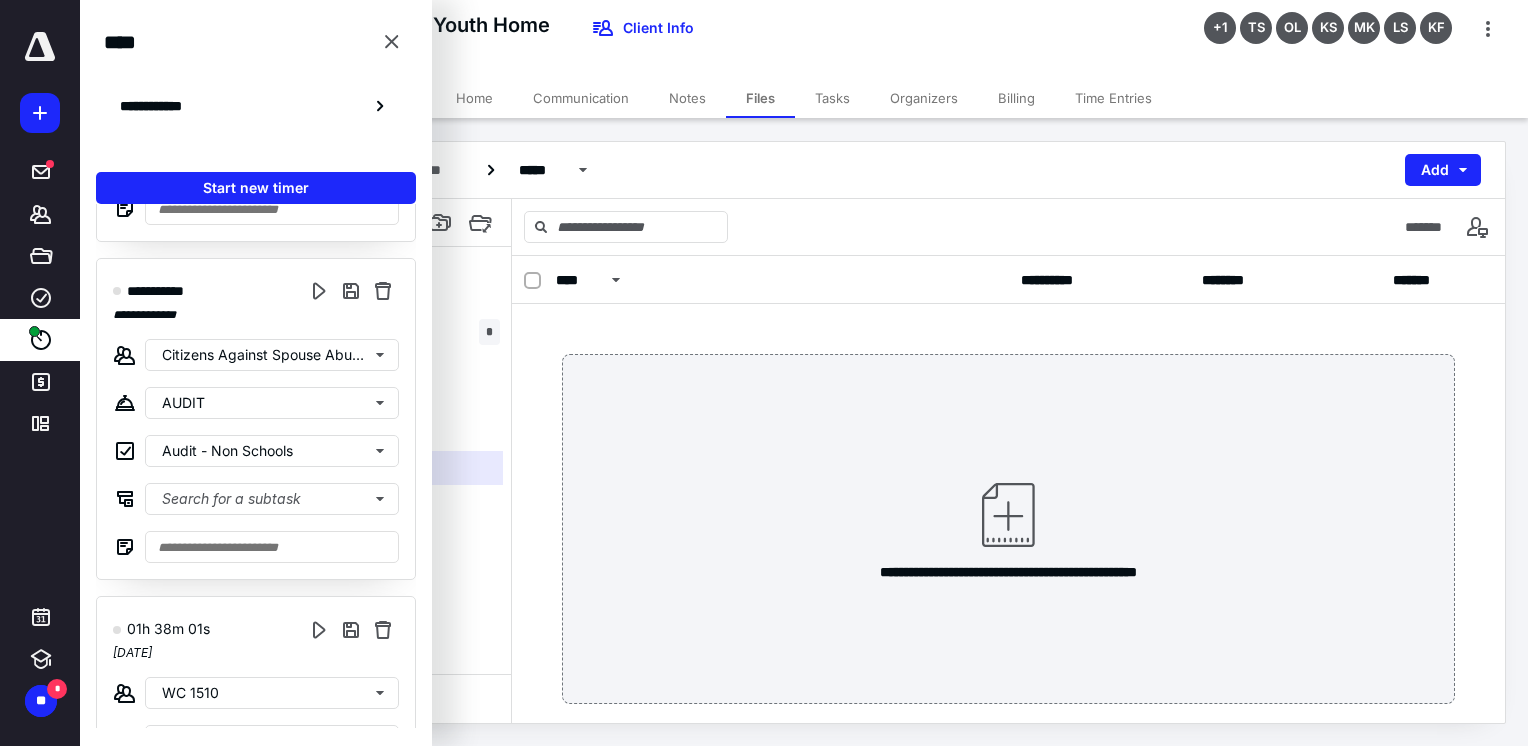 click on "**********" at bounding box center [256, 419] 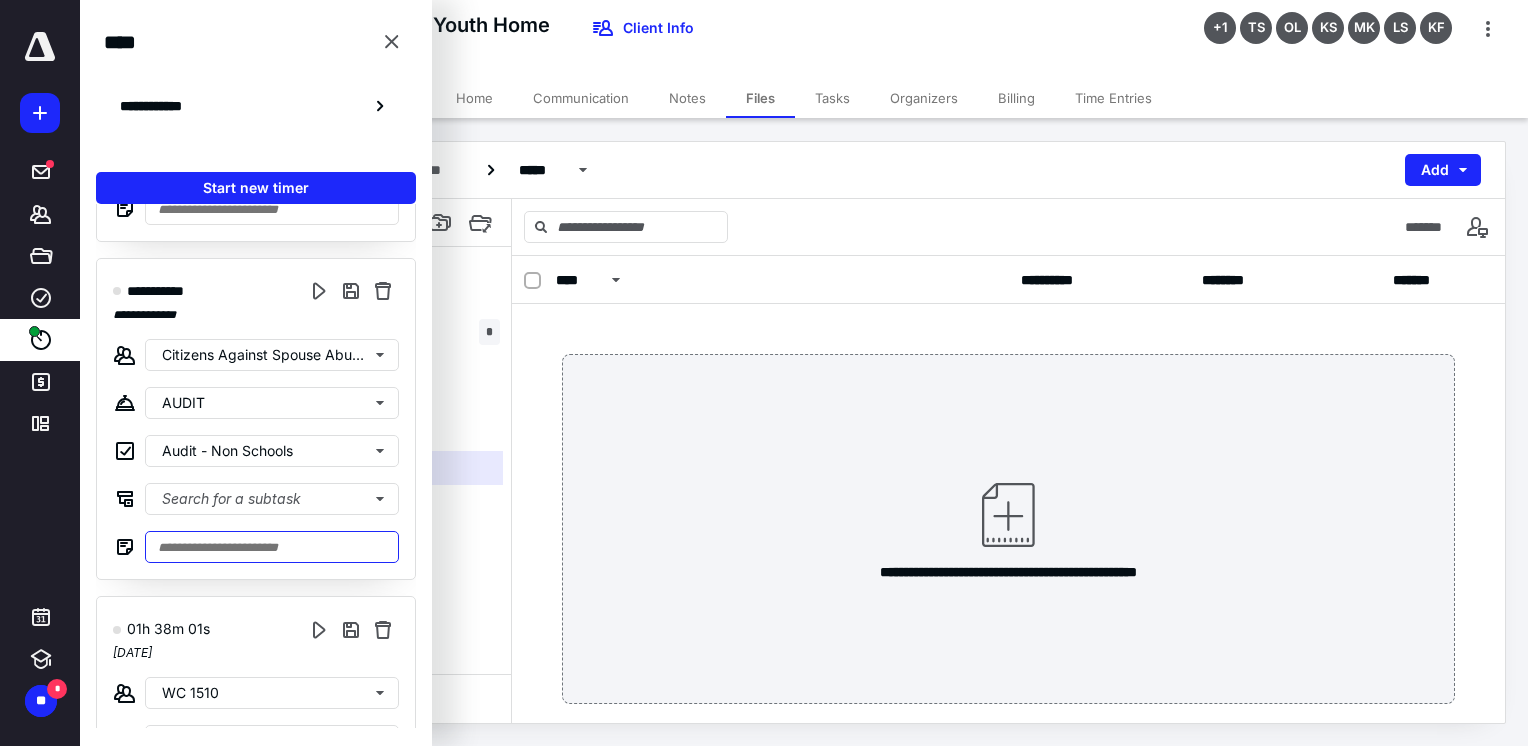 click at bounding box center (272, 547) 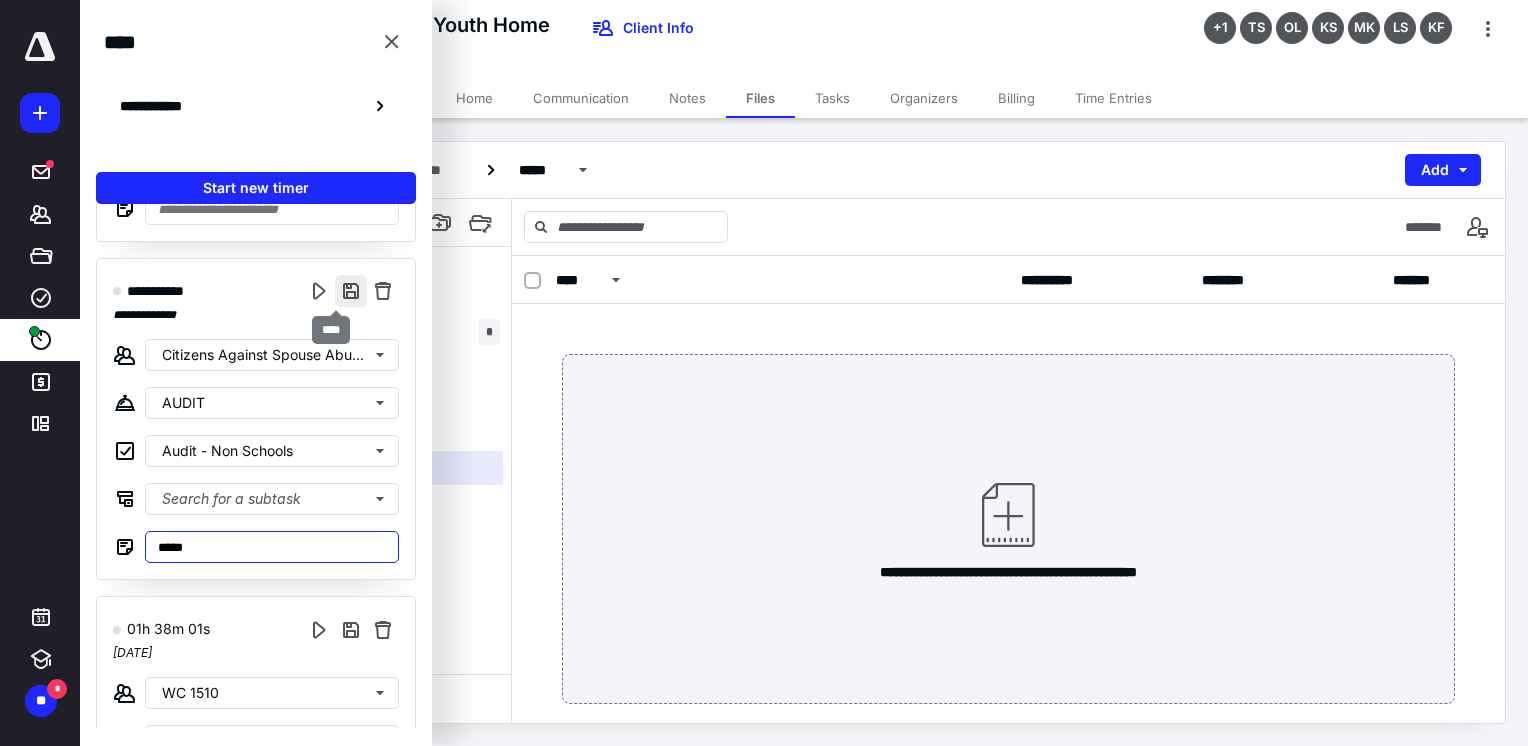 type on "*****" 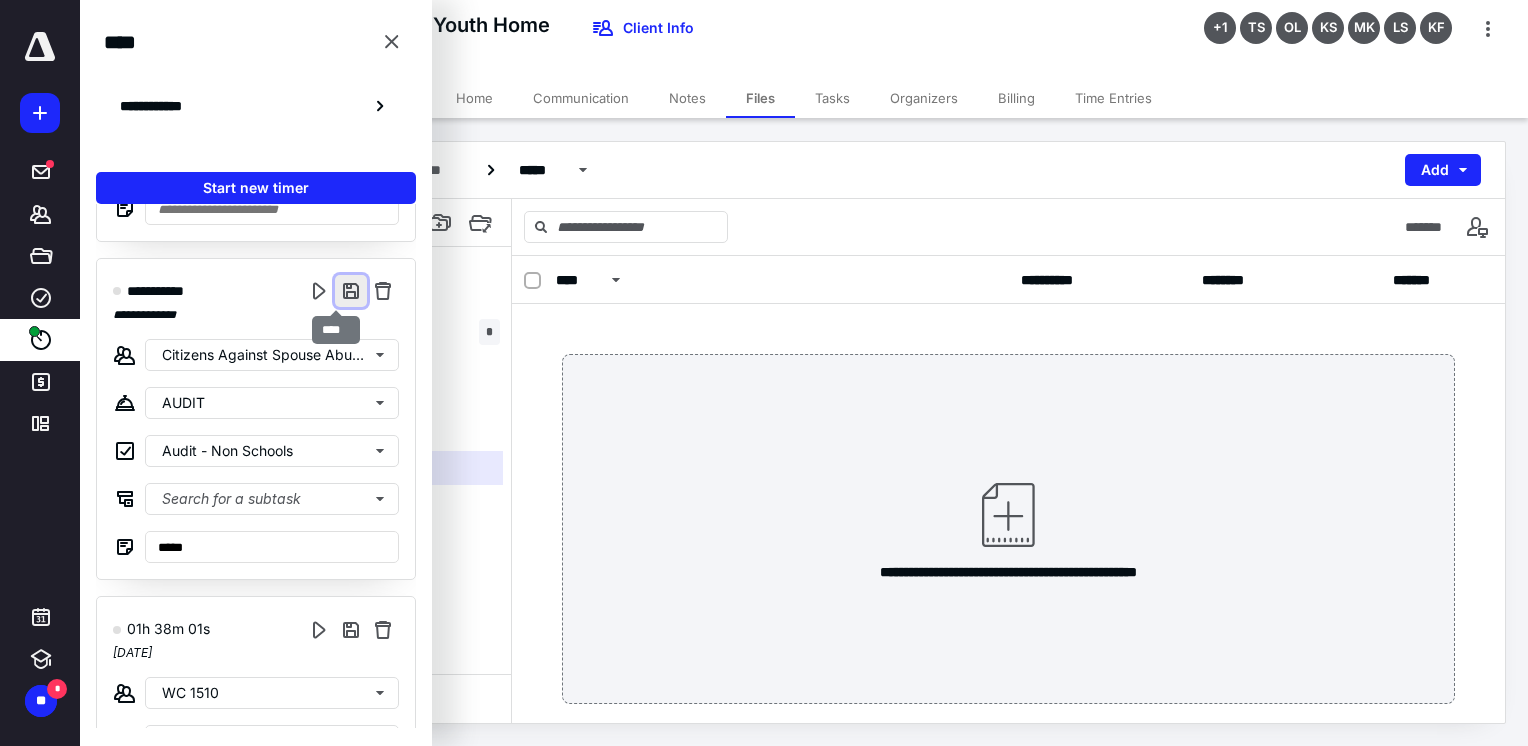 click at bounding box center [351, 291] 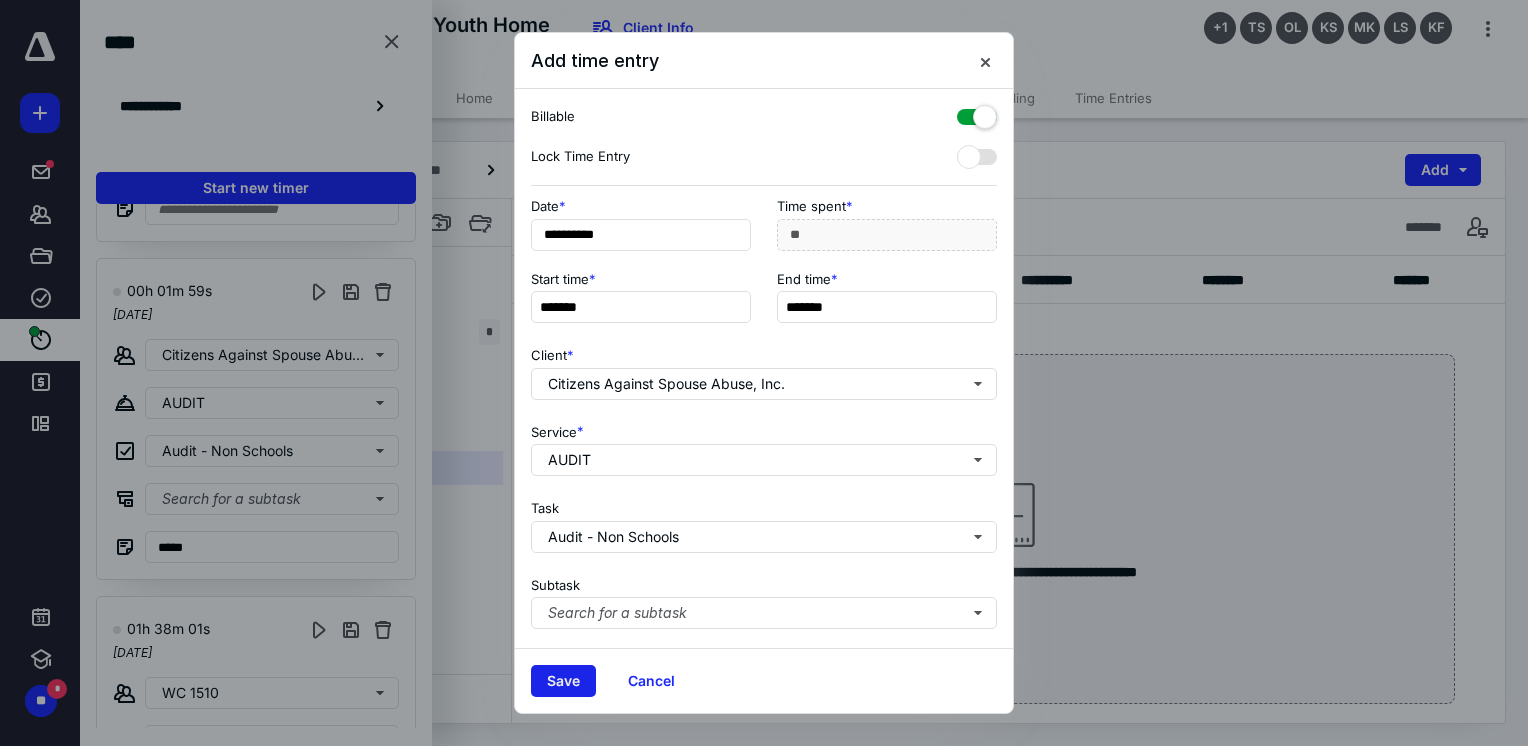 click on "Save" at bounding box center [563, 681] 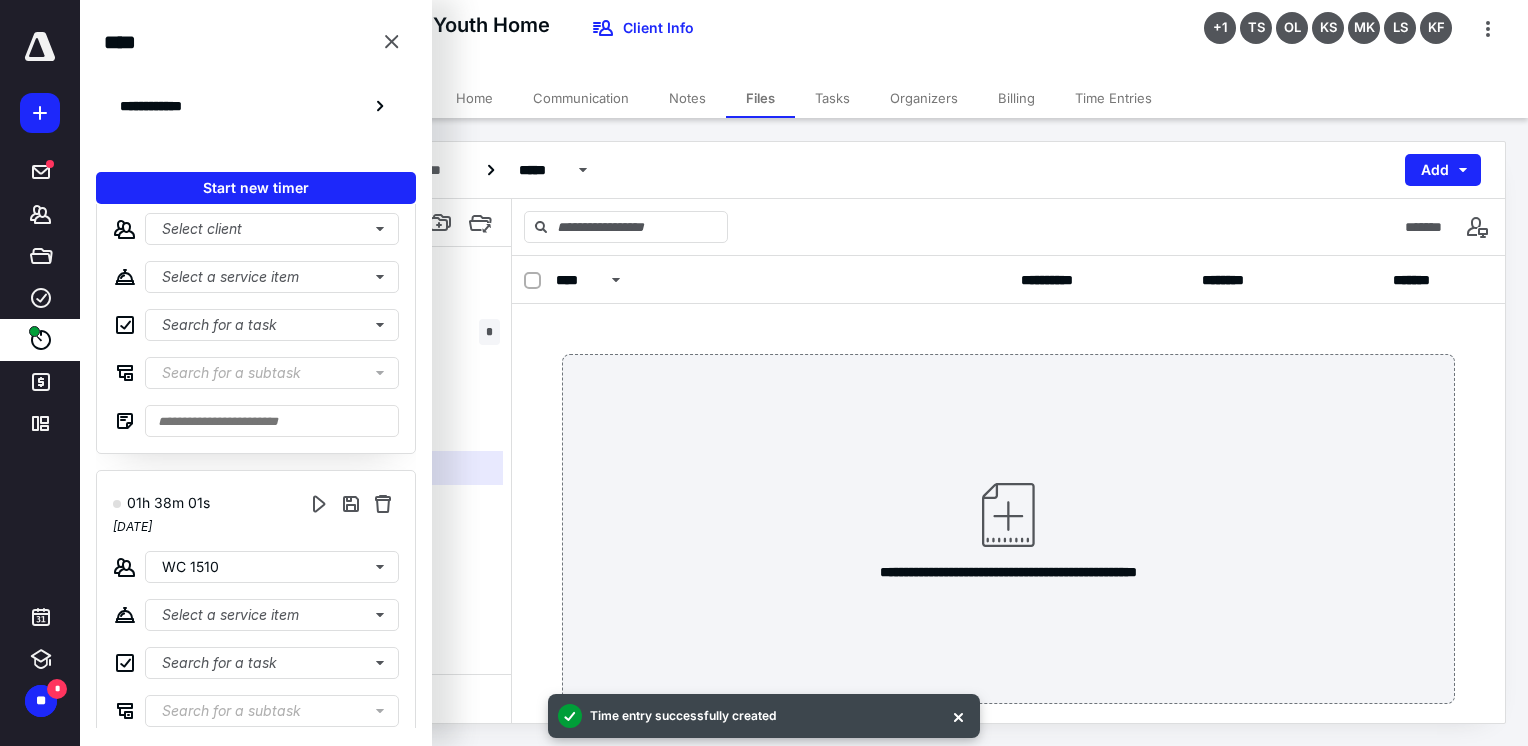scroll, scrollTop: 0, scrollLeft: 0, axis: both 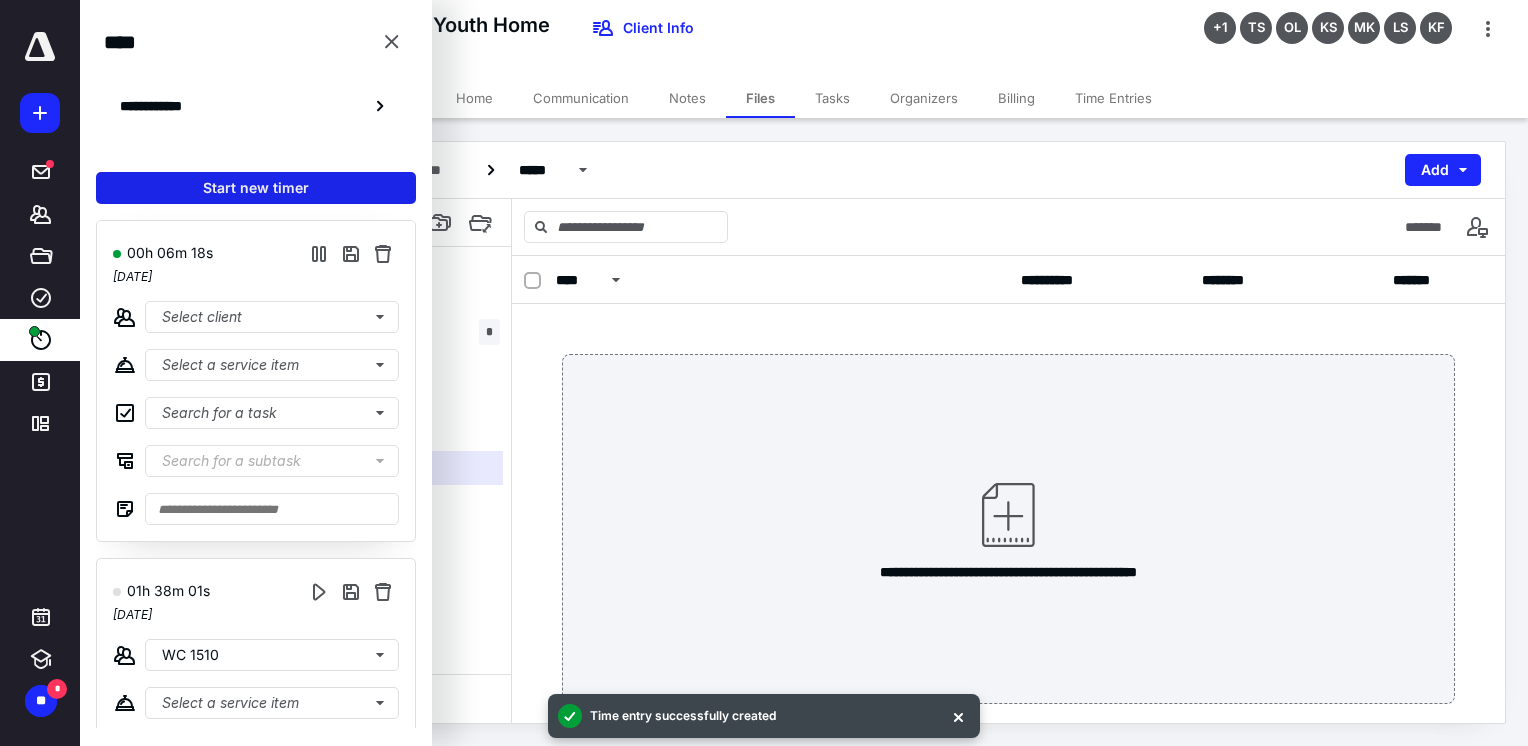 click on "Start new timer" at bounding box center (256, 188) 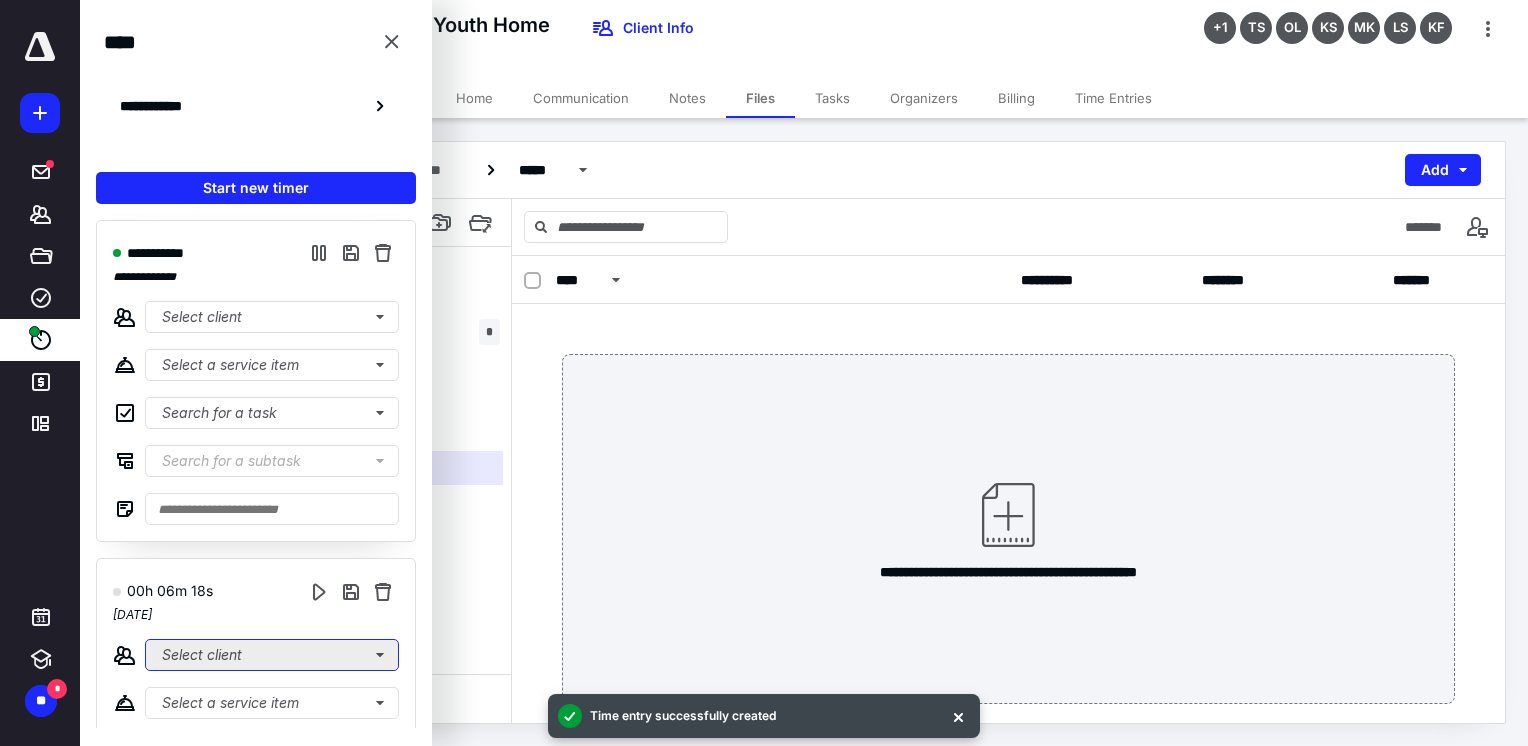 click on "Select client" at bounding box center [272, 655] 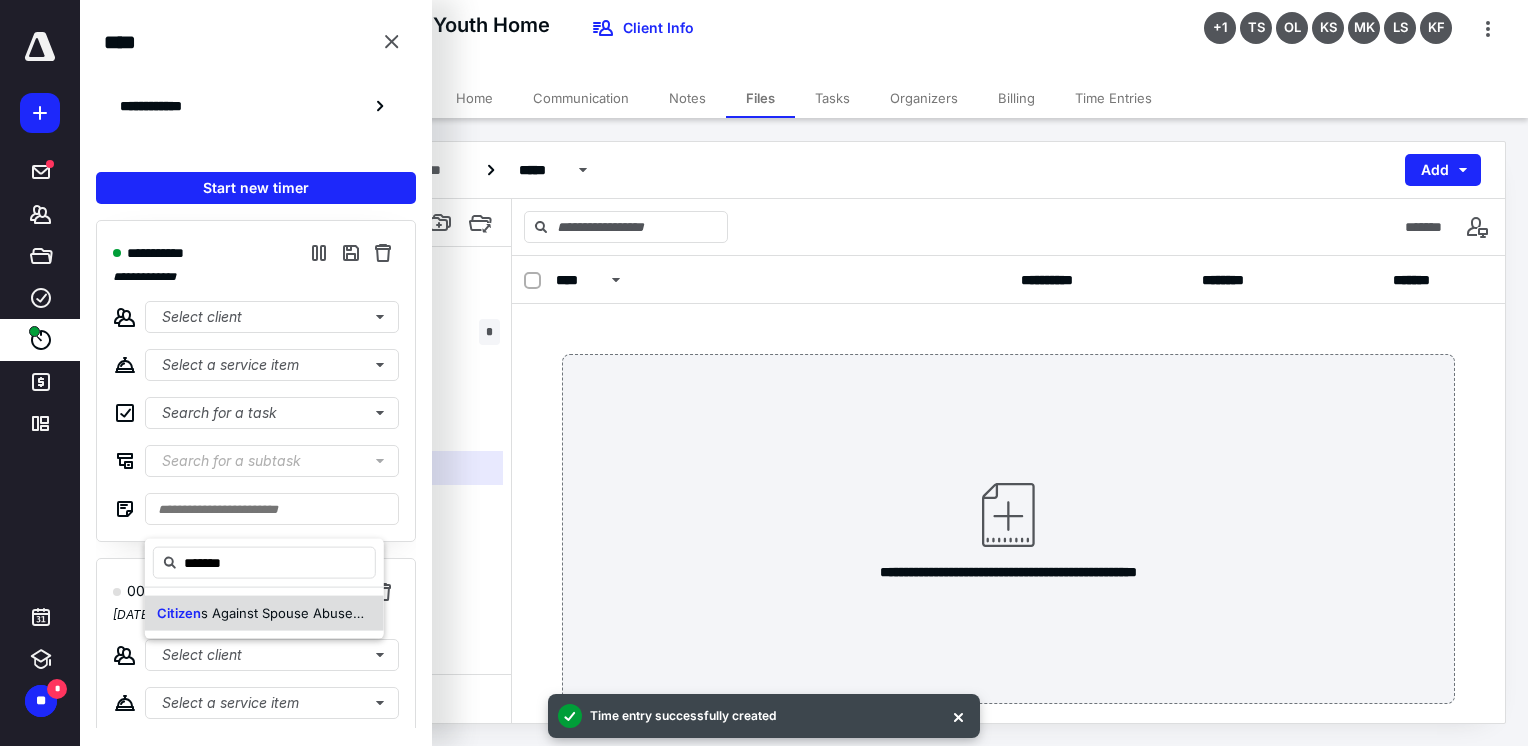 click on "s Against Spouse Abuse, Inc." at bounding box center (292, 612) 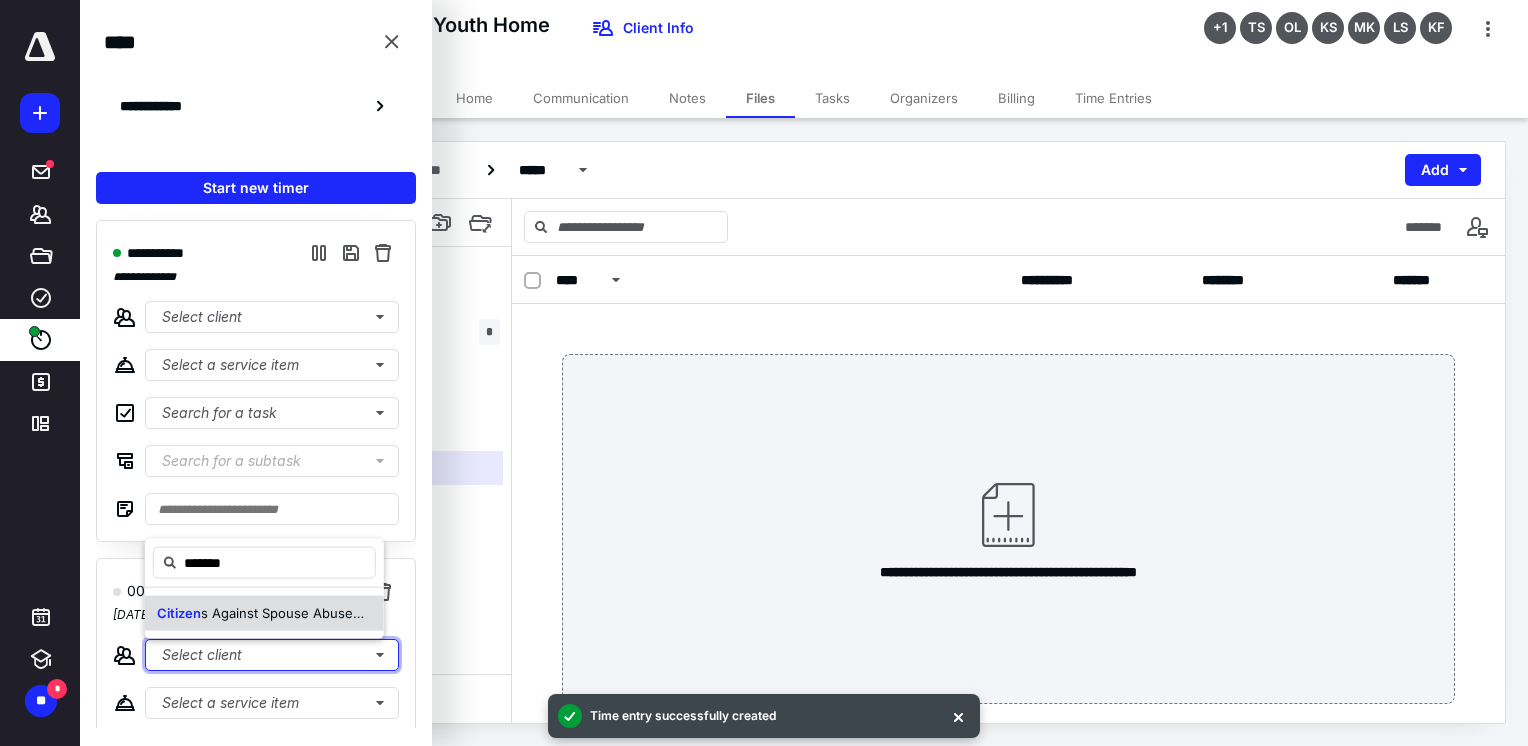 type 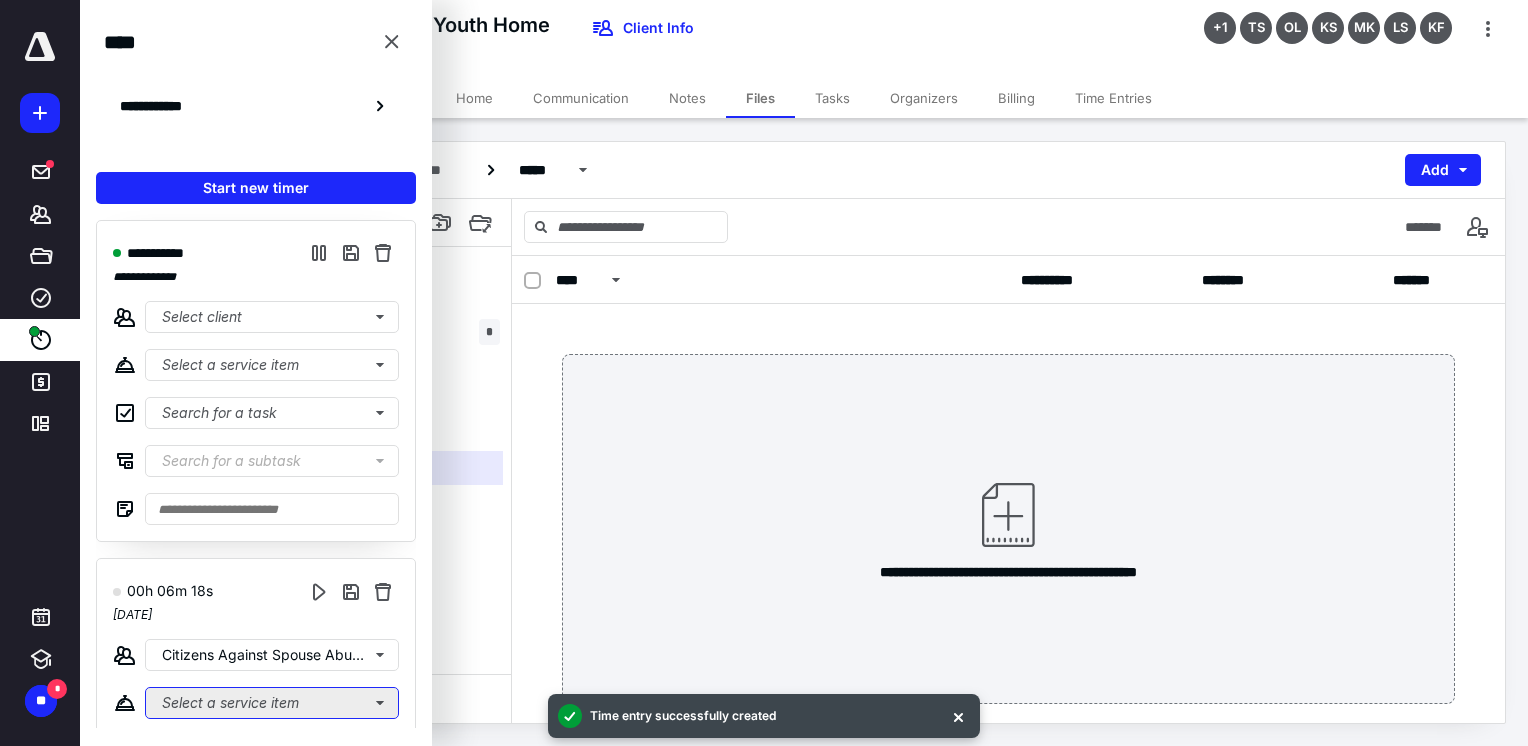 click on "Select a service item" at bounding box center [272, 365] 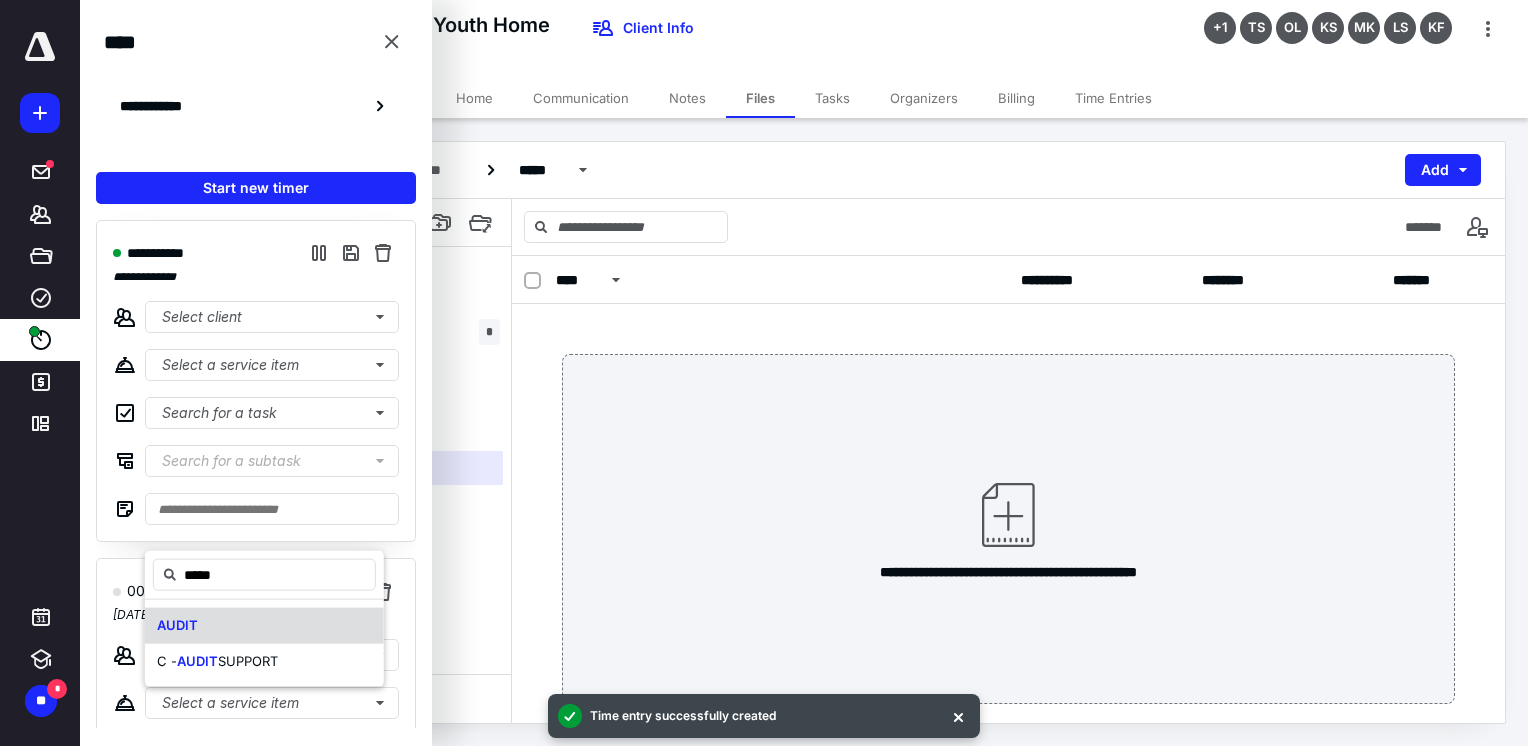 click on "AUDIT" at bounding box center (264, 626) 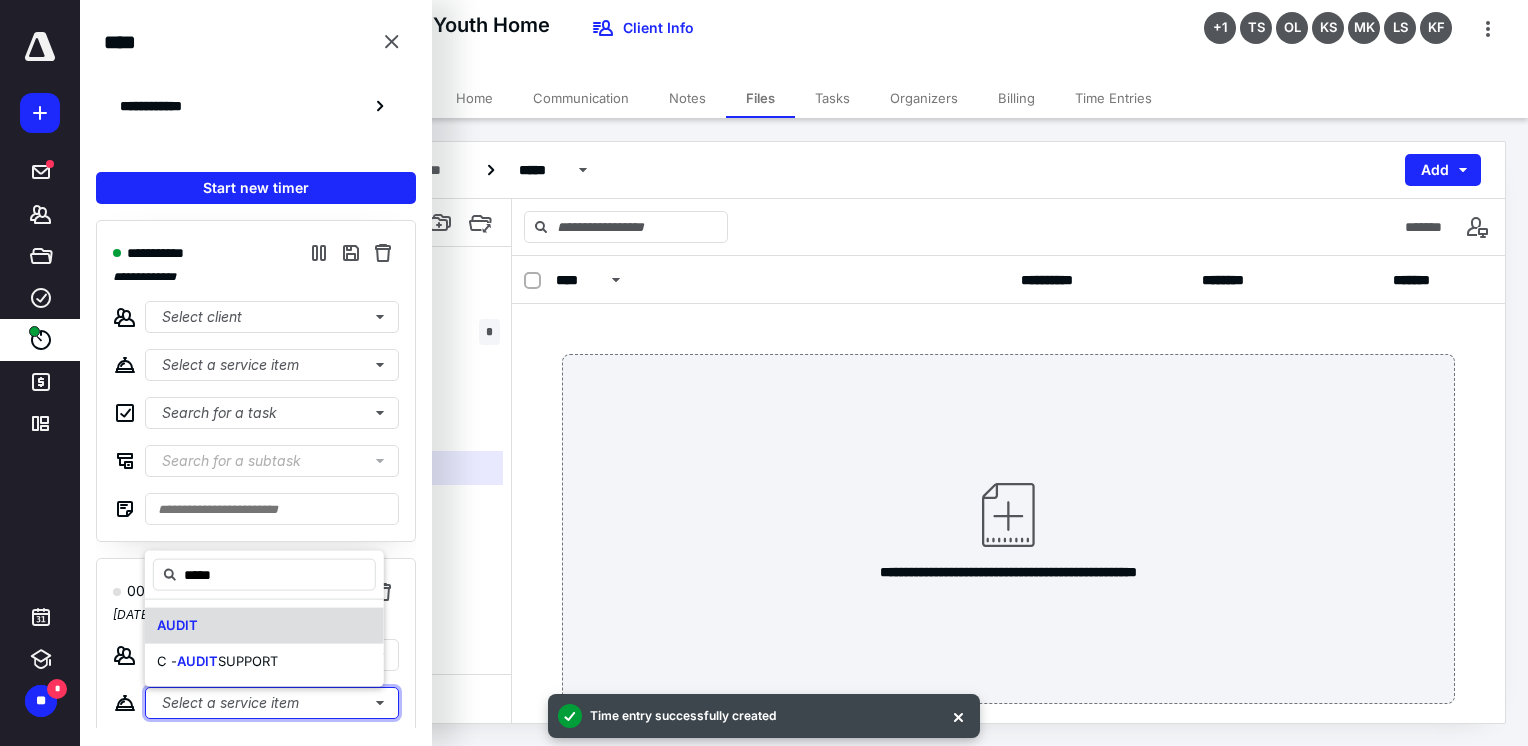 type 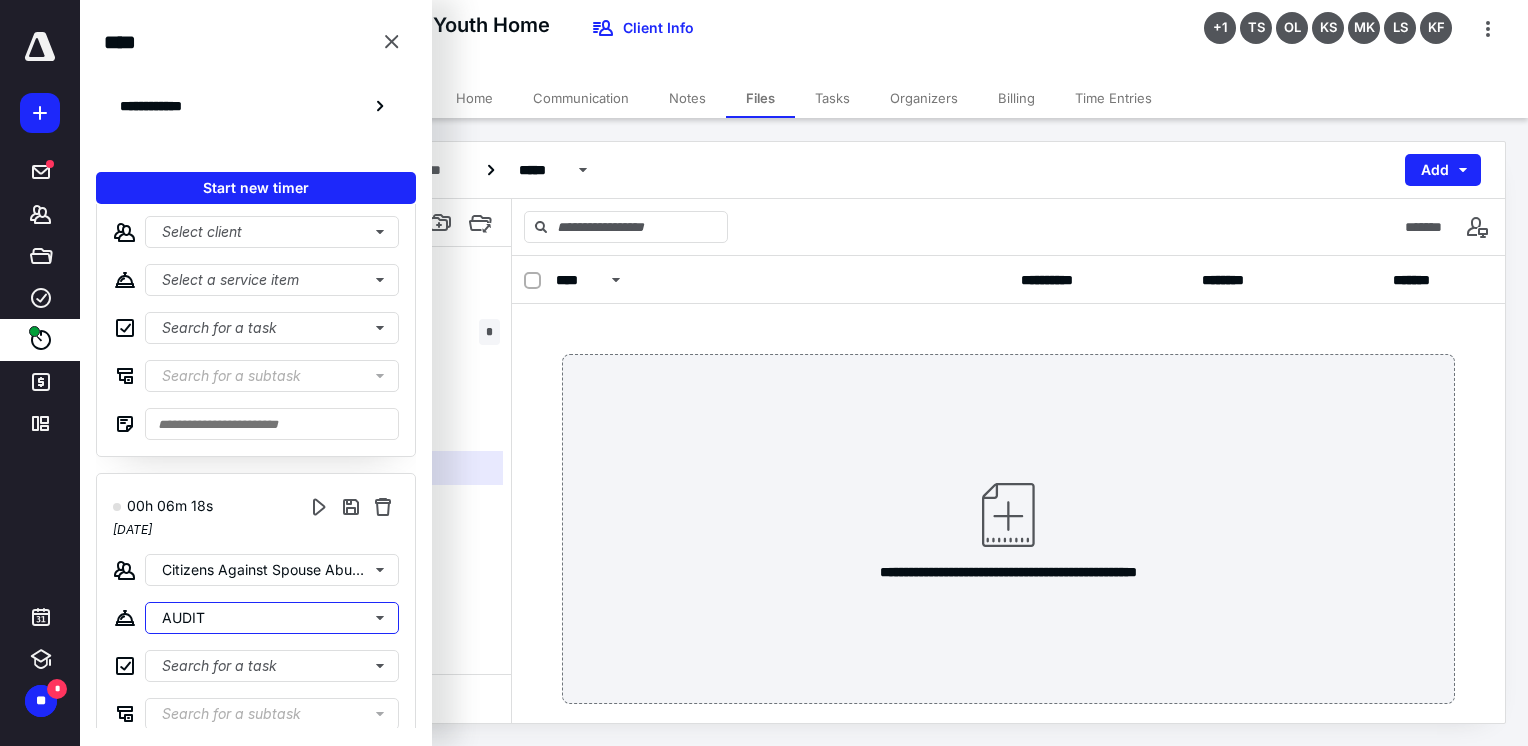 scroll, scrollTop: 200, scrollLeft: 0, axis: vertical 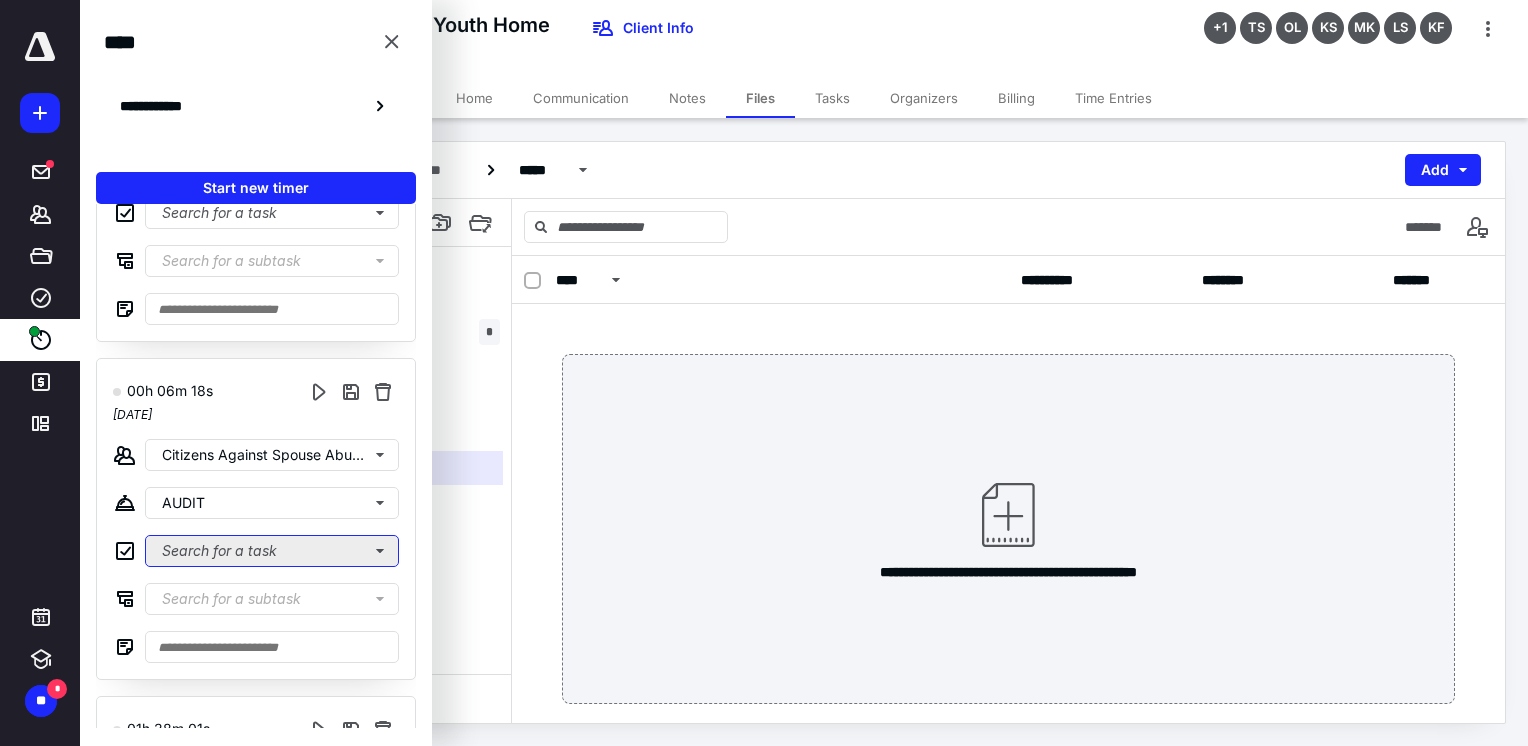 click on "Search for a task" at bounding box center [272, 551] 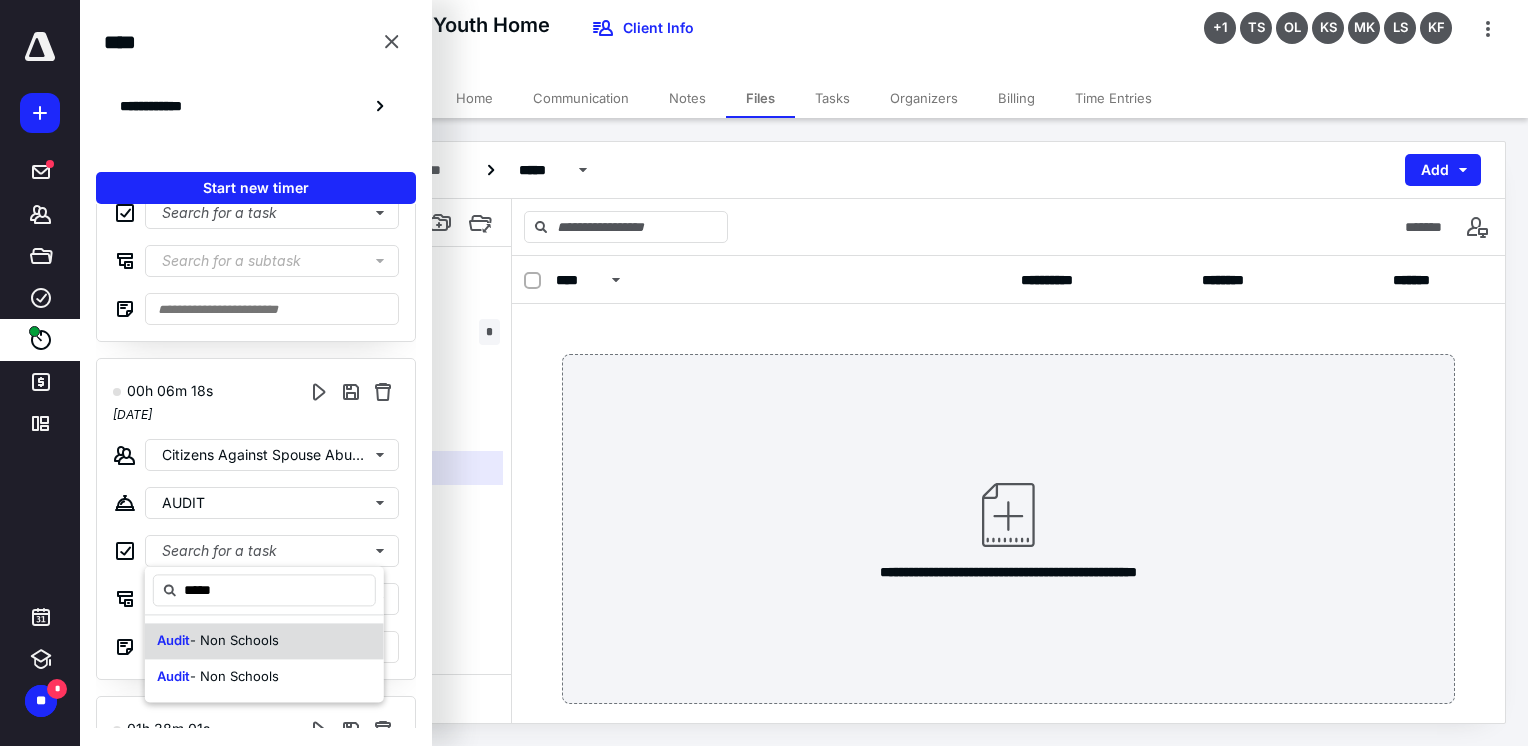 click on "Audit  - Non Schools" at bounding box center (264, 641) 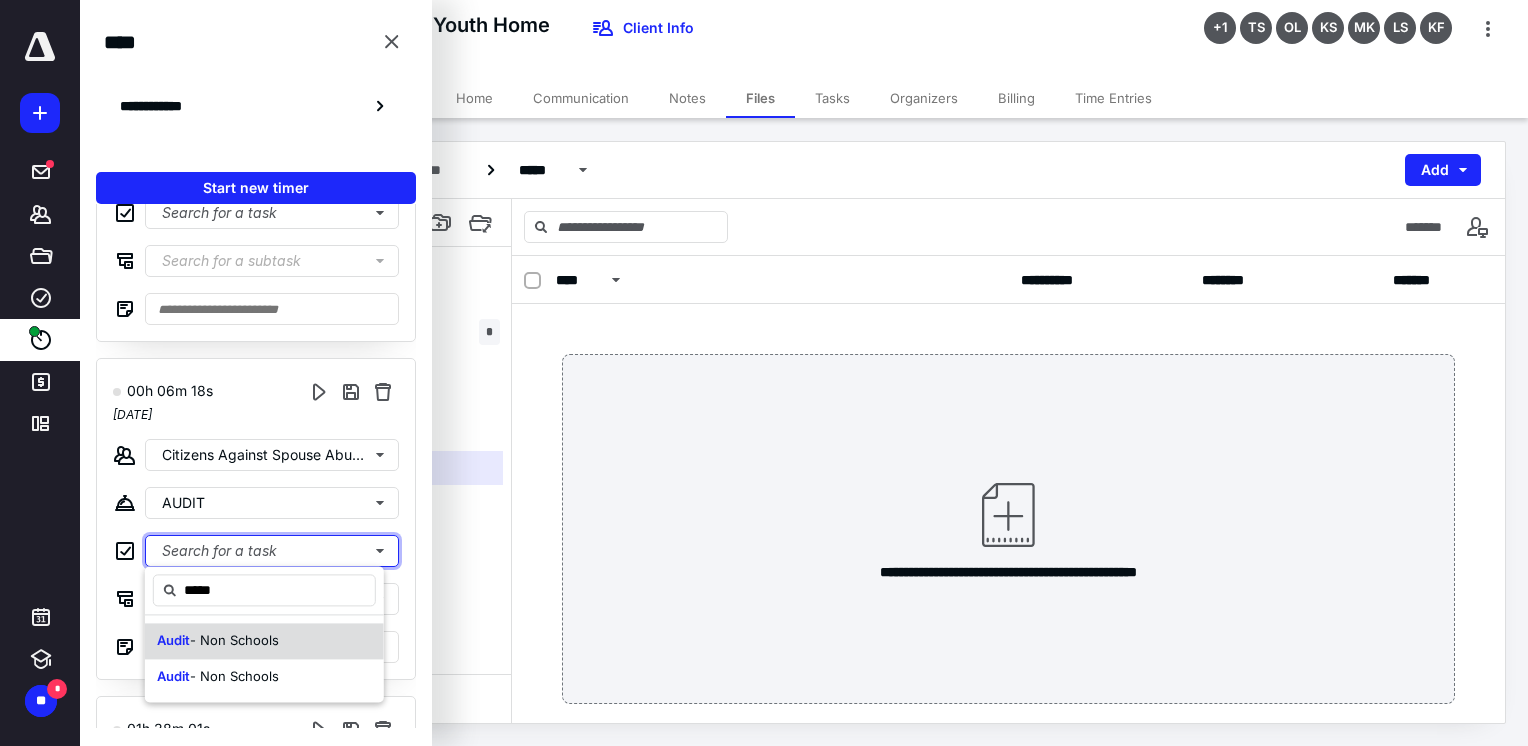 type 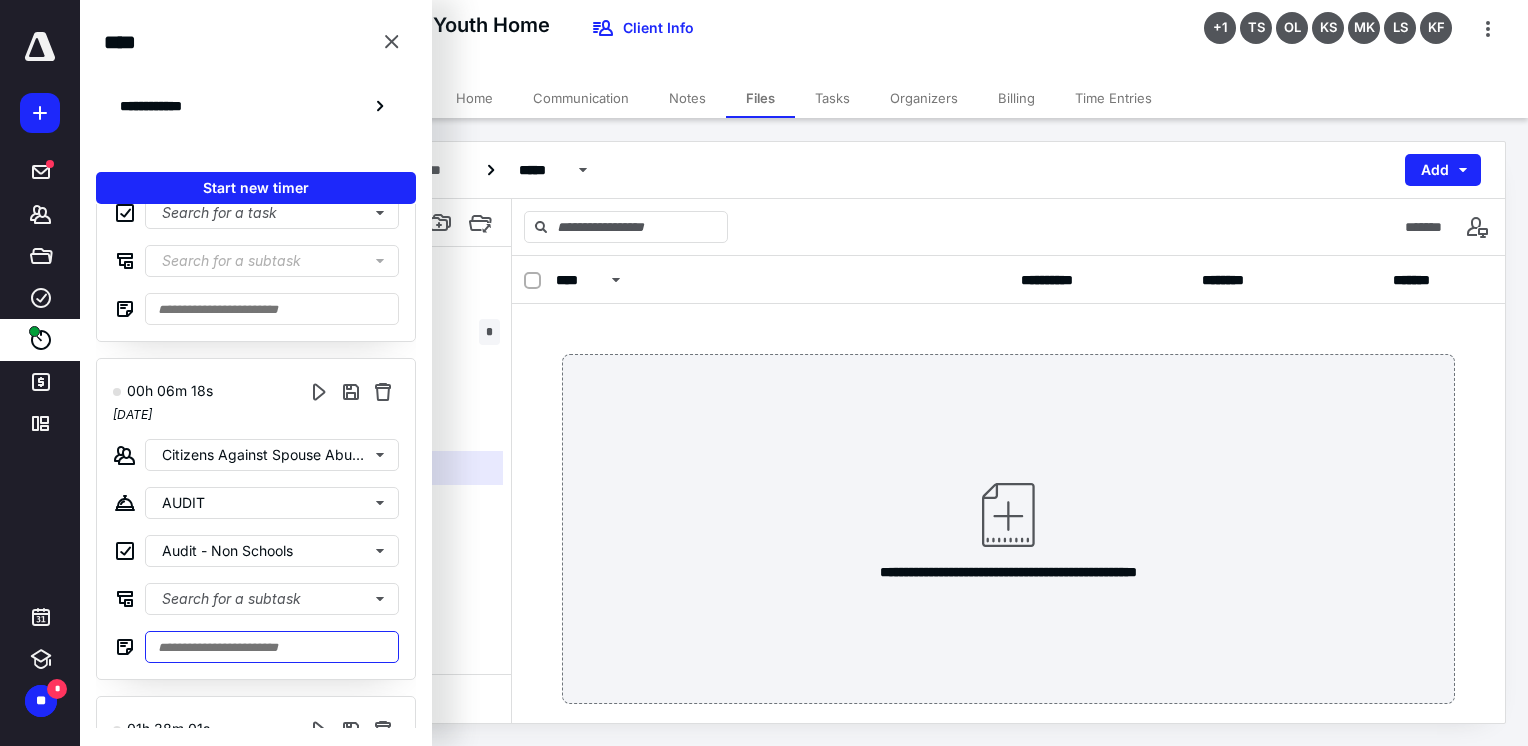 click at bounding box center (272, 647) 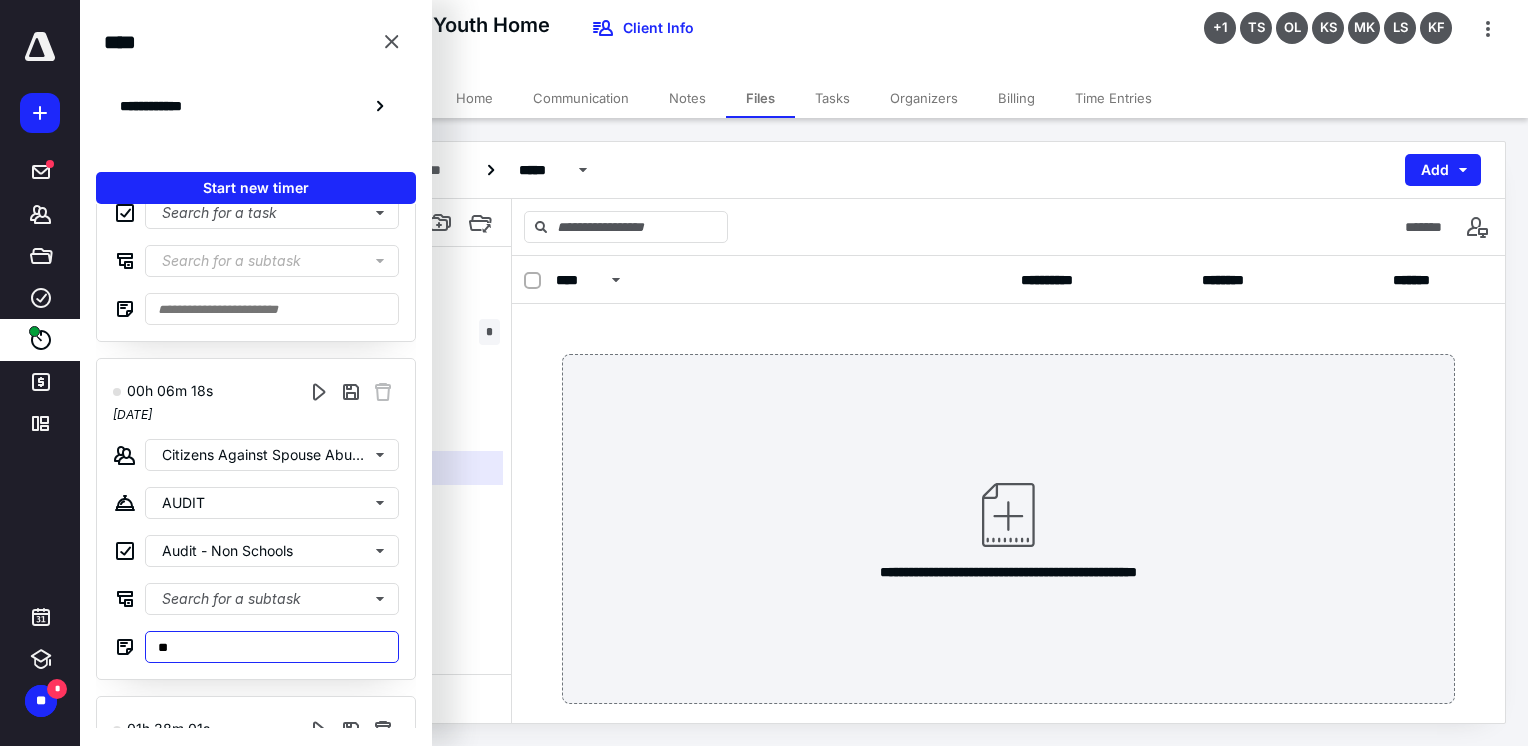 type on "*" 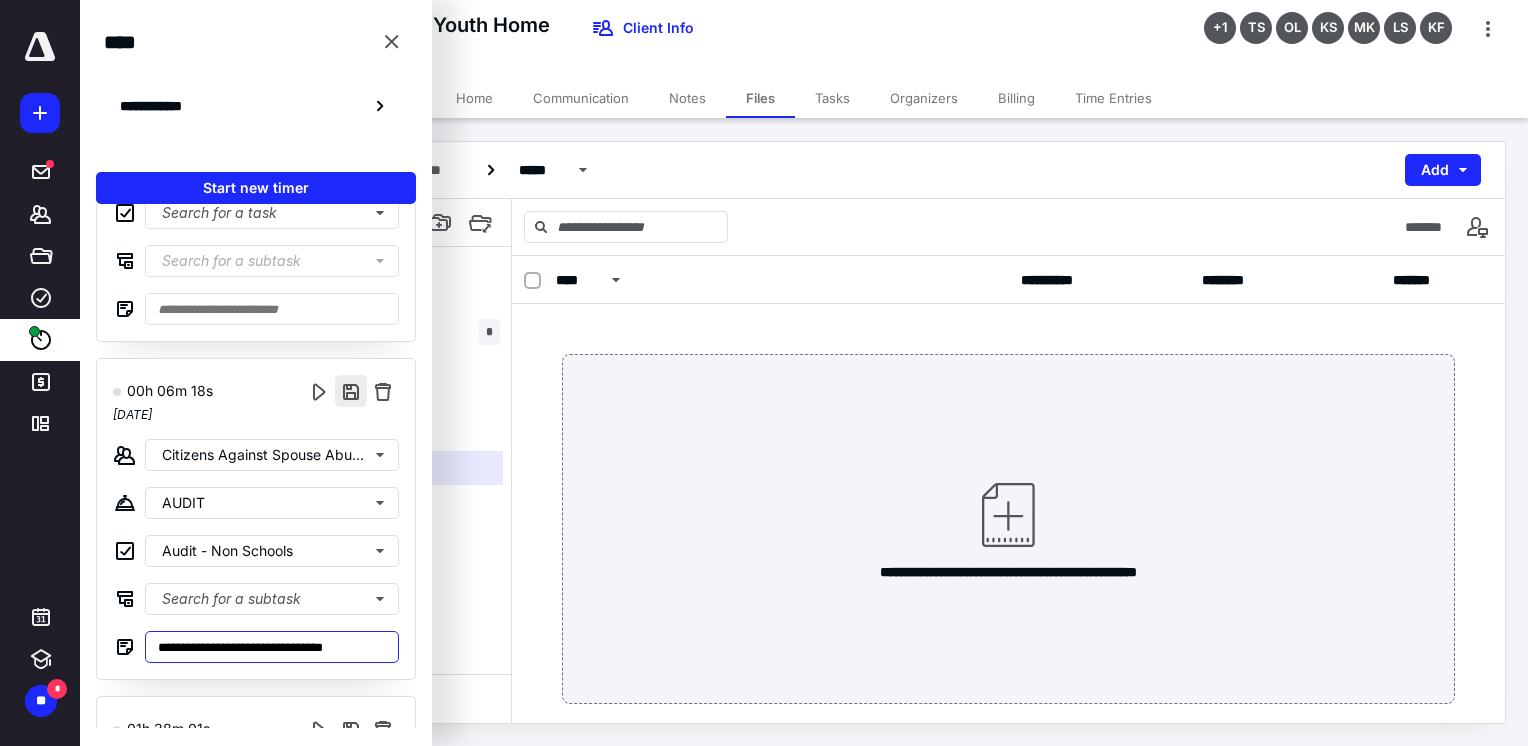 type on "**********" 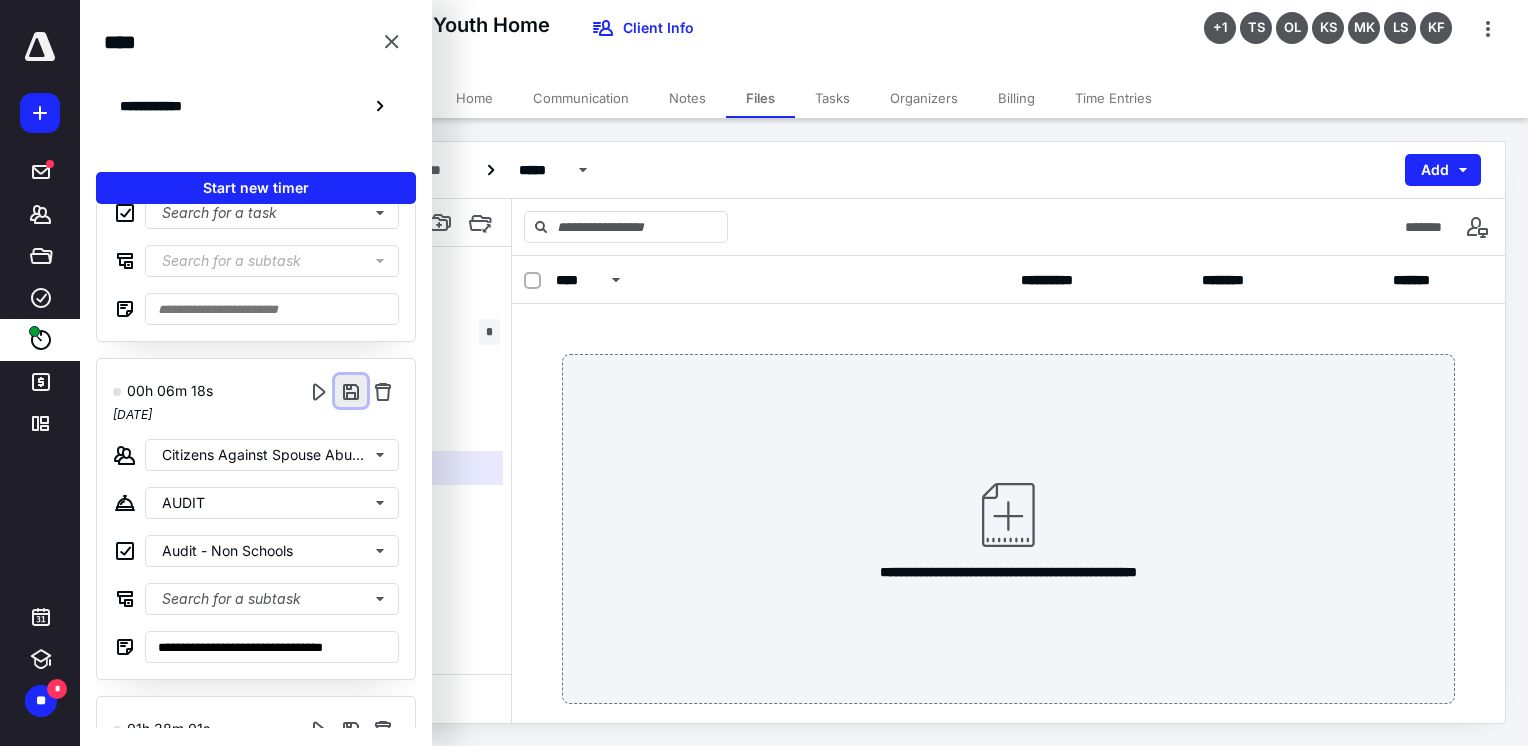 click at bounding box center (351, 391) 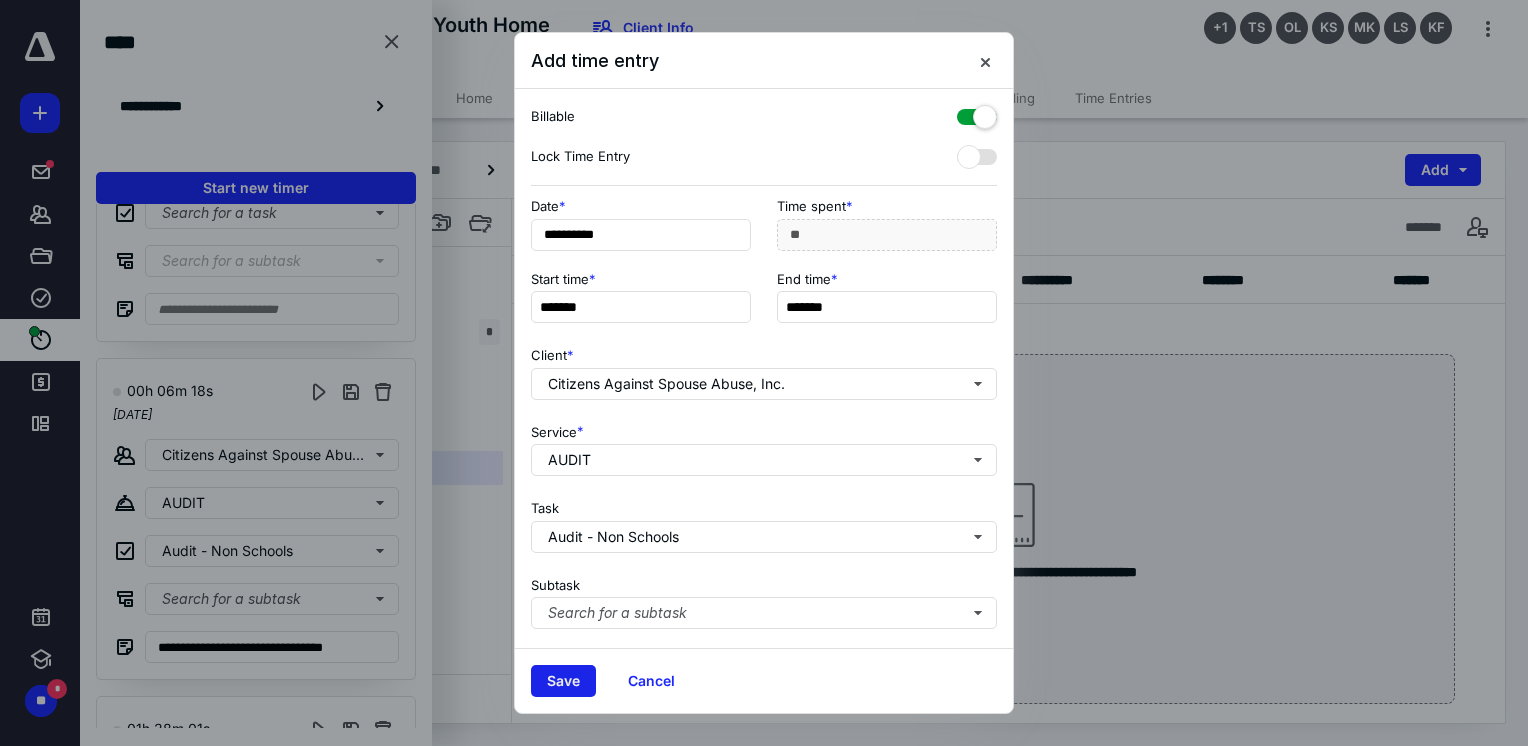 click on "Save" at bounding box center (563, 681) 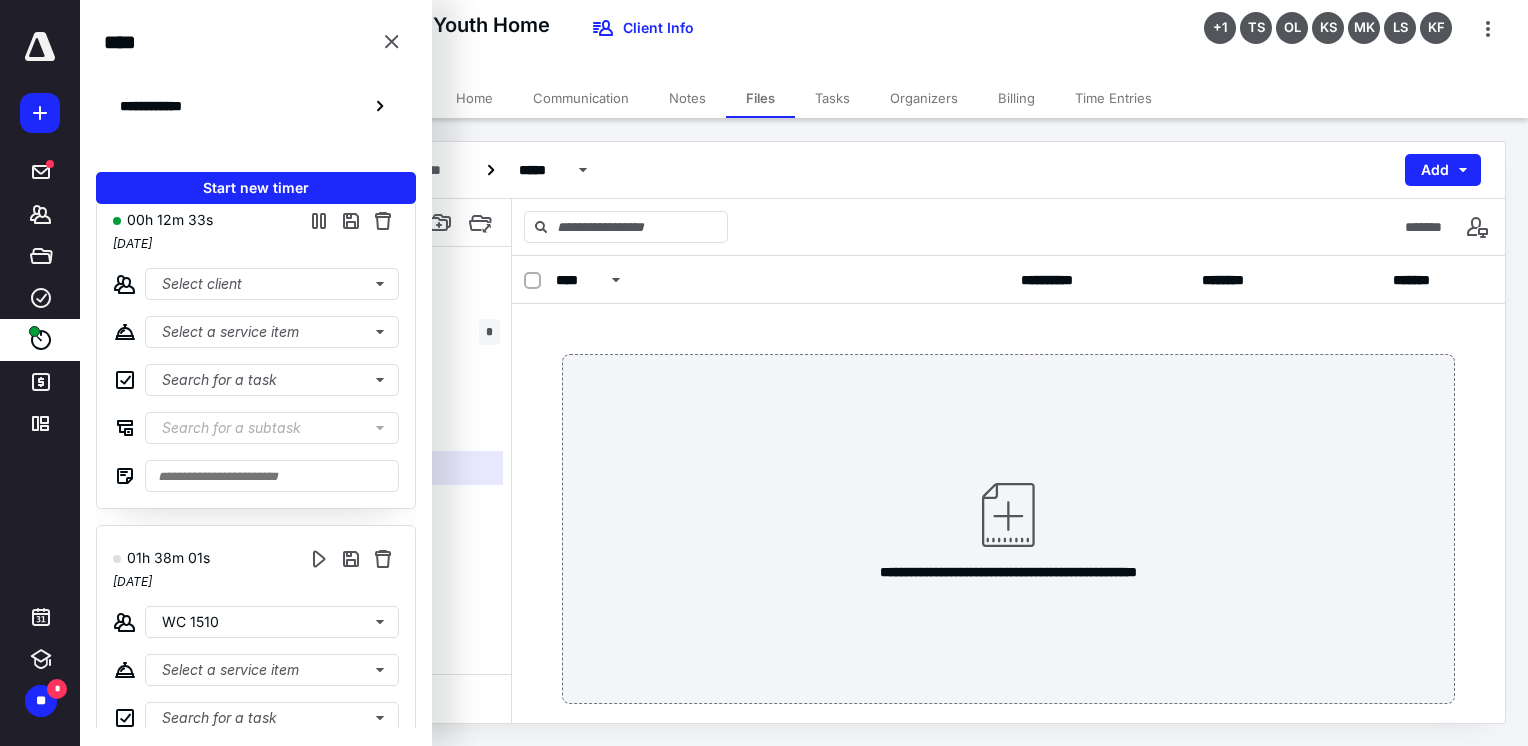scroll, scrollTop: 0, scrollLeft: 0, axis: both 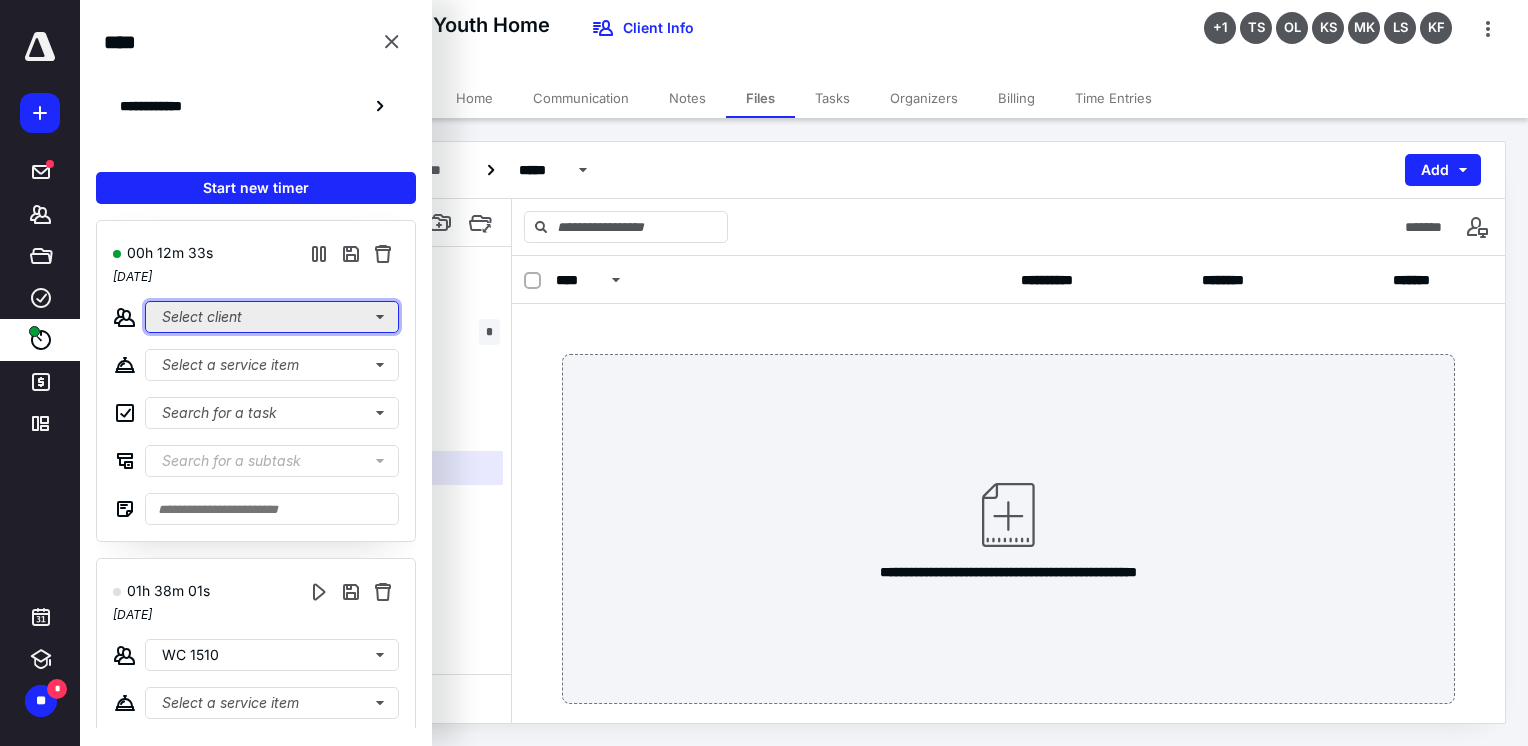 click on "Select client" at bounding box center (272, 317) 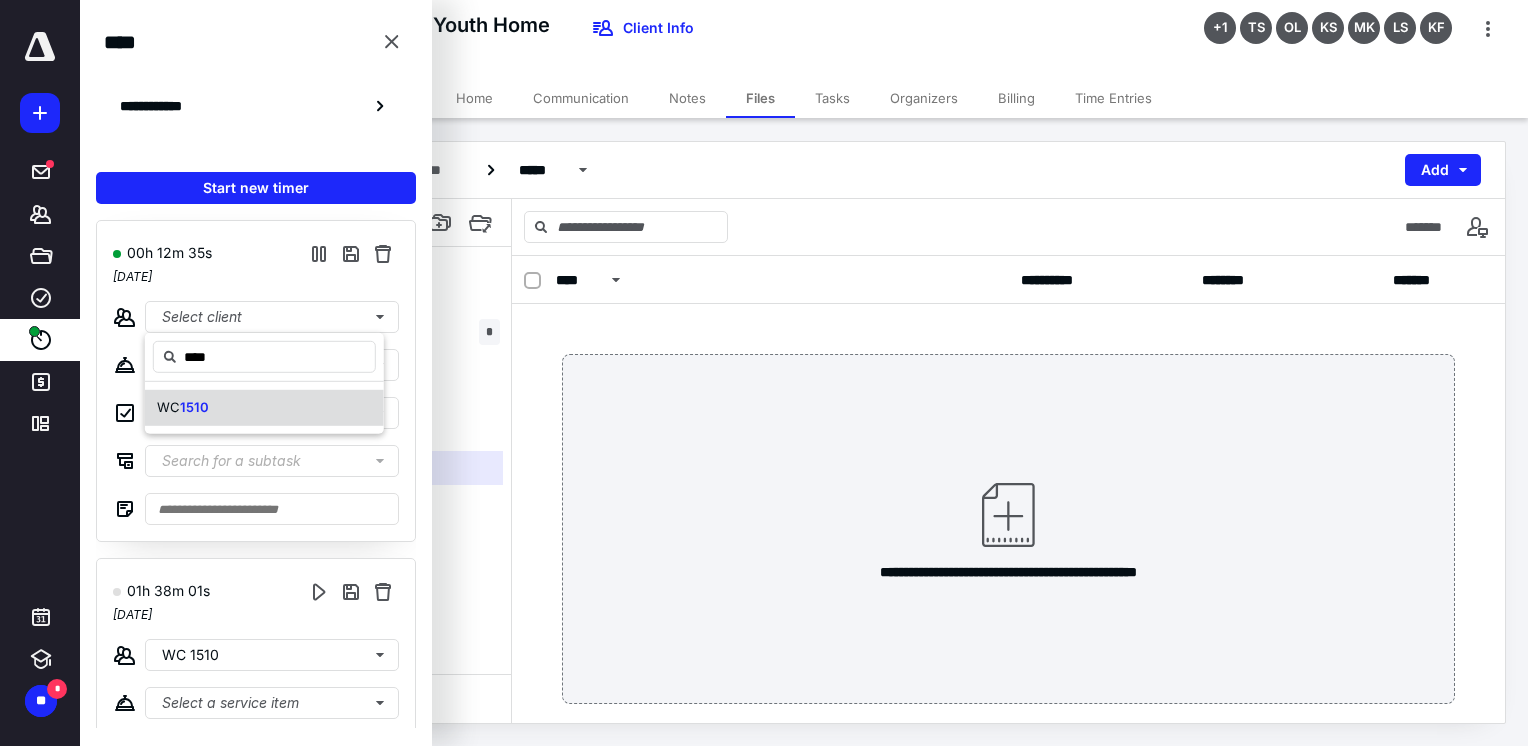 click on "WC  1510" at bounding box center (264, 408) 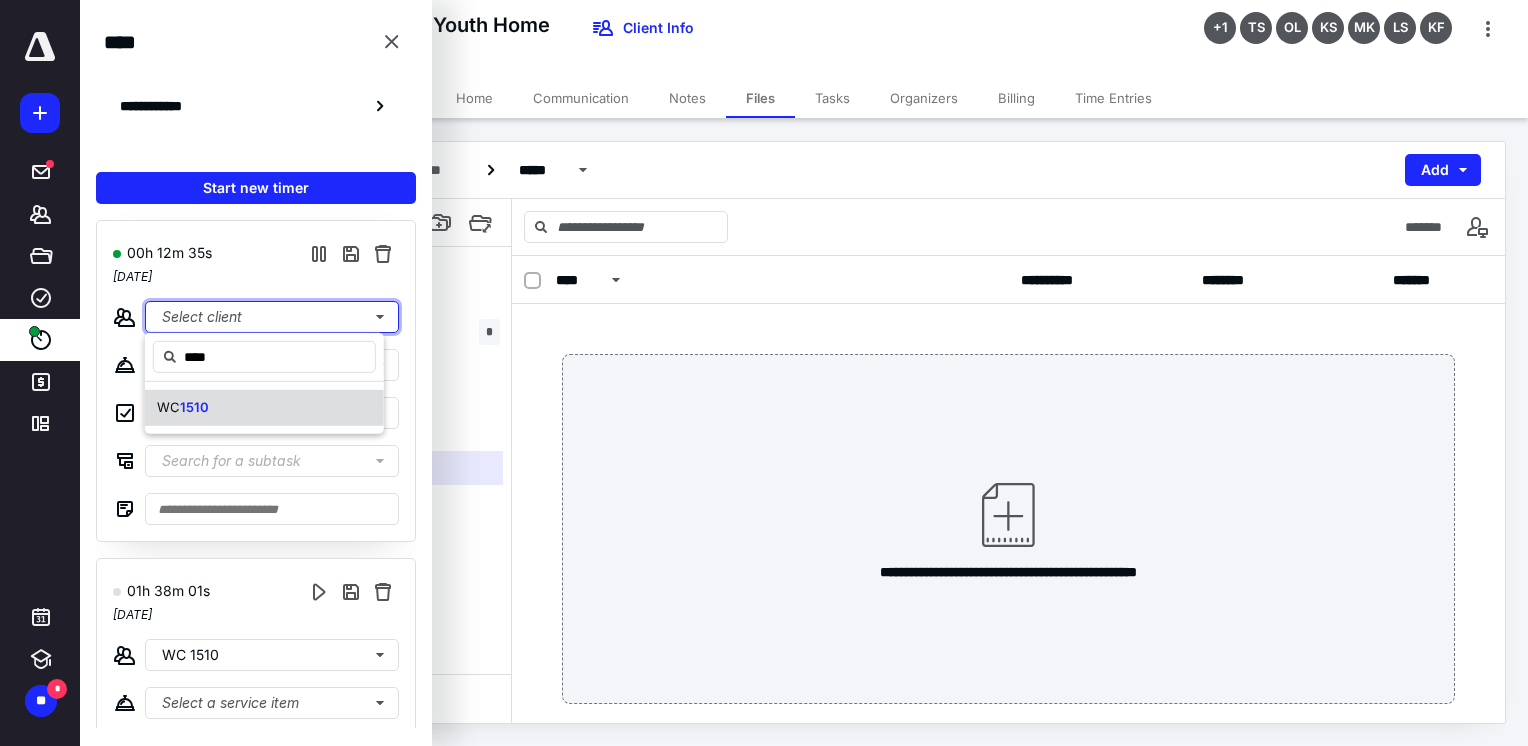 type 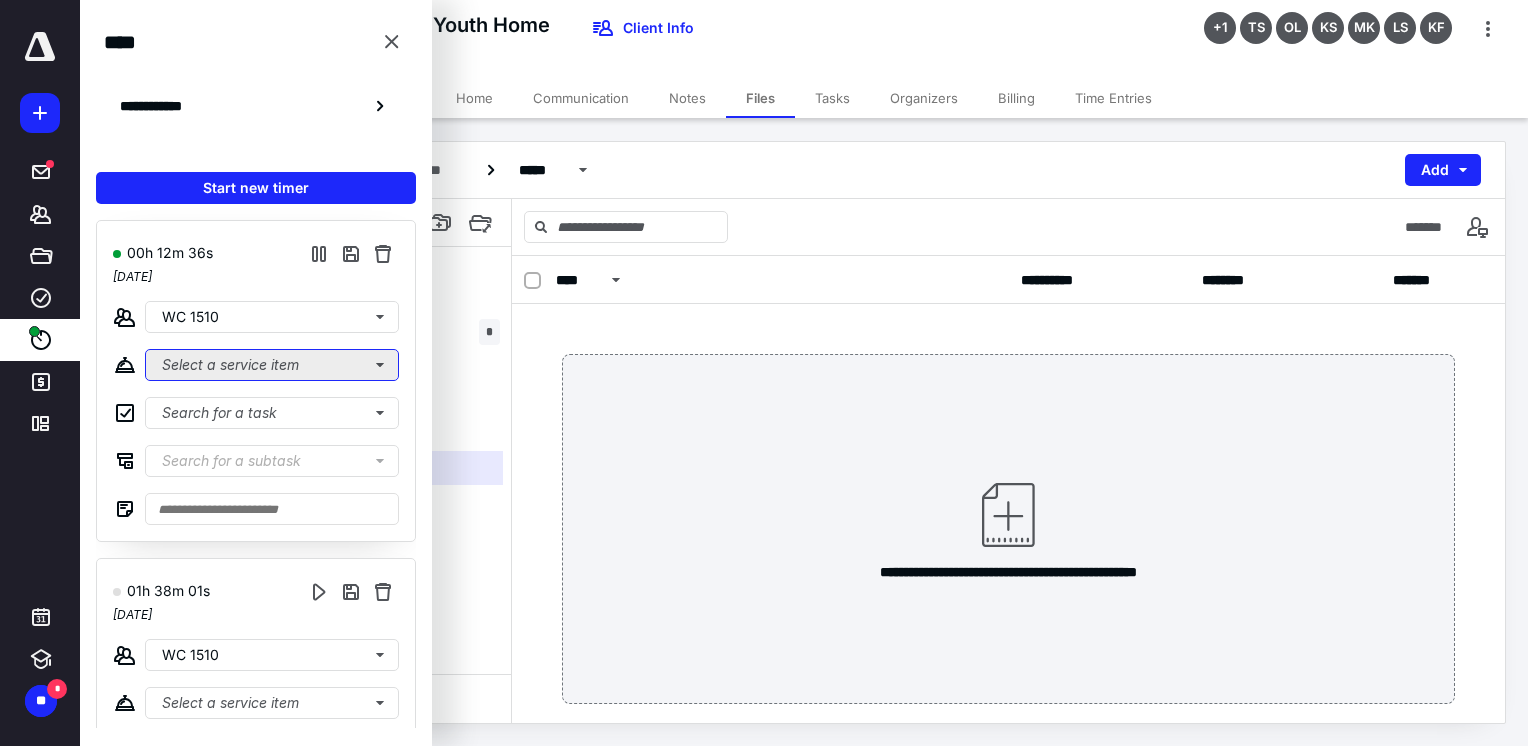 click on "Select a service item" at bounding box center (272, 365) 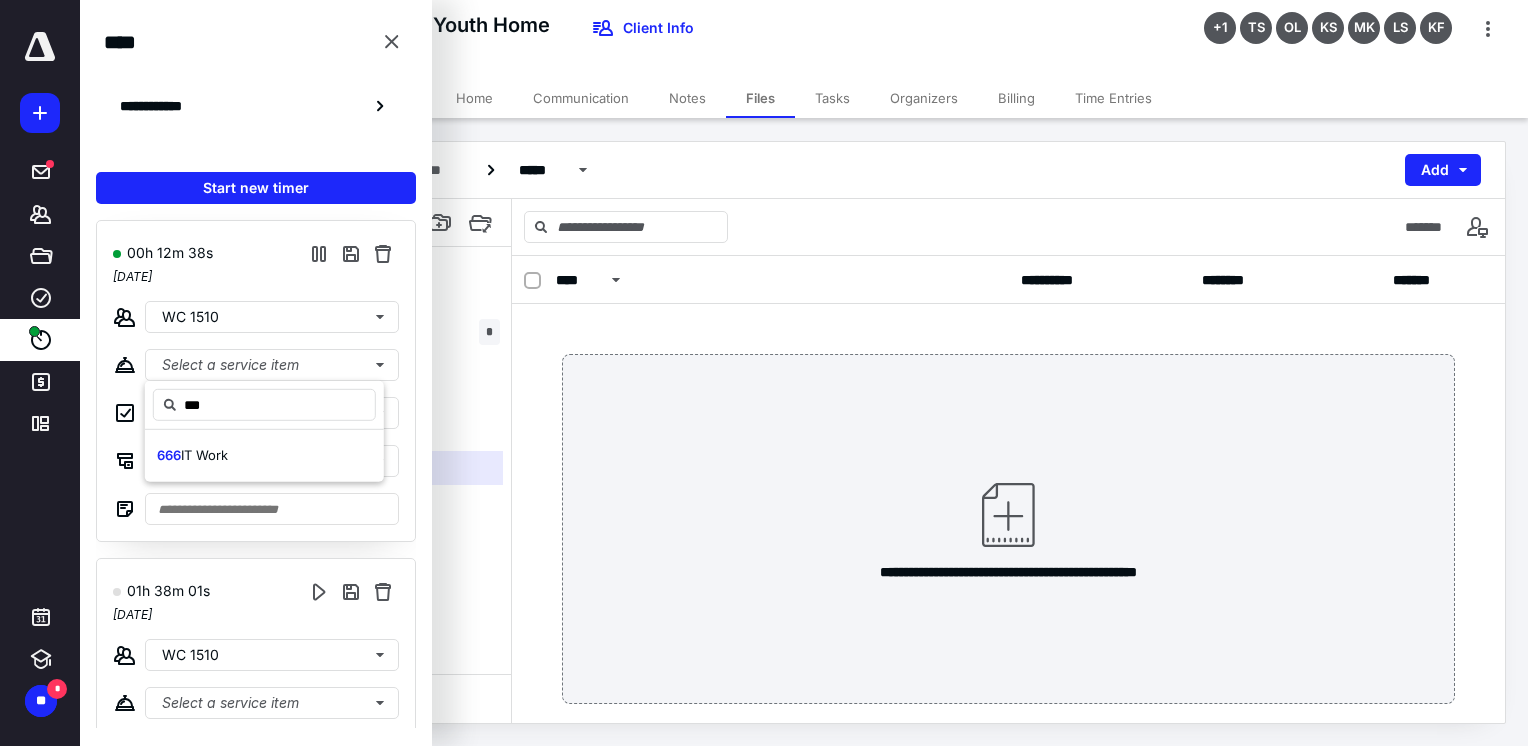 type on "***" 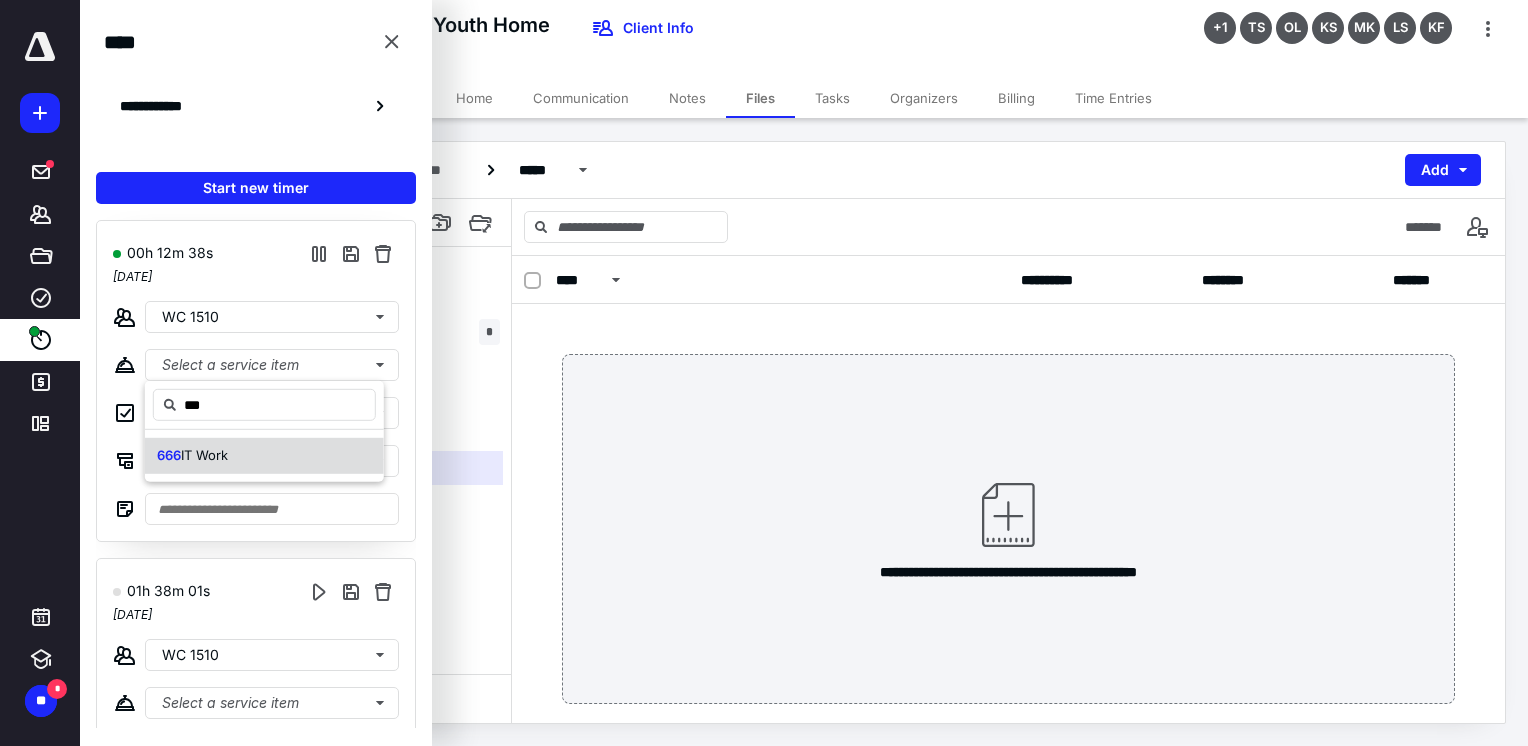 click on "666  IT Work" at bounding box center [192, 456] 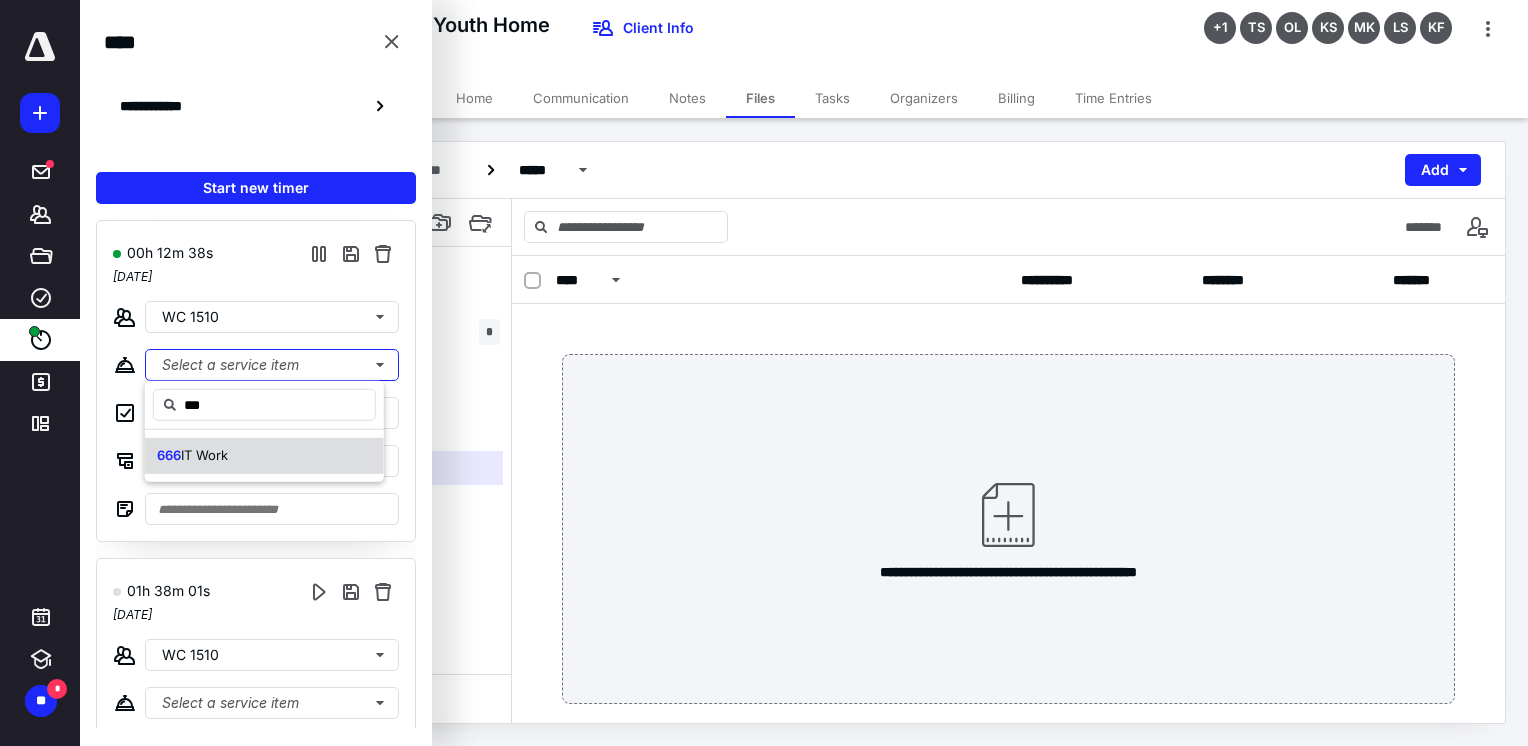 type 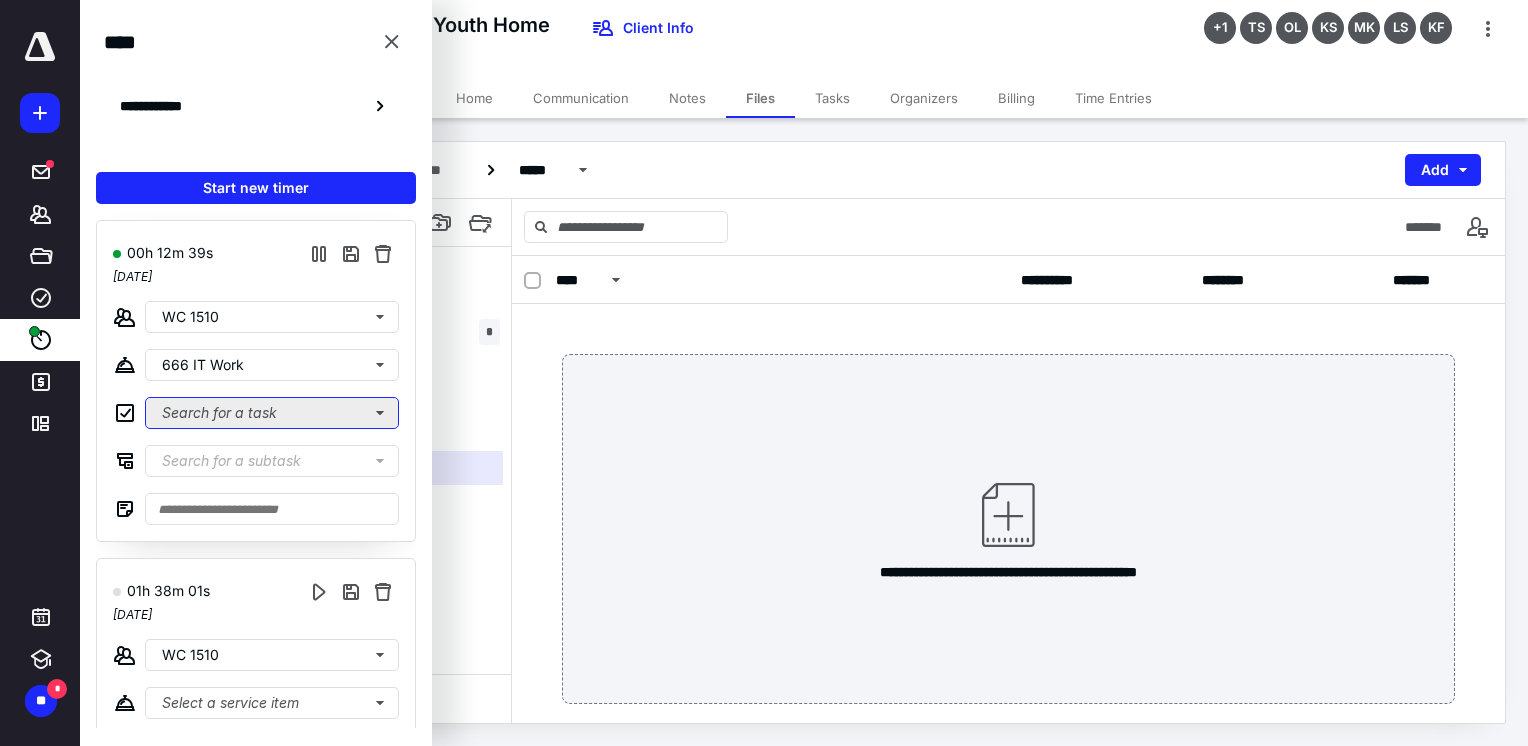 click on "Search for a task" at bounding box center [272, 413] 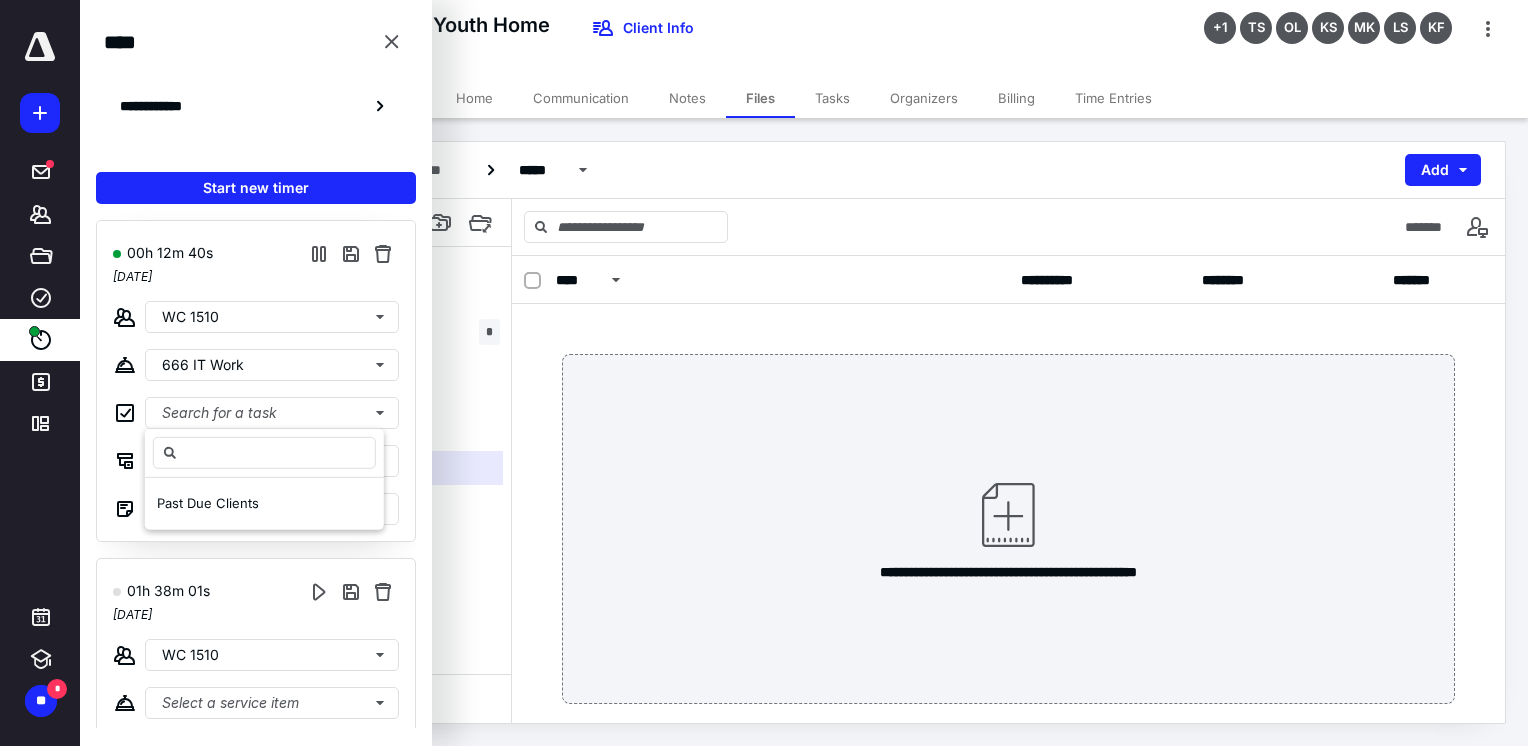 click on "00h 12m 40s [DATE] WC 1510 666 IT Work Search for a task Search for a subtask" at bounding box center (256, 381) 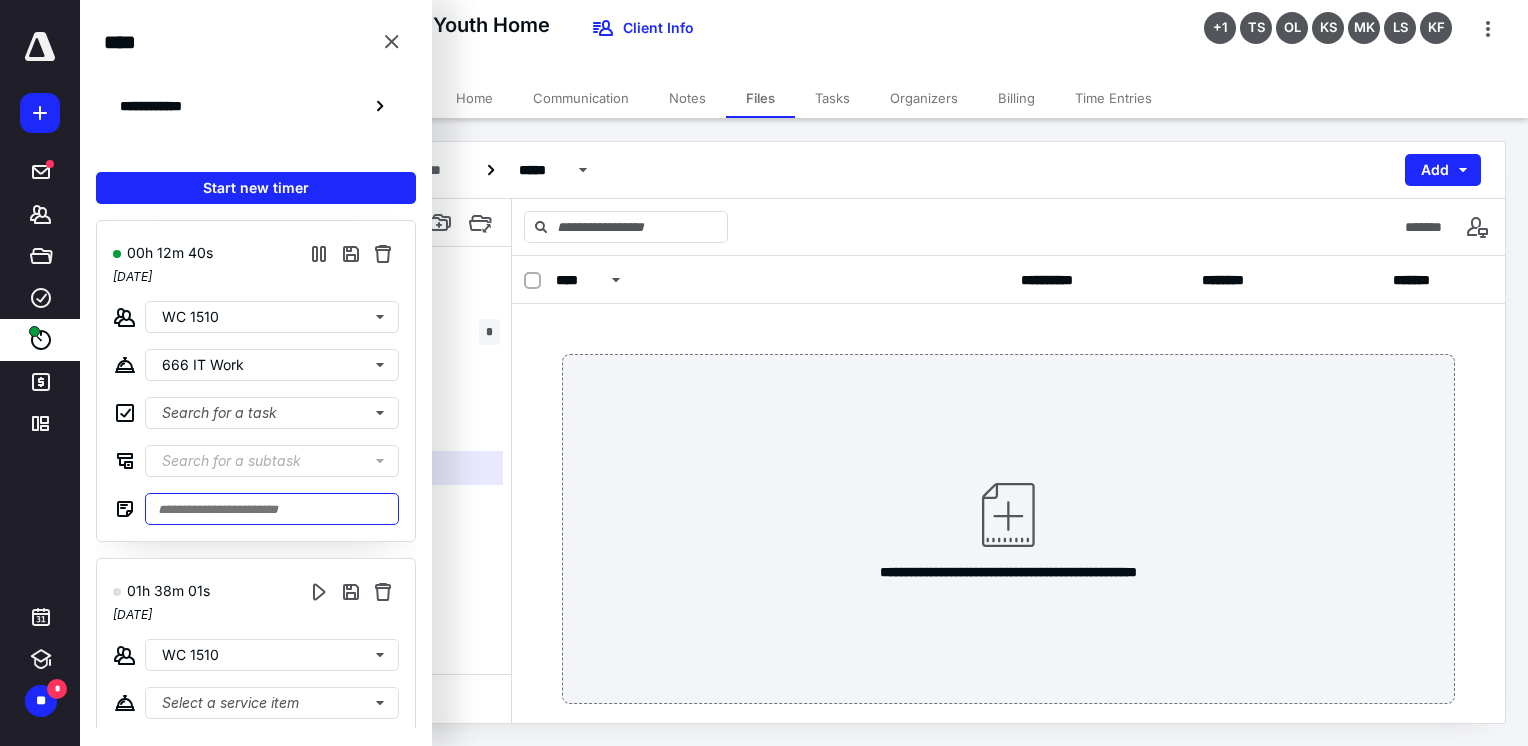 click at bounding box center [272, 509] 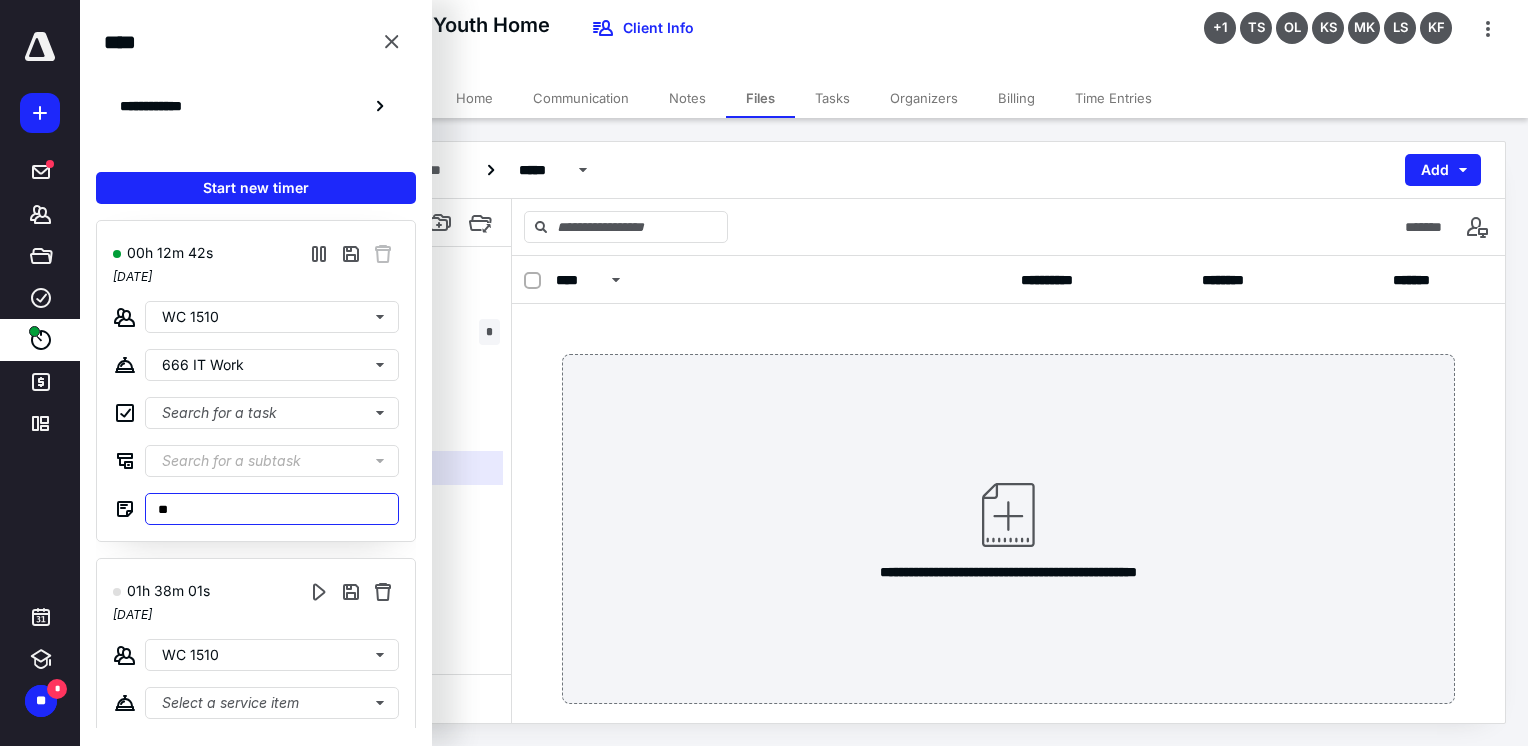 type on "*" 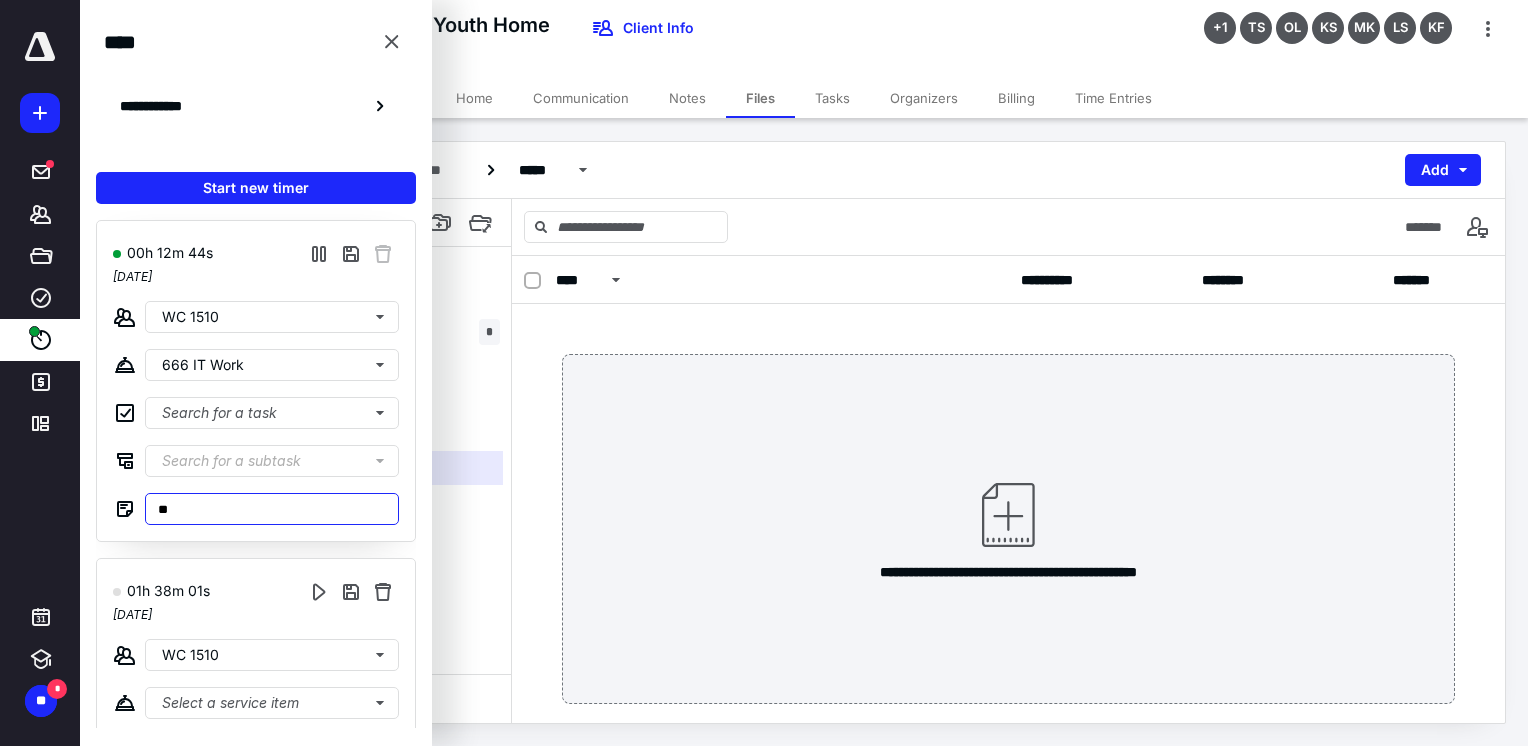 type on "*" 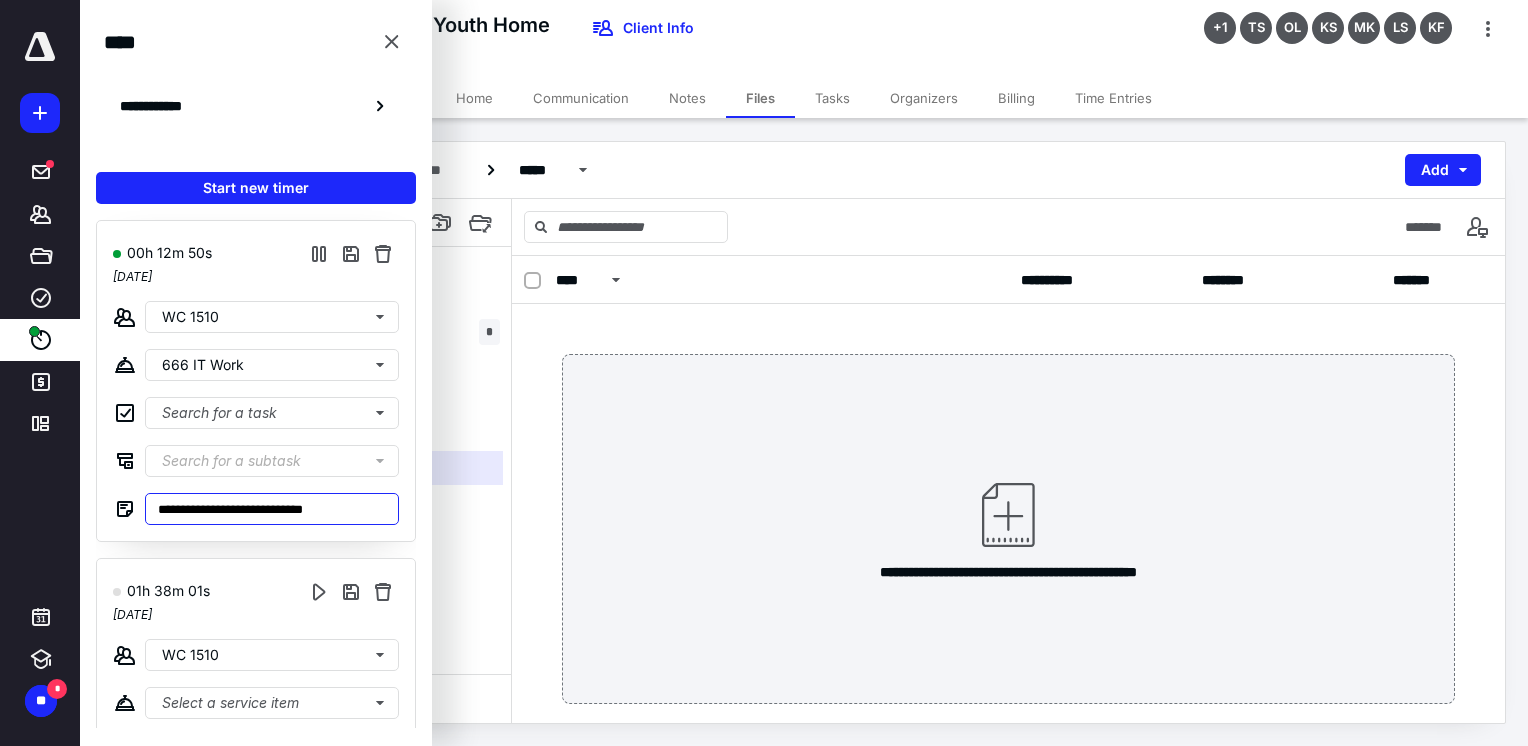 click on "**********" at bounding box center [272, 509] 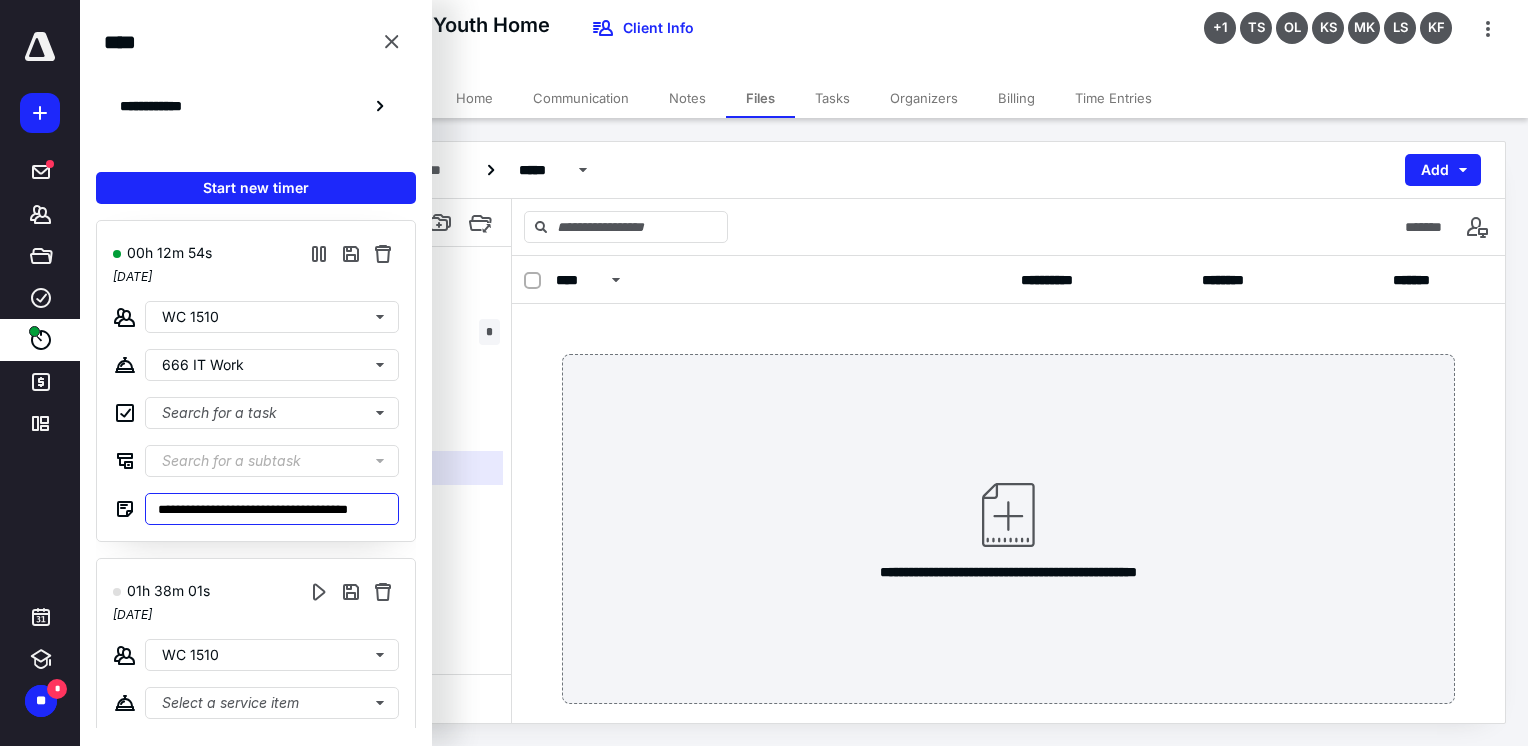 scroll, scrollTop: 0, scrollLeft: 6, axis: horizontal 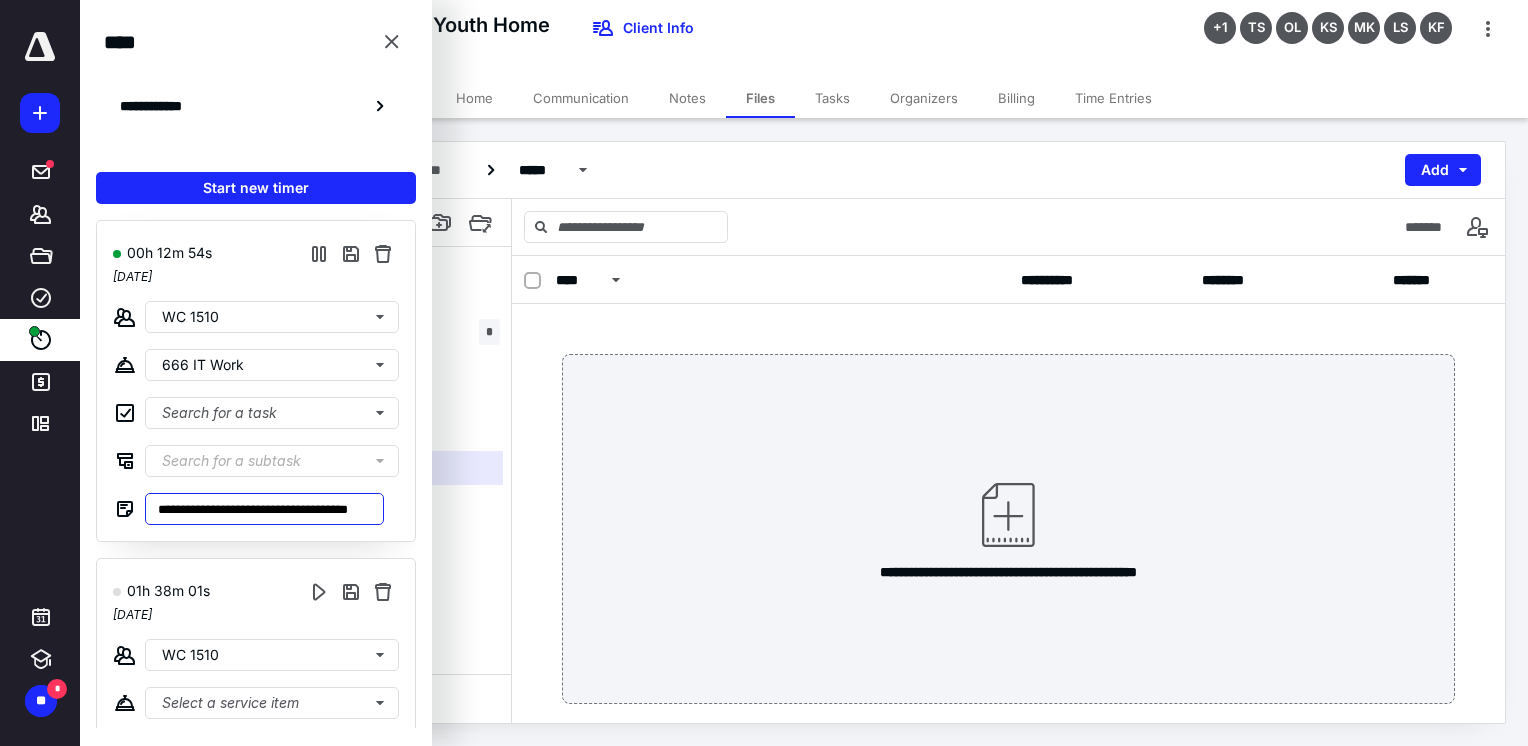 drag, startPoint x: 270, startPoint y: 500, endPoint x: 384, endPoint y: 509, distance: 114.35471 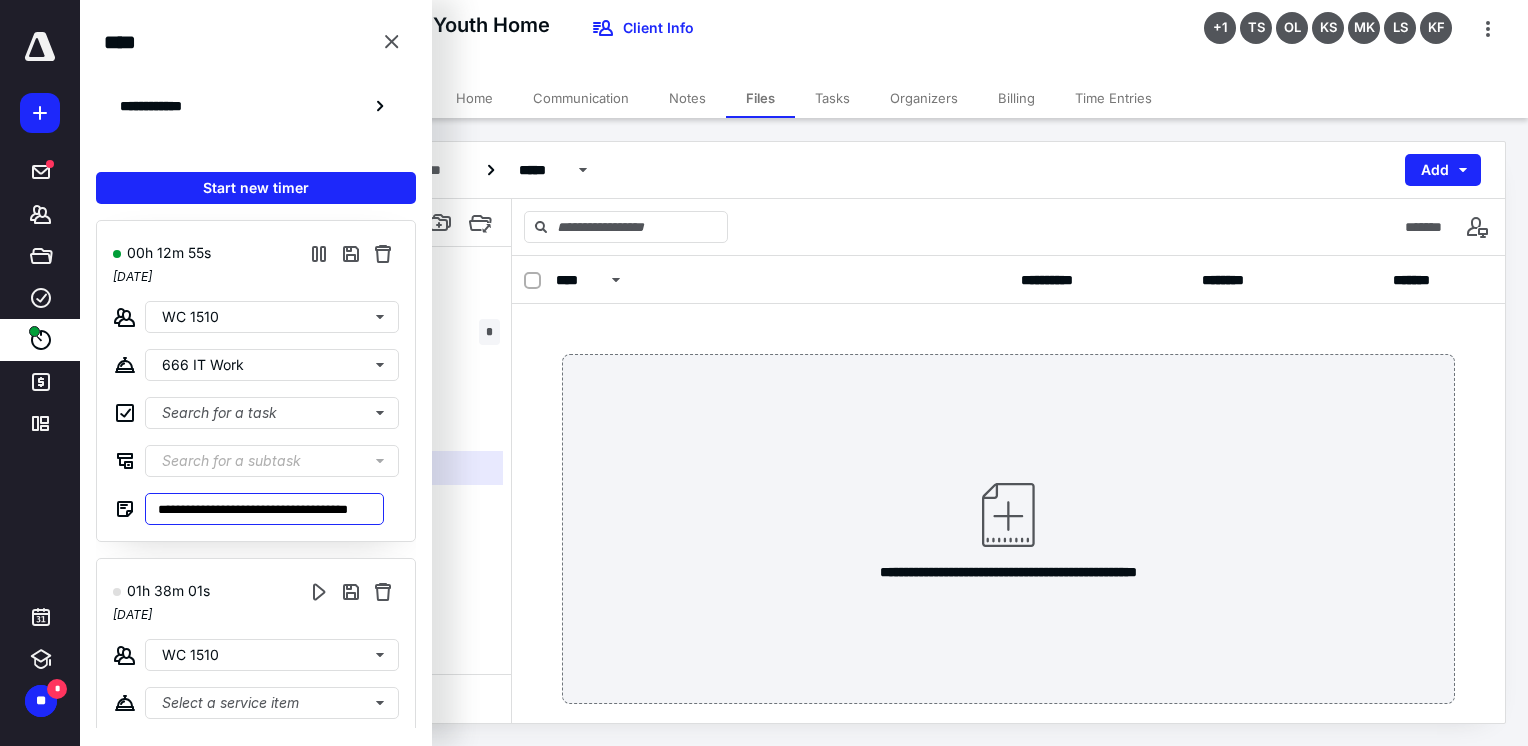 click on "**********" at bounding box center [264, 509] 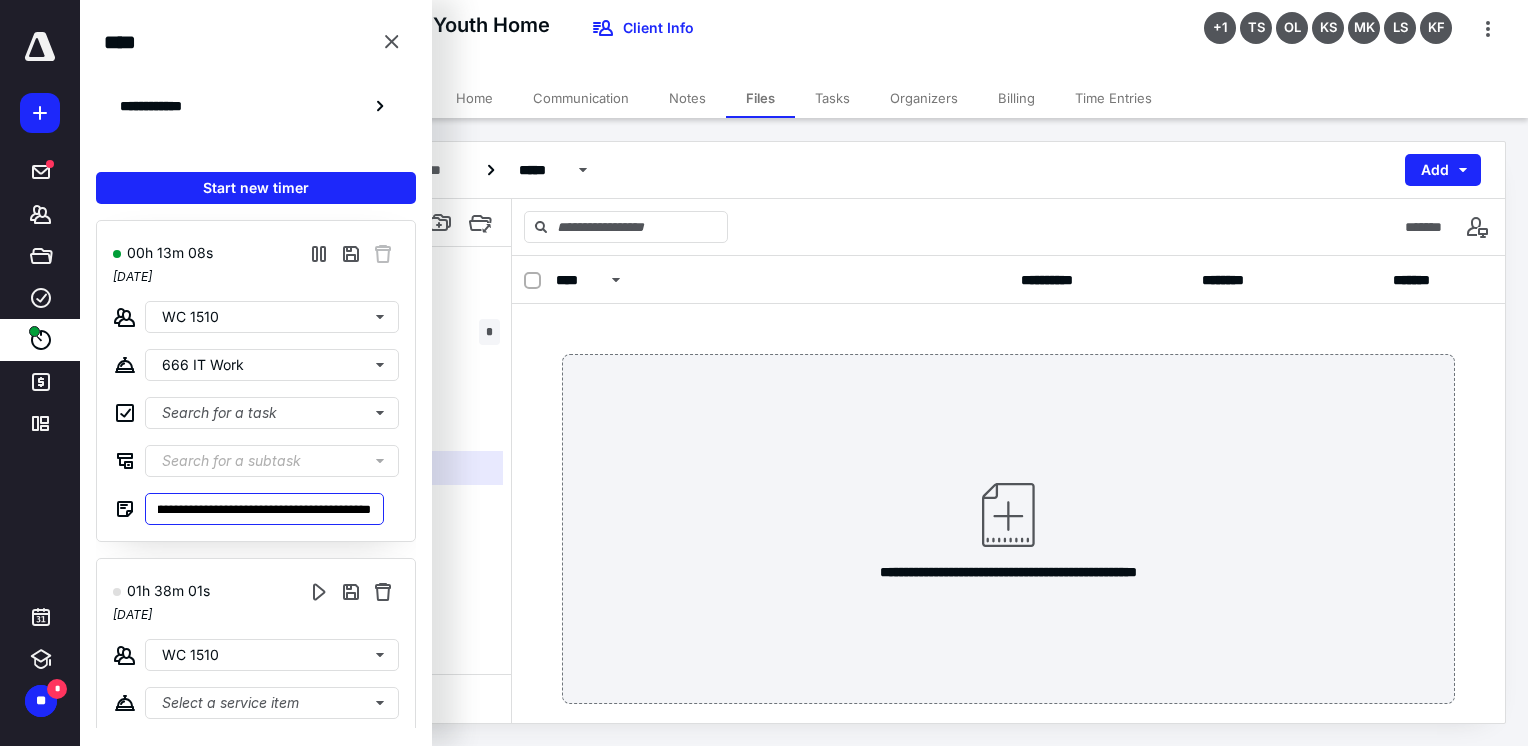 scroll, scrollTop: 0, scrollLeft: 343, axis: horizontal 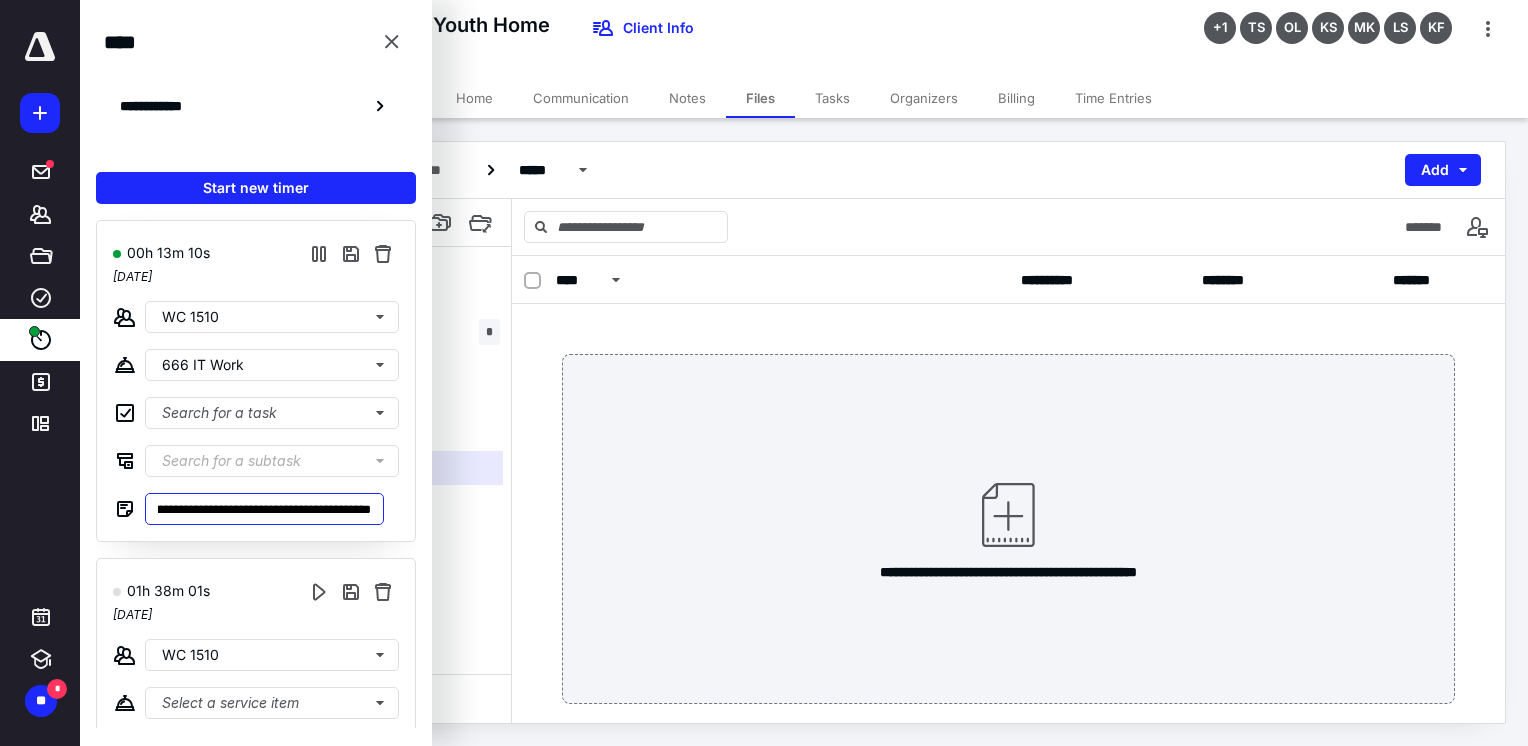 type on "**********" 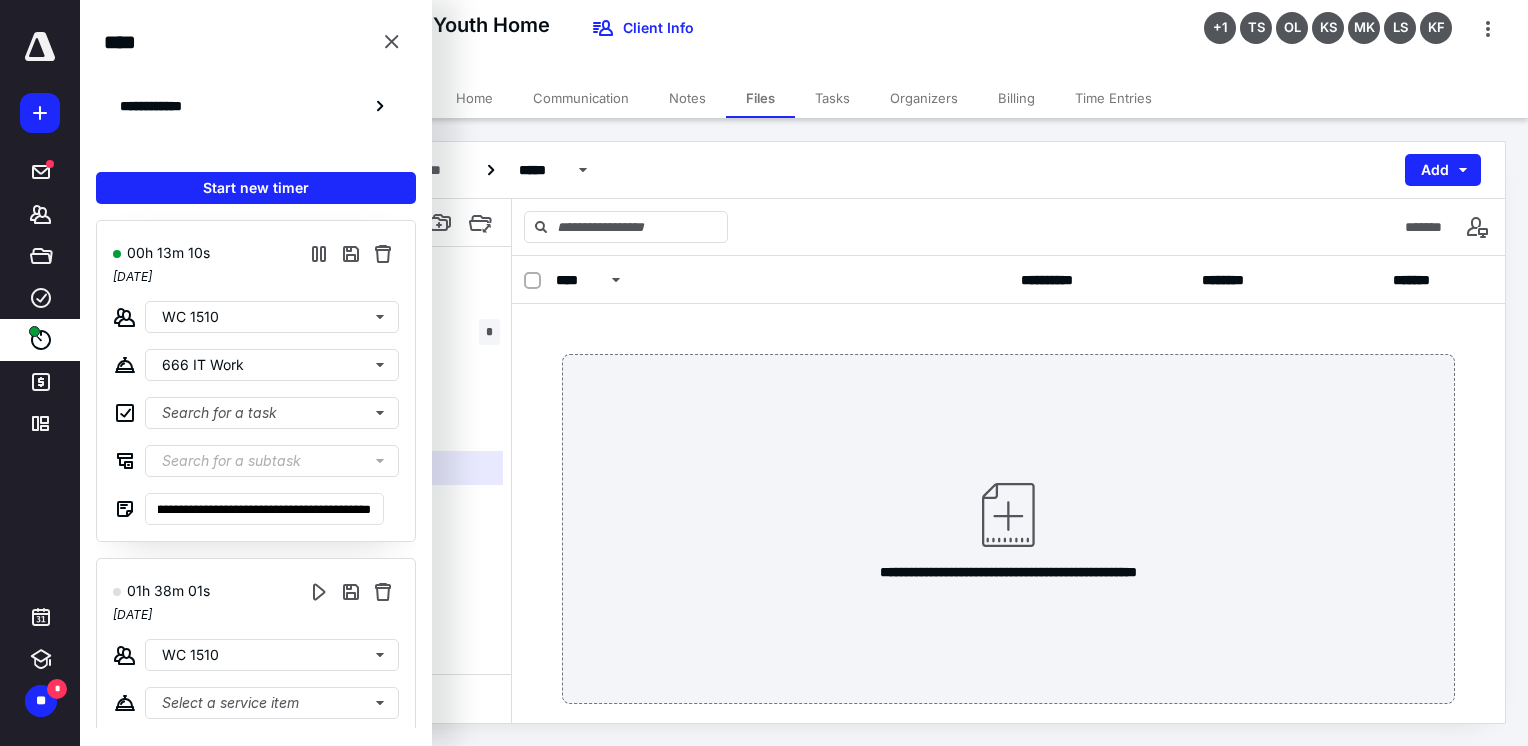 click on "**********" at bounding box center [256, 466] 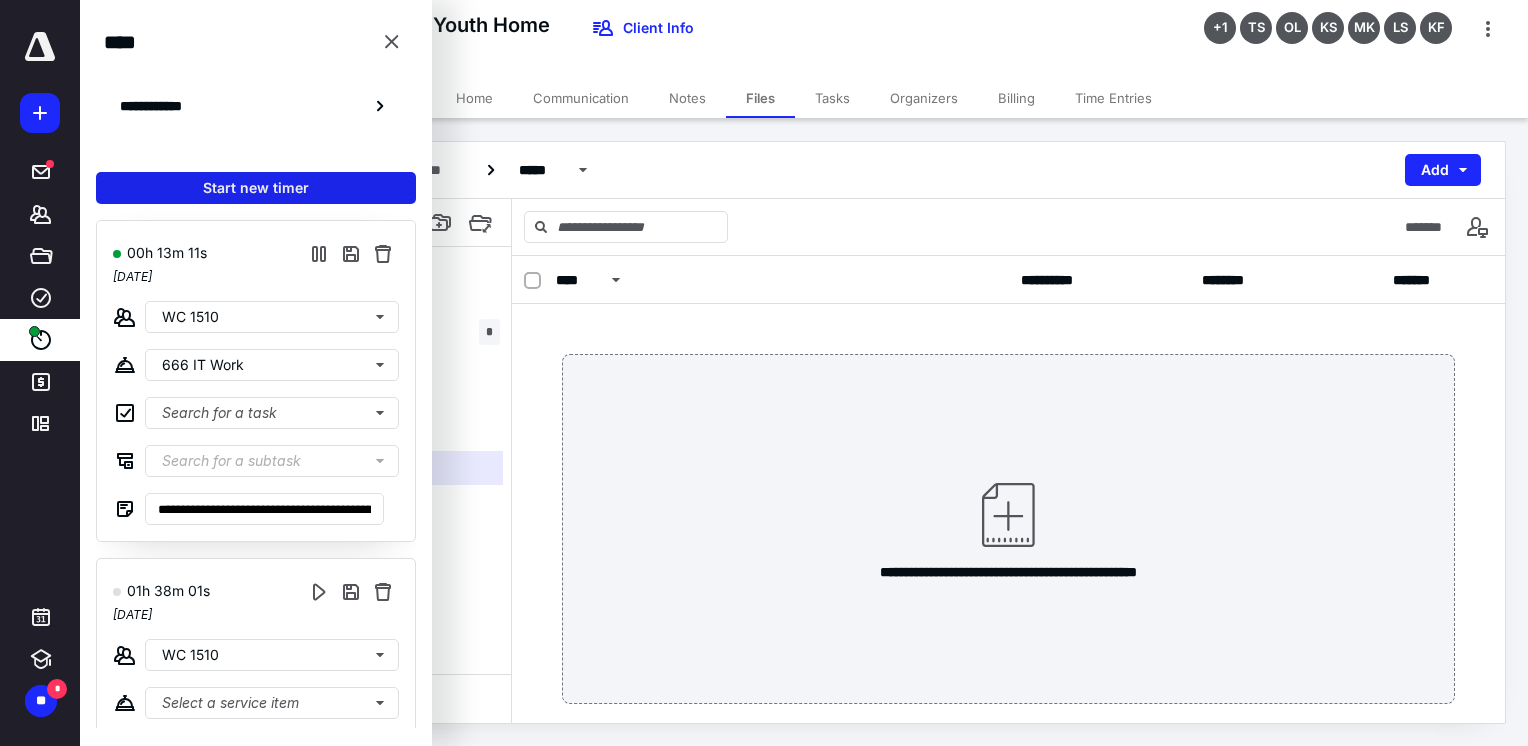 click on "Start new timer" at bounding box center [256, 188] 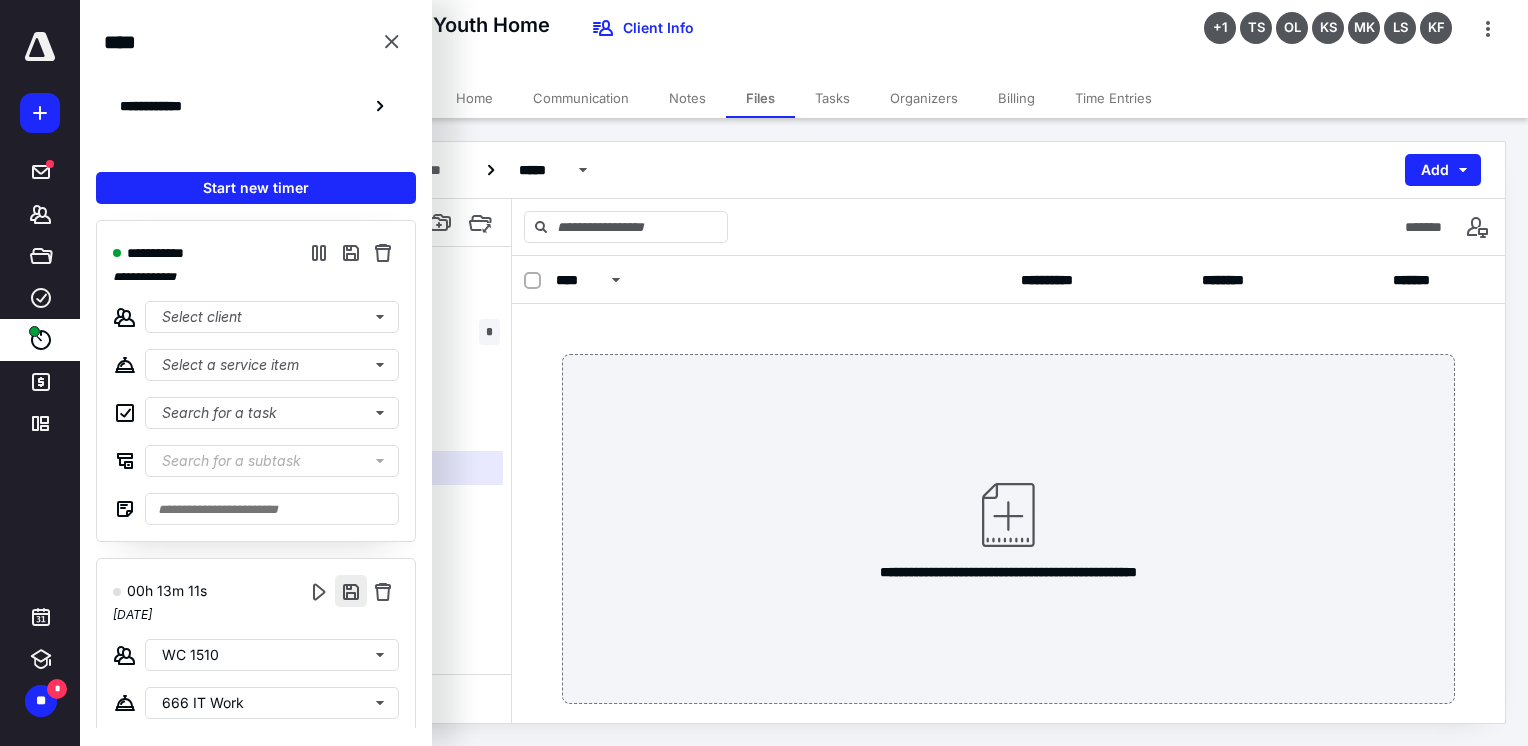 click at bounding box center (351, 591) 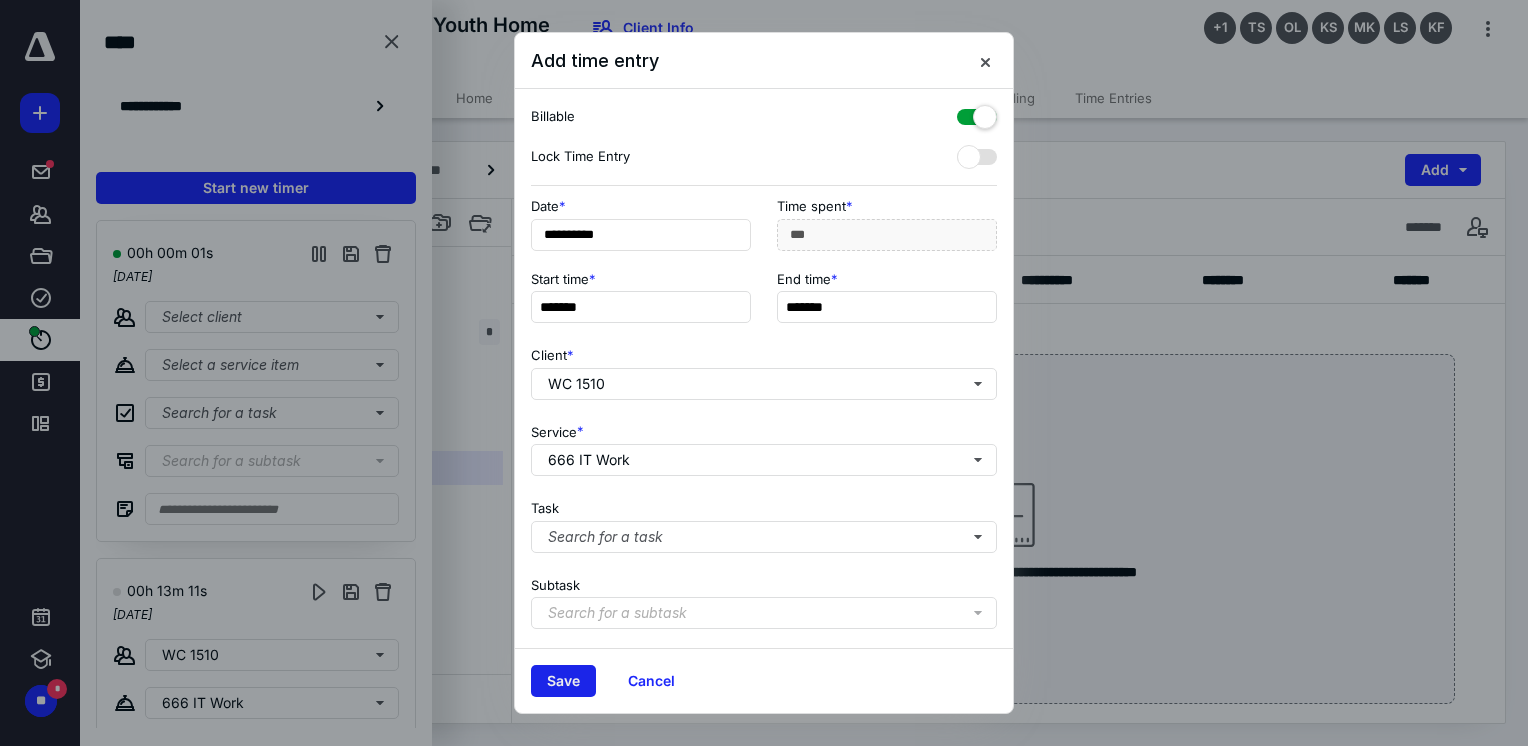 click on "Save" at bounding box center (563, 681) 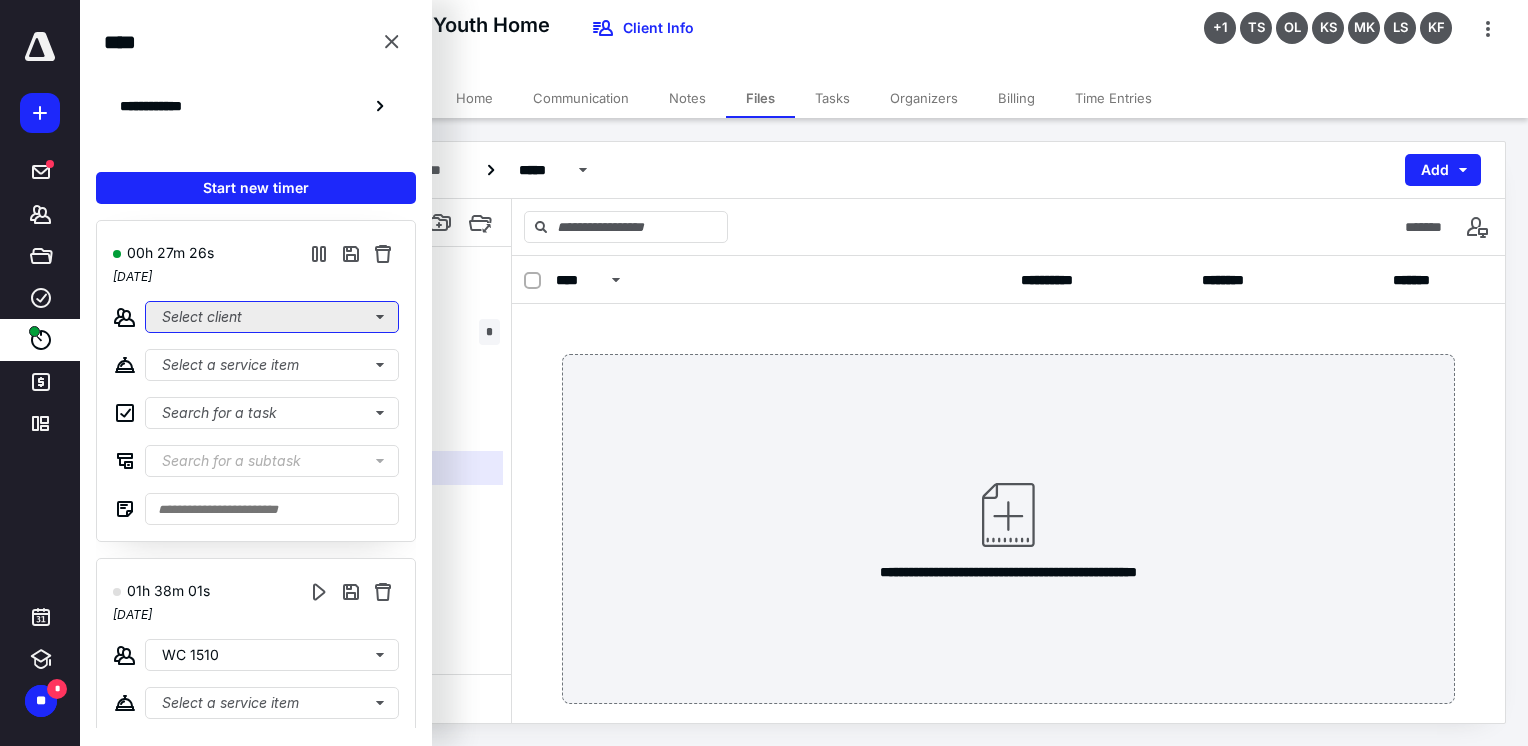 click on "Select client" at bounding box center (272, 317) 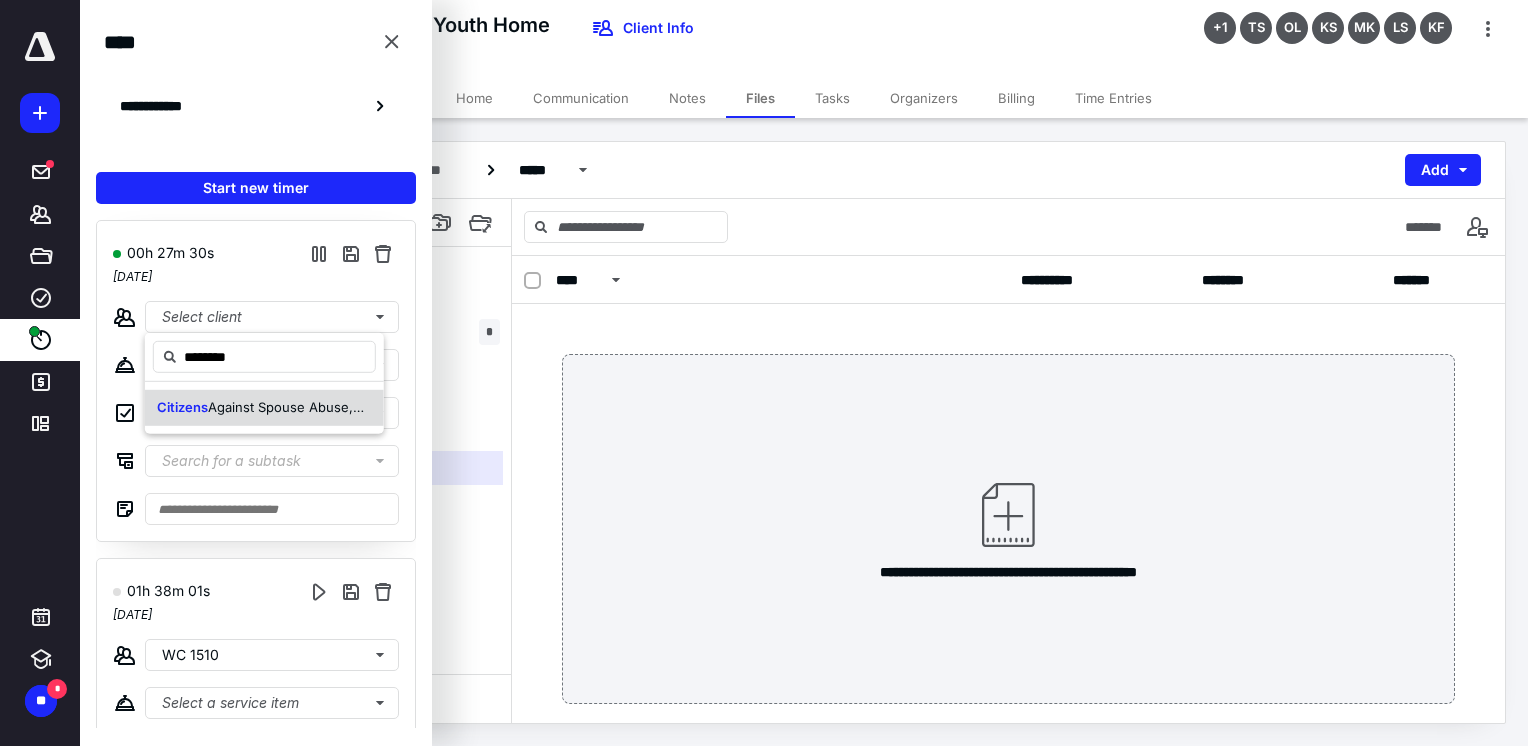 click on "Against Spouse Abuse, Inc." at bounding box center (293, 407) 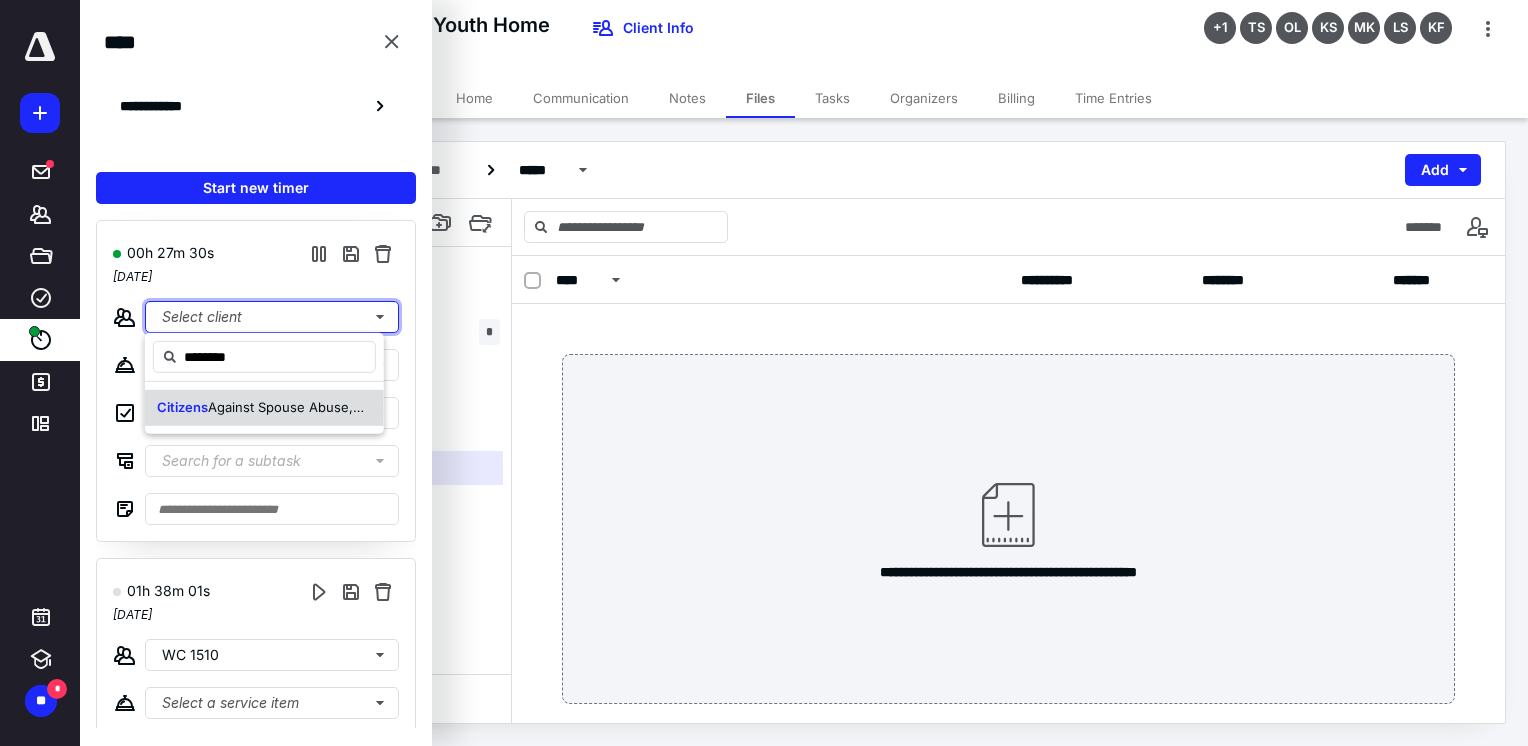 type 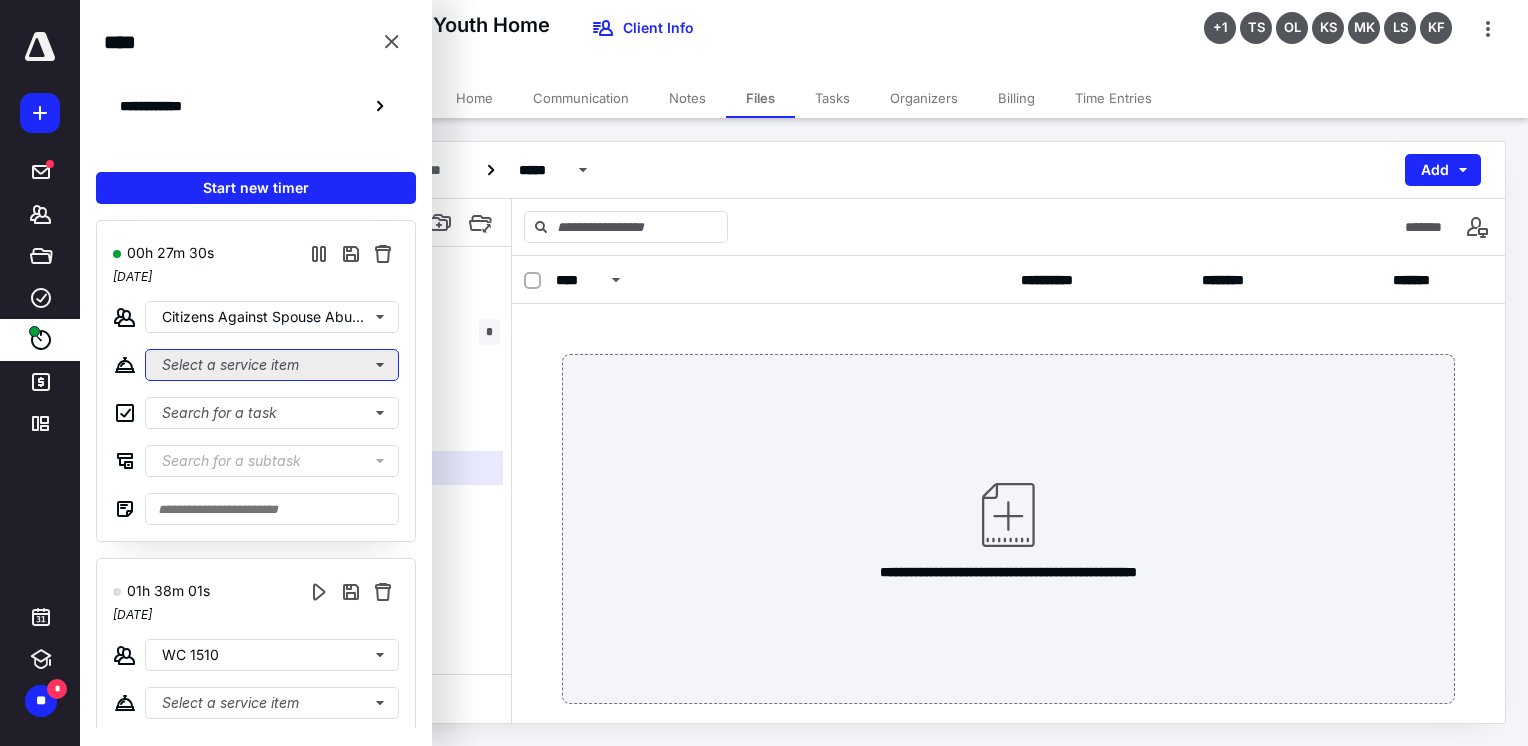 click on "Select a service item" at bounding box center (272, 365) 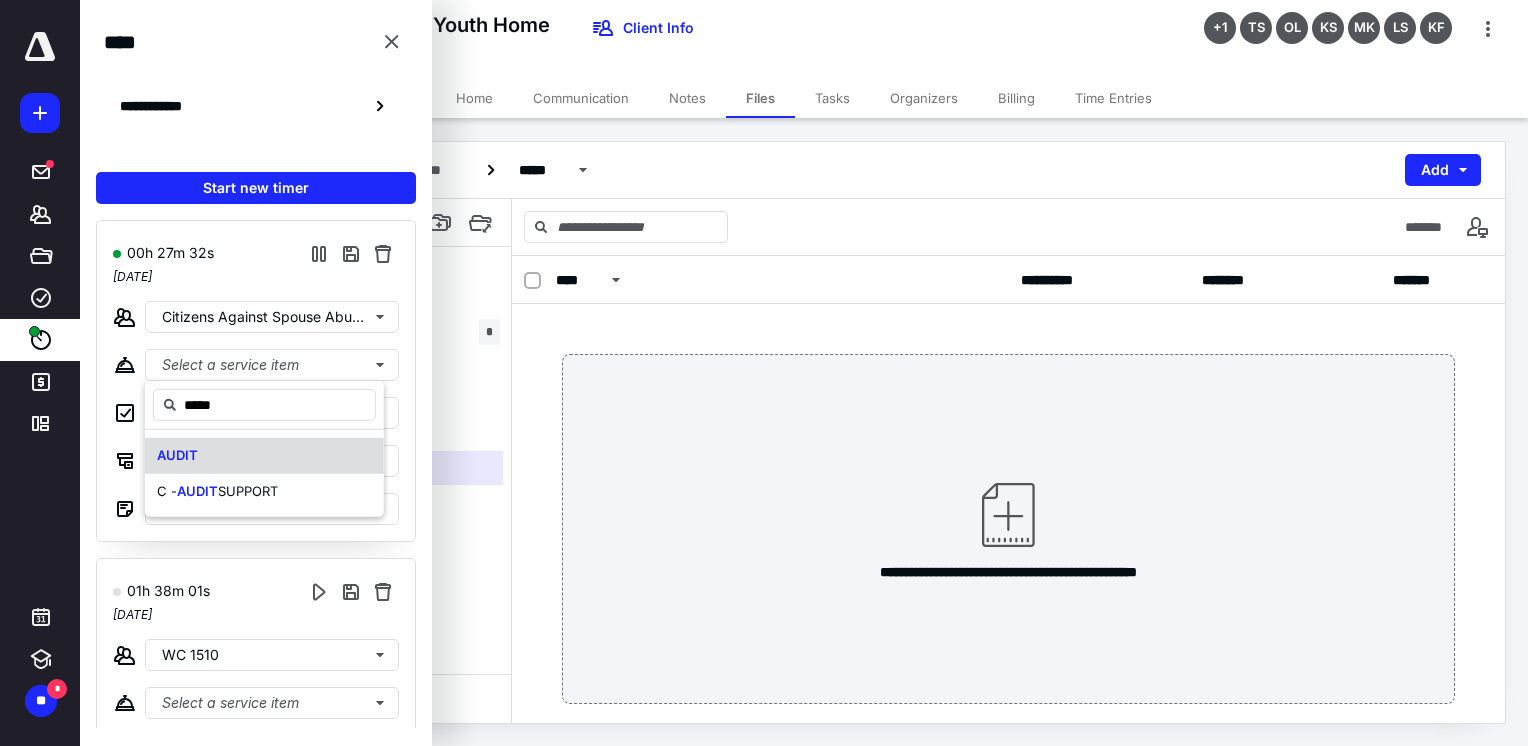 click on "AUDIT" at bounding box center (177, 455) 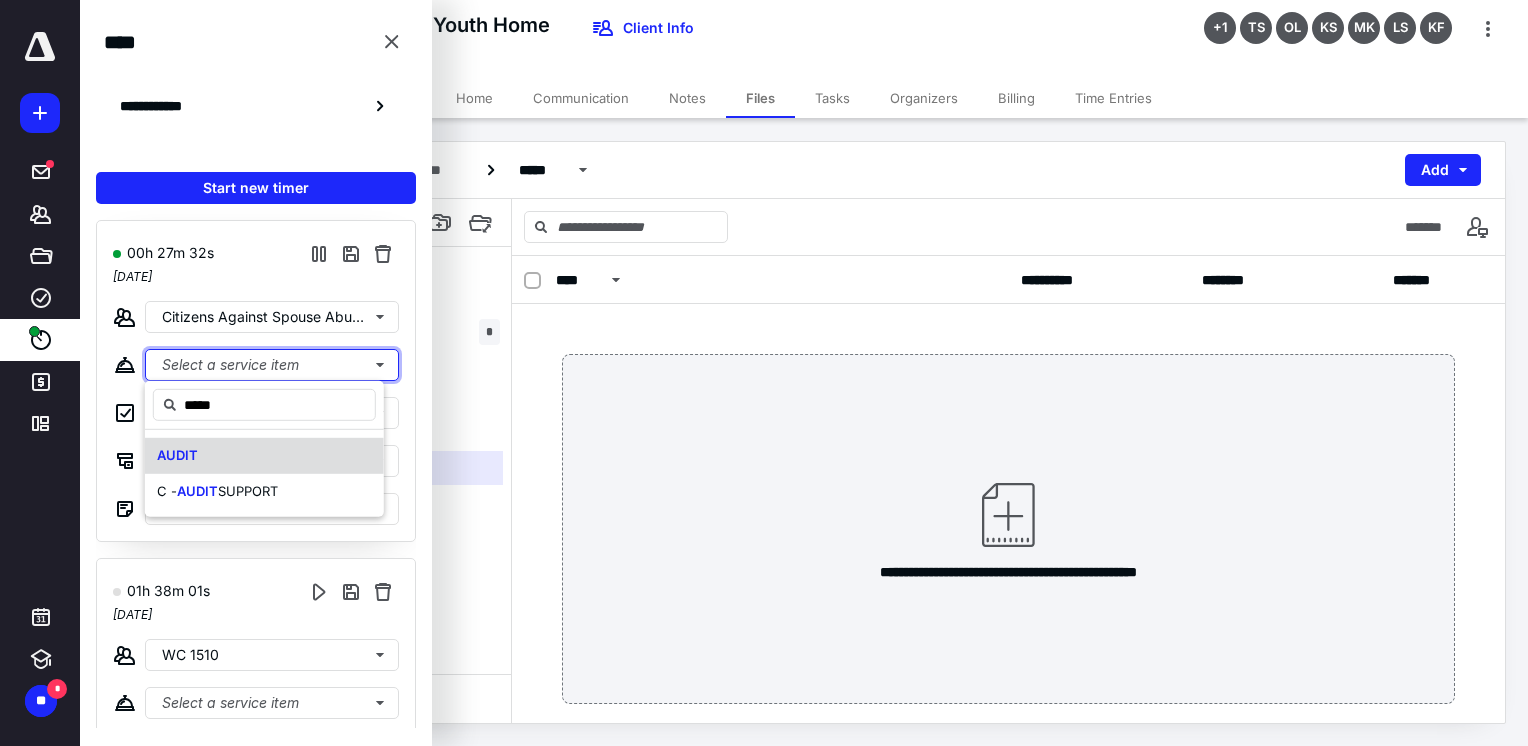 type 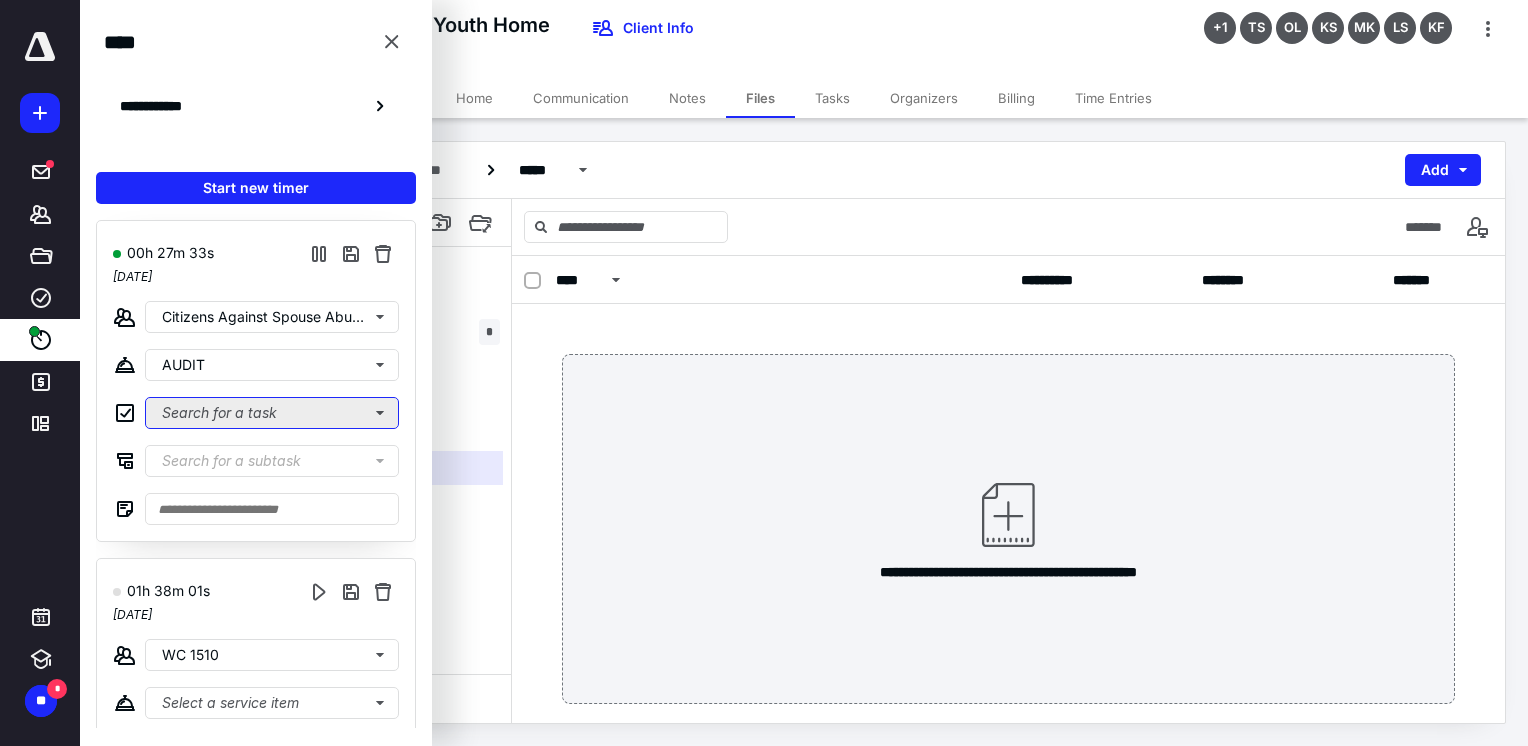 click on "Search for a task" at bounding box center [272, 413] 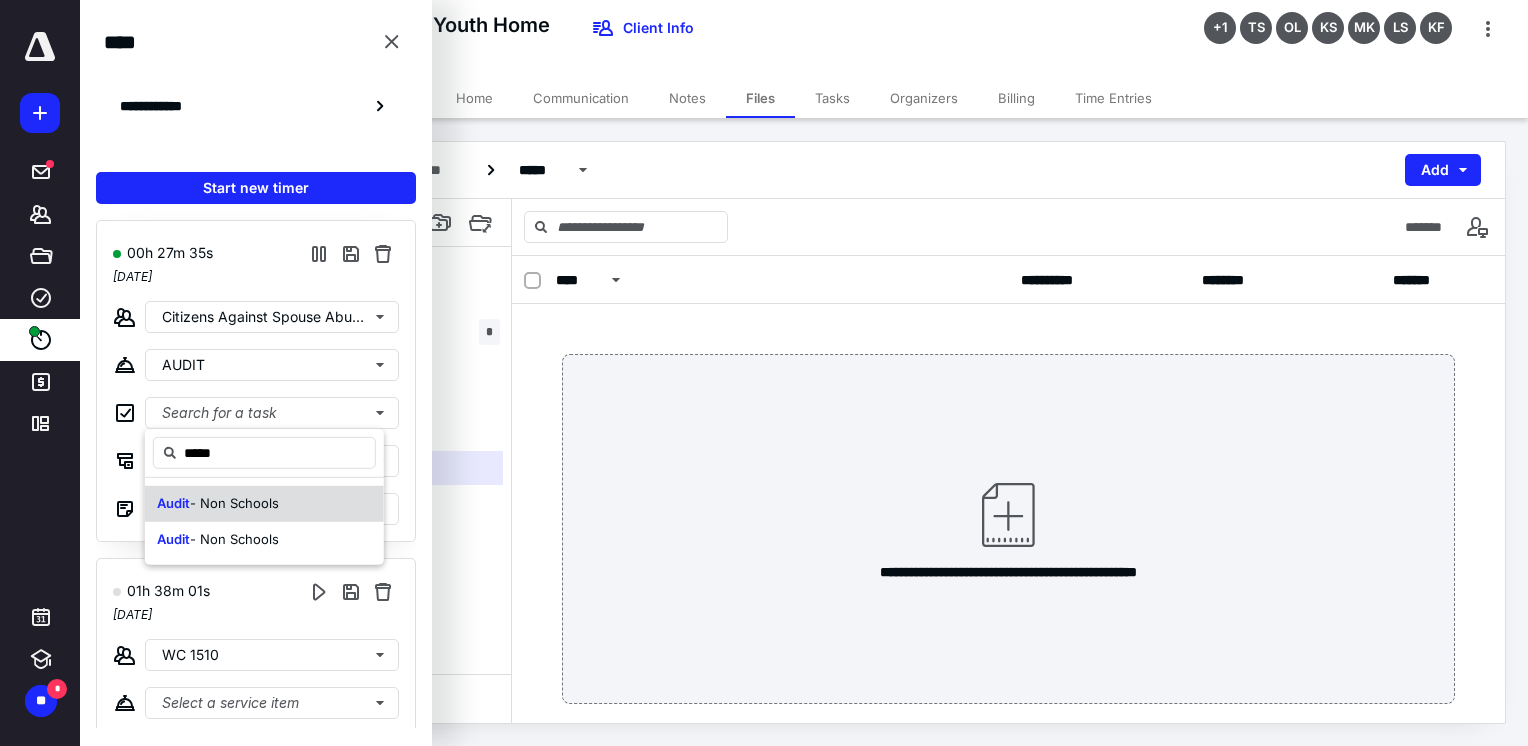 click on "- Non Schools" at bounding box center (234, 503) 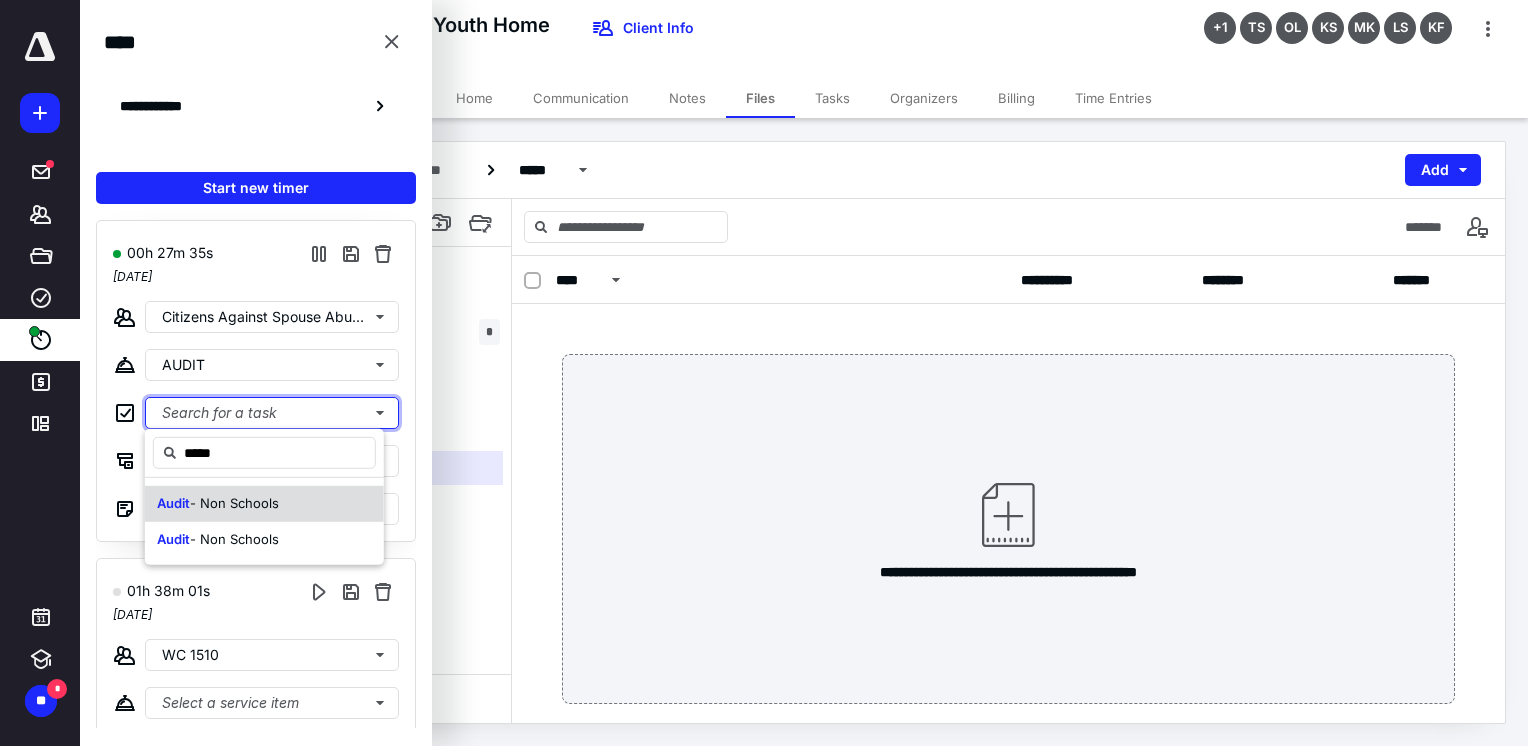 type 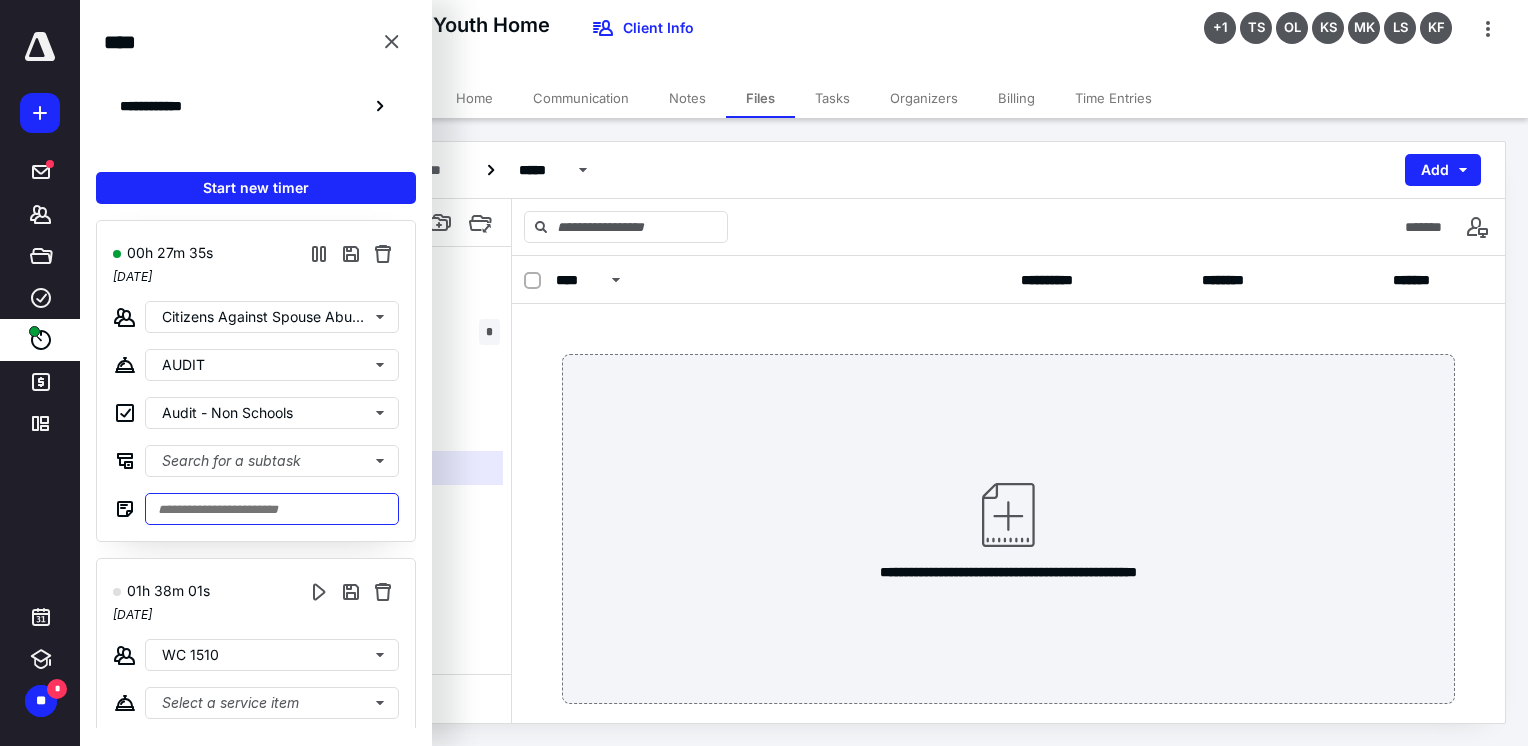 click at bounding box center (272, 509) 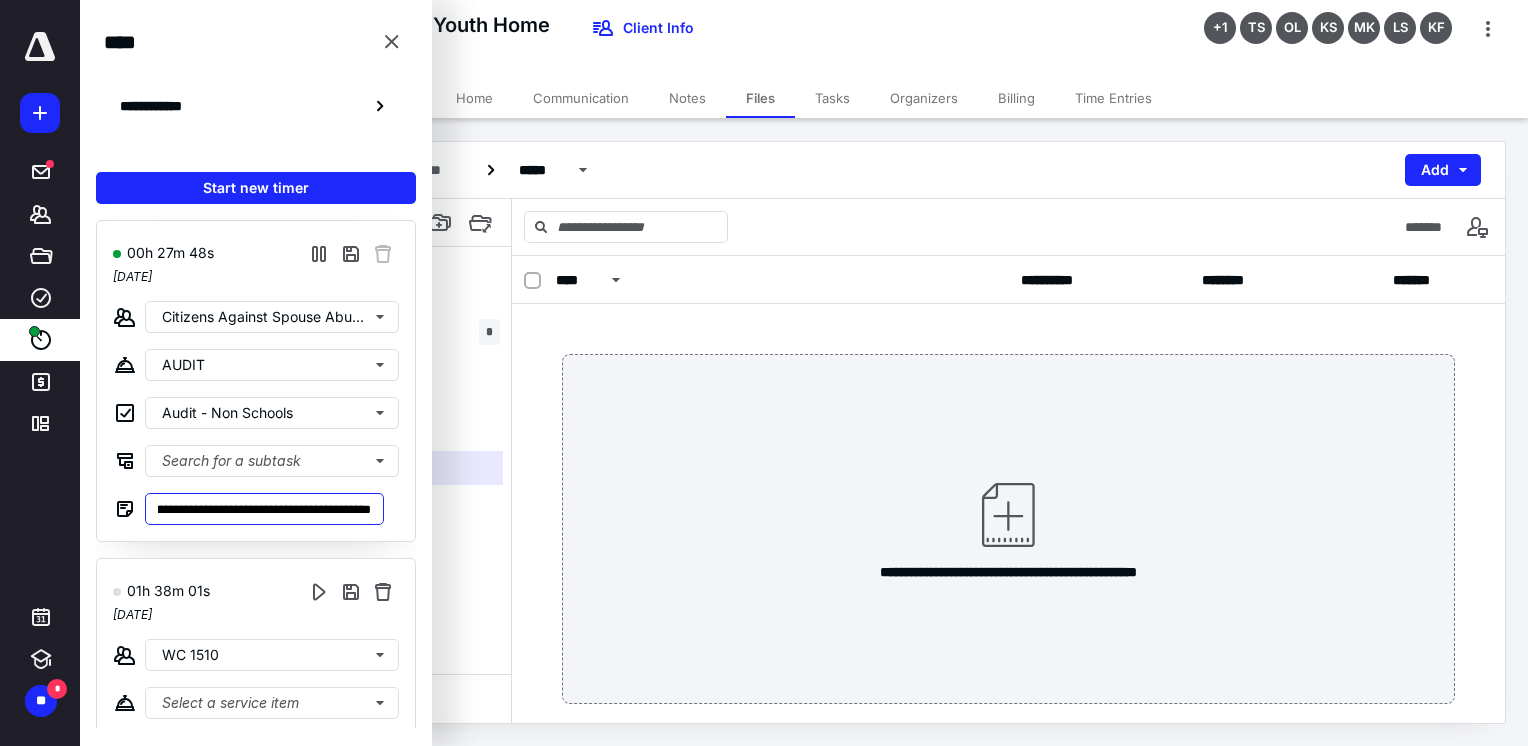 scroll, scrollTop: 0, scrollLeft: 211, axis: horizontal 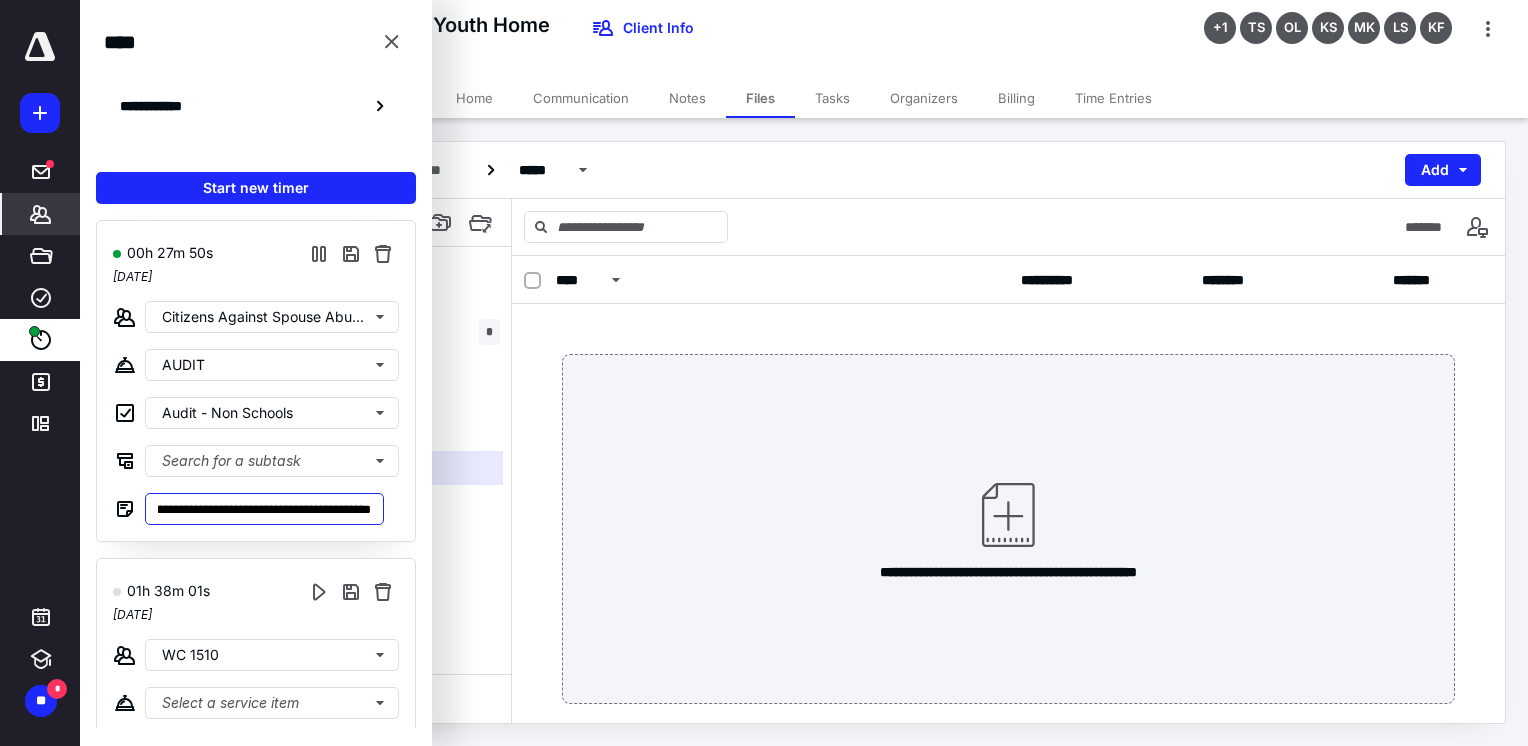 type on "**********" 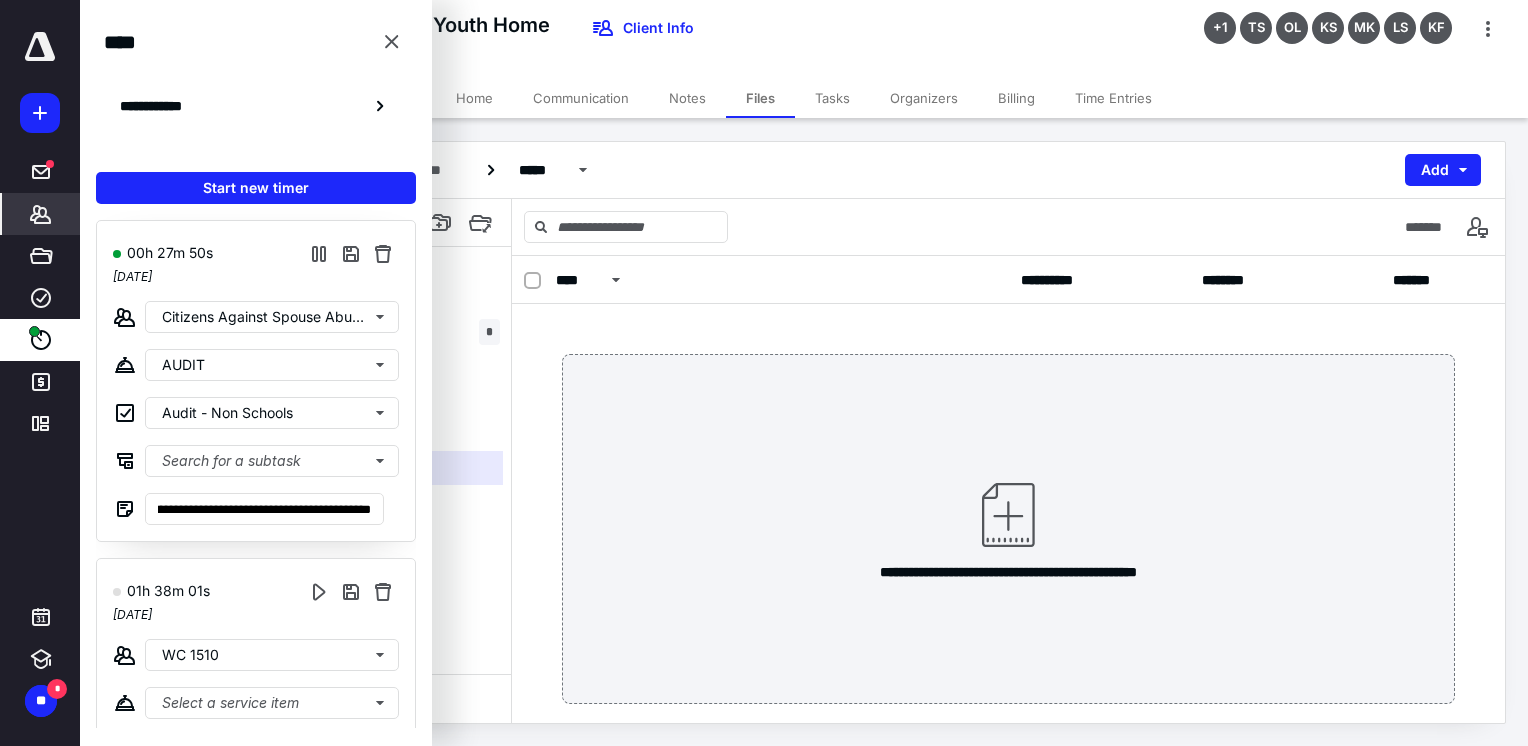 click on "*******" at bounding box center [41, 214] 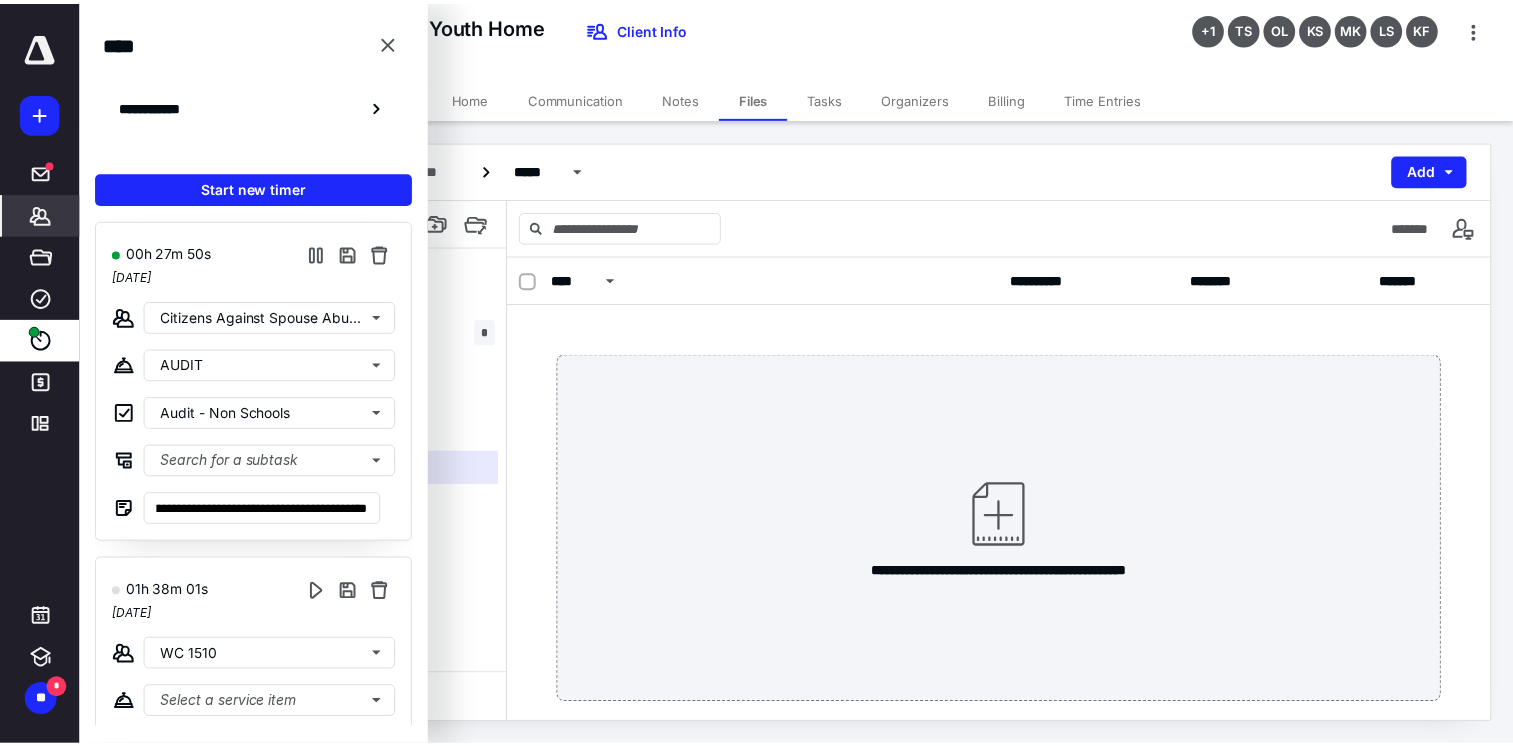 scroll, scrollTop: 0, scrollLeft: 0, axis: both 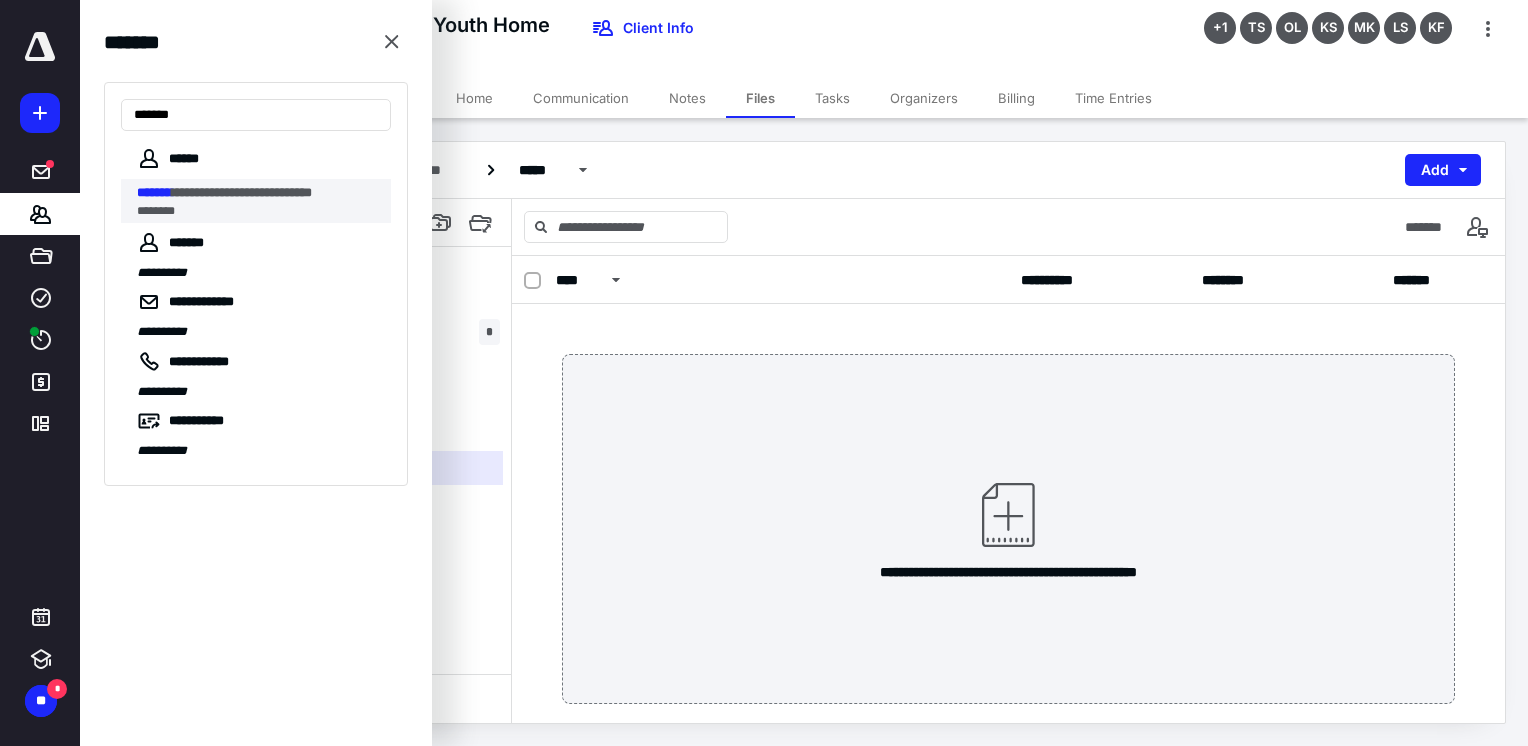 type on "*******" 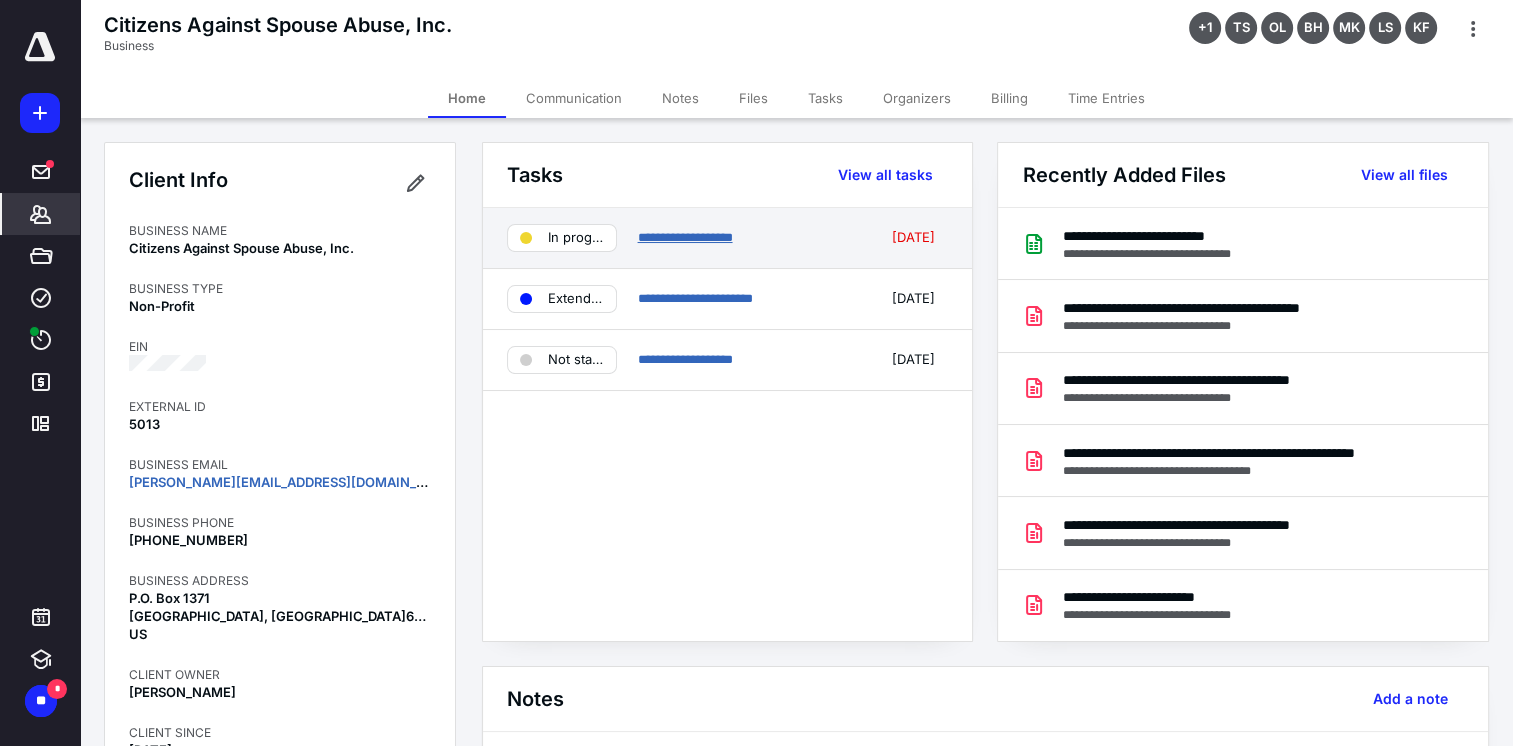click on "**********" at bounding box center [684, 237] 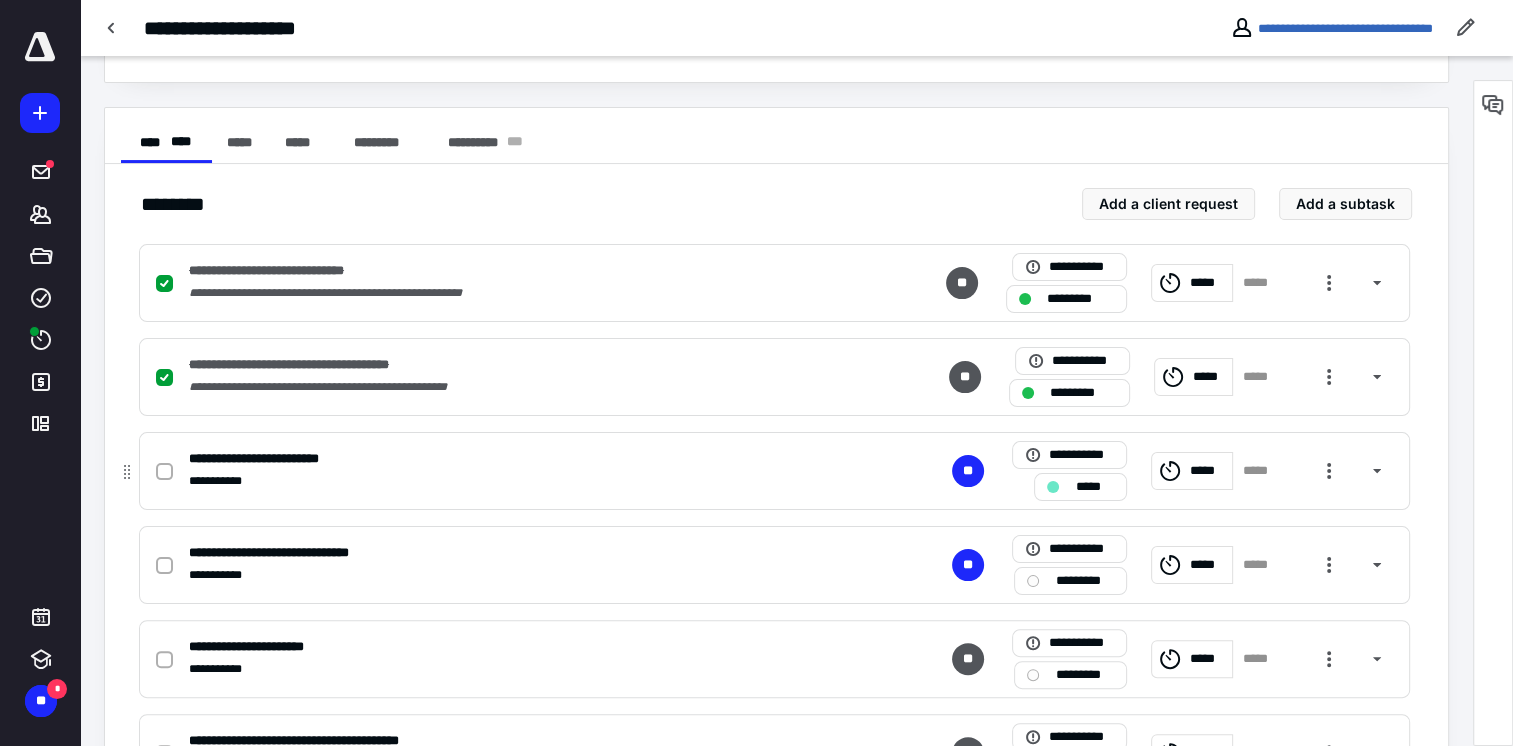 scroll, scrollTop: 400, scrollLeft: 0, axis: vertical 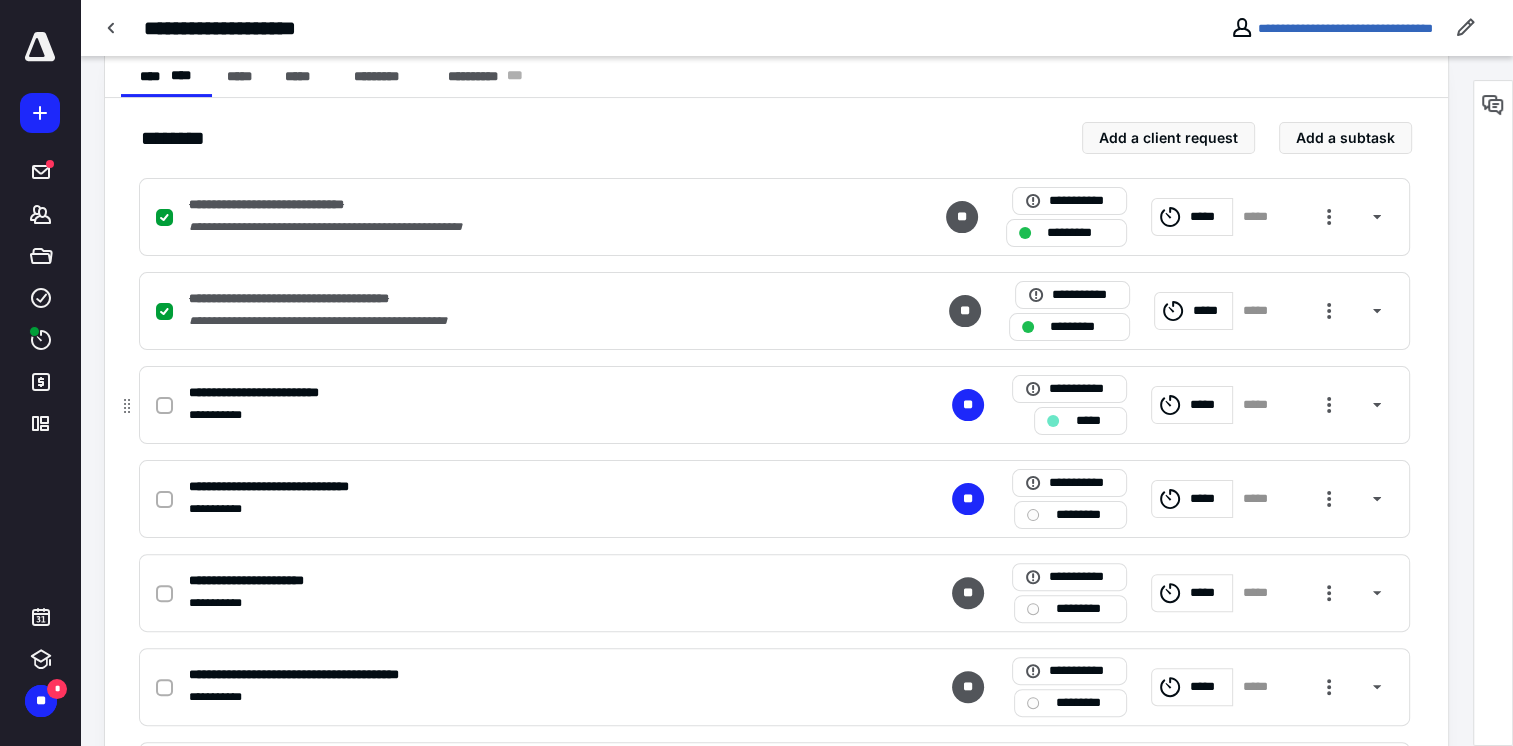 click at bounding box center [164, 406] 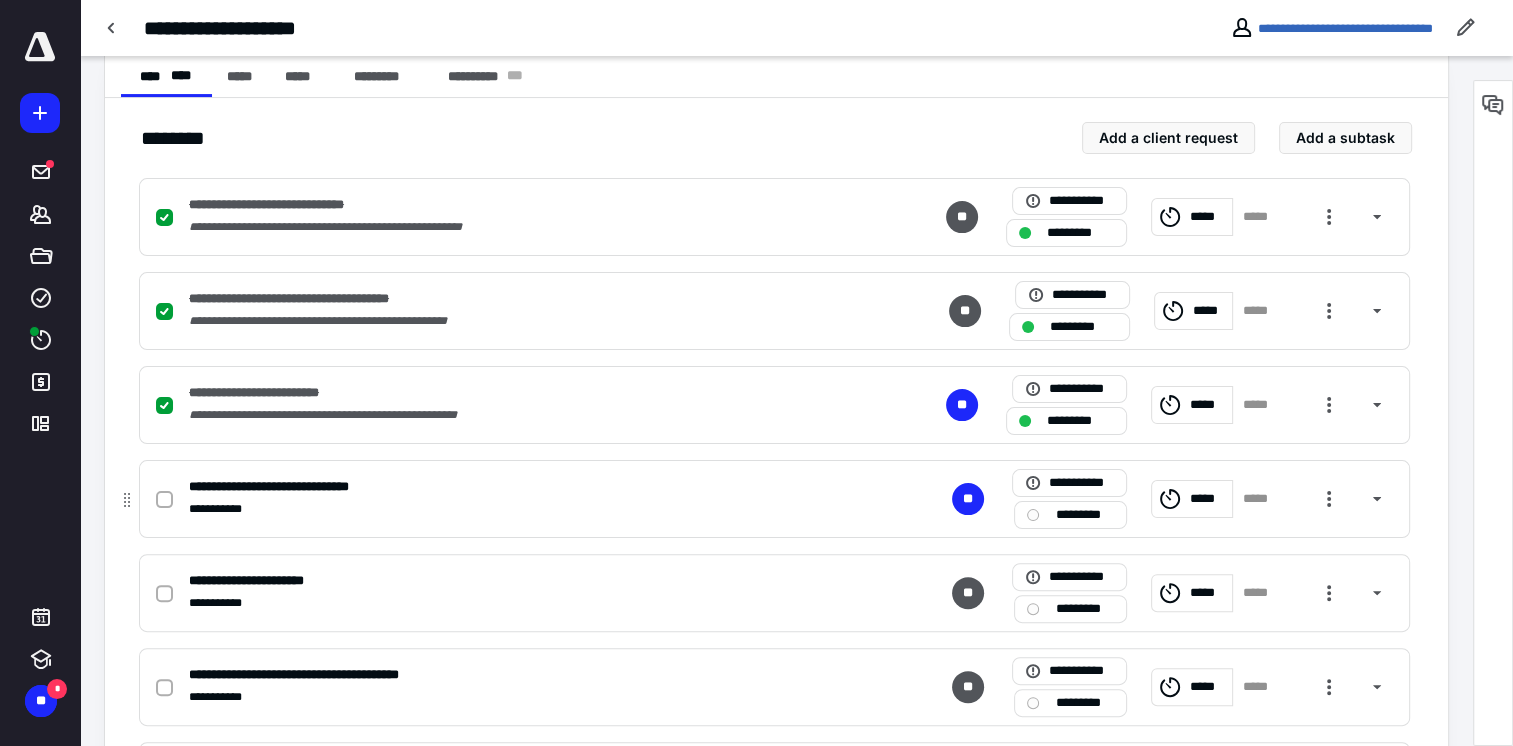 click at bounding box center [168, 499] 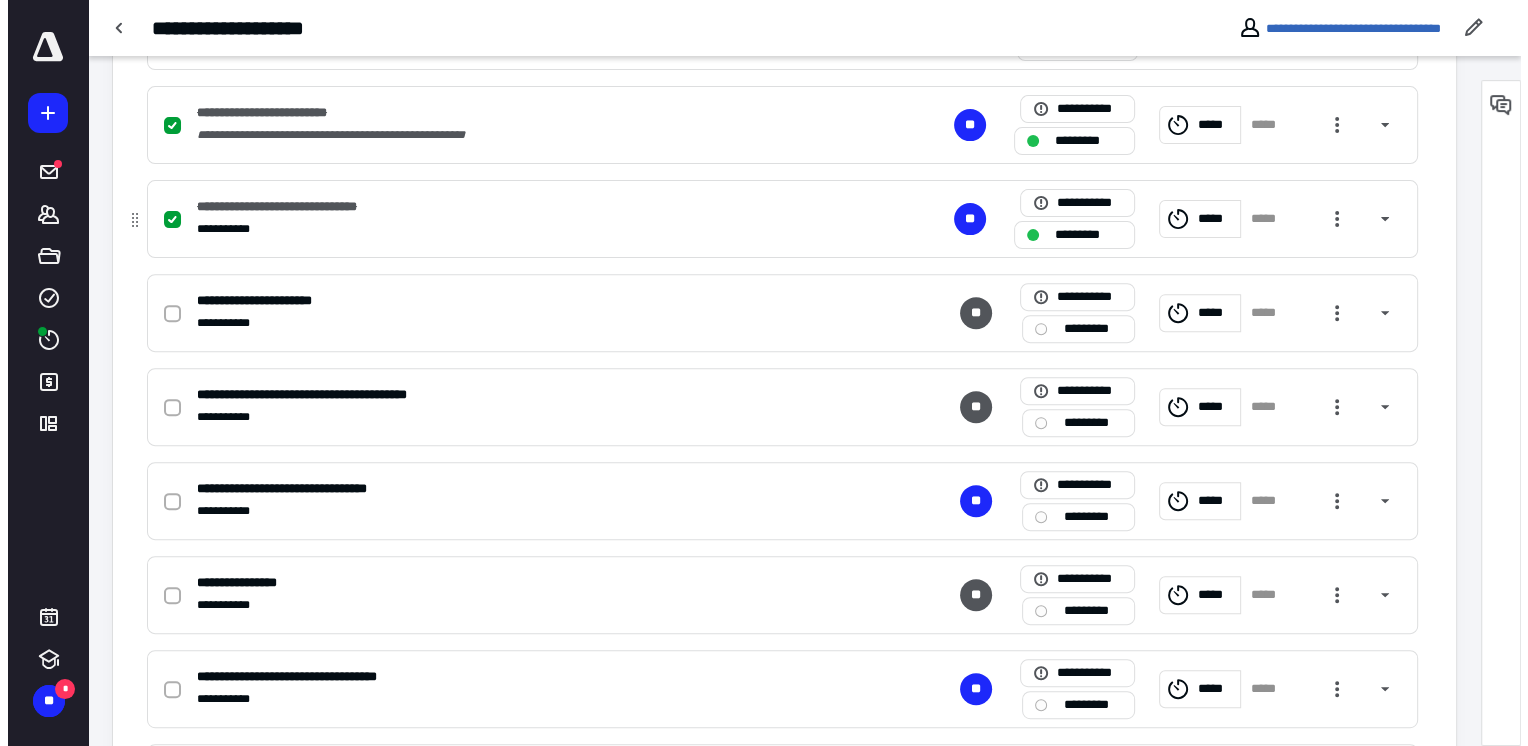 scroll, scrollTop: 700, scrollLeft: 0, axis: vertical 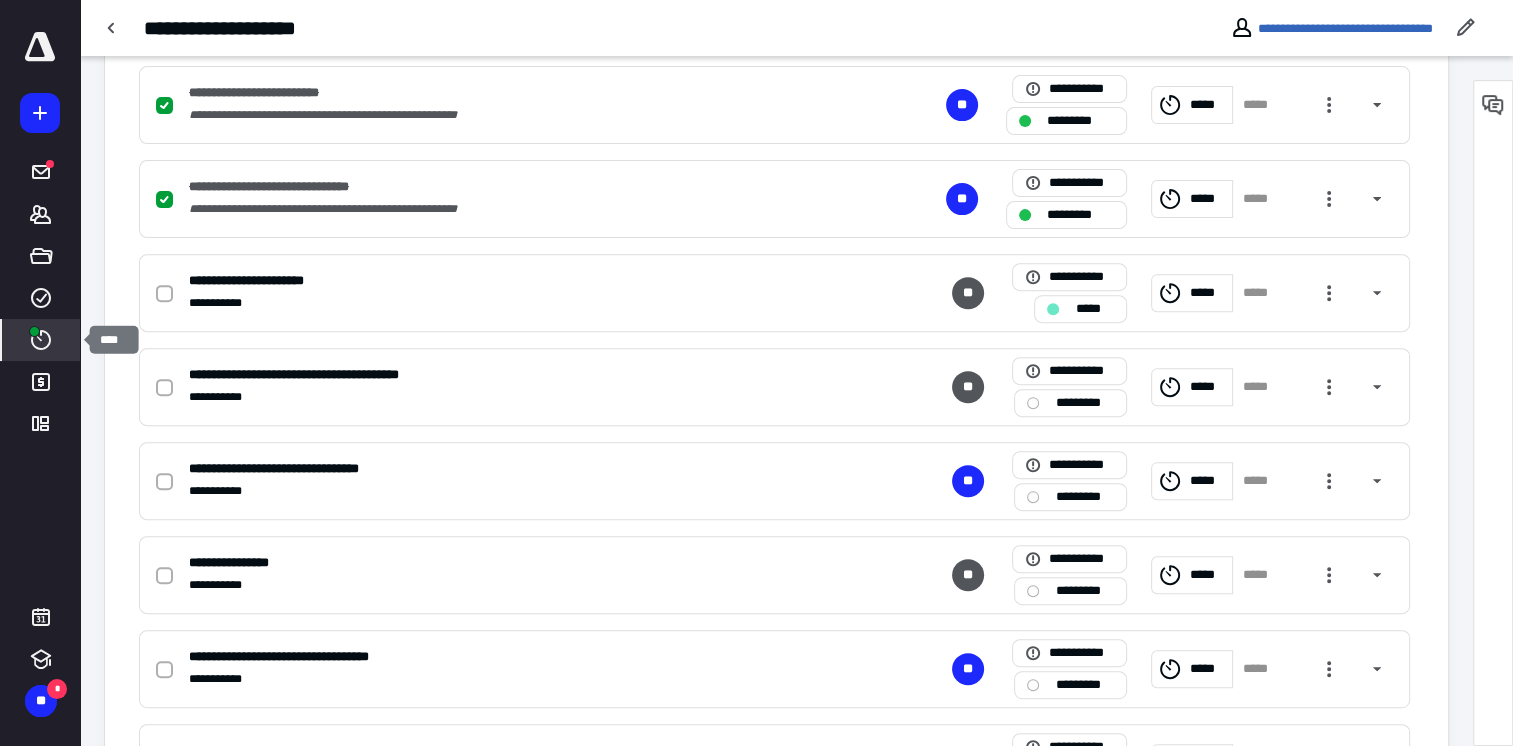 click 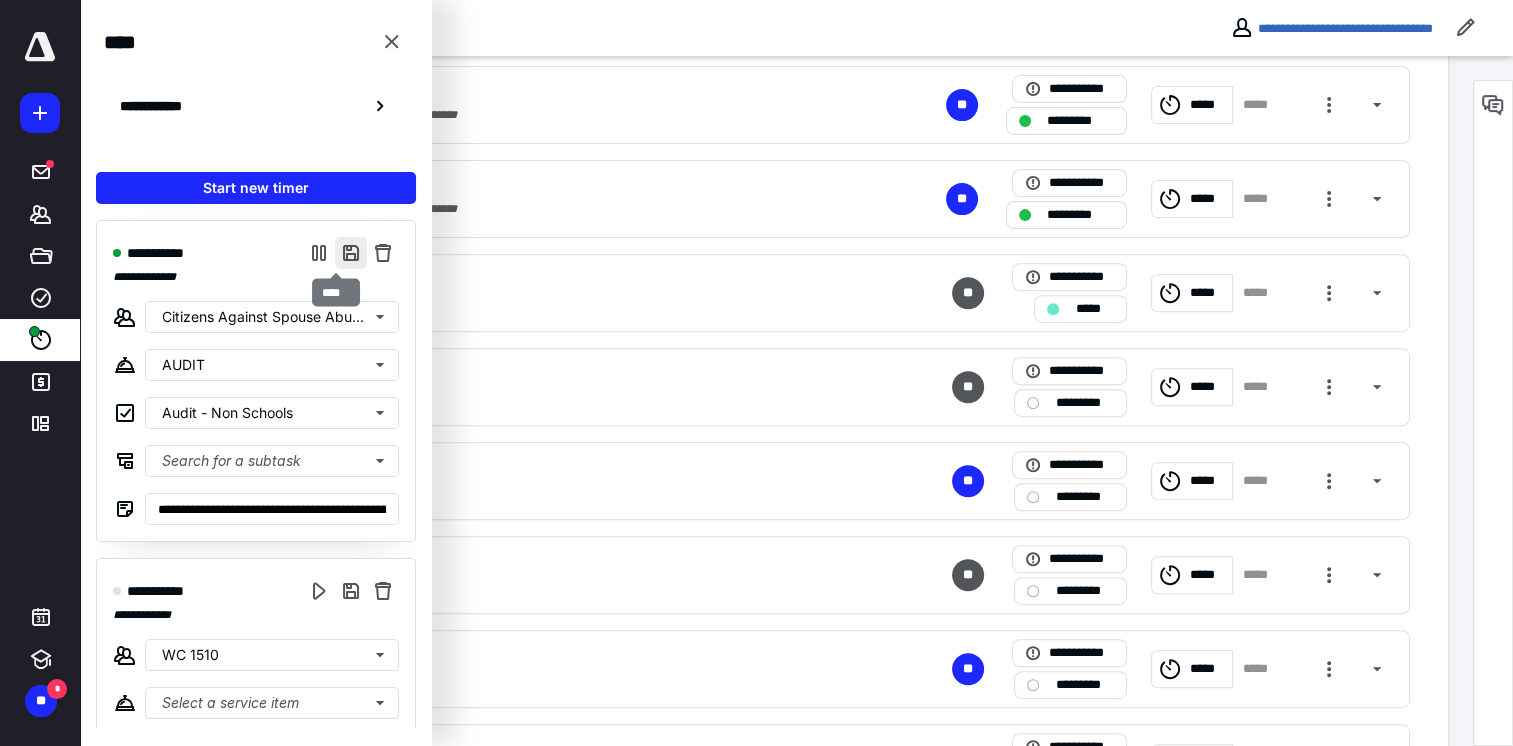 click at bounding box center [351, 253] 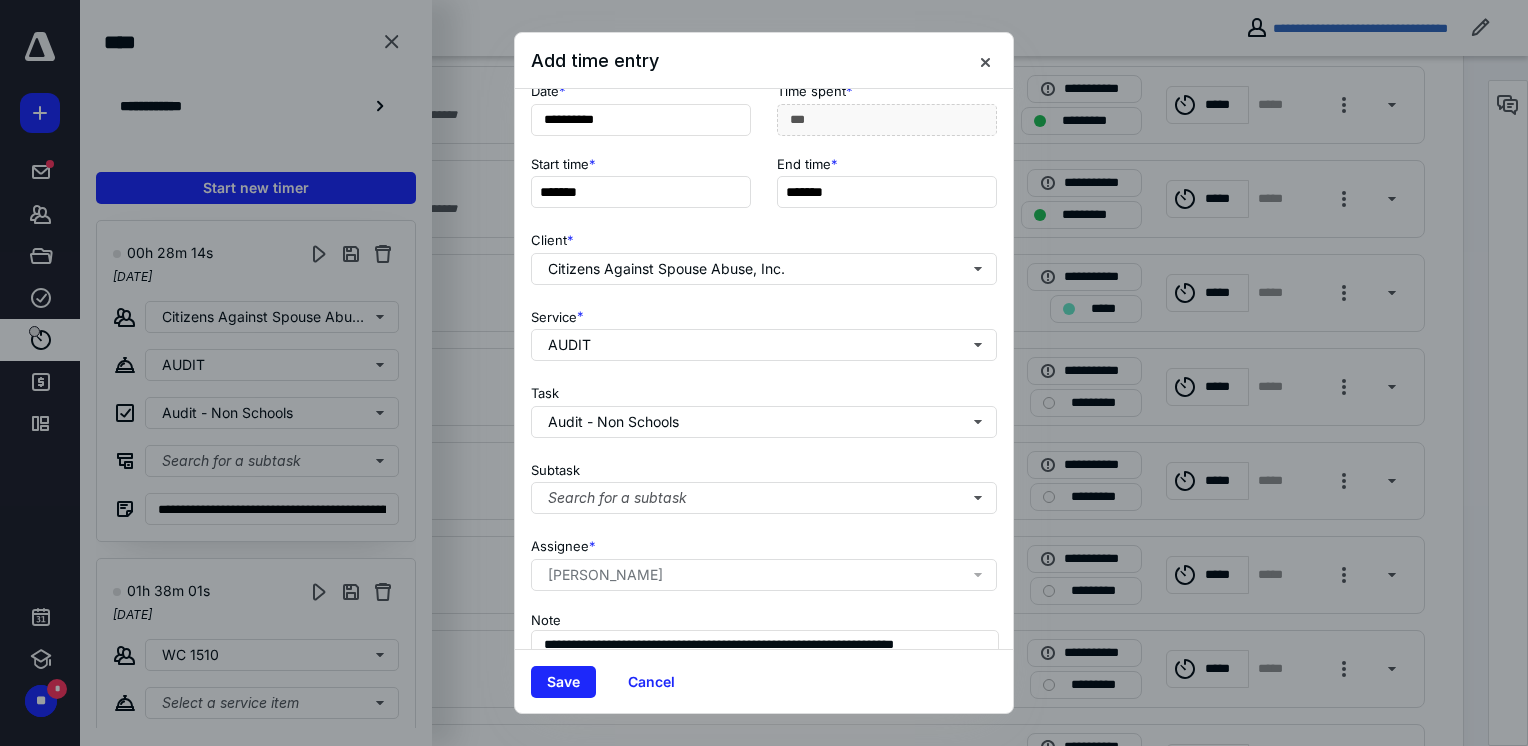 scroll, scrollTop: 227, scrollLeft: 0, axis: vertical 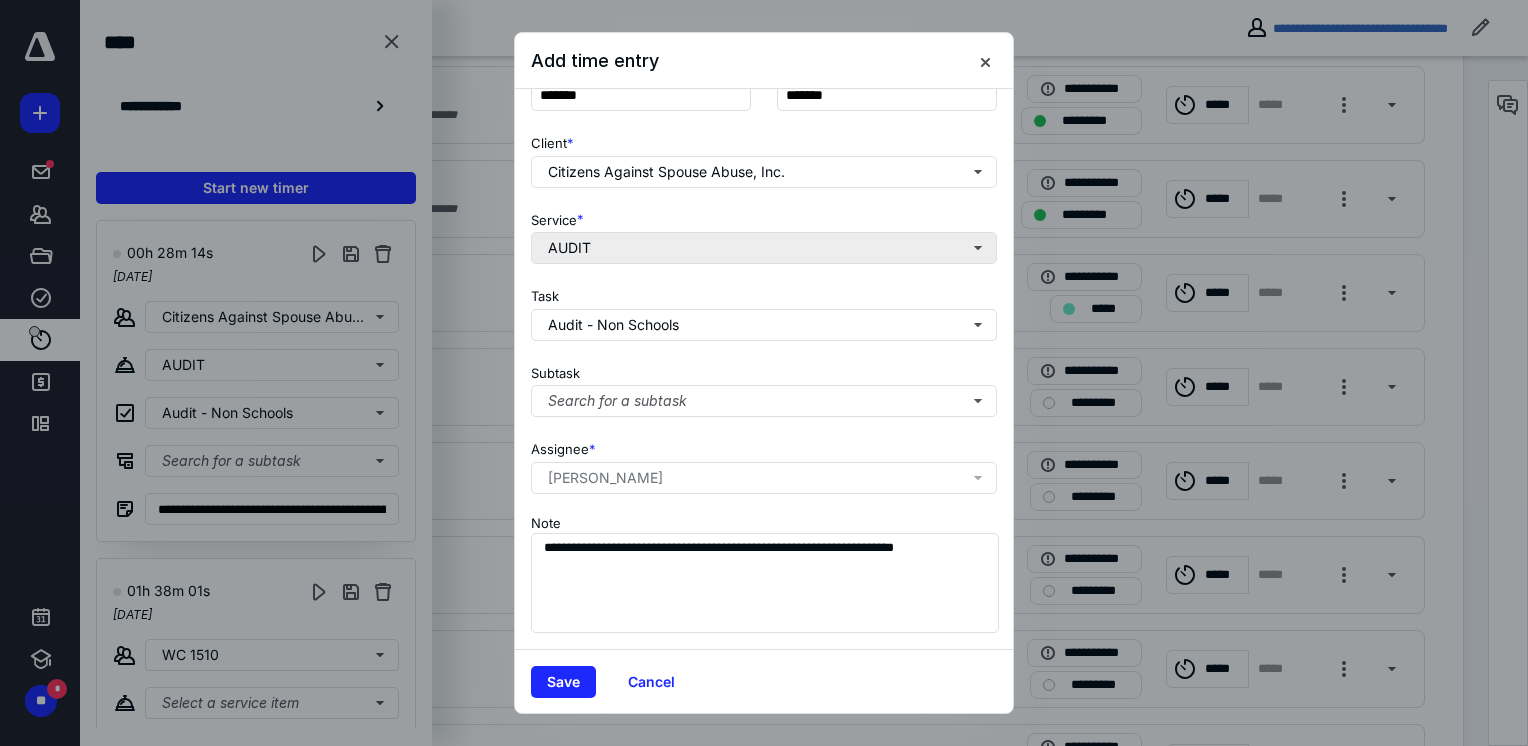 drag, startPoint x: 572, startPoint y: 679, endPoint x: 928, endPoint y: 223, distance: 578.5084 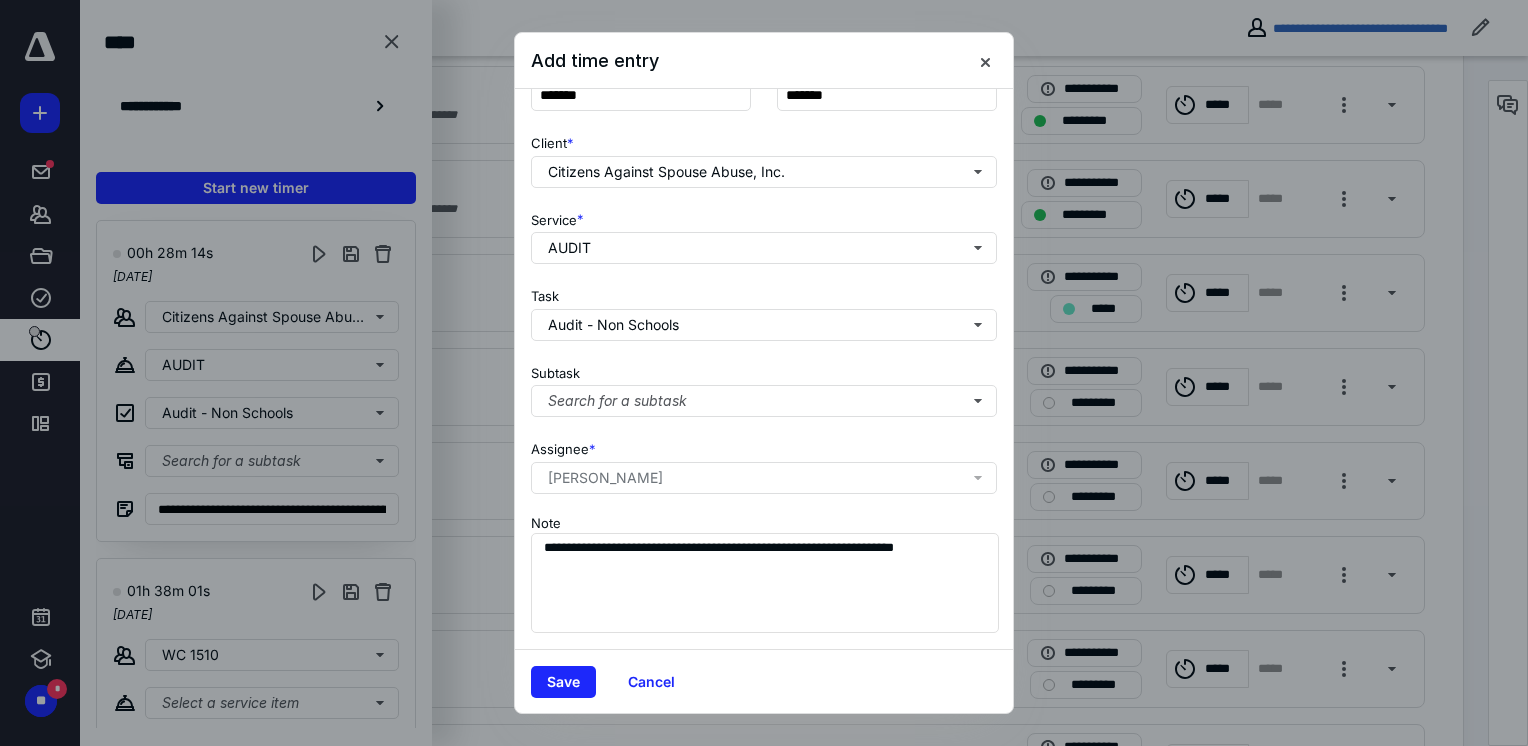 drag, startPoint x: 556, startPoint y: 671, endPoint x: 827, endPoint y: 409, distance: 376.94165 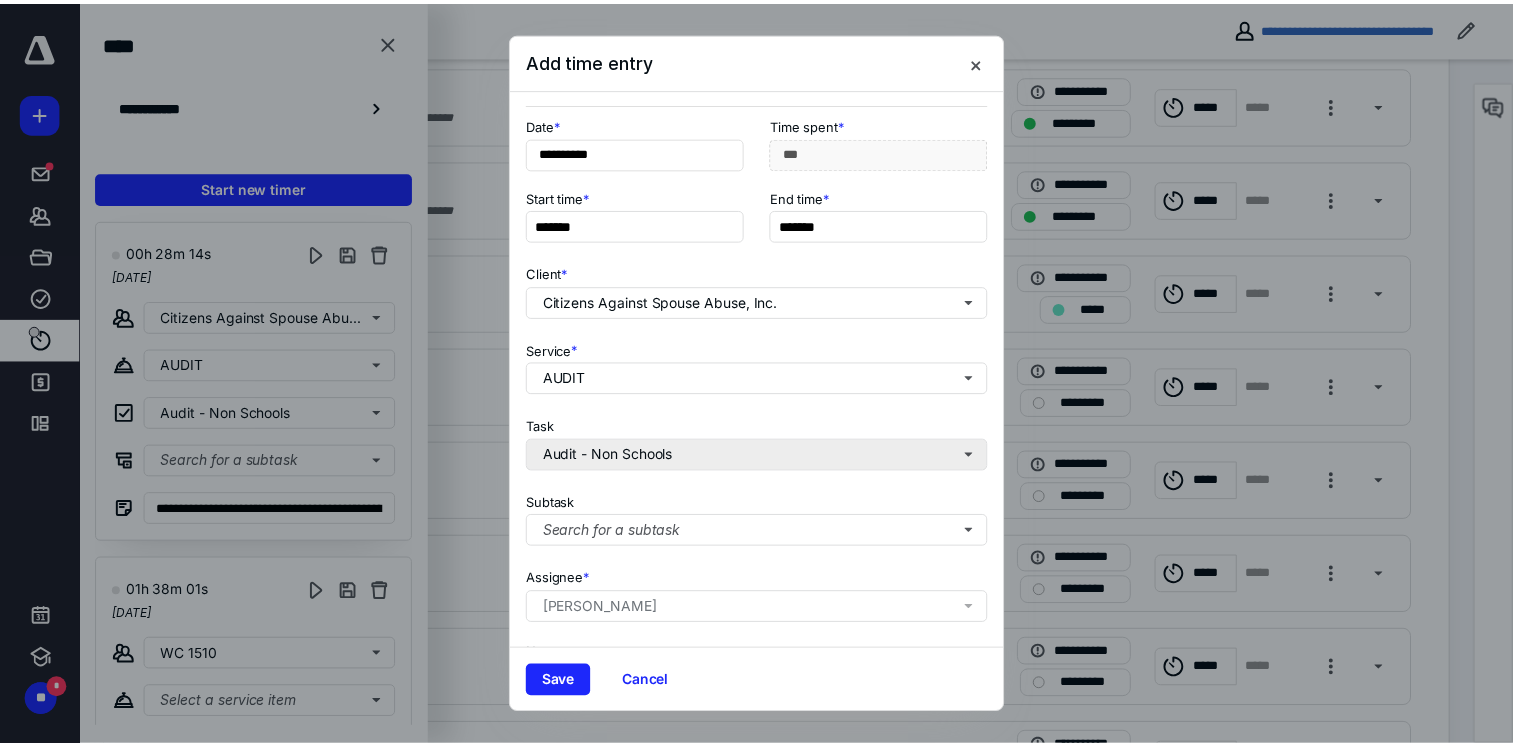 scroll, scrollTop: 0, scrollLeft: 0, axis: both 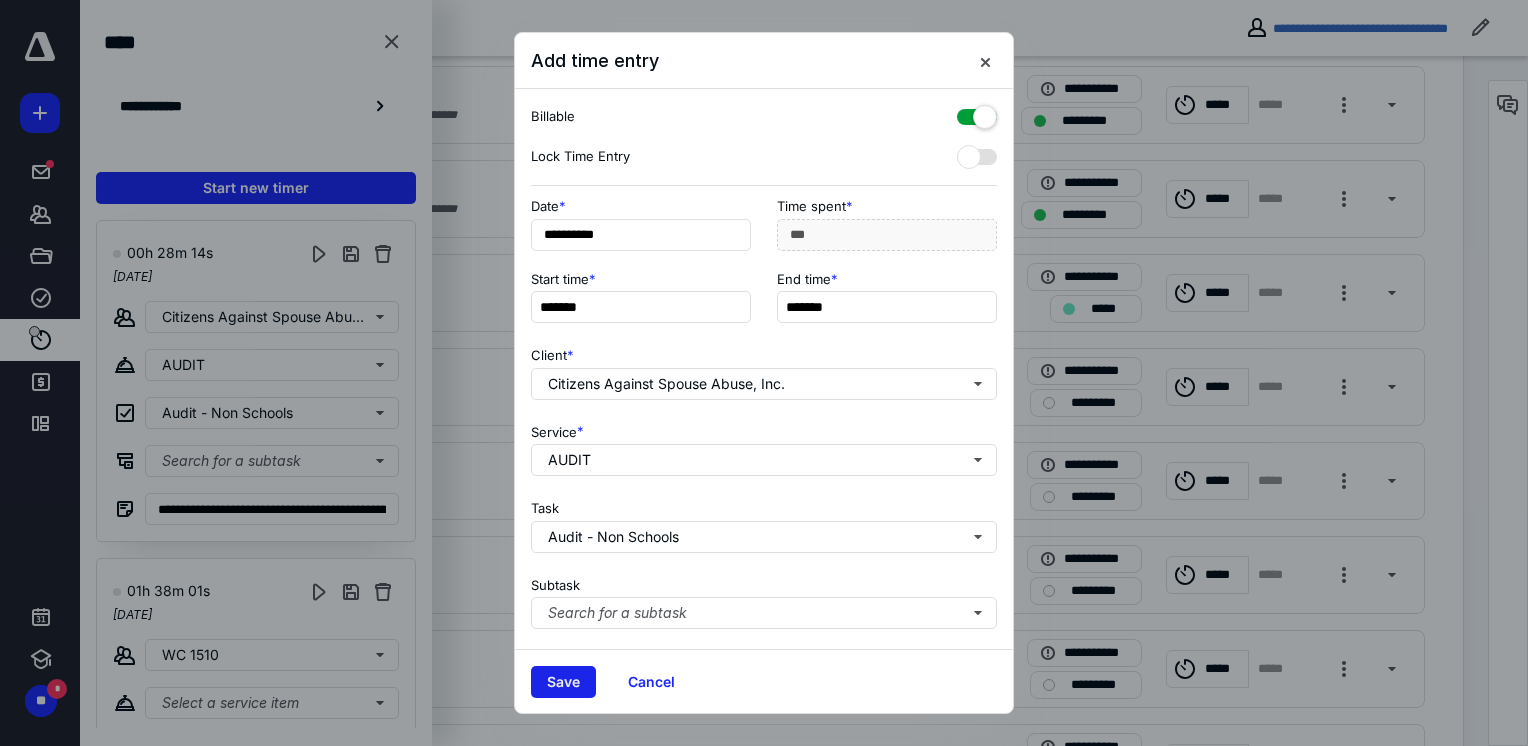 click on "Save" at bounding box center (563, 682) 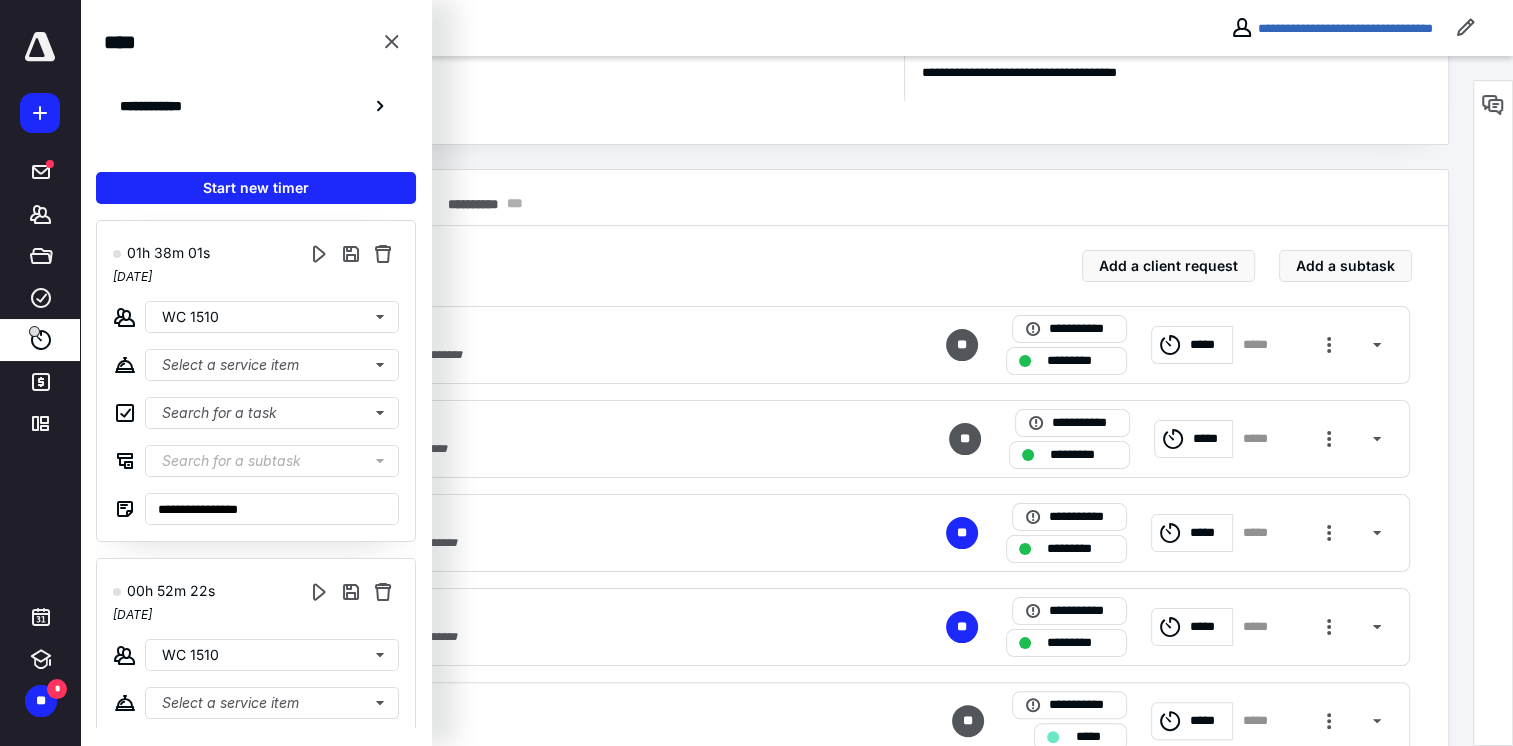 scroll, scrollTop: 200, scrollLeft: 0, axis: vertical 